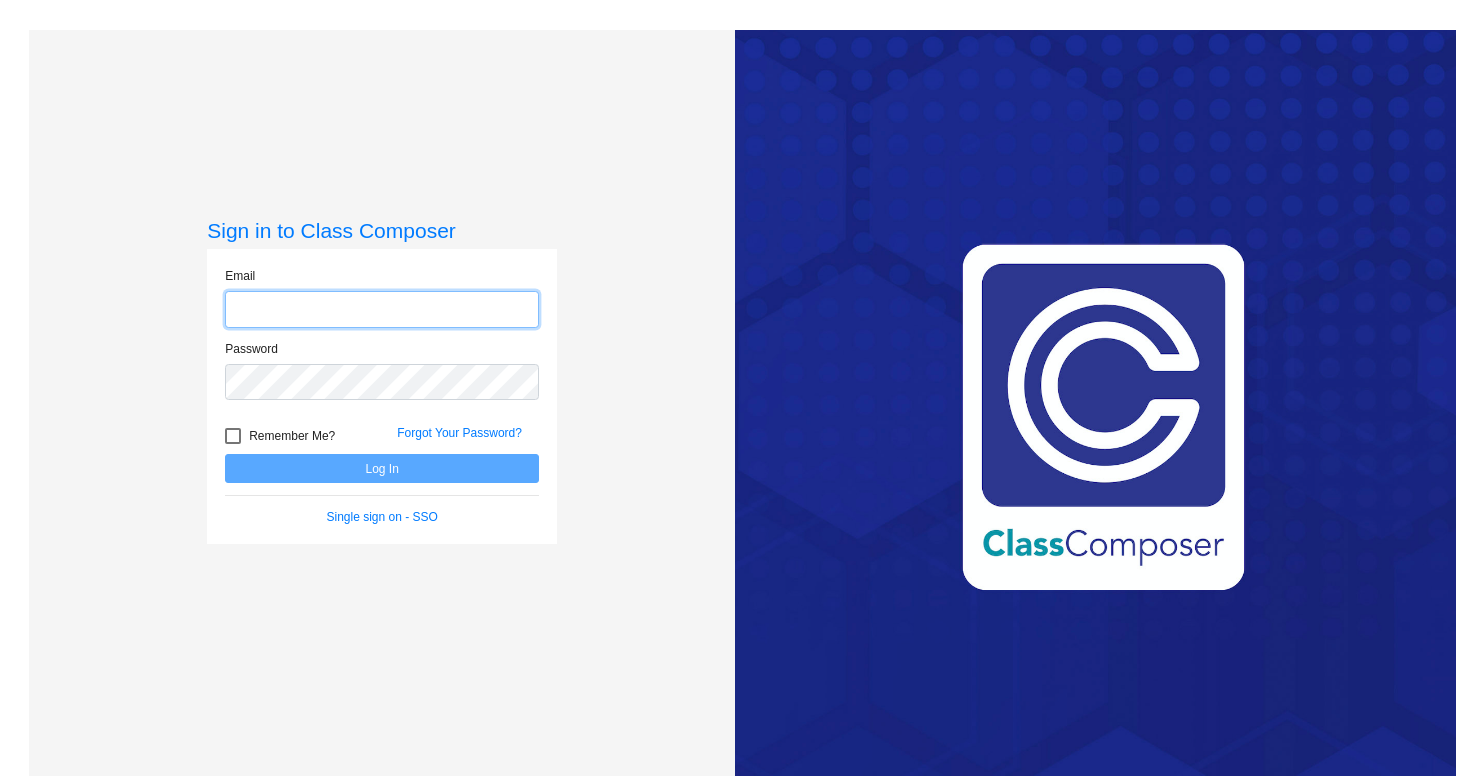 scroll, scrollTop: 0, scrollLeft: 0, axis: both 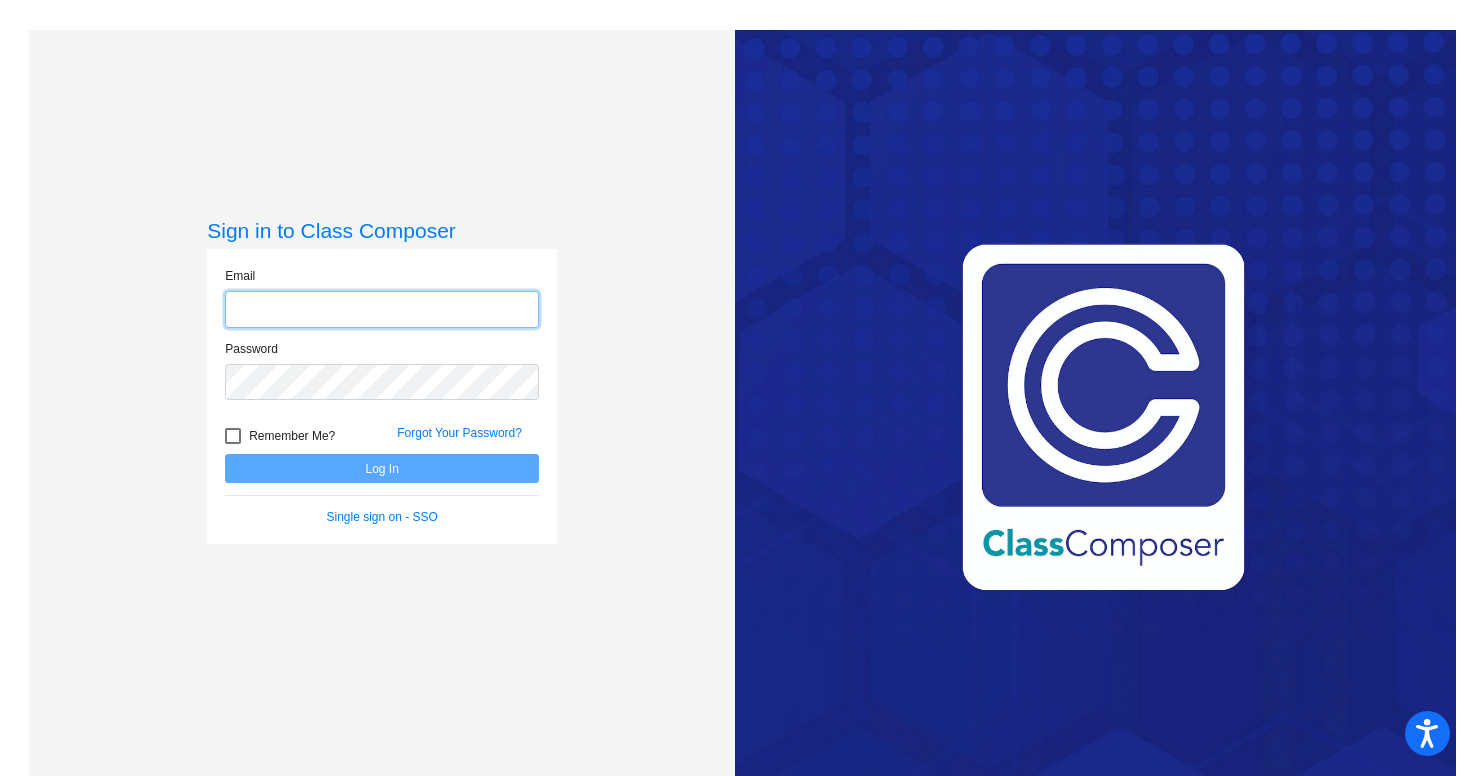 type on "blegesse2@cherrycreekschools.org" 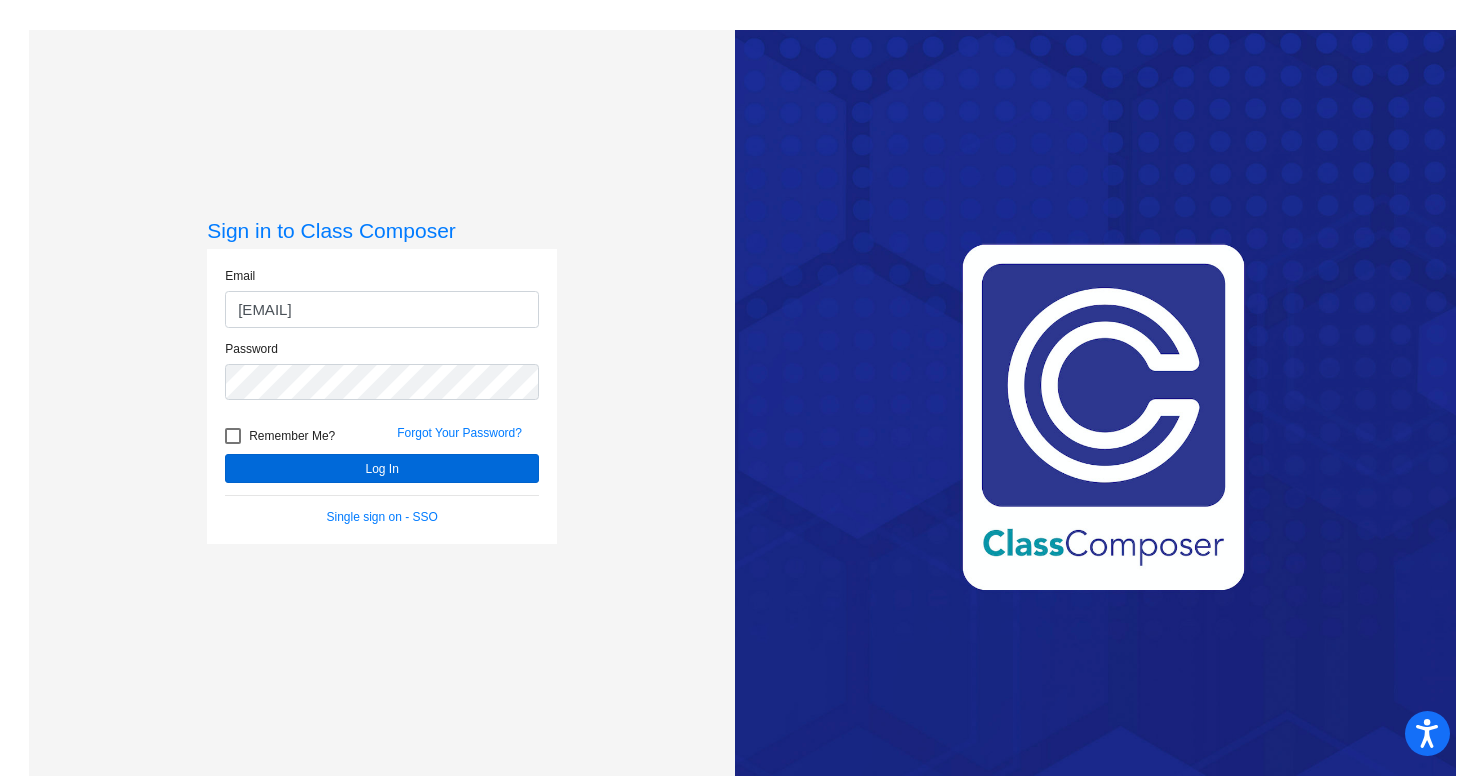 click on "Log In" 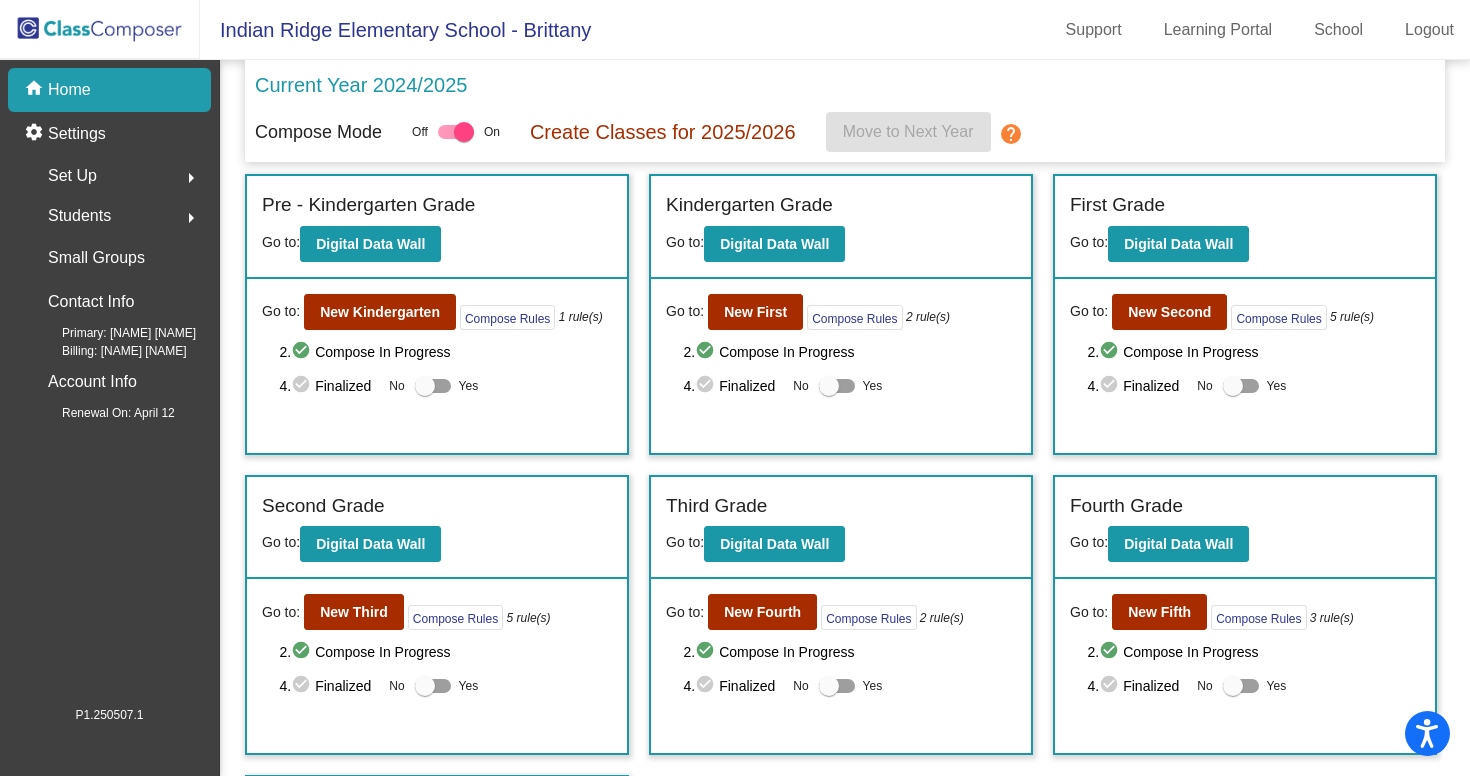 scroll, scrollTop: 0, scrollLeft: 0, axis: both 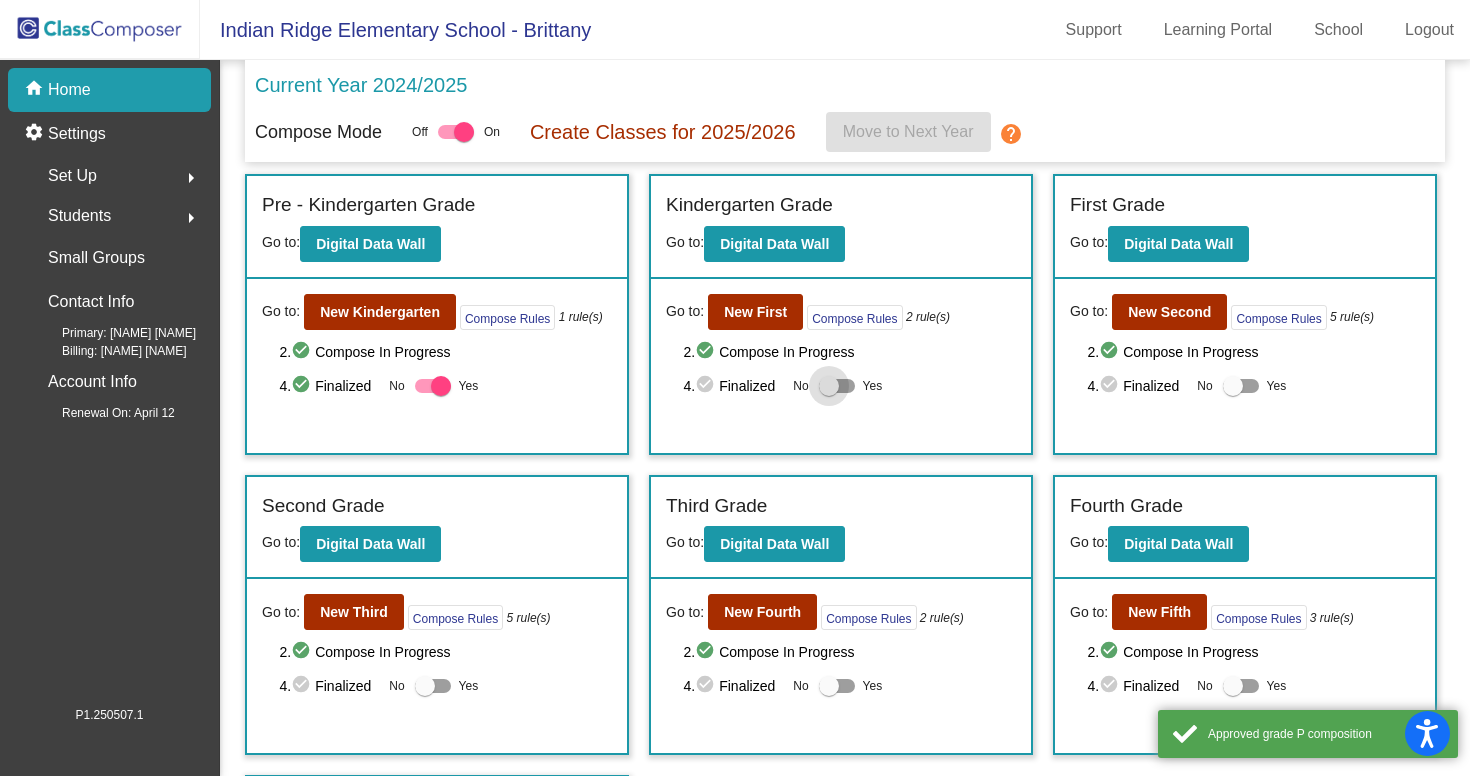 click at bounding box center (829, 386) 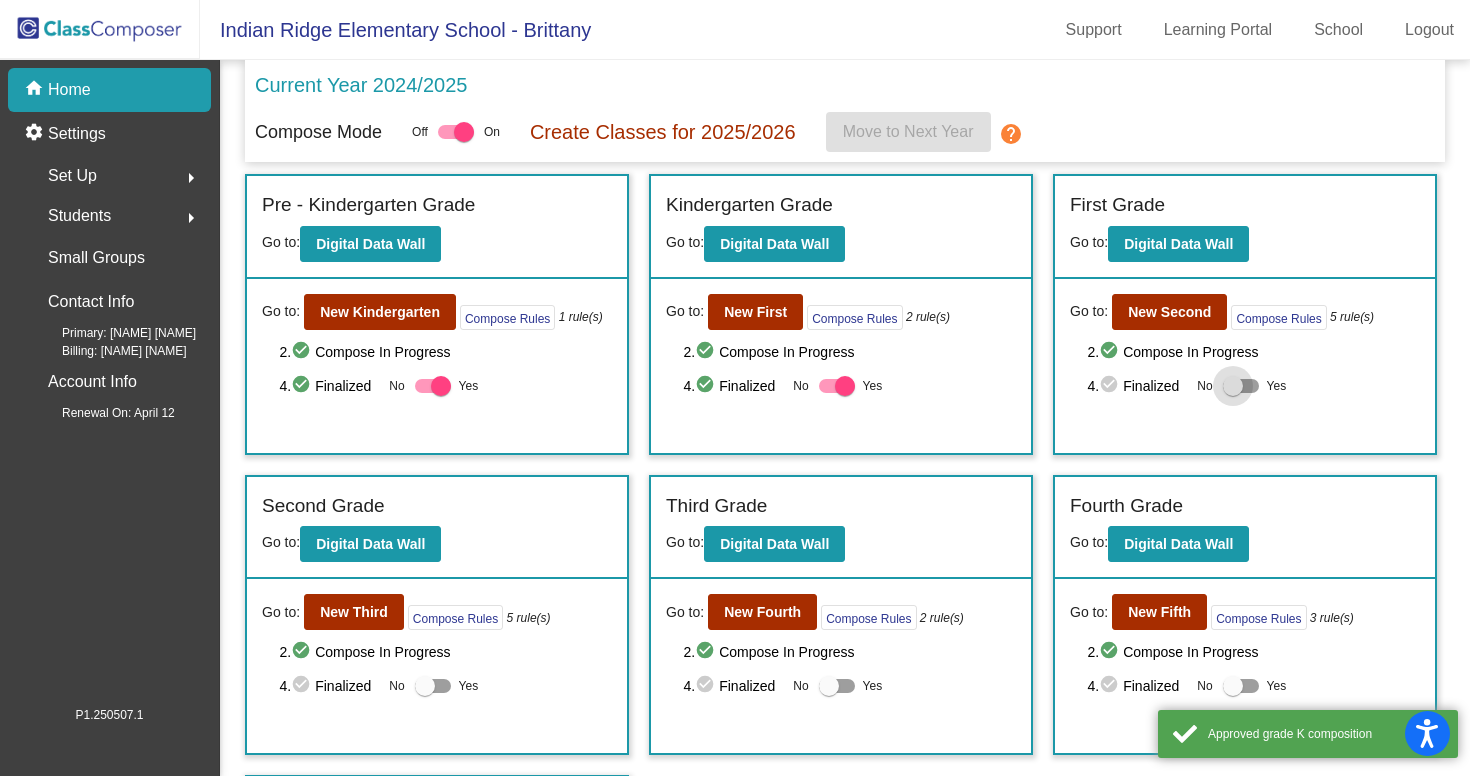click at bounding box center (1233, 386) 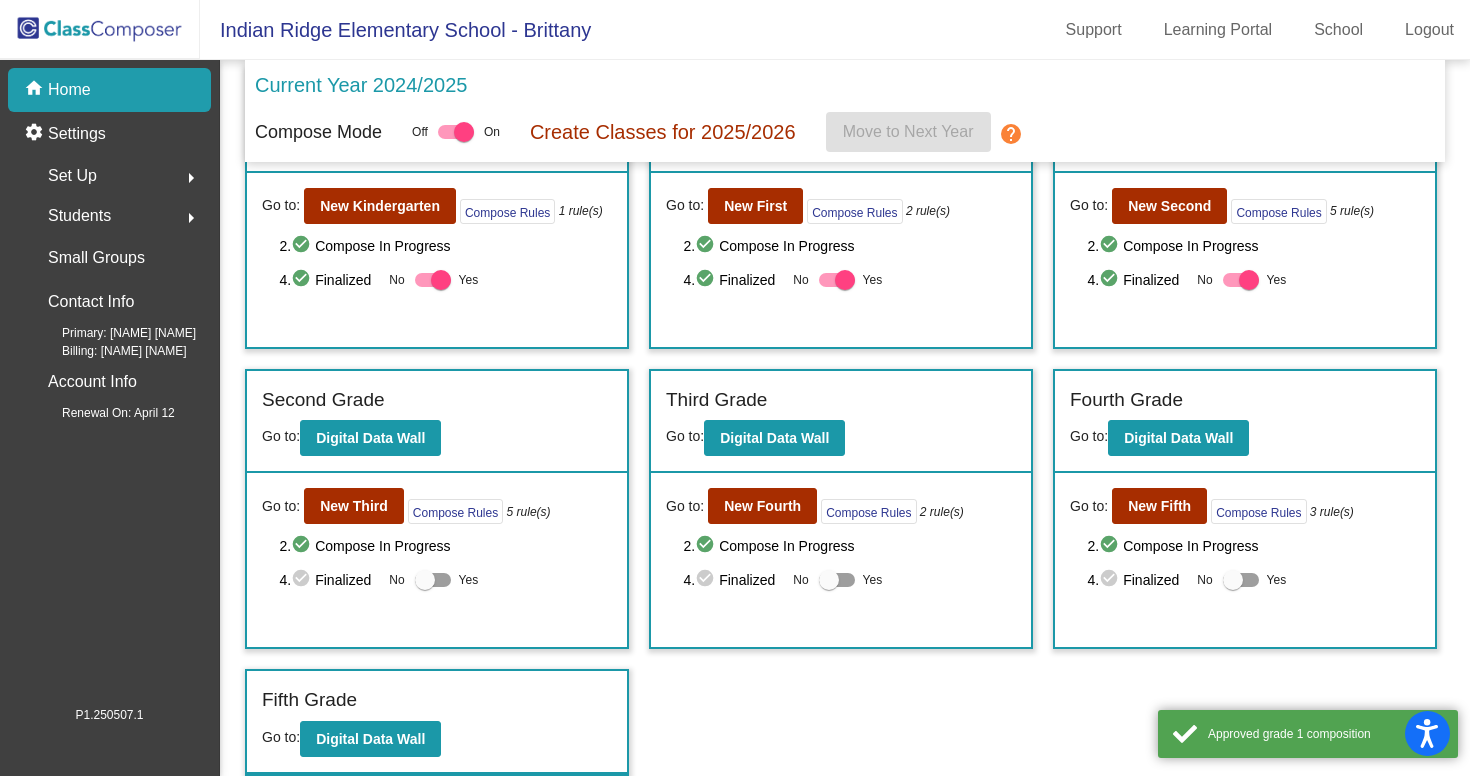 scroll, scrollTop: 105, scrollLeft: 0, axis: vertical 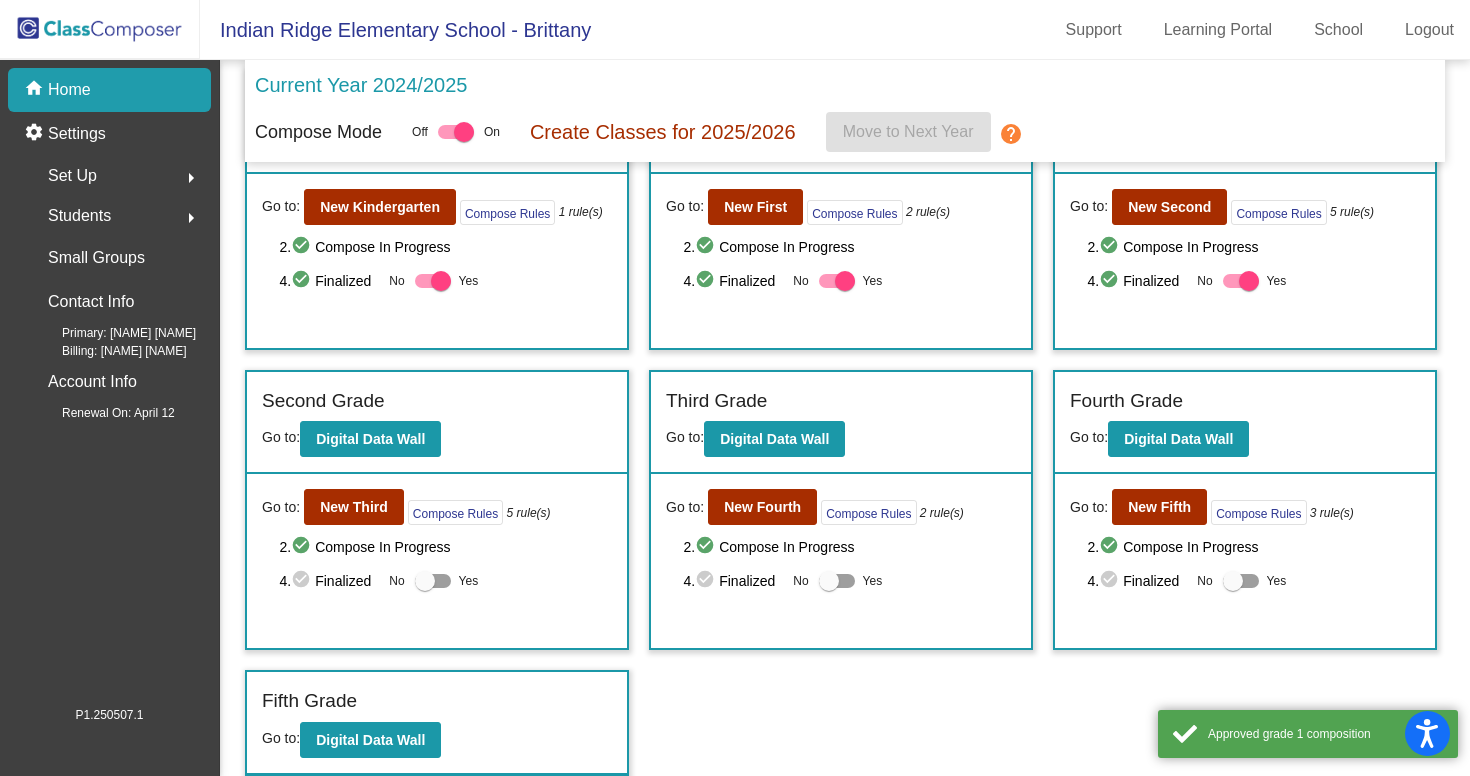 click at bounding box center (1233, 581) 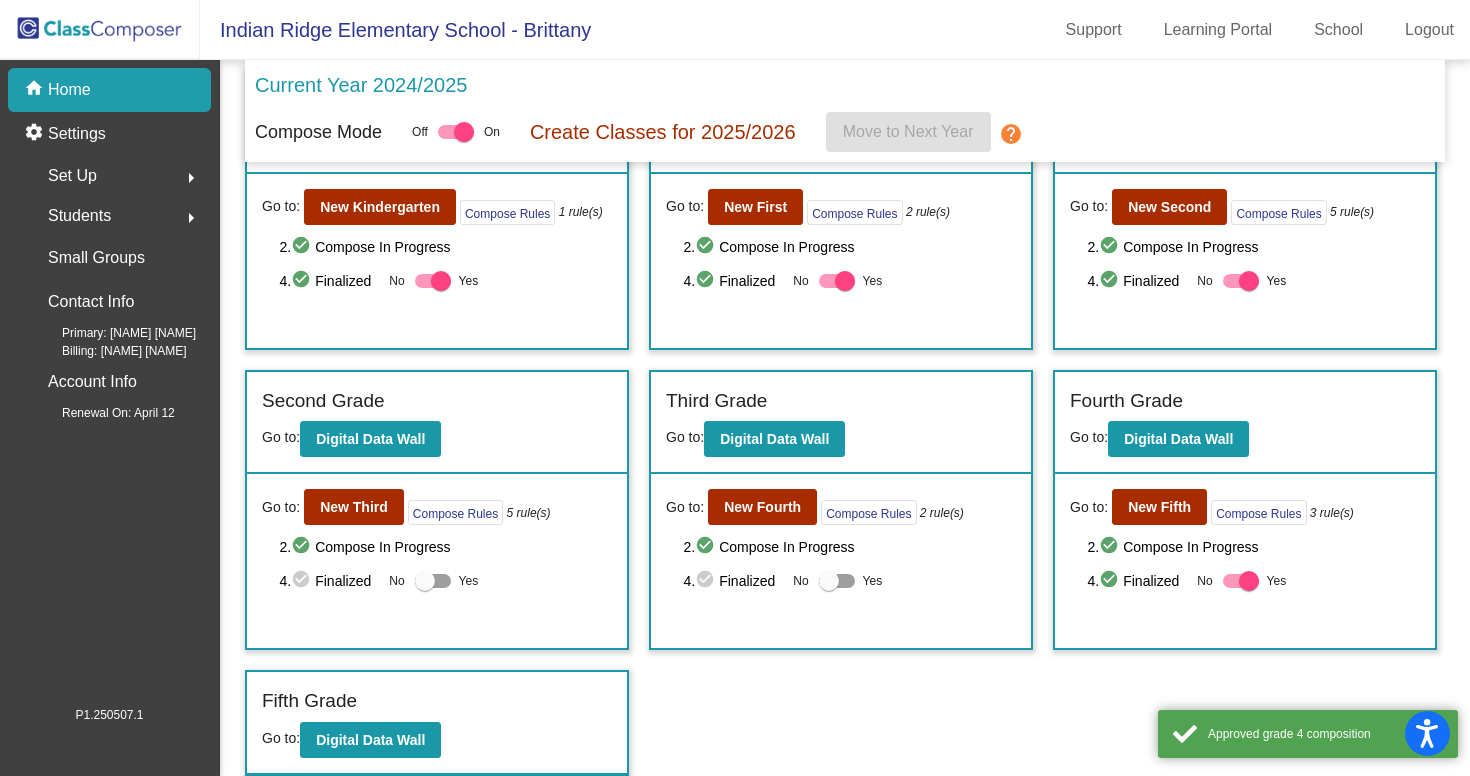 click at bounding box center [837, 581] 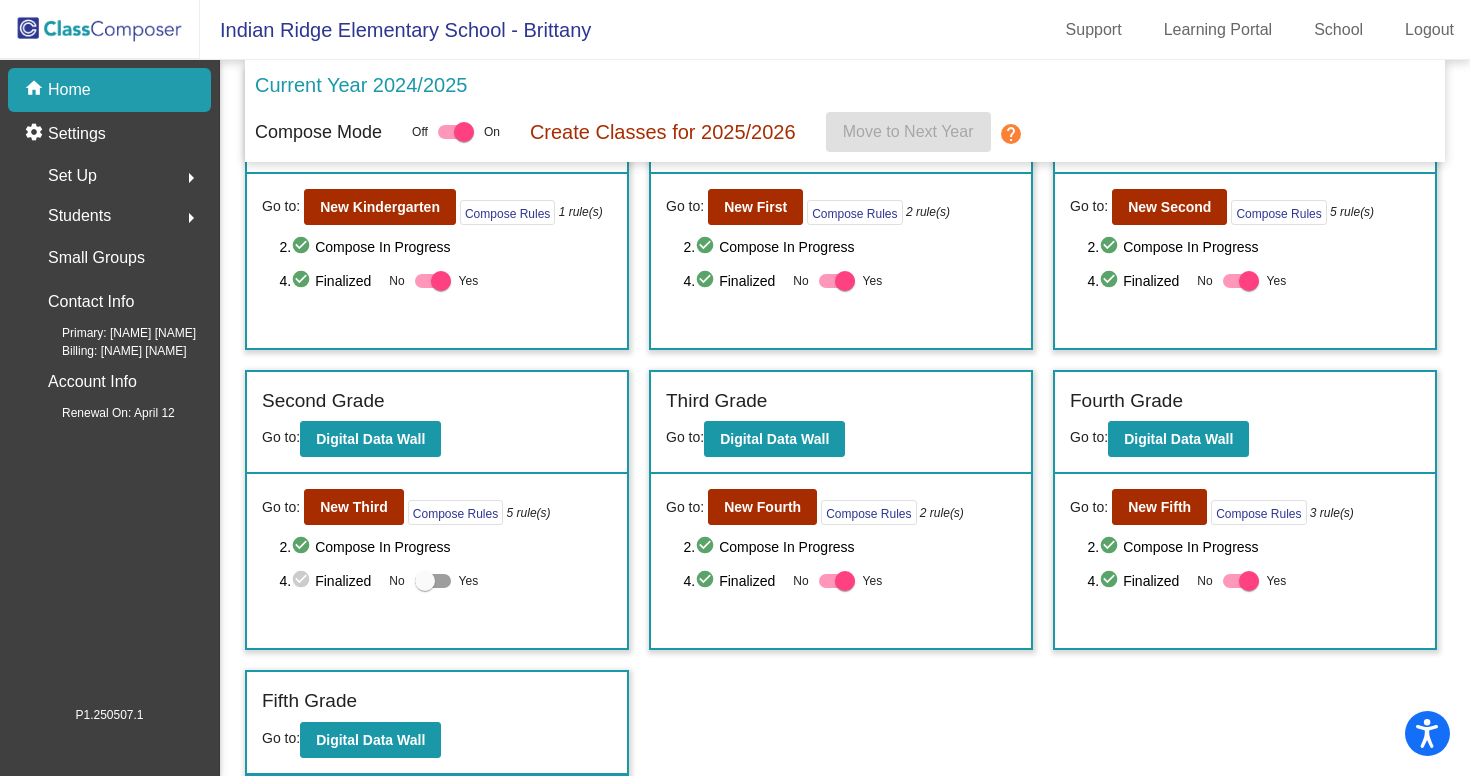 click at bounding box center [425, 581] 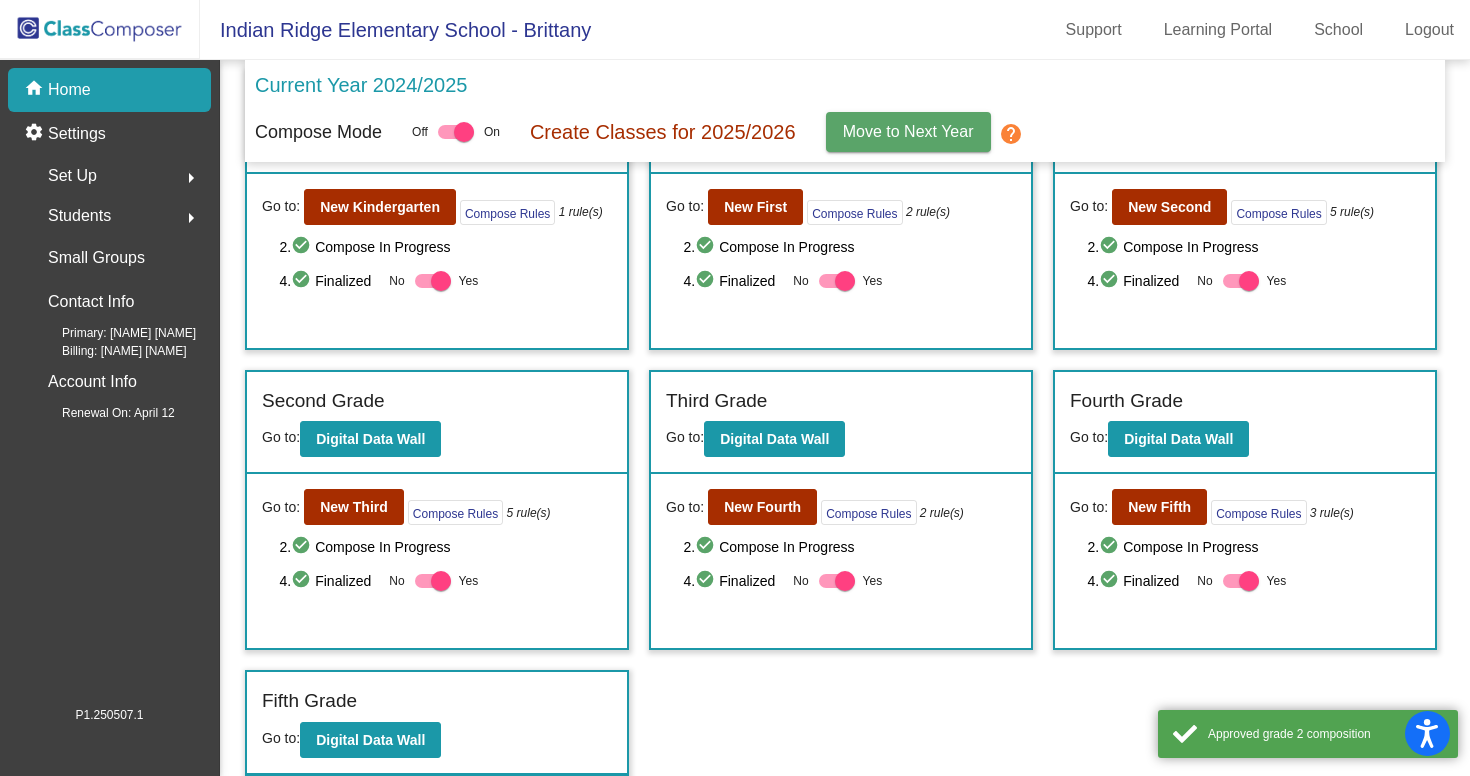 scroll, scrollTop: 0, scrollLeft: 0, axis: both 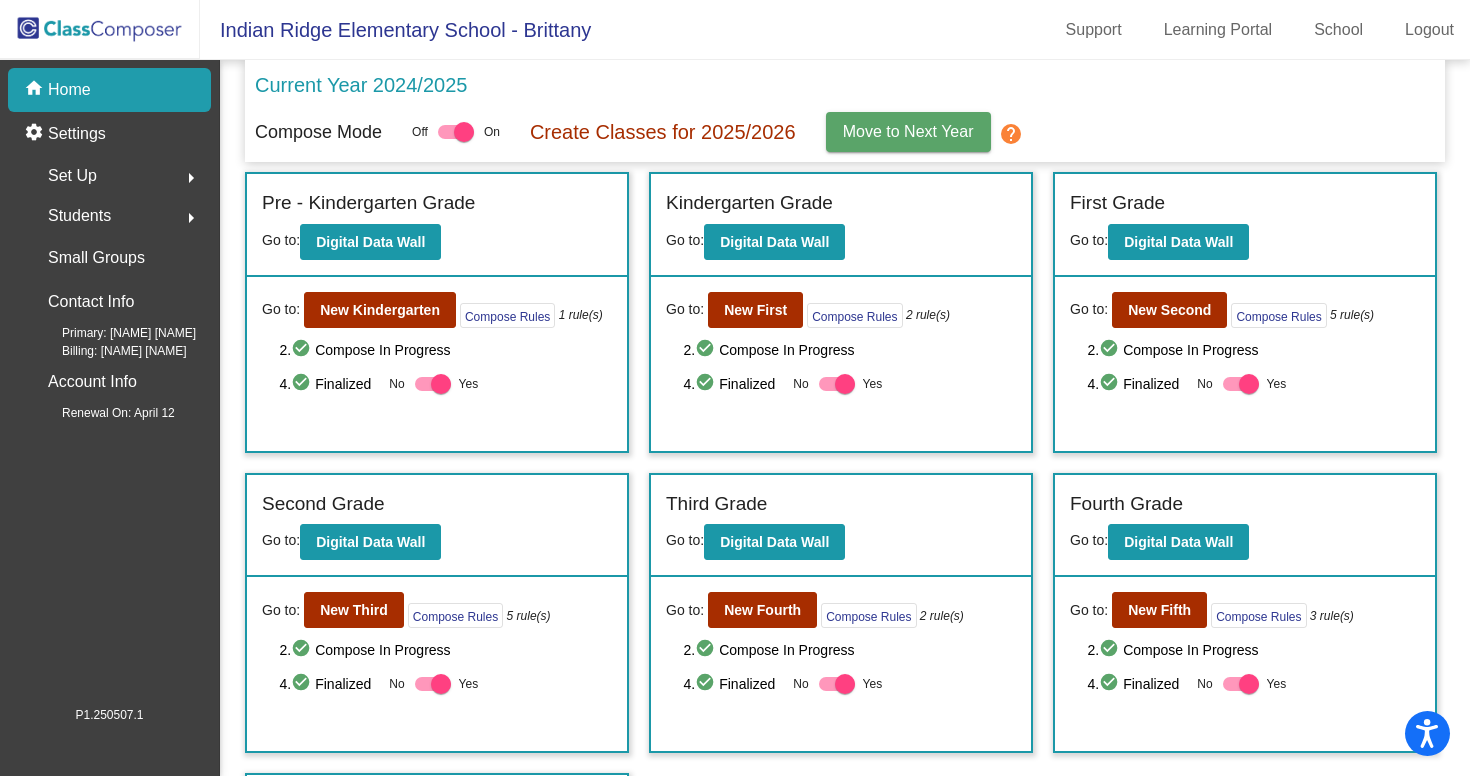 click on "Move to Next Year" 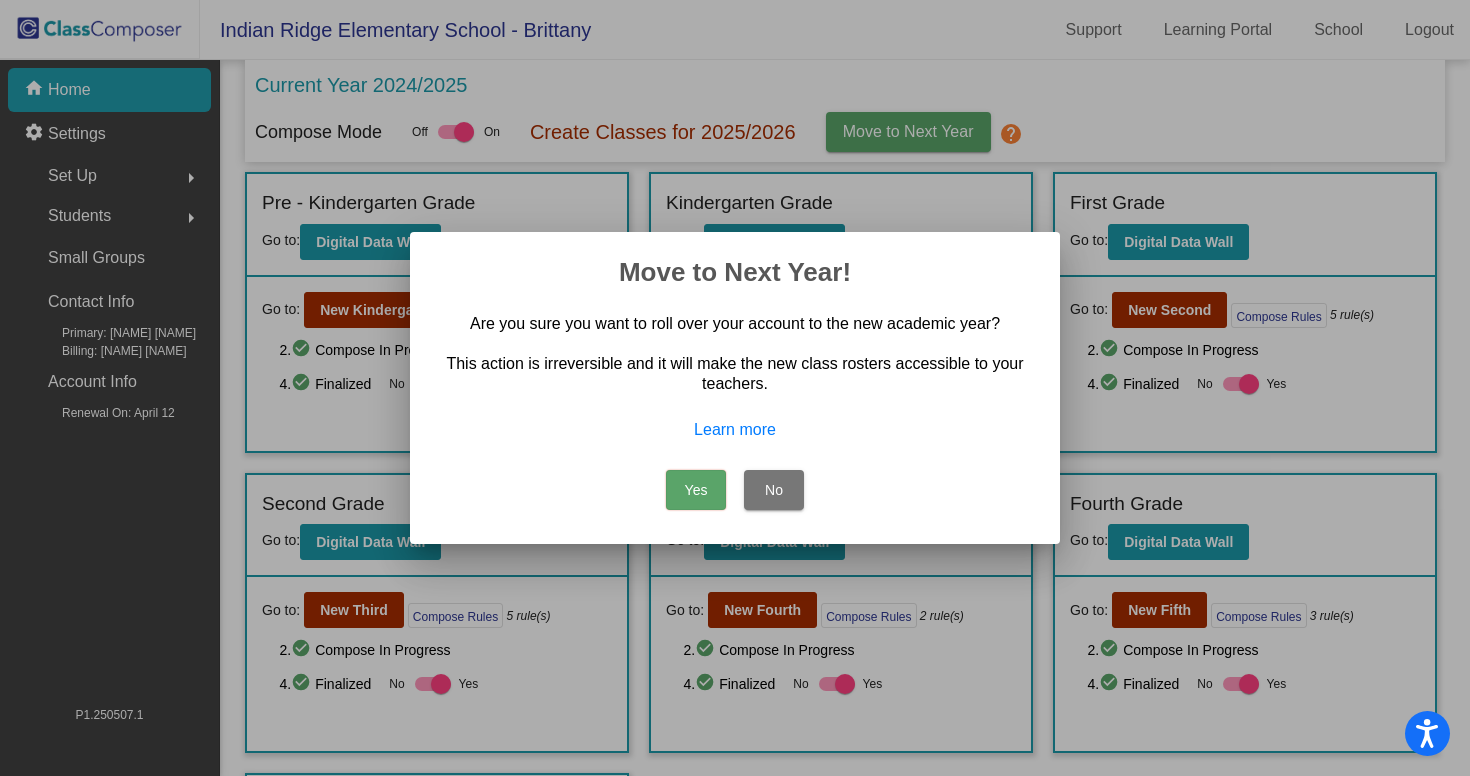 click on "No" at bounding box center [774, 490] 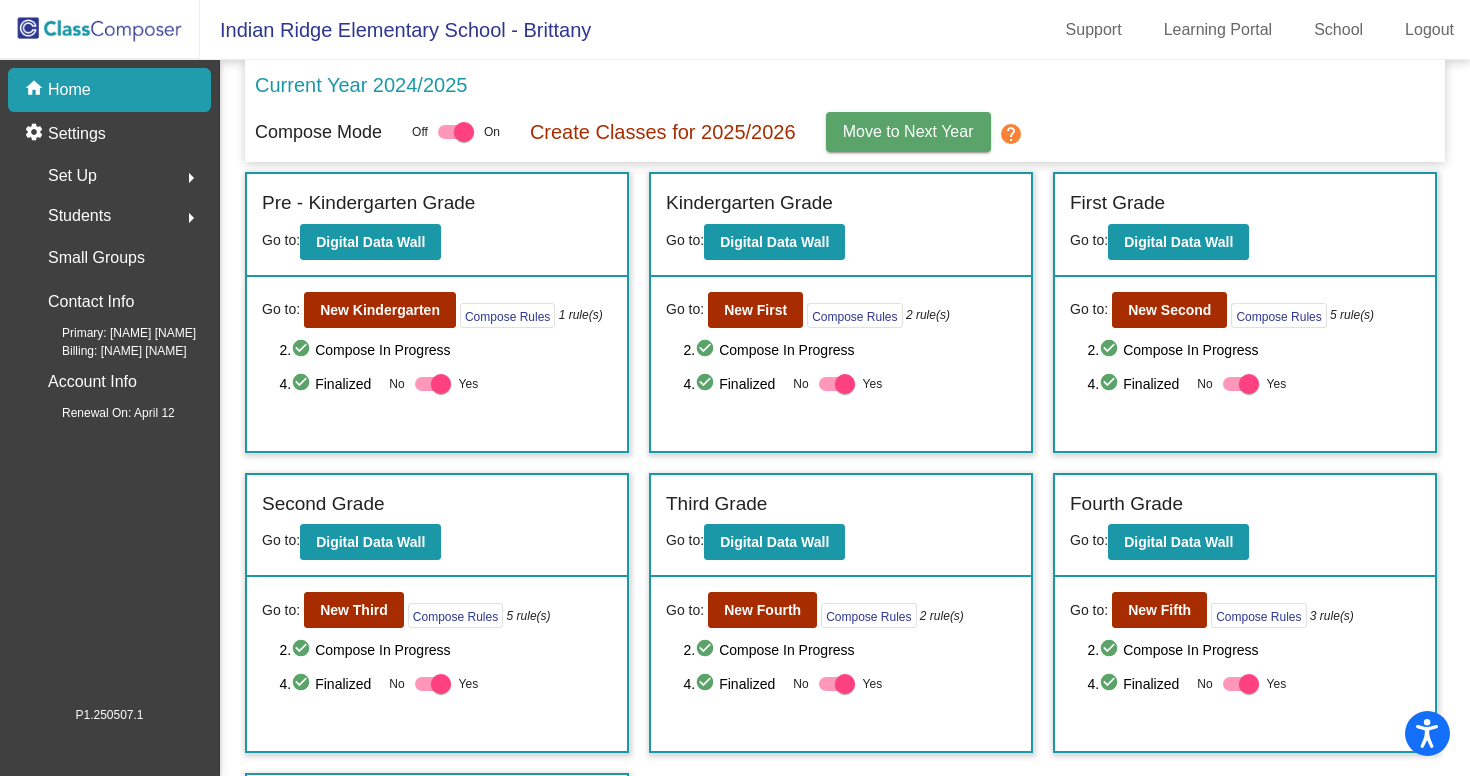 click on "Move to Next Year" 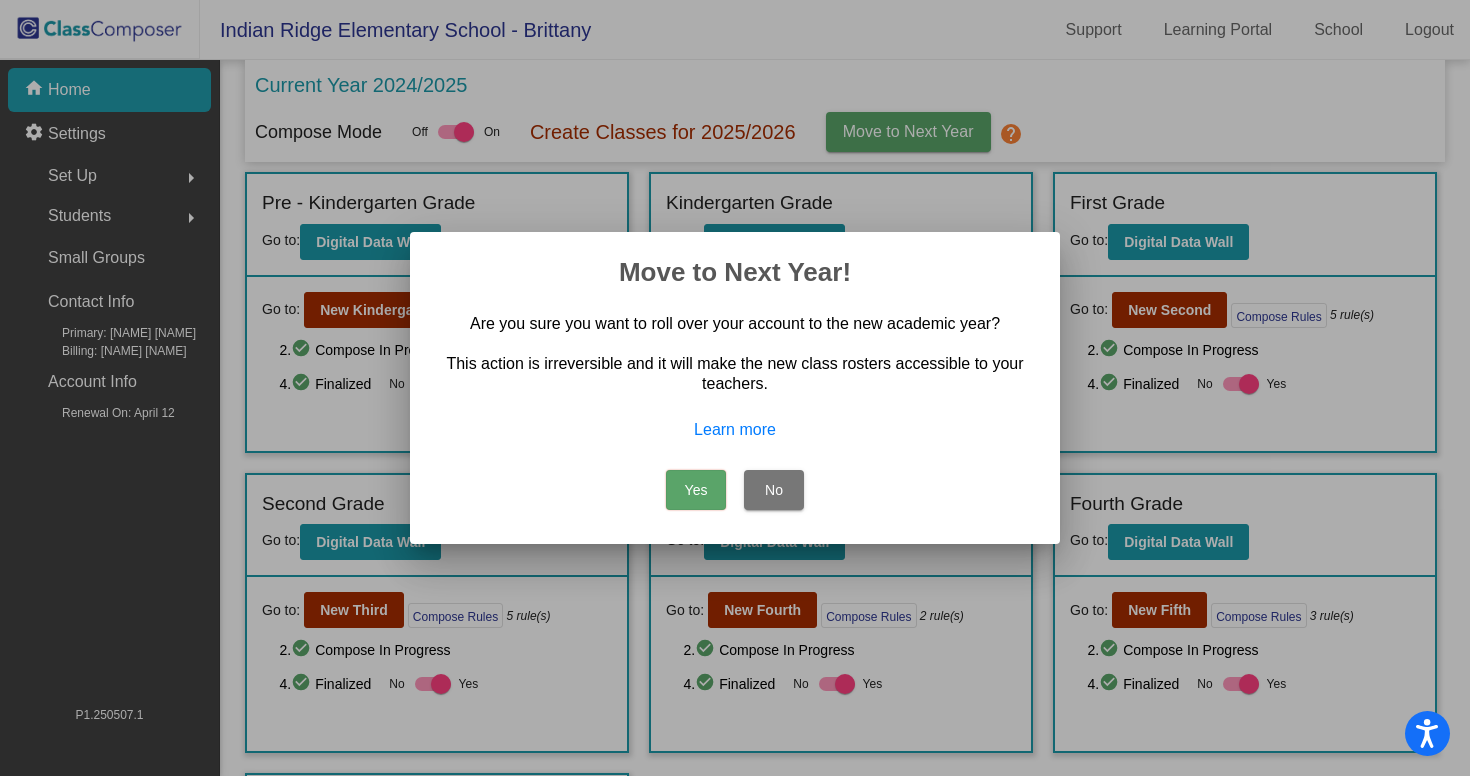 click on "Yes" at bounding box center [696, 490] 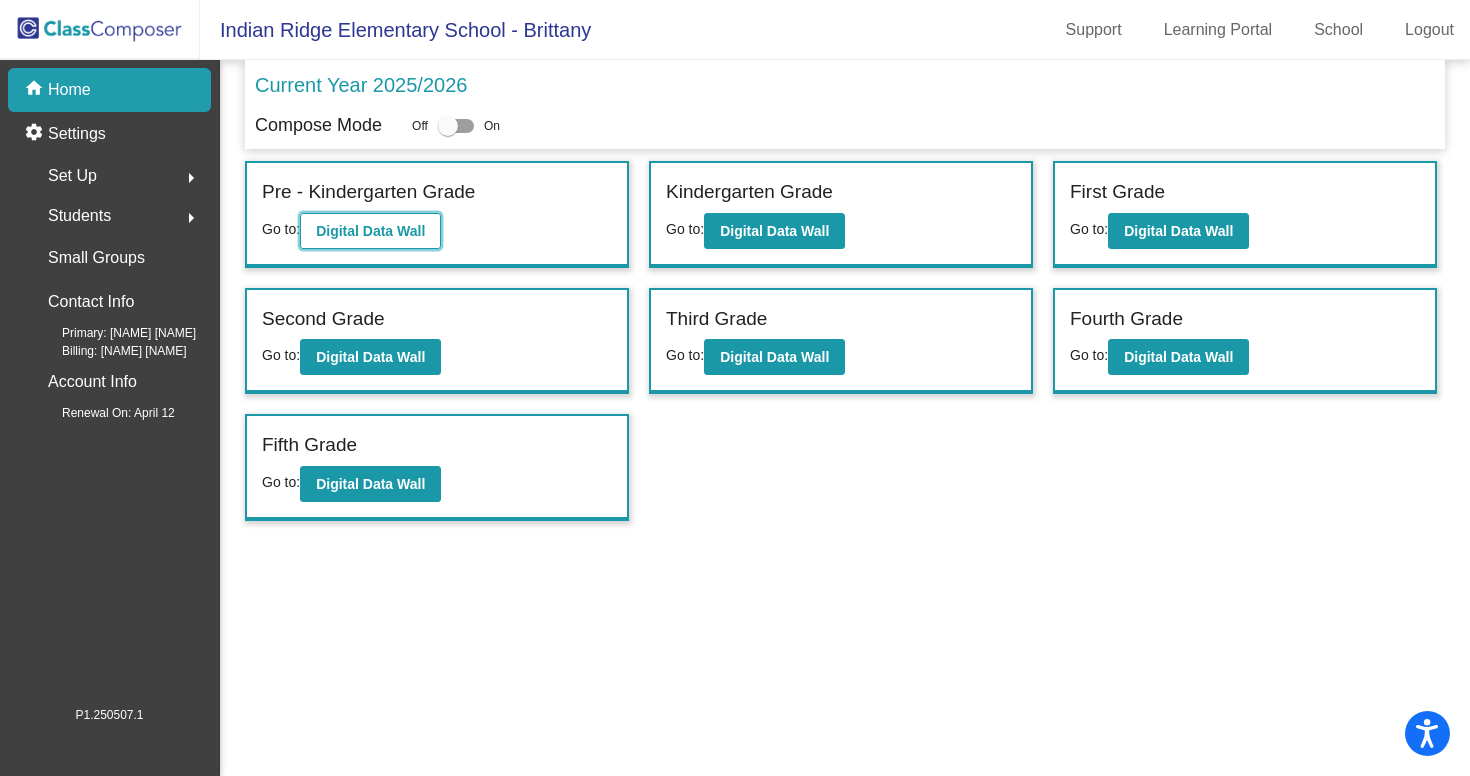 click on "Digital Data Wall" 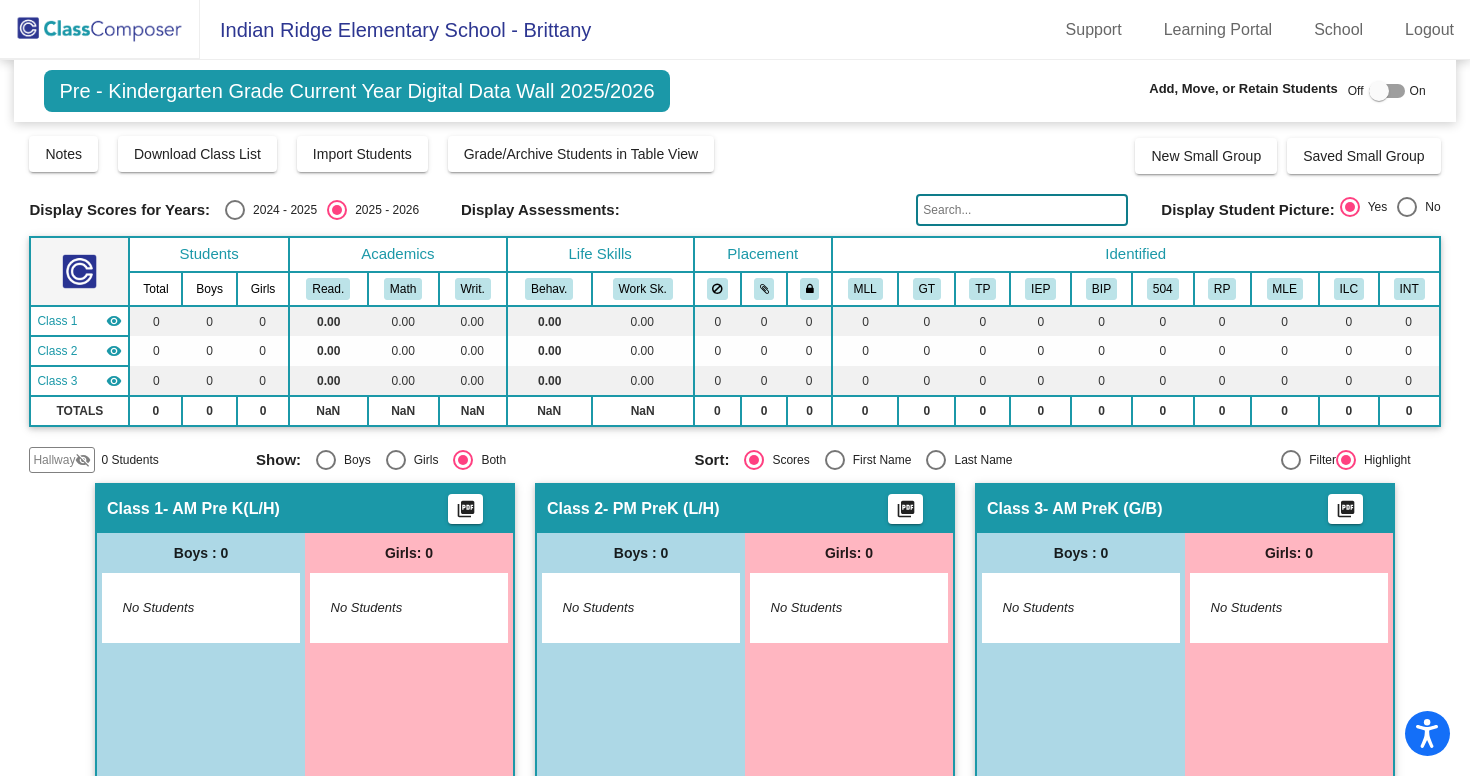 scroll, scrollTop: 0, scrollLeft: 0, axis: both 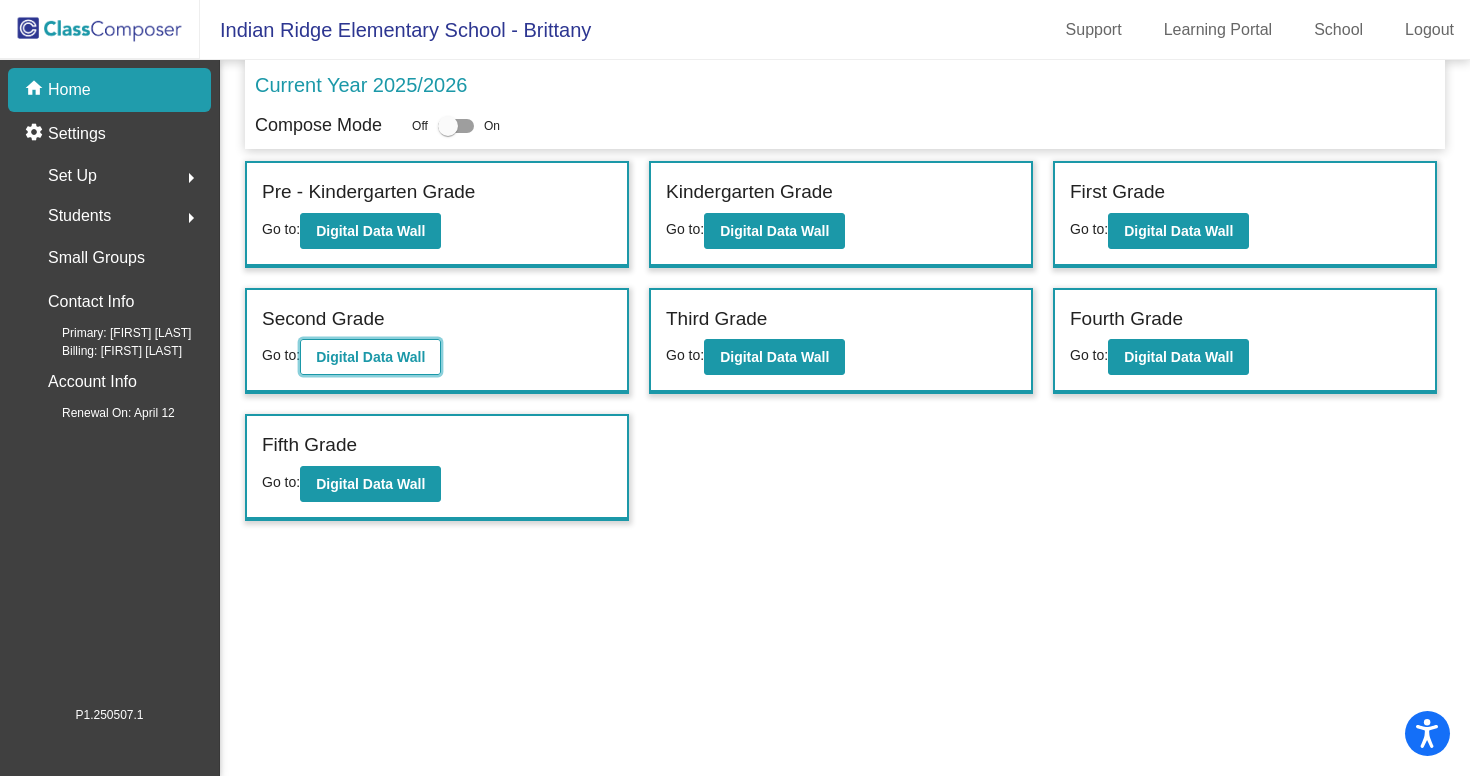 click on "Digital Data Wall" 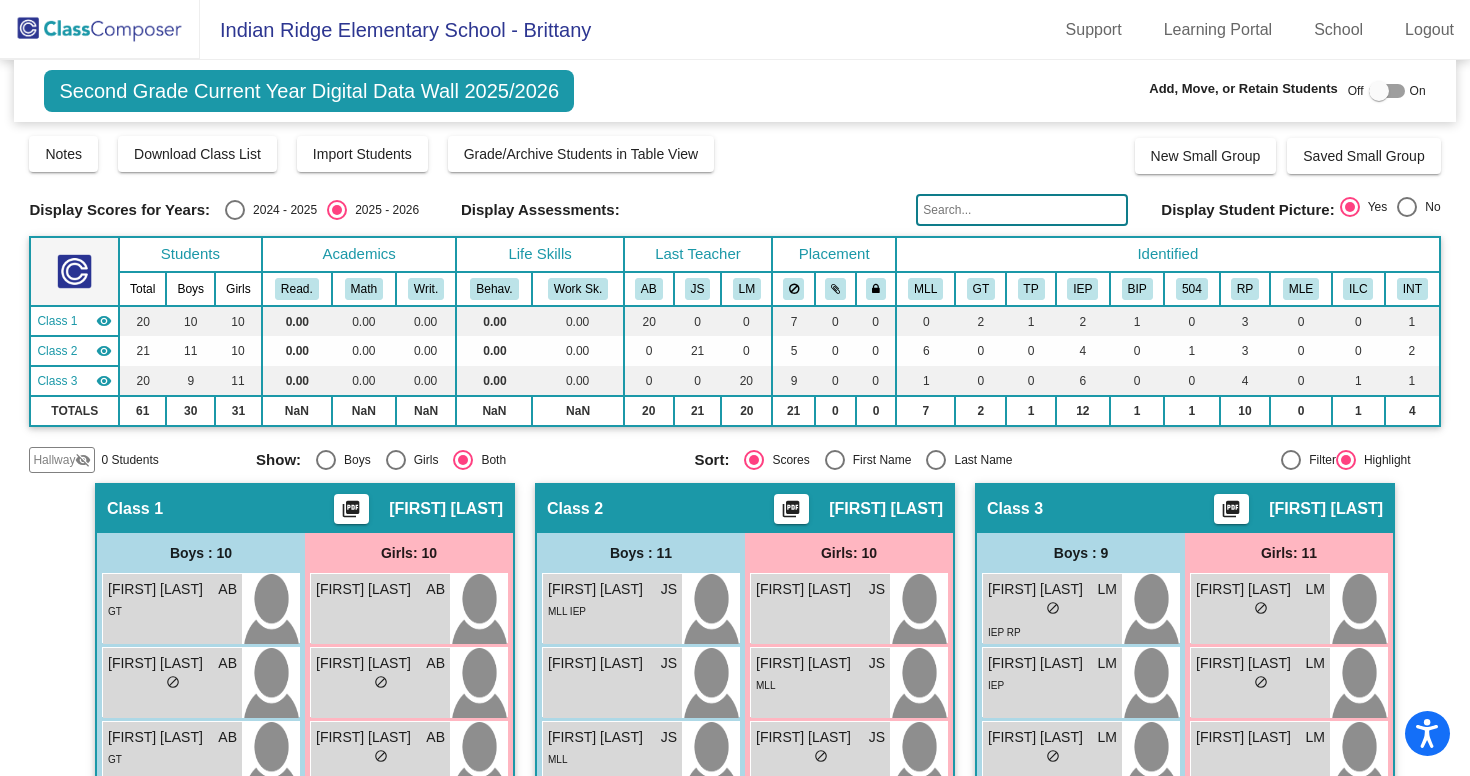 click 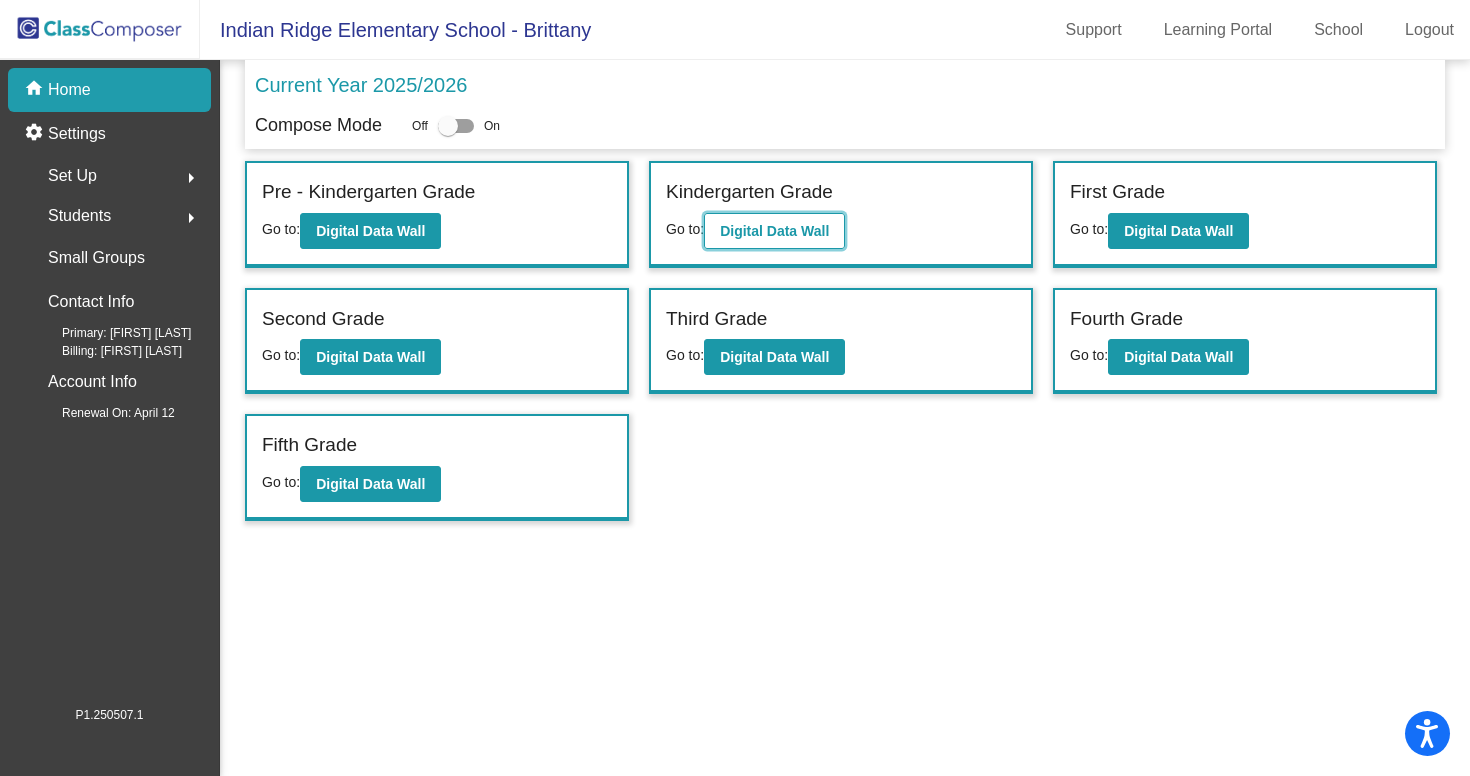 click on "Digital Data Wall" 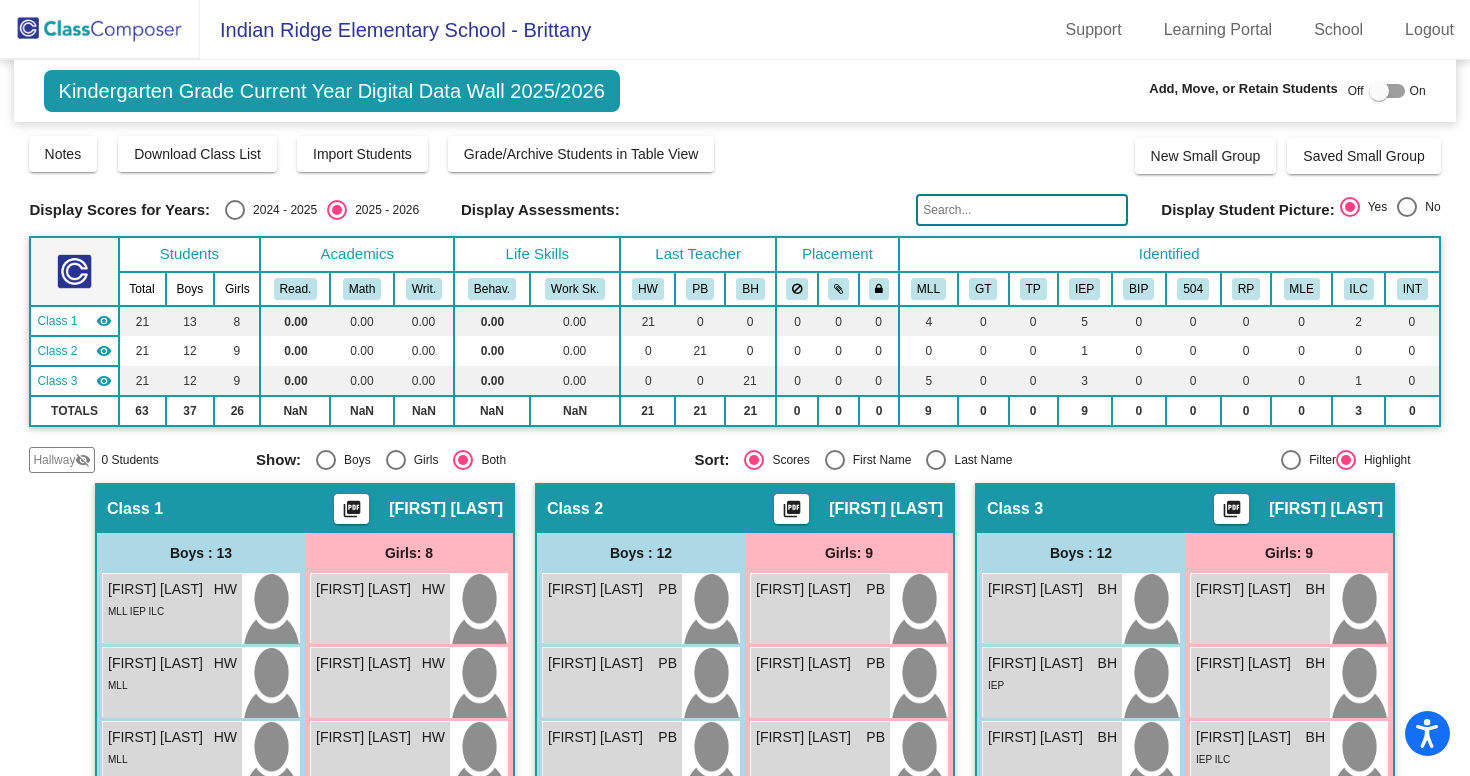 click on "Hallway   - Hallway Class  picture_as_pdf  Add Student  [FIRST] [LAST] [ID]  (Recommended)   Boy   Girl   Non Binary Add Close  Boys : 0    No Students   Girls: 0   No Students   Class 1    picture_as_pdf [FIRST] [LAST]  Add Student  [FIRST] [LAST] [ID]  (Recommended)   Boy   Girl   Non Binary Add Close  Boys : 13  [FIRST] [LAST] HW lock do_not_disturb_alt MLL IEP ILC [FIRST] [LAST] HW lock do_not_disturb_alt MLL [FIRST] [LAST] HW lock do_not_disturb_alt MLL [FIRST] [LAST] HW lock do_not_disturb_alt [FIRST]  [LAST] HW lock do_not_disturb_alt [FIRST] [LAST] HW lock do_not_disturb_alt IEP [FIRST] [LAST] HW lock do_not_disturb_alt IEP ILC [FIRST] [LAST] HW lock do_not_disturb_alt IEP ILC [FIRST] [LAST] HW lock do_not_disturb_alt [FIRST] [LAST] HW lock do_not_disturb_alt [FIRST] [LAST] HW lock do_not_disturb_alt IEP [FIRST] [LAST] HW lock do_not_disturb_alt Girls: 8 [FIRST] [LAST] HW lock do_not_disturb_alt [FIRST] [LAST] HW lock do_not_disturb_alt [FIRST] [LAST]" 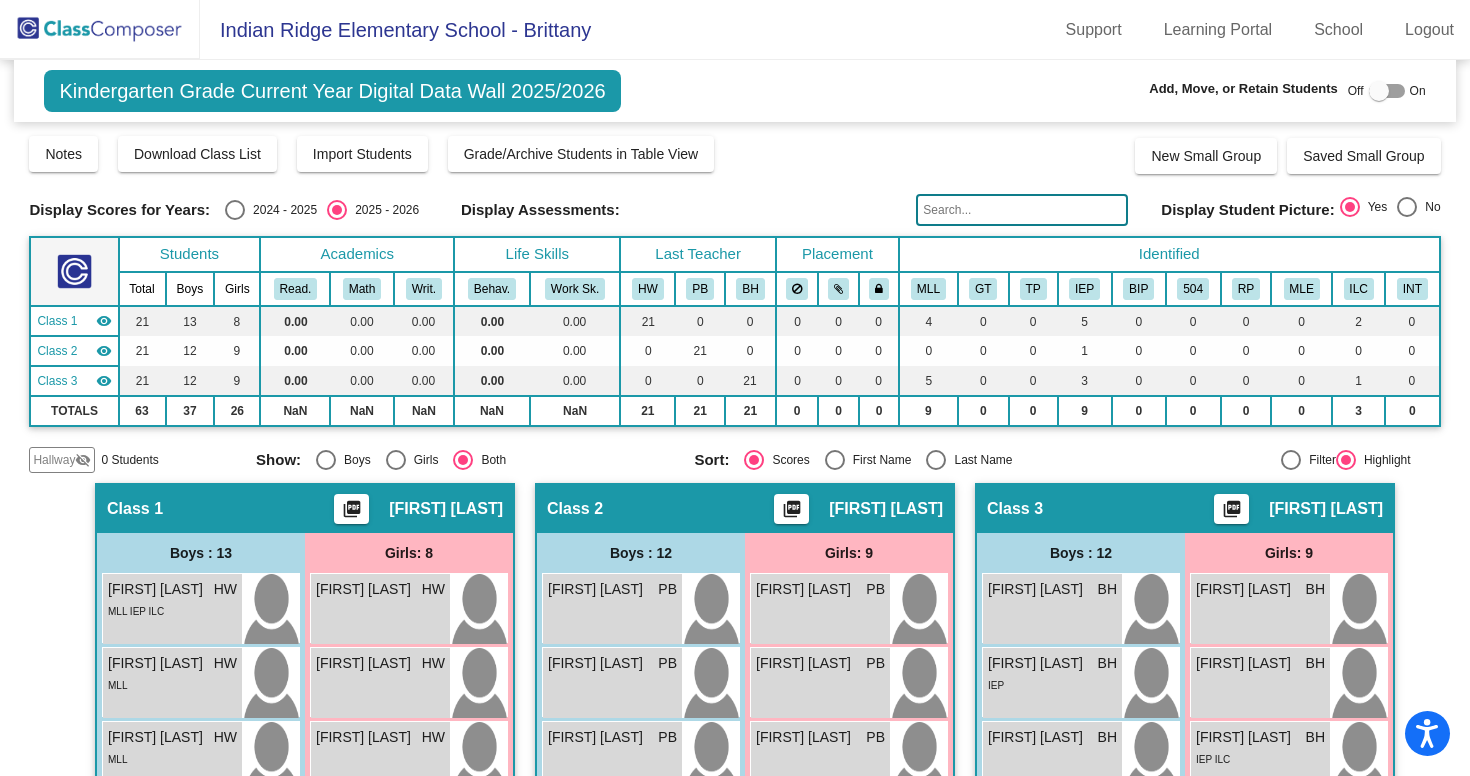 click 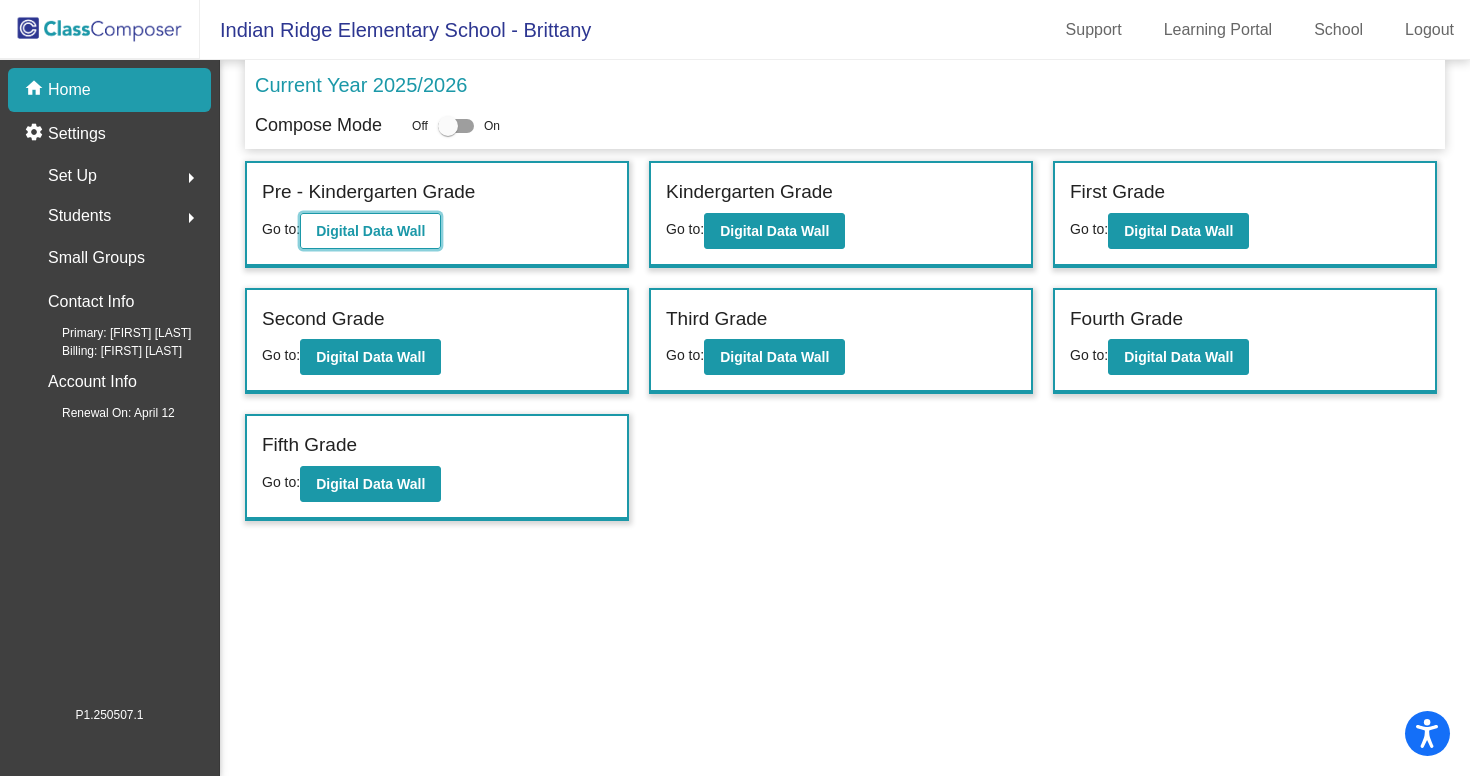 click on "Digital Data Wall" 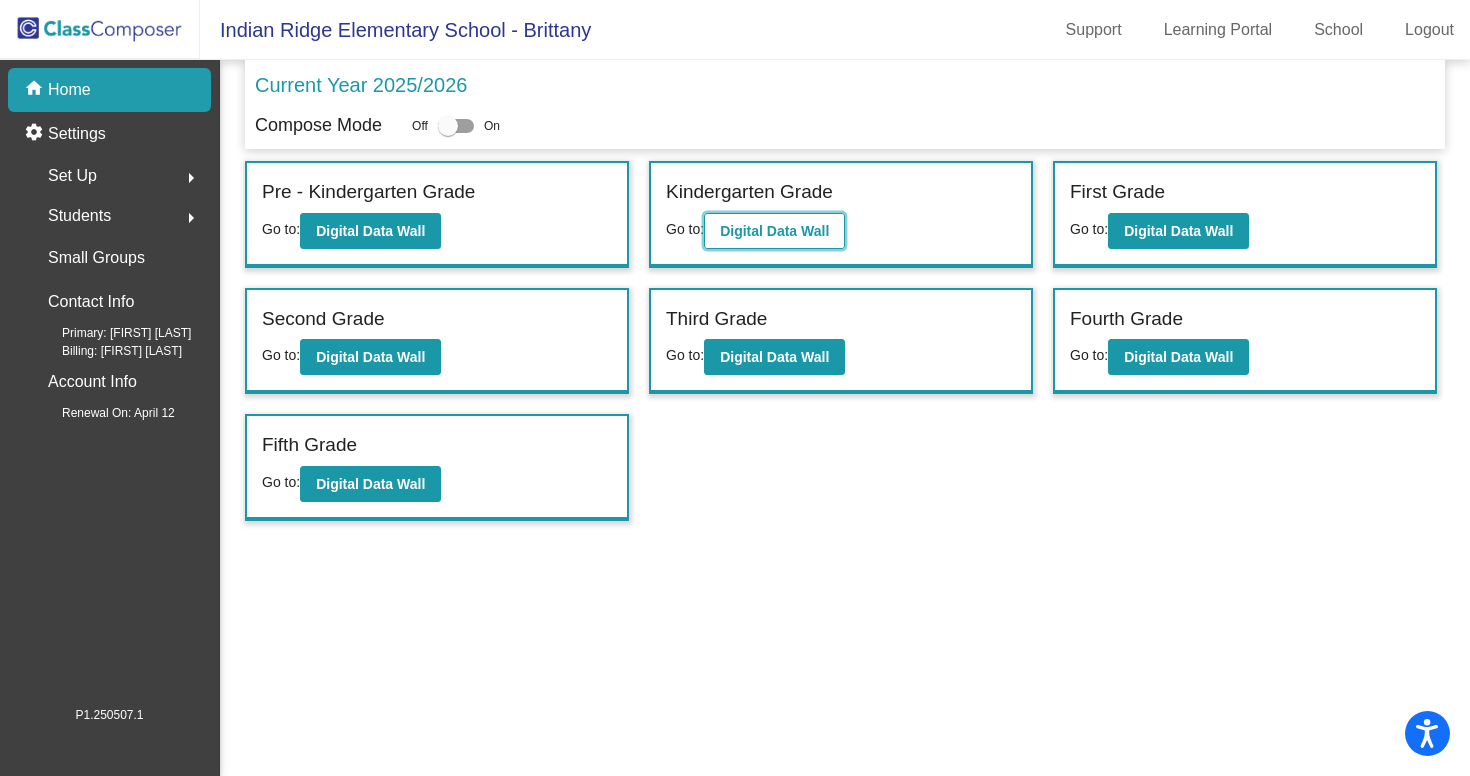 click on "Digital Data Wall" 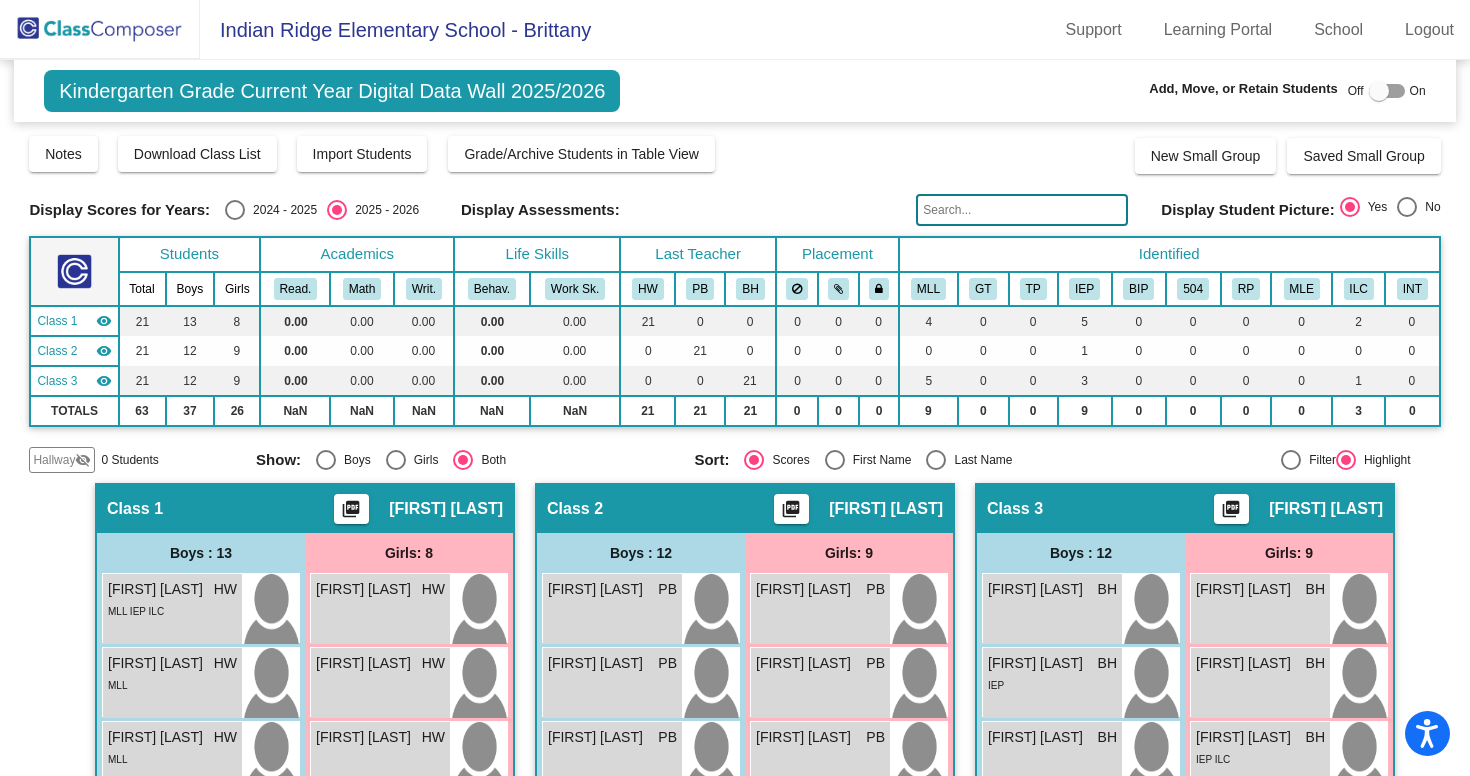 click 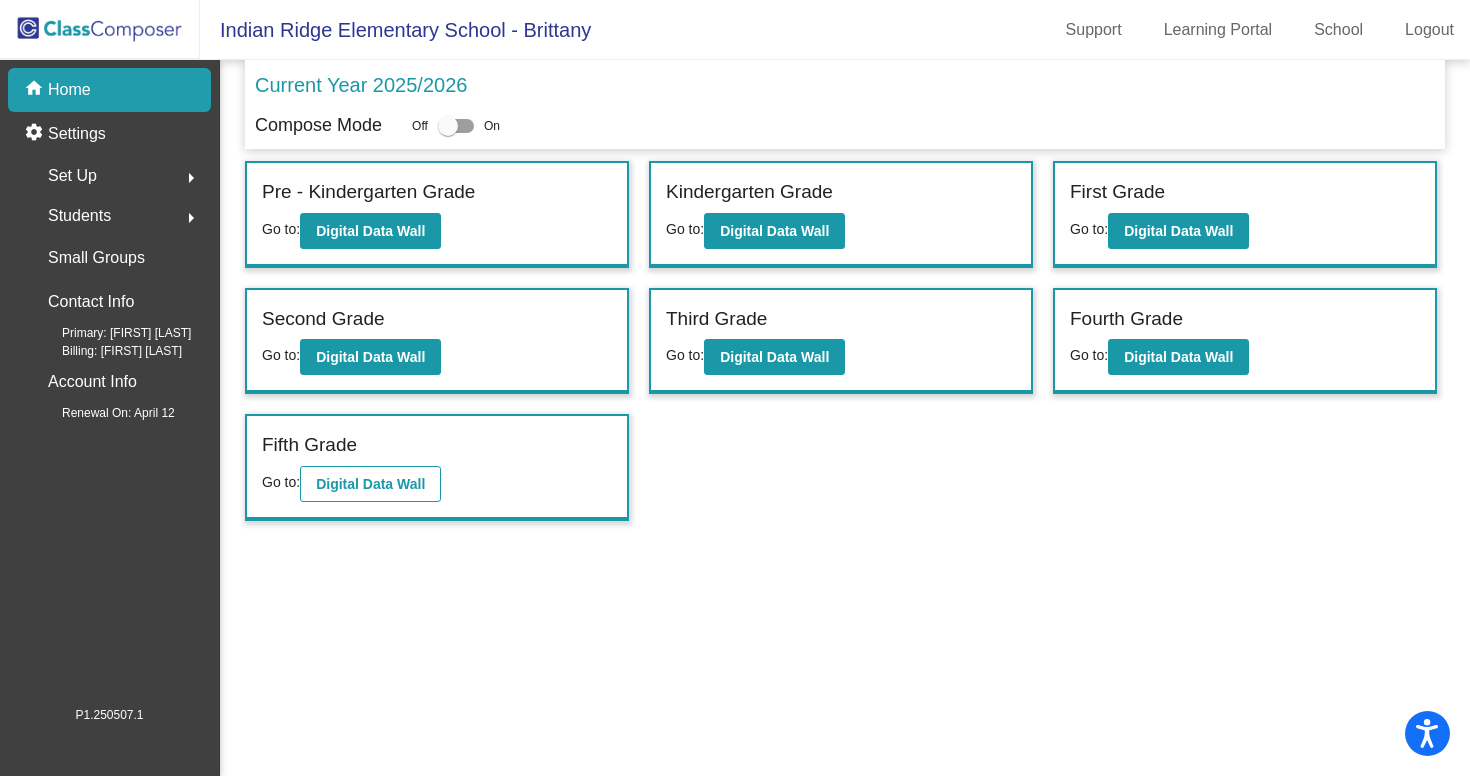 scroll, scrollTop: 1, scrollLeft: 0, axis: vertical 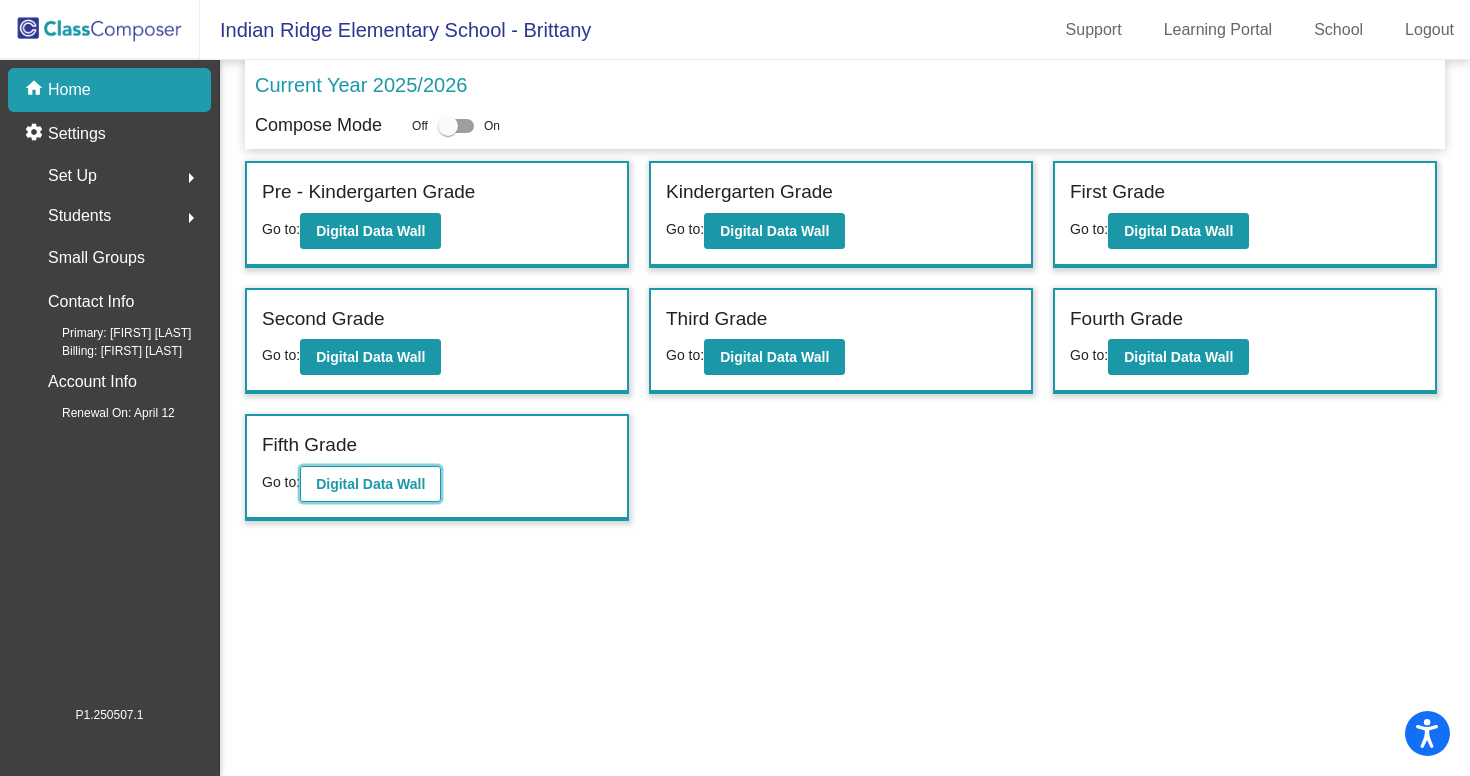 click on "Digital Data Wall" 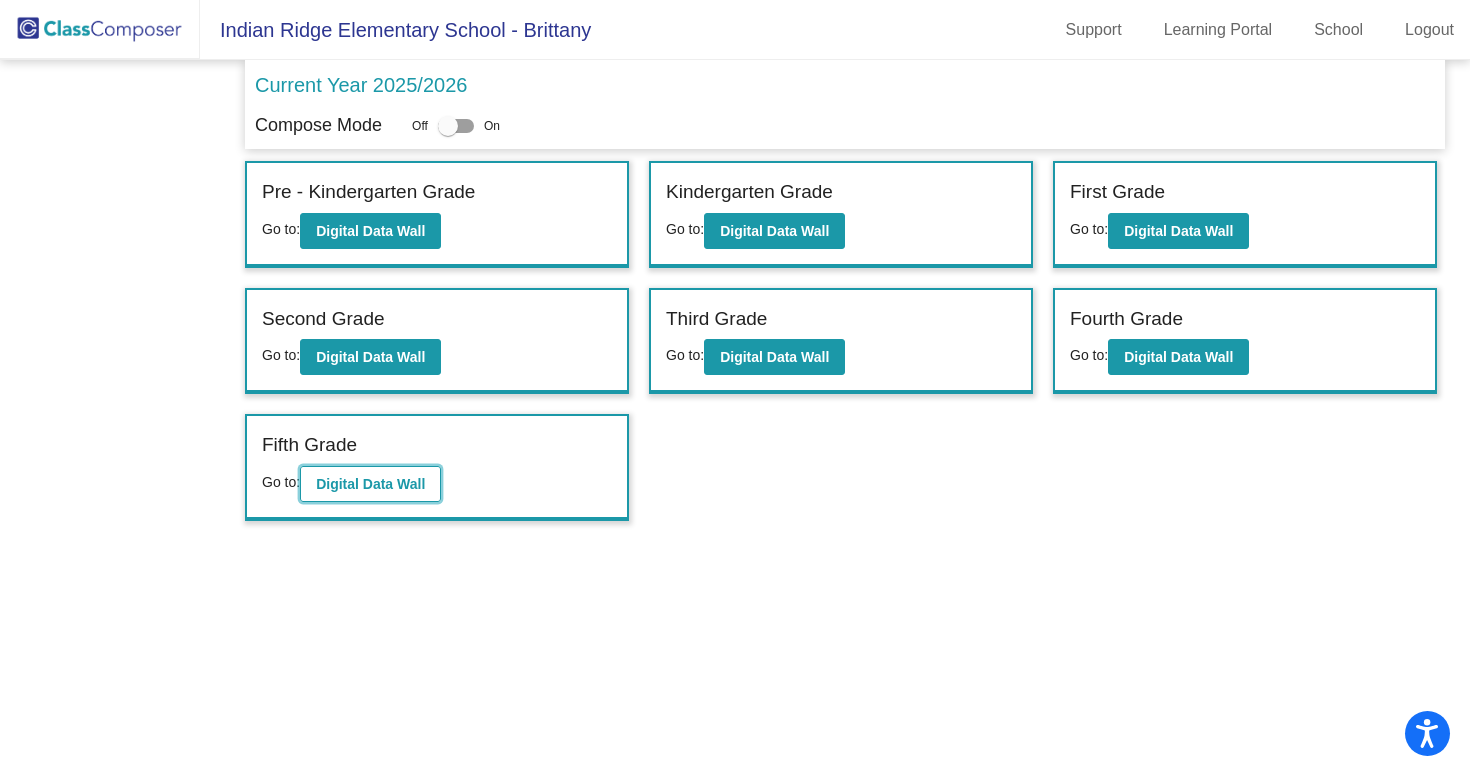 scroll, scrollTop: 0, scrollLeft: 0, axis: both 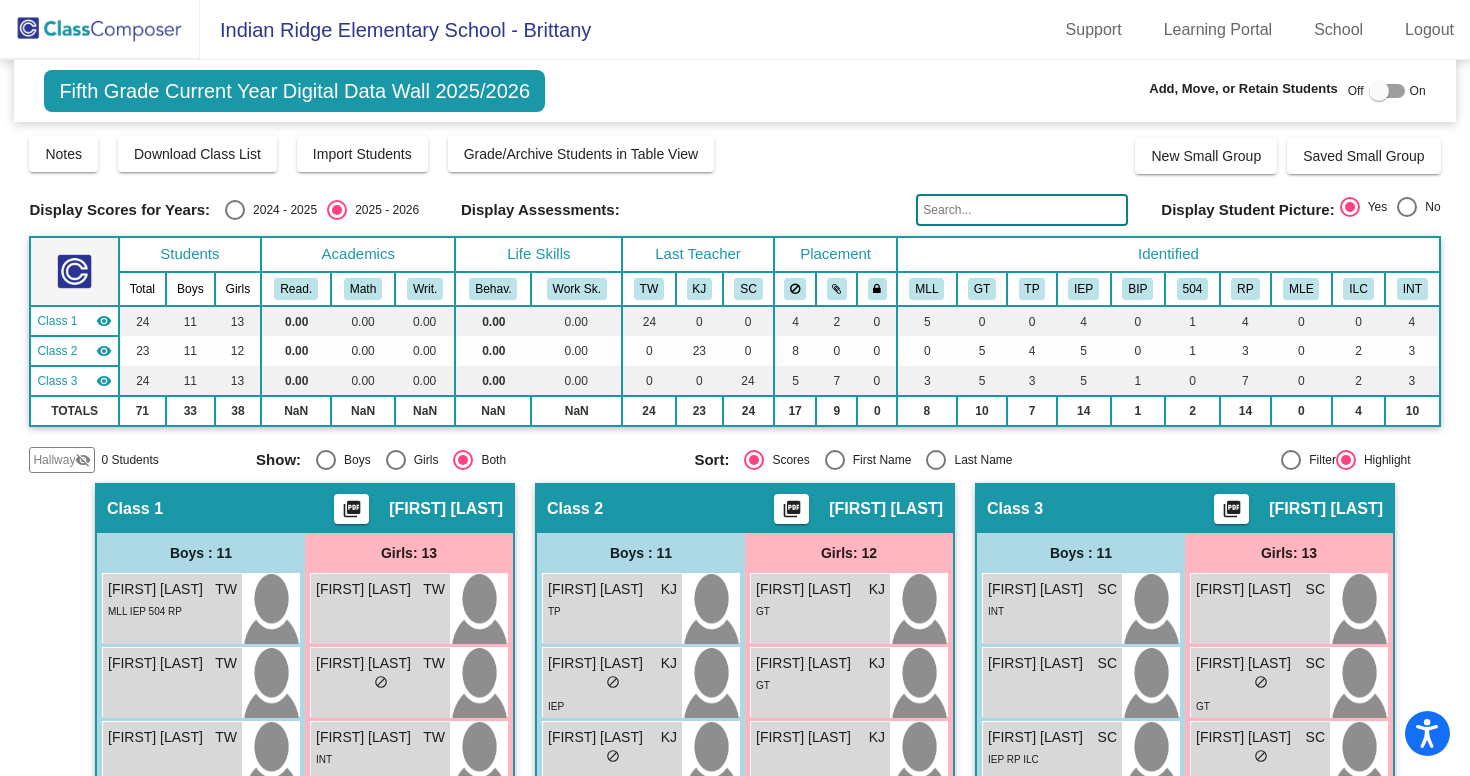 click 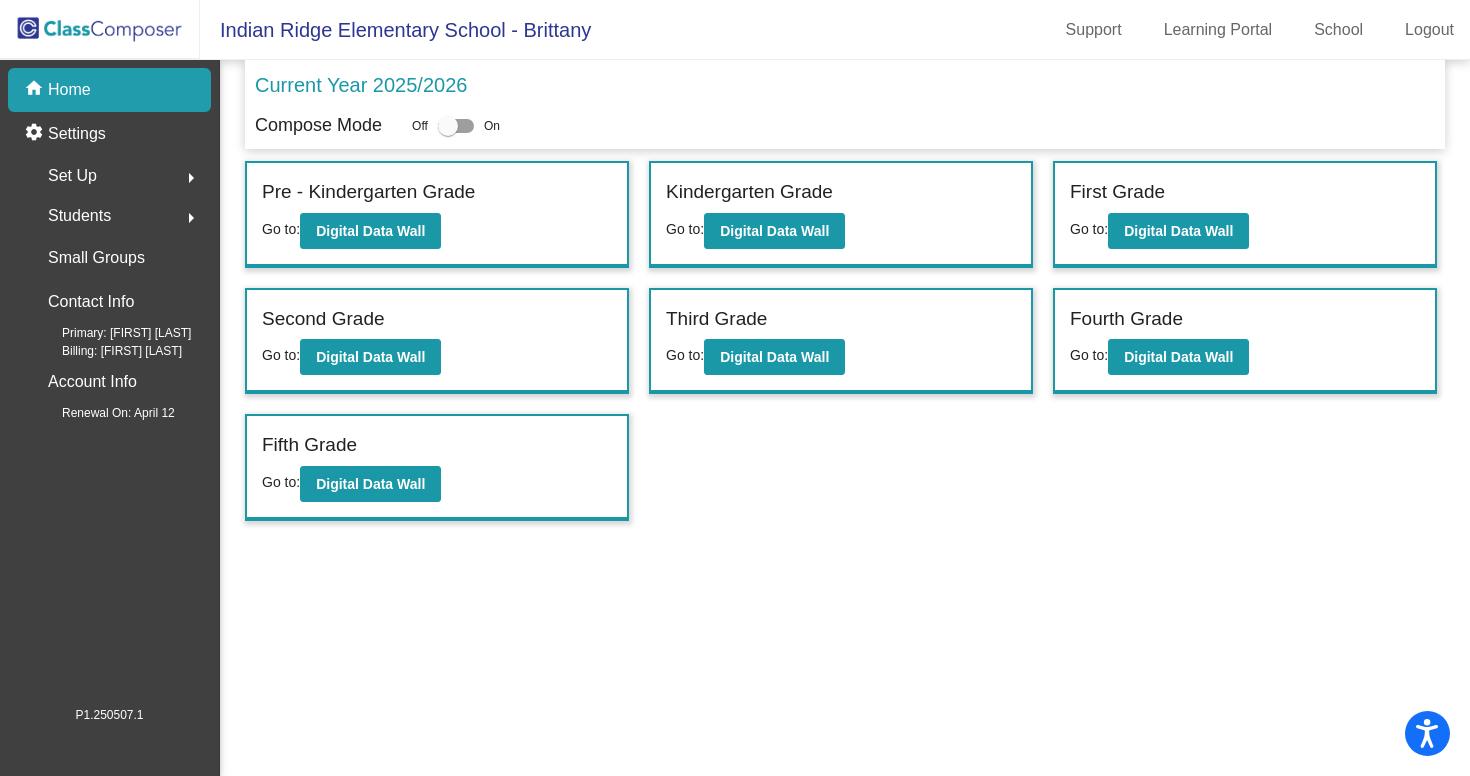 click on "Current Year 2025/2026 Compose Mode Off   On   Incoming   (New students moving into lowest grade) Go to:  Incoming Dashboard Pre - Kindergarten Grade Go to:  Digital Data Wall Kindergarten Grade Go to:  Digital Data Wall First Grade Go to:  Digital Data Wall Second Grade Go to:  Digital Data Wall Third Grade Go to:  Digital Data Wall Fourth Grade Go to:  Digital Data Wall Fifth Grade Go to:  Digital Data Wall" 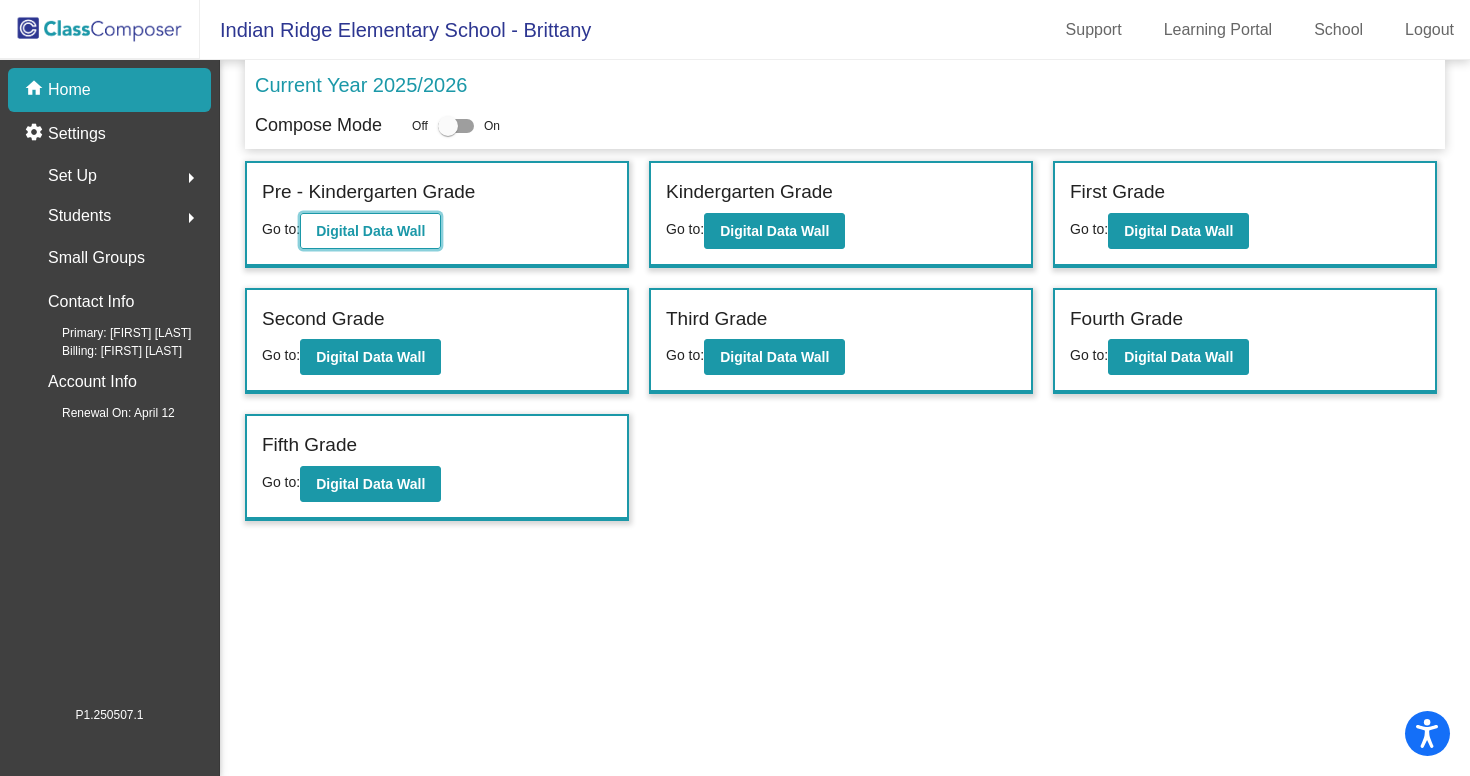 click on "Digital Data Wall" 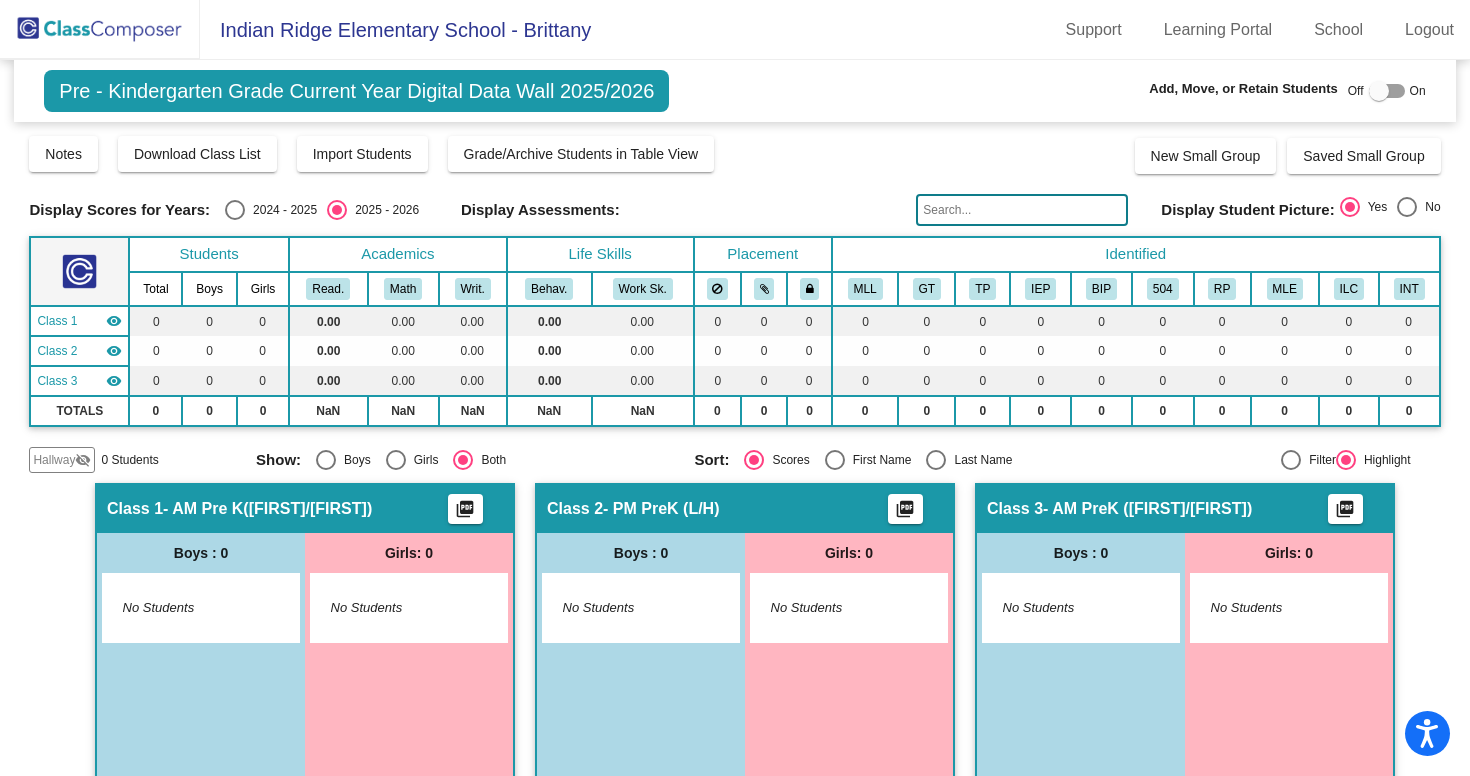click on "Hallway" 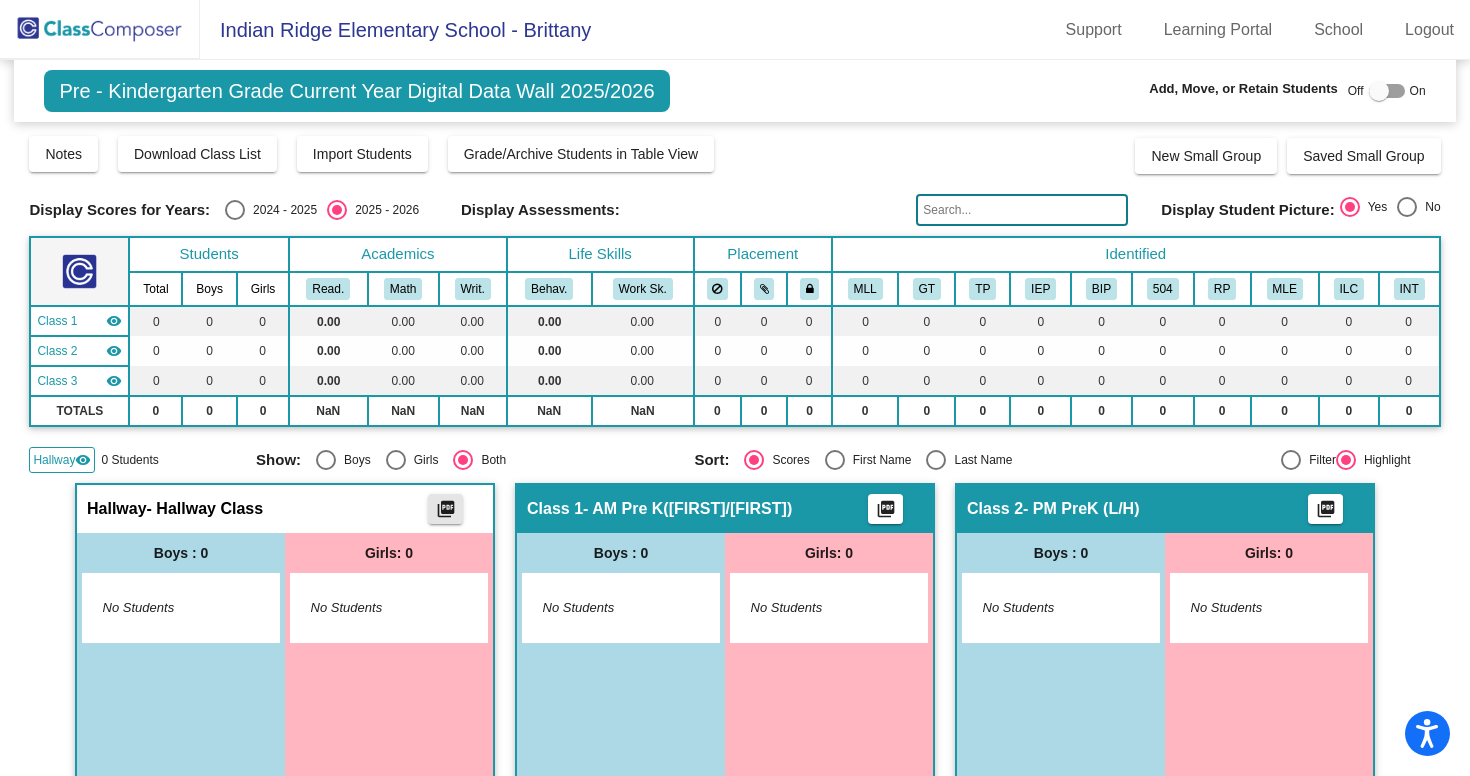 click on "picture_as_pdf" 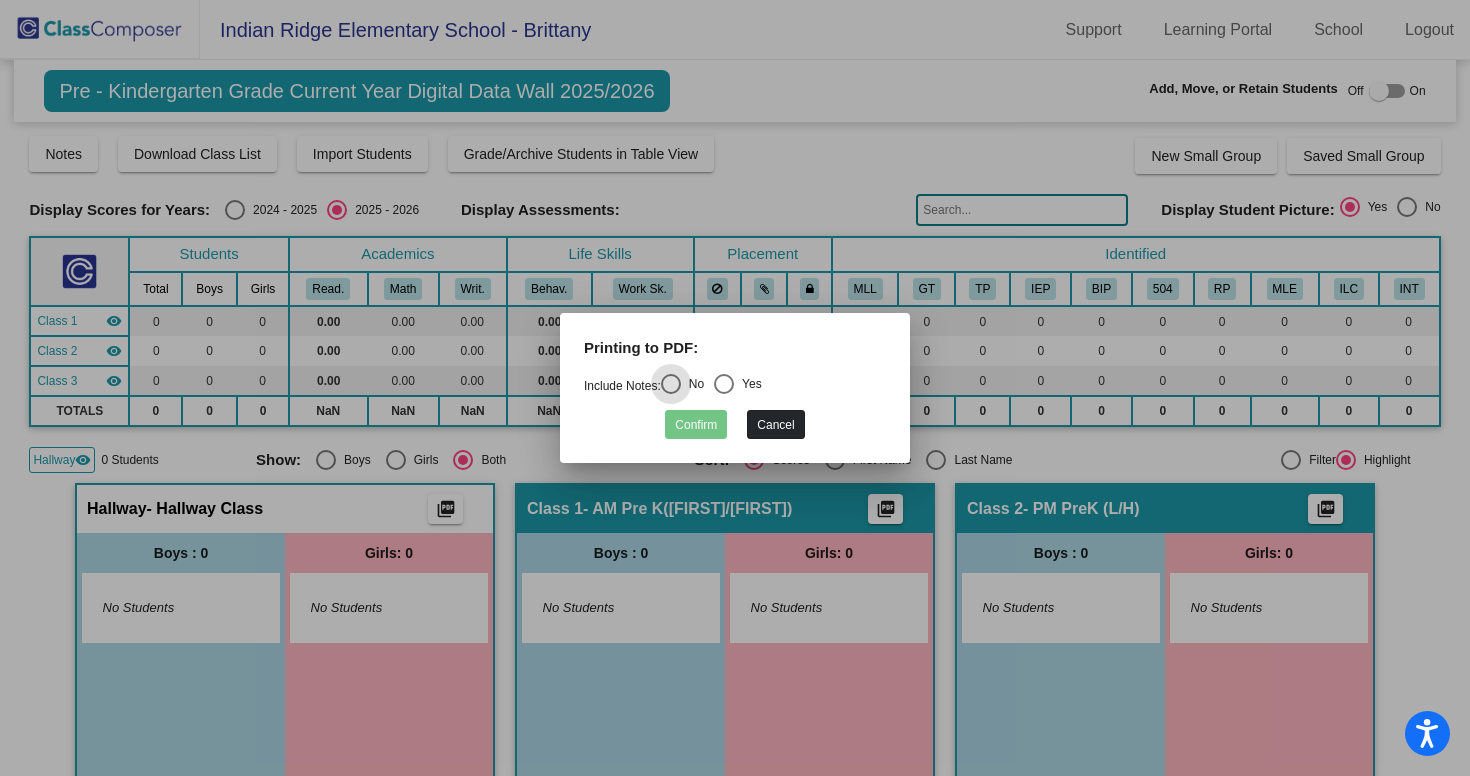 click on "Cancel" at bounding box center (775, 424) 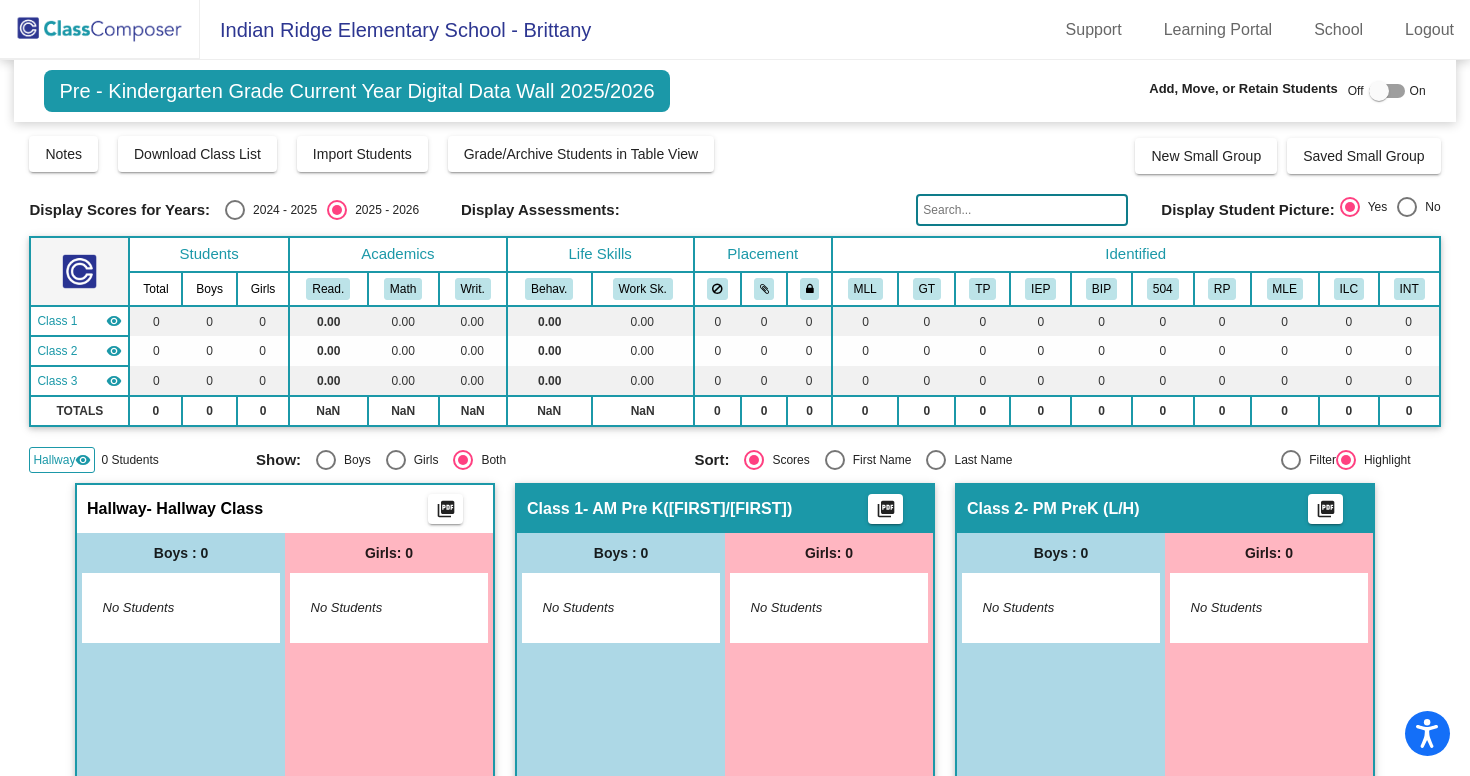 click at bounding box center (1379, 91) 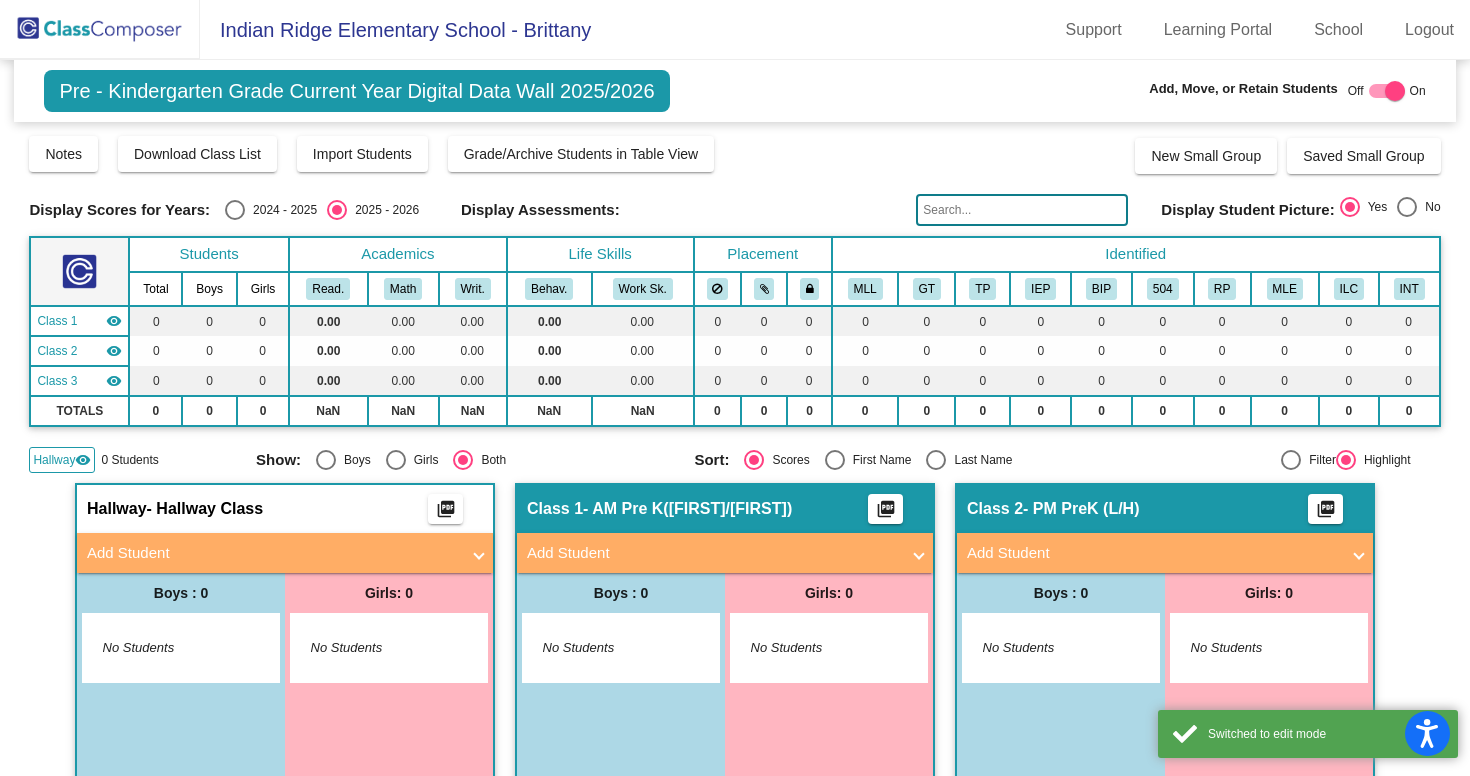 click on "Add Student" at bounding box center [273, 553] 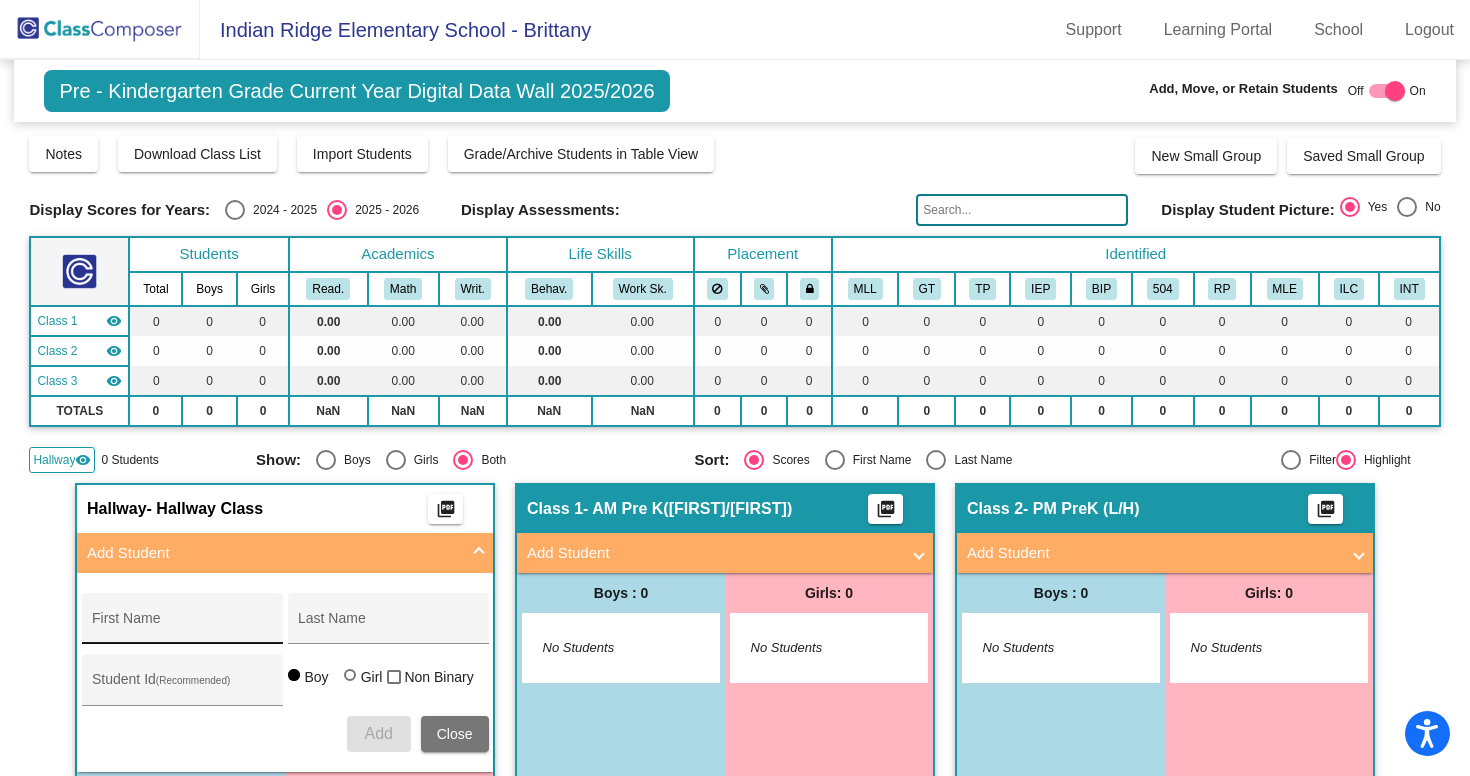 click on "First Name" at bounding box center [182, 624] 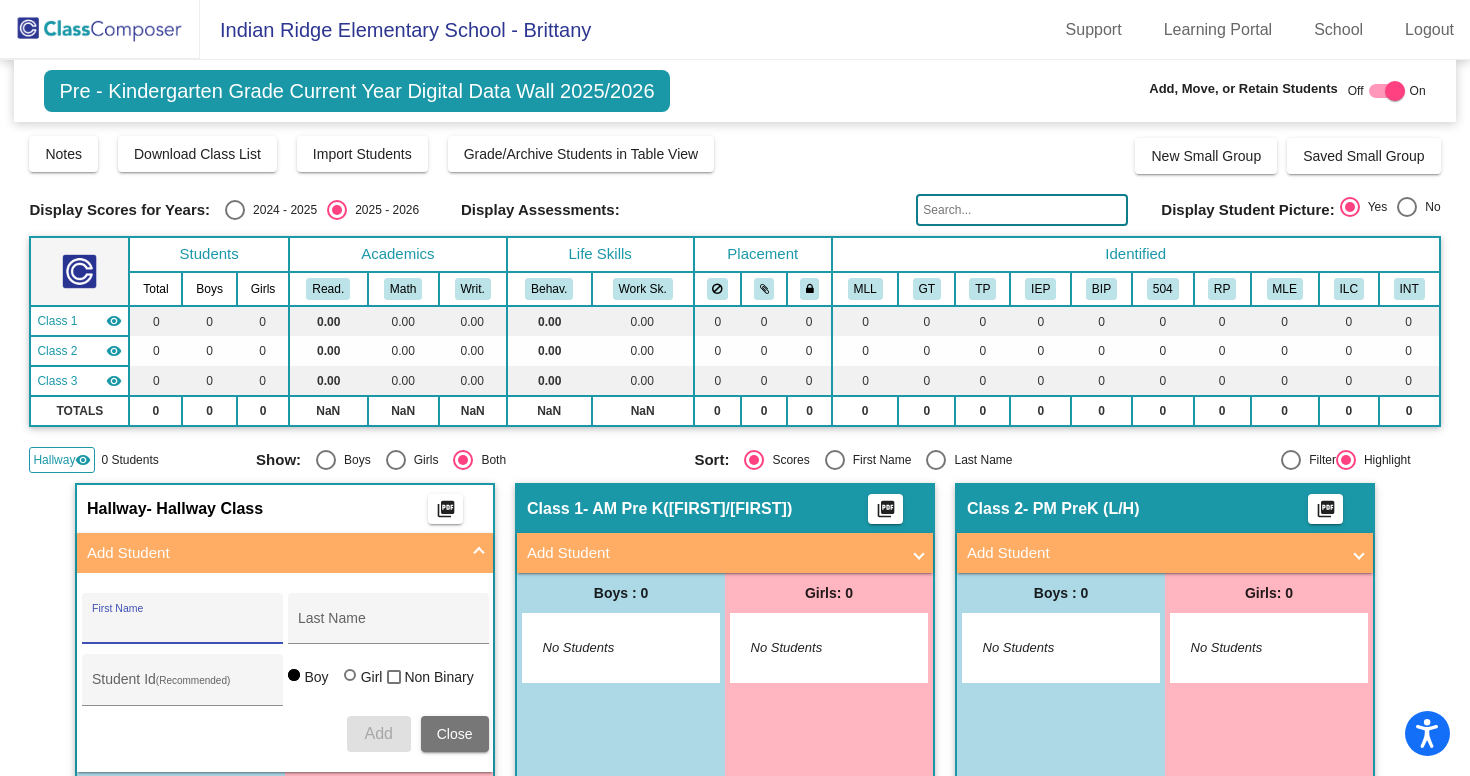 click on "First Name" at bounding box center (182, 626) 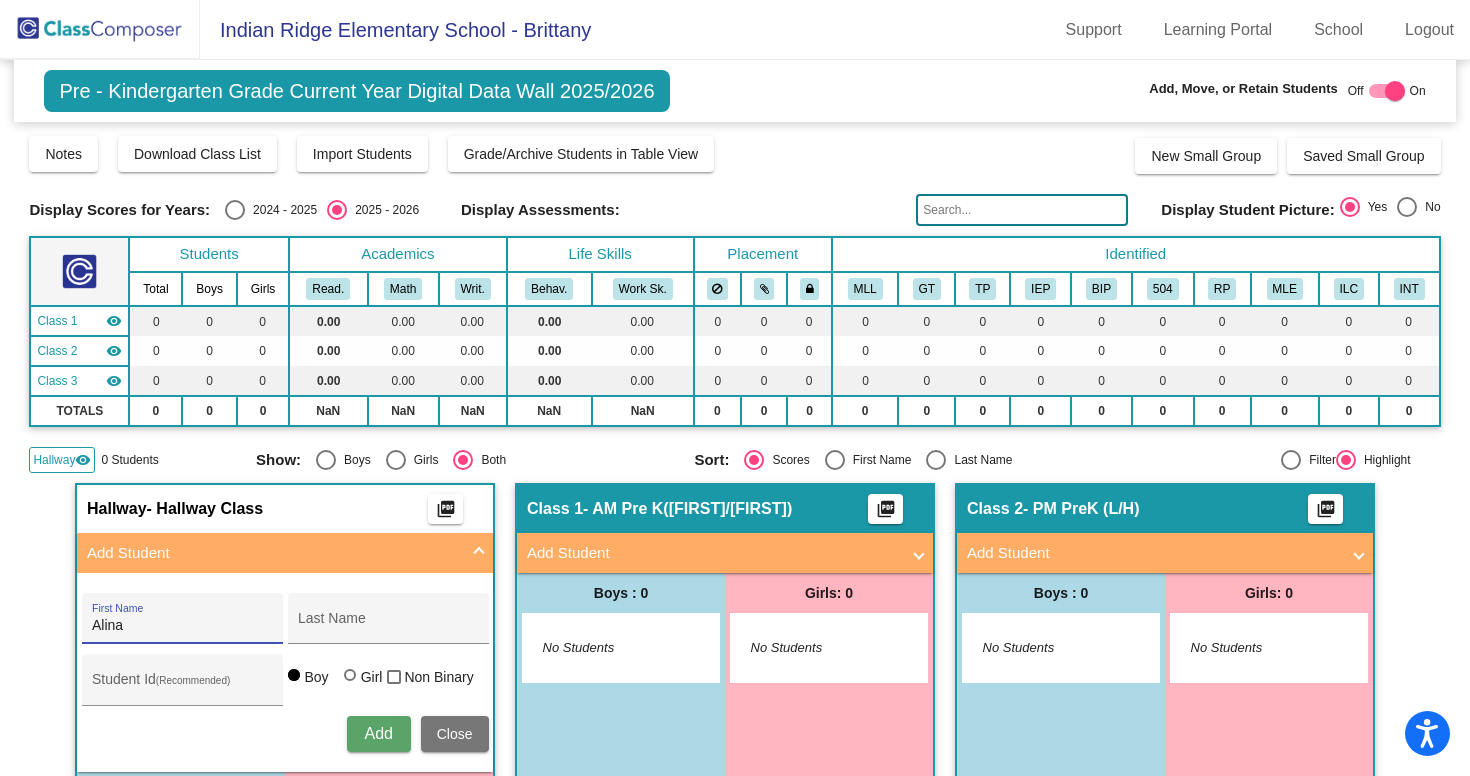 type on "Alina" 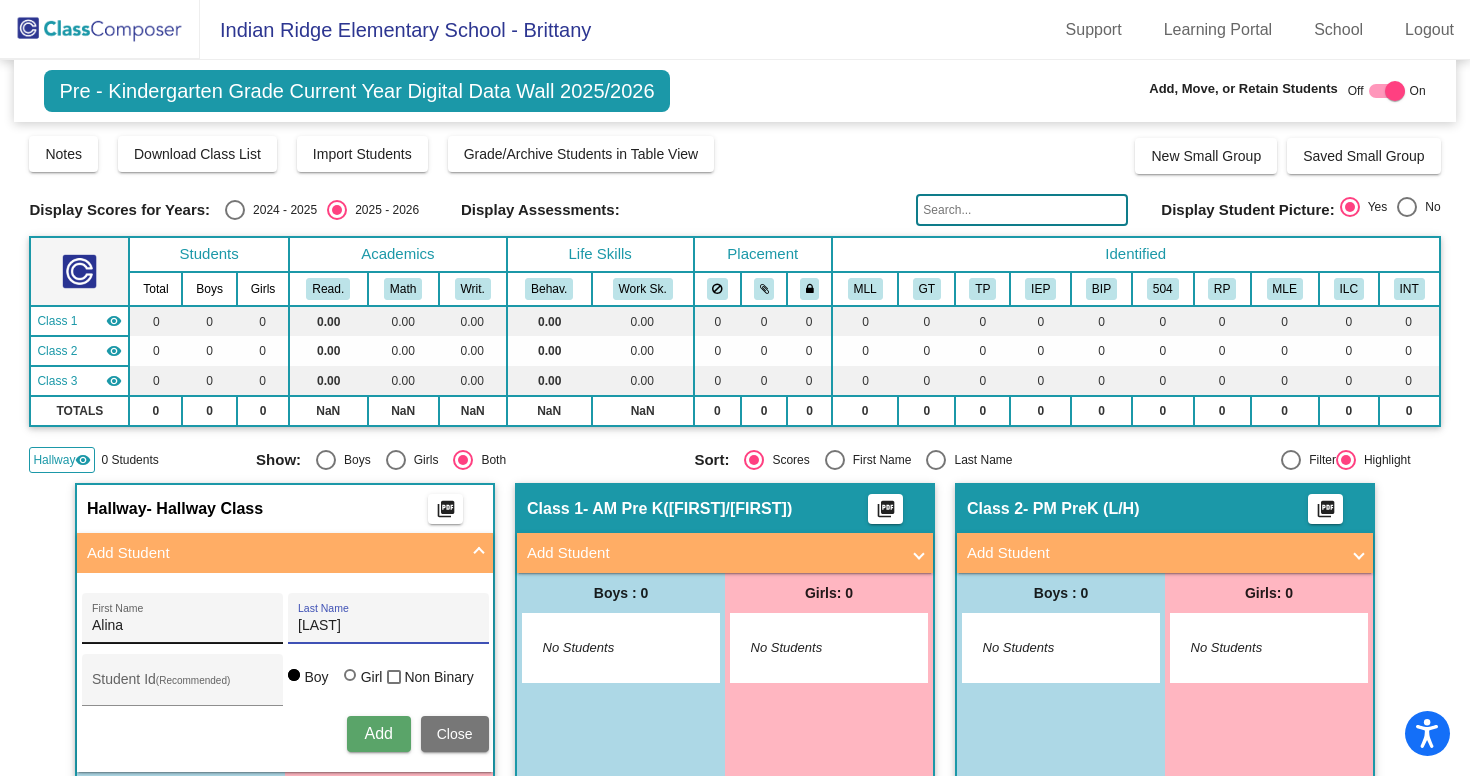 type on "[LAST]" 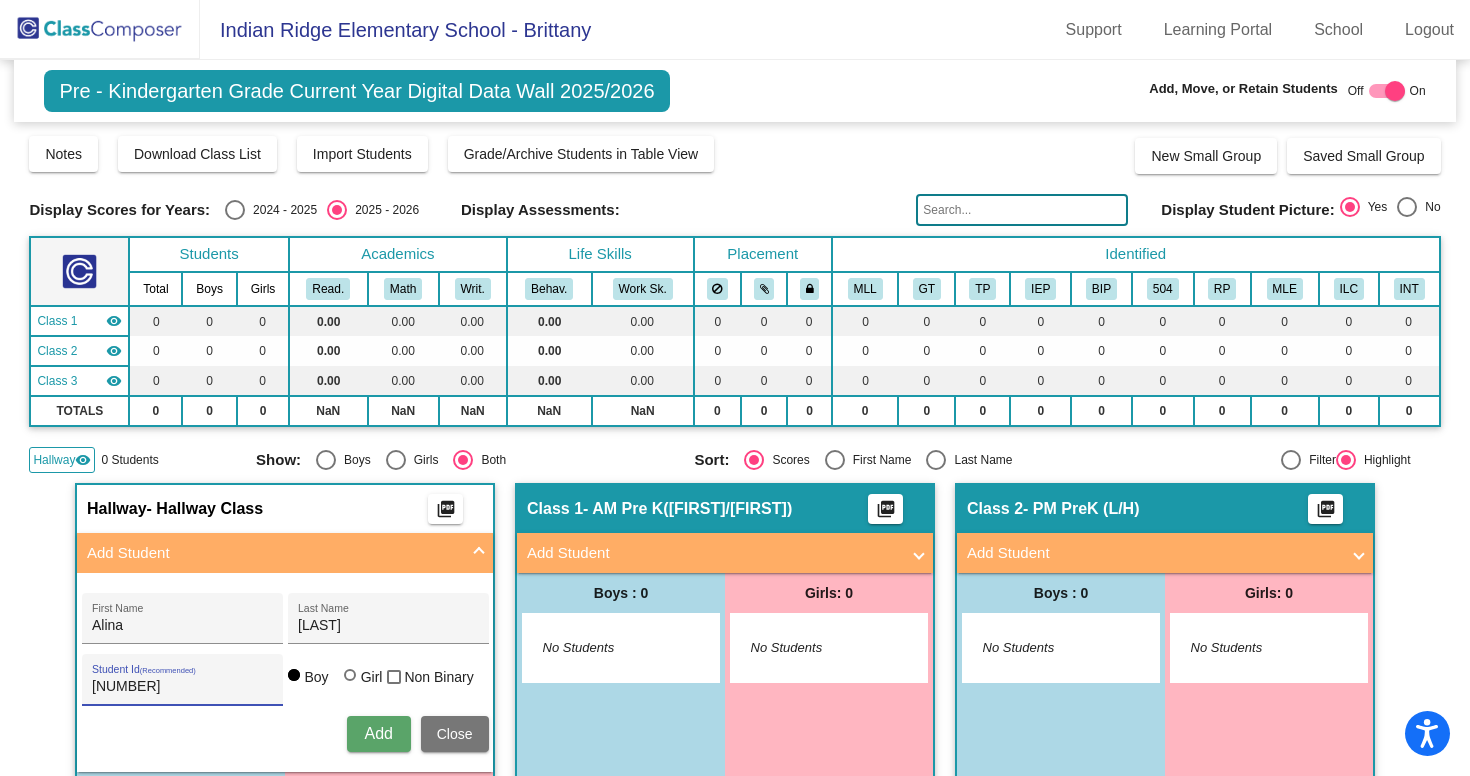 type on "[NUMBER]" 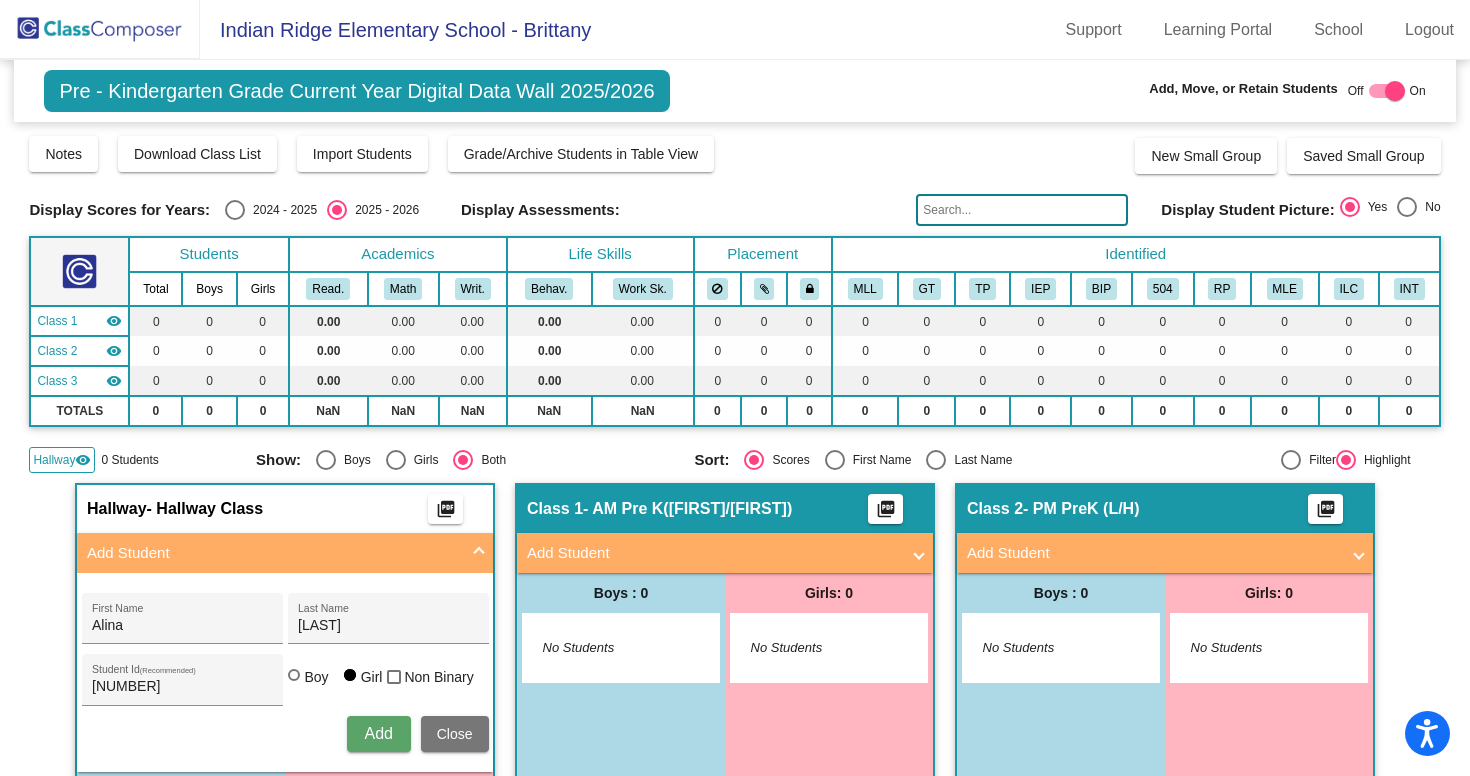 click on "Add" at bounding box center (378, 733) 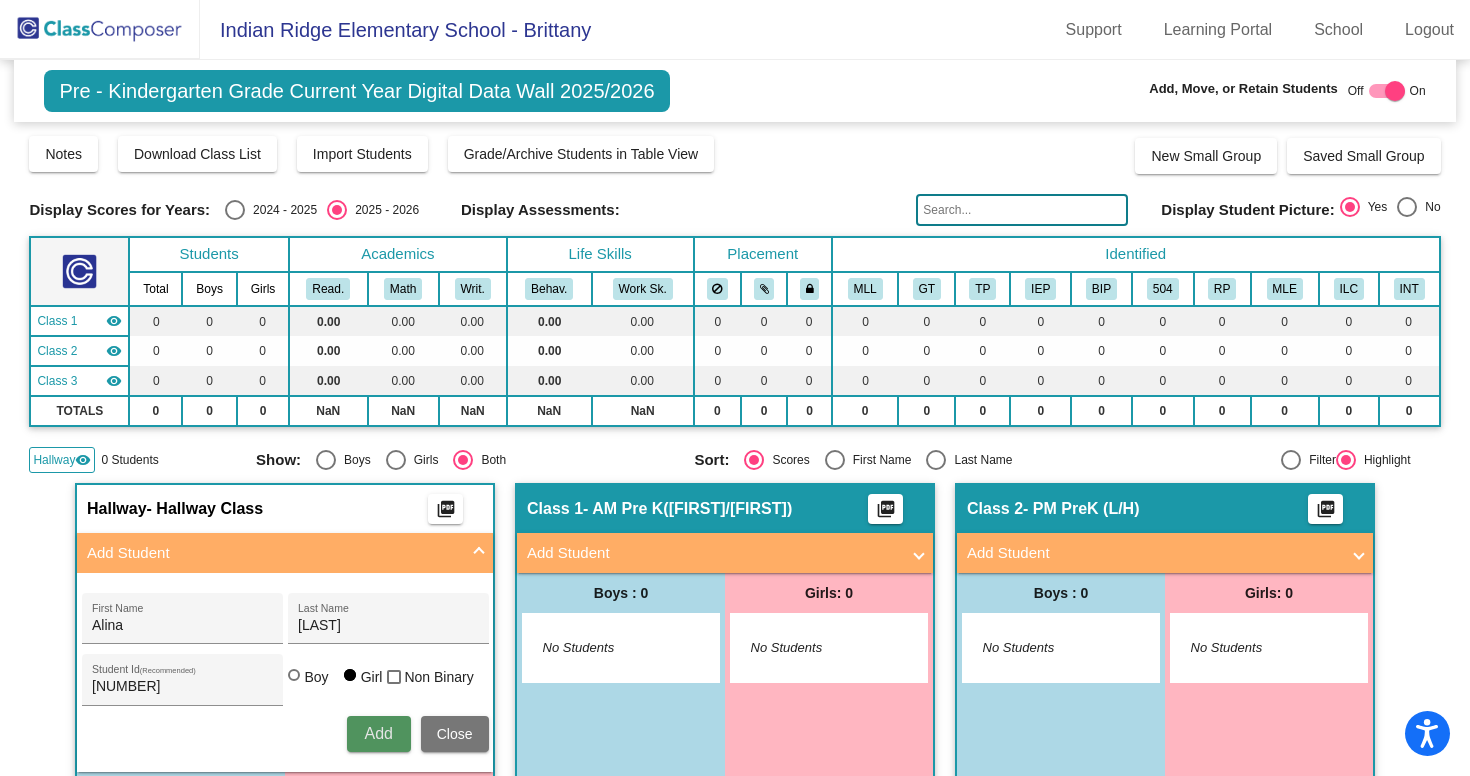 type 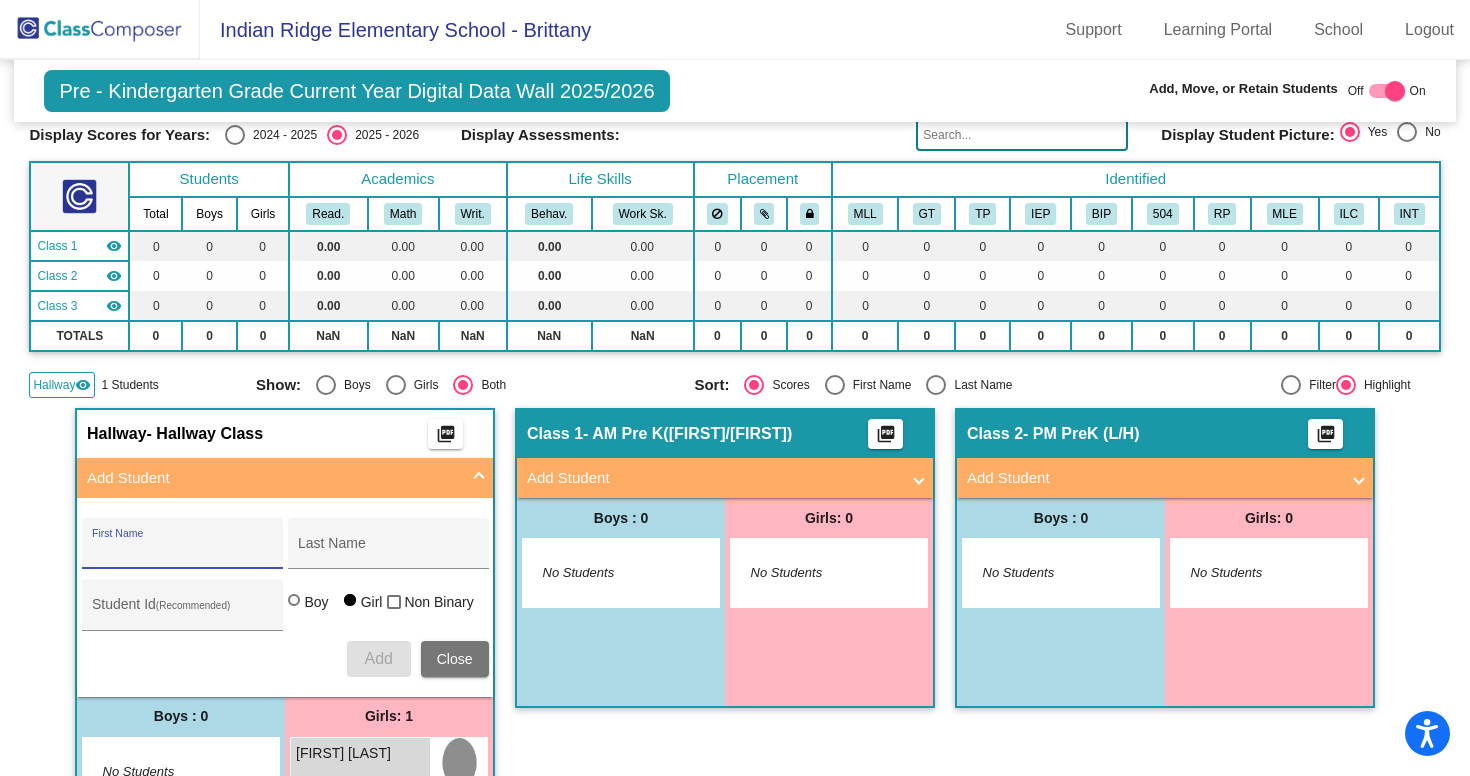 scroll, scrollTop: 91, scrollLeft: 0, axis: vertical 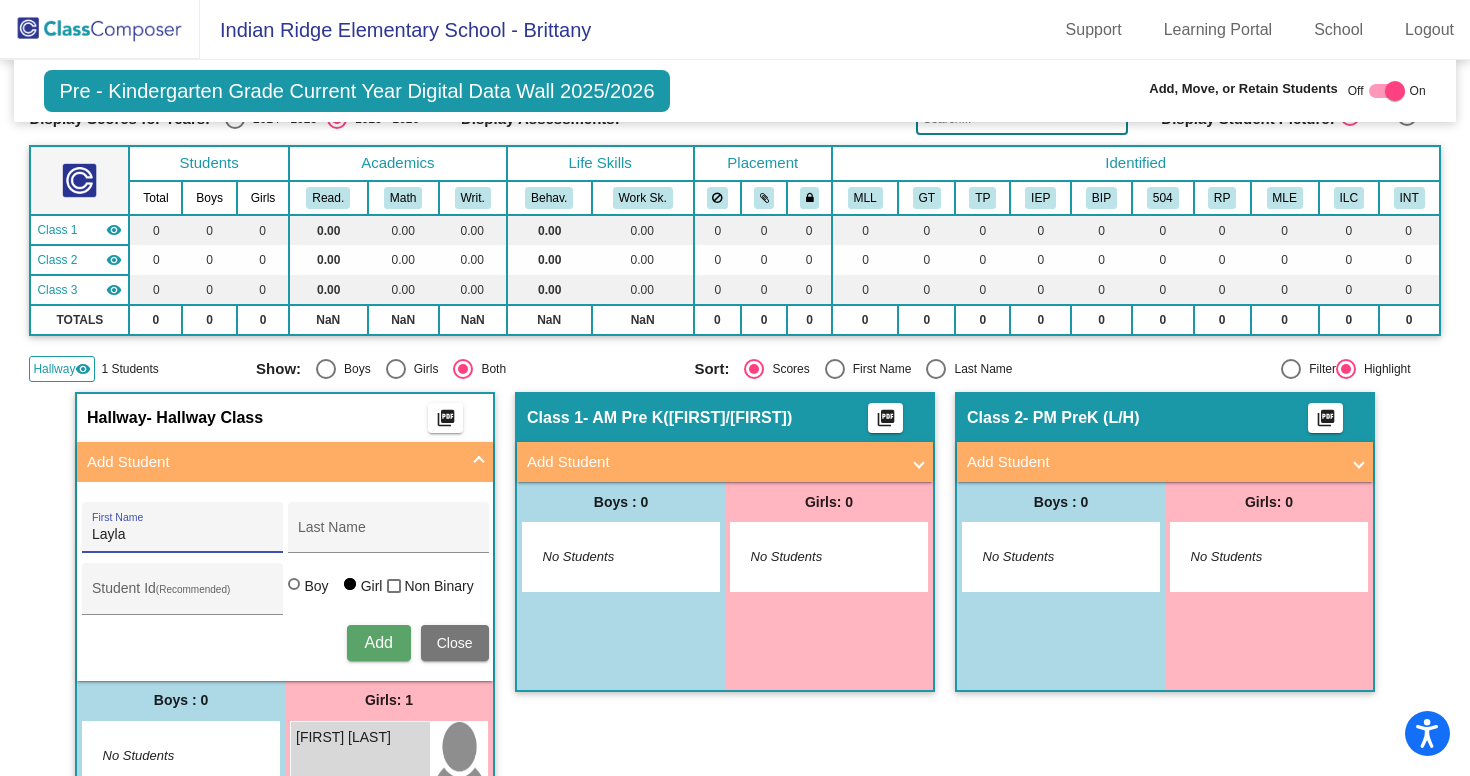 type on "Layla" 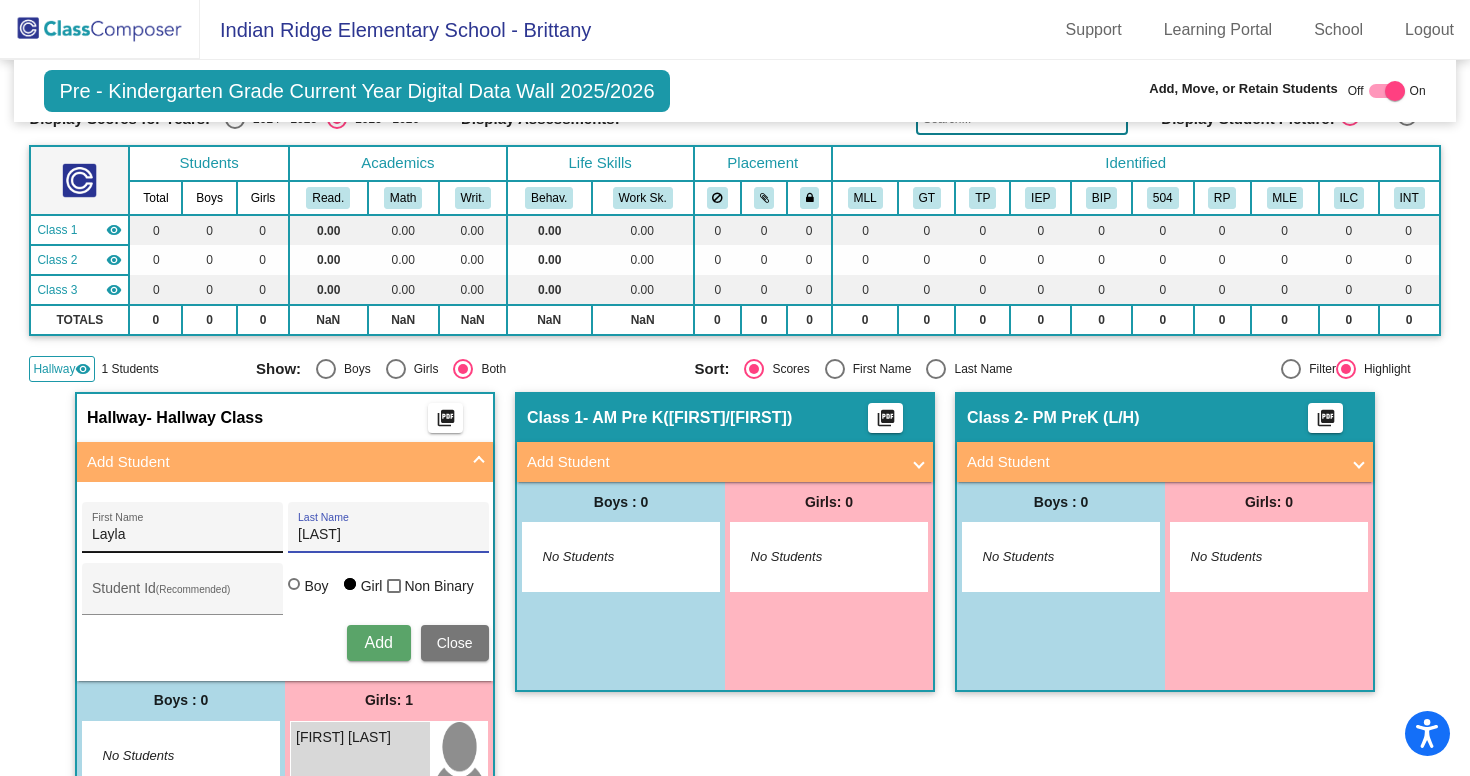 type on "[LAST]" 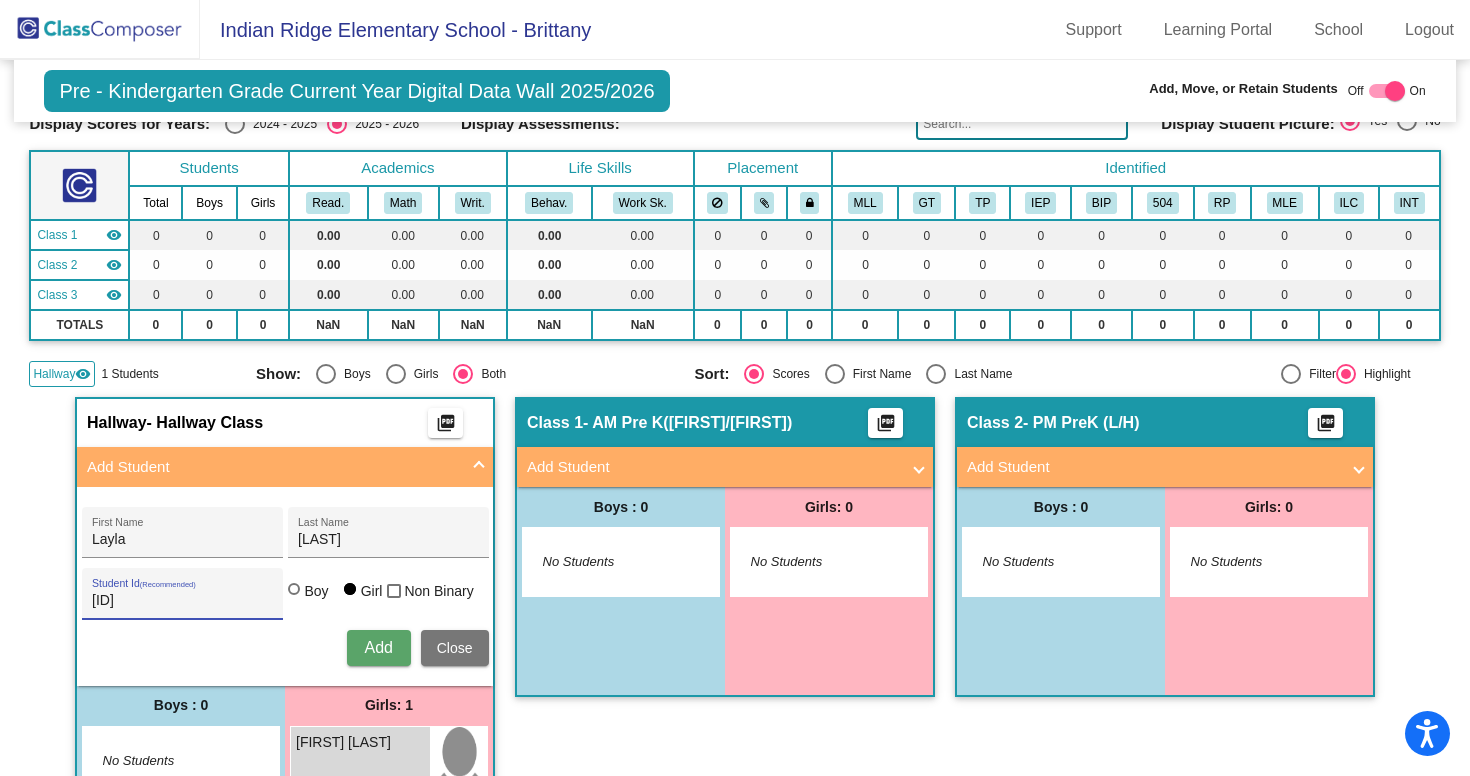 type on "[ID]" 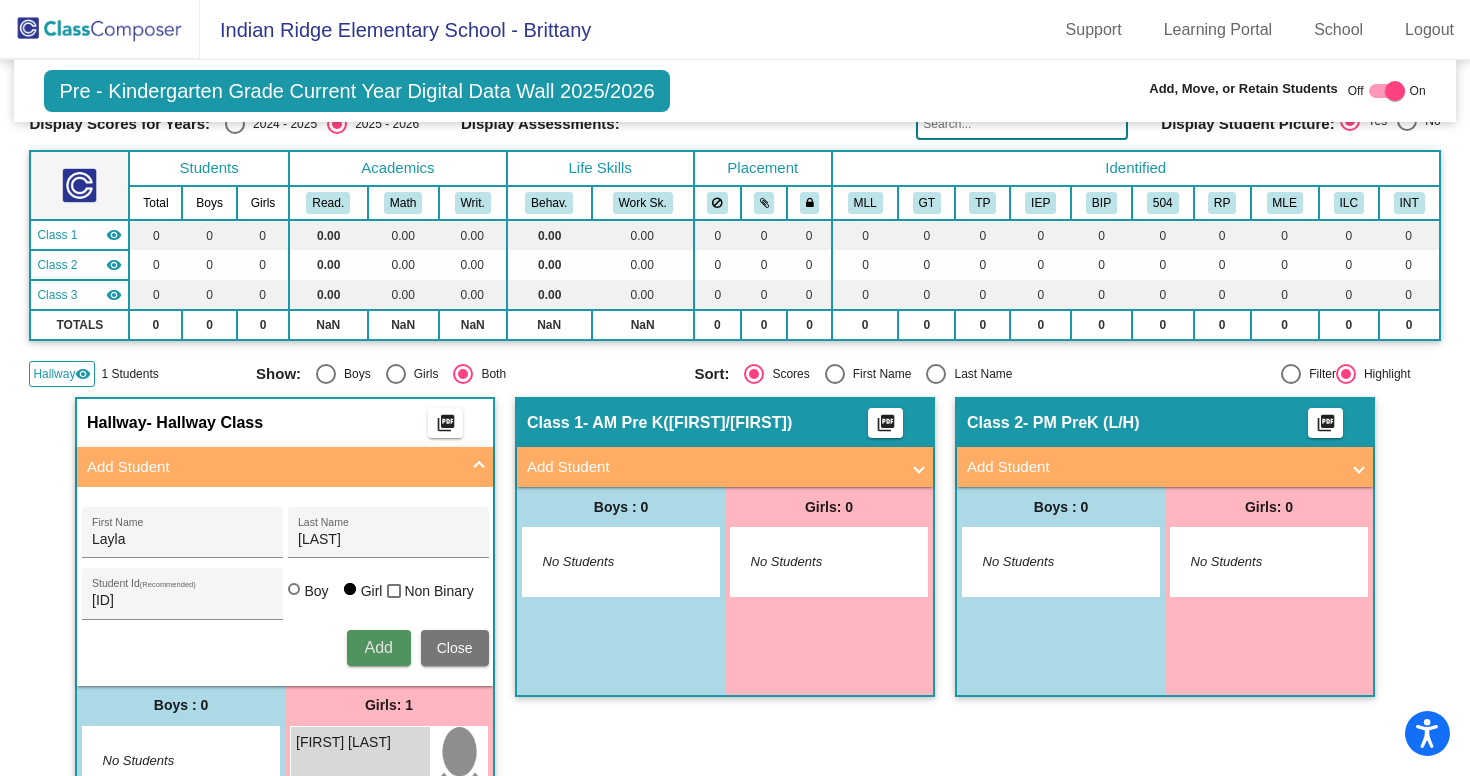 scroll, scrollTop: 82, scrollLeft: 0, axis: vertical 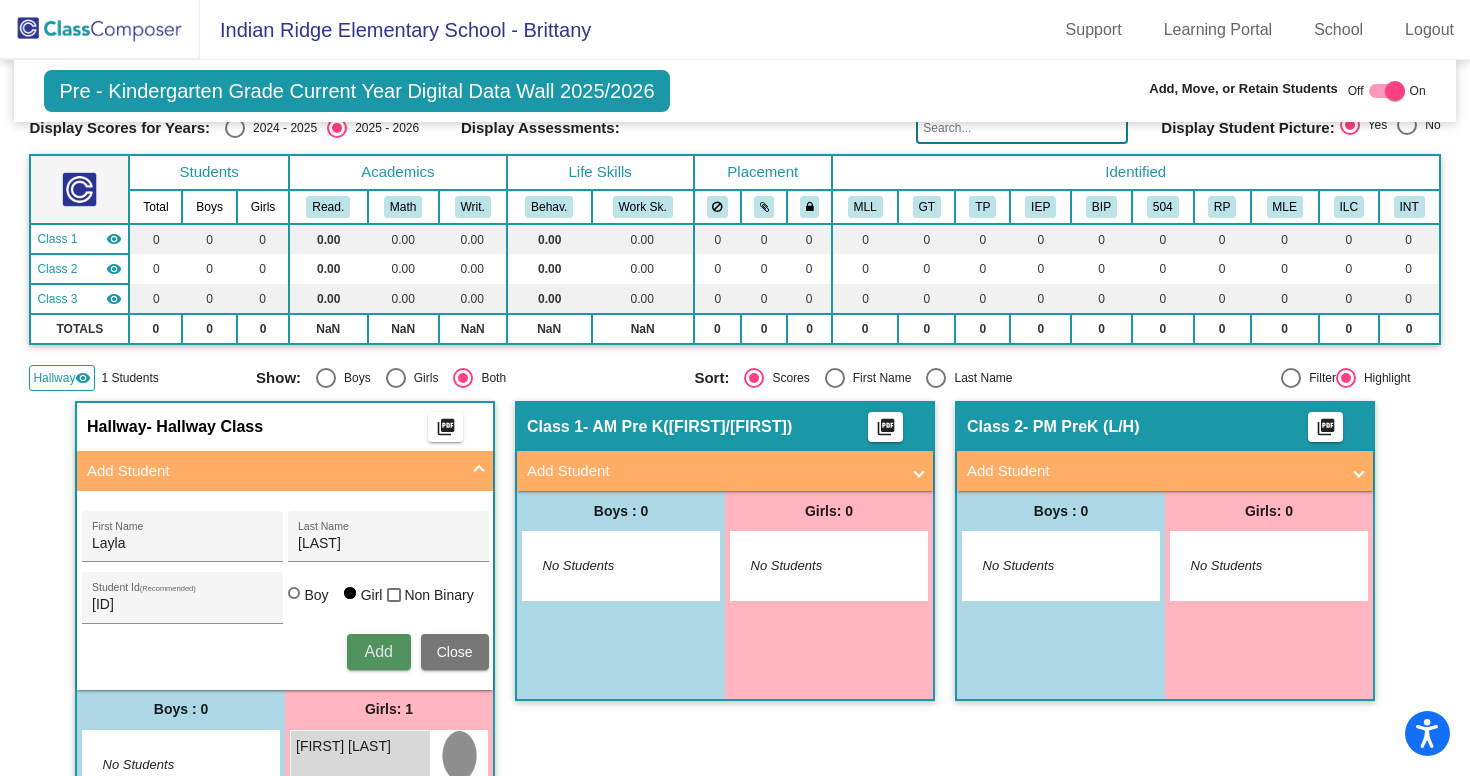 click on "Add" at bounding box center (379, 652) 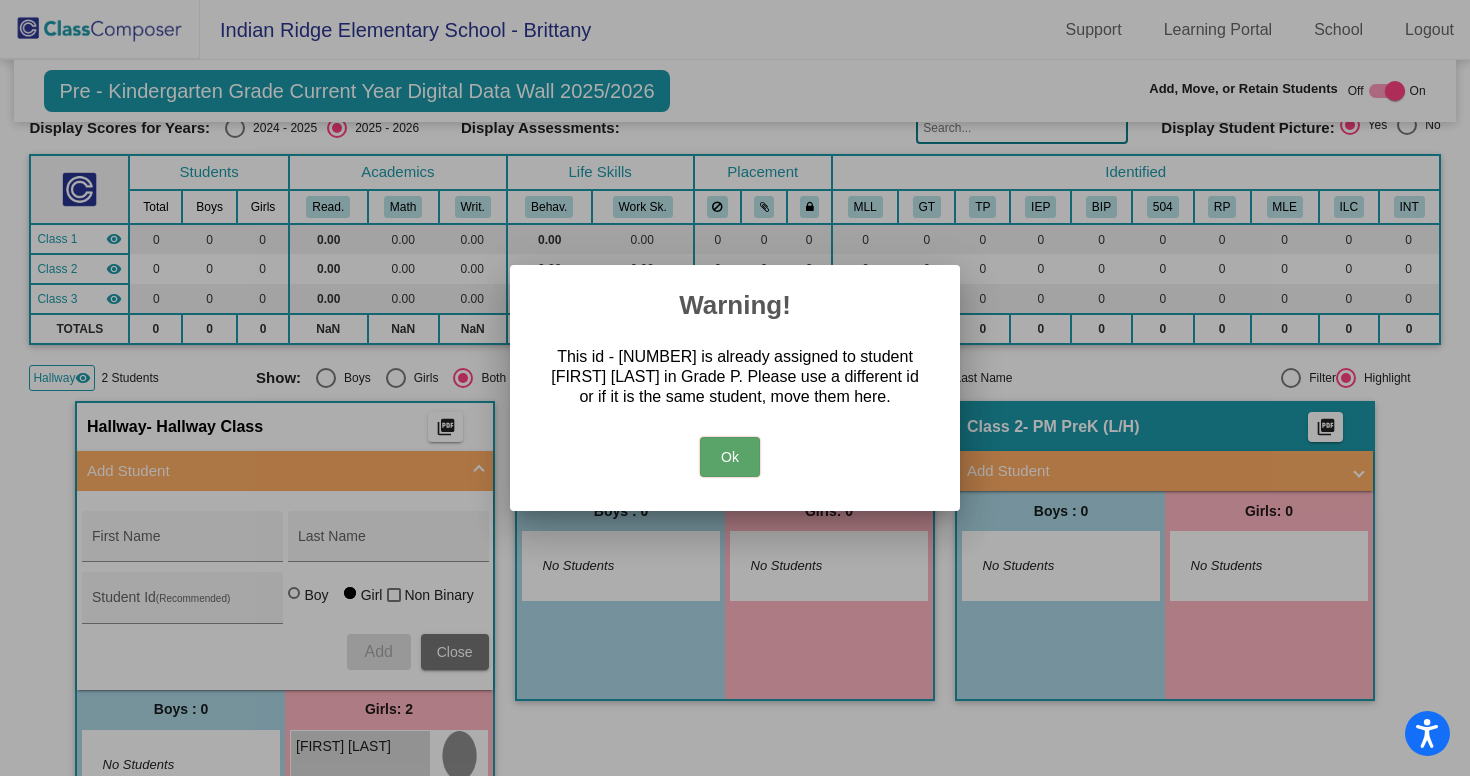 click on "Ok" at bounding box center (730, 457) 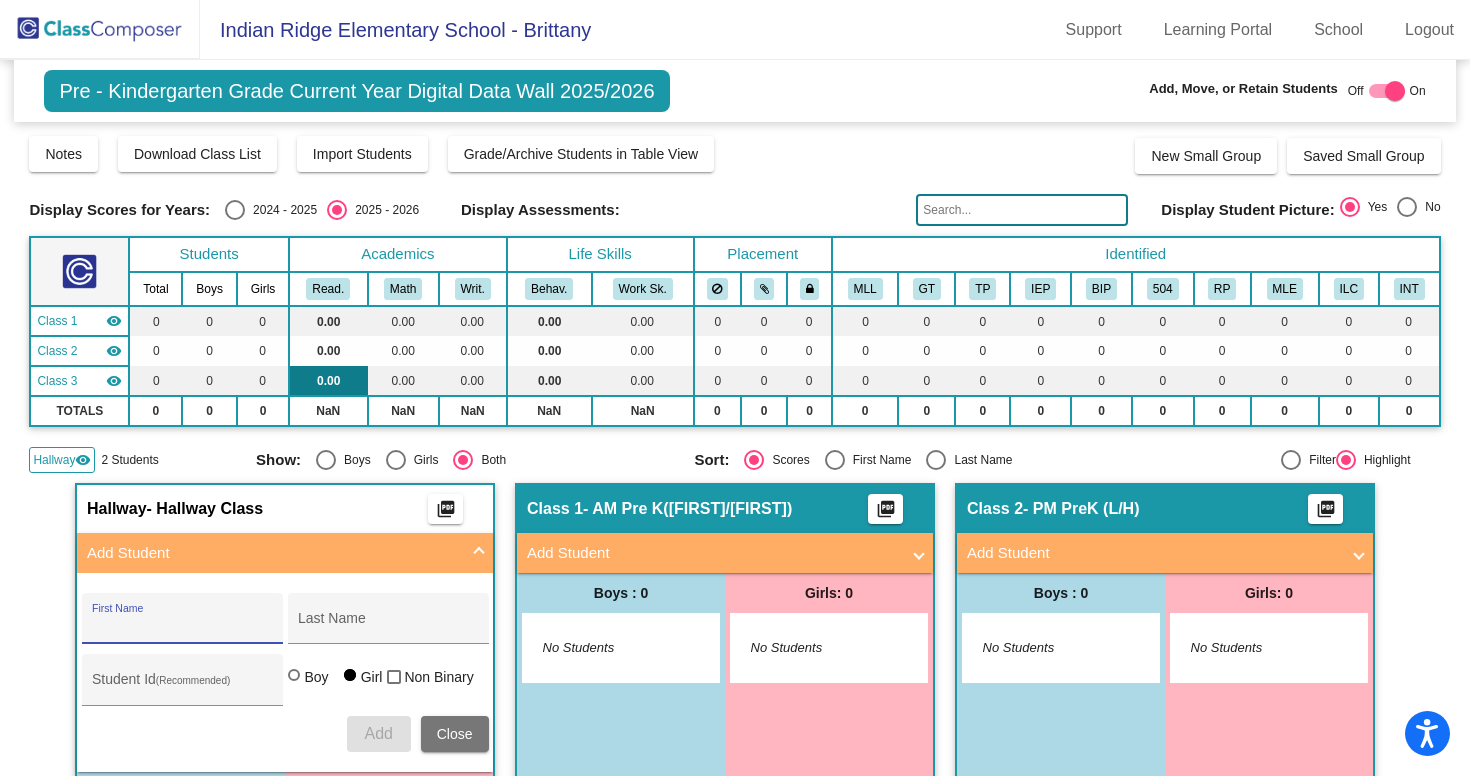 scroll, scrollTop: 0, scrollLeft: 0, axis: both 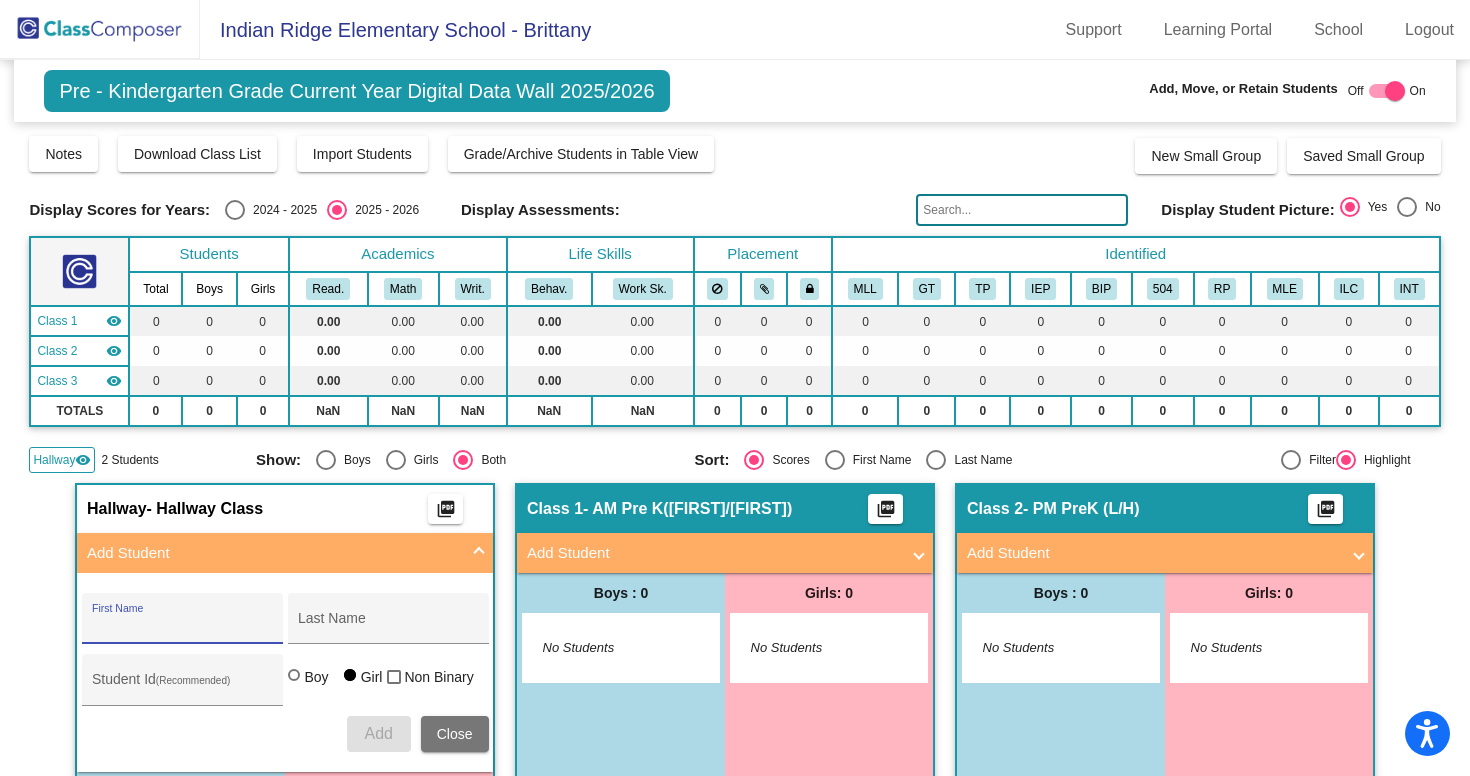 click 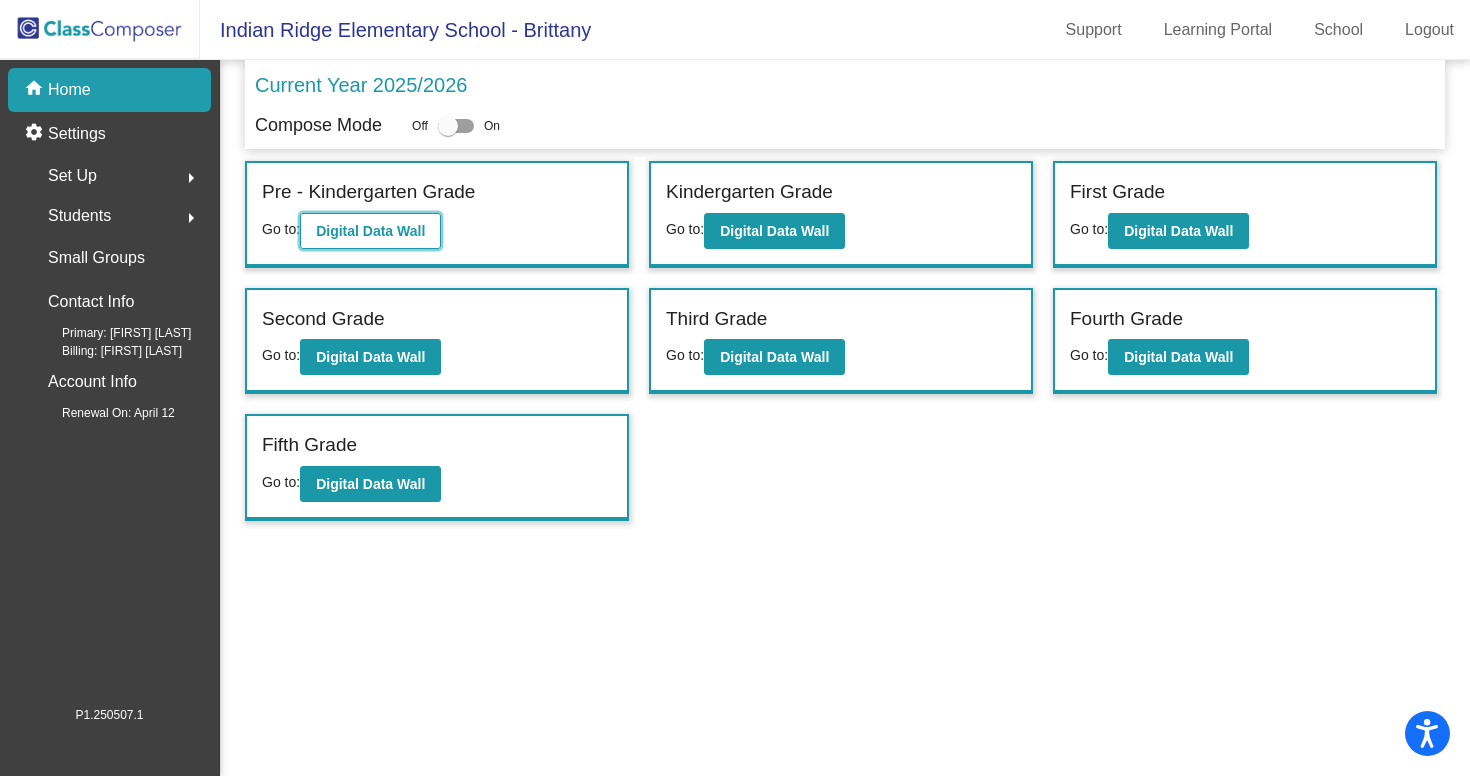 click on "Digital Data Wall" 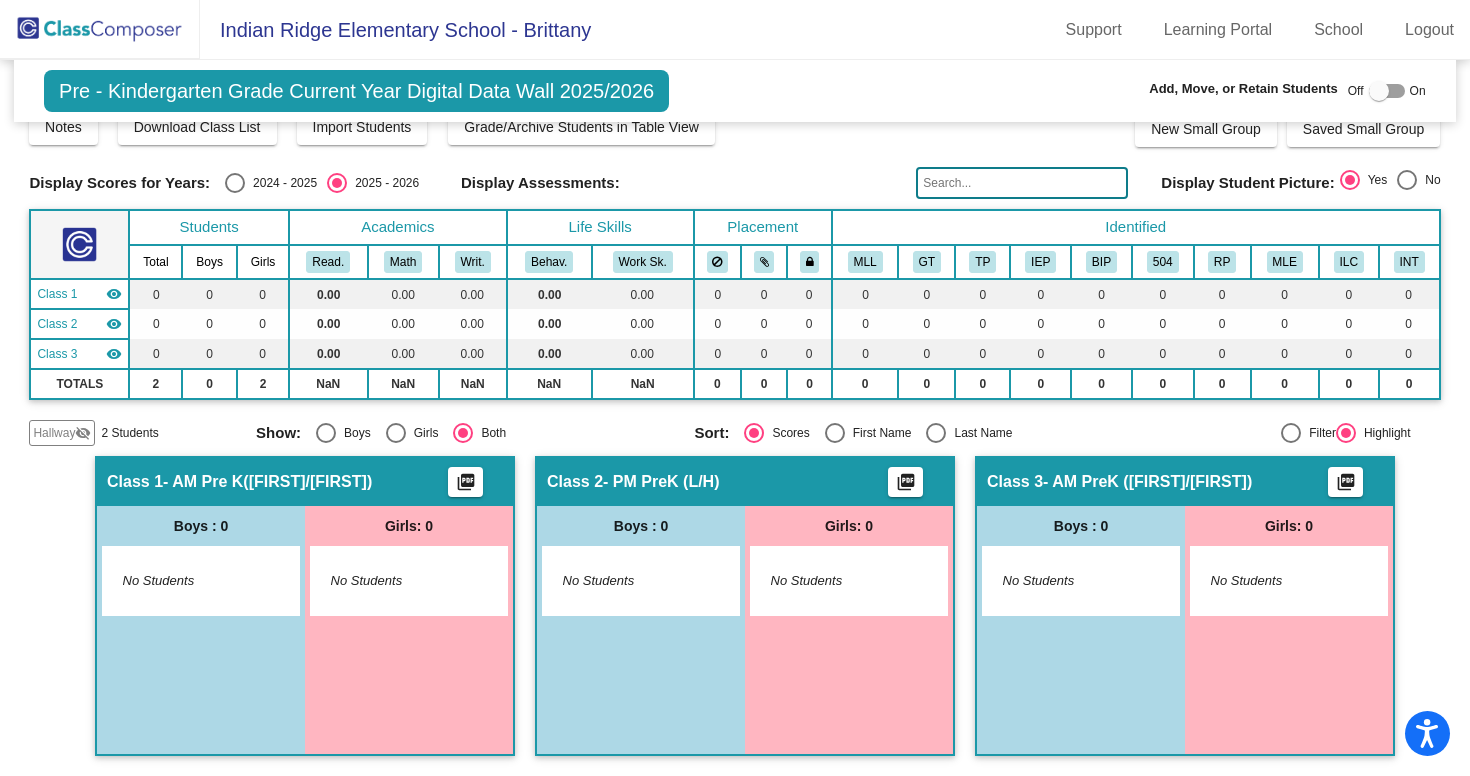 scroll, scrollTop: 26, scrollLeft: 0, axis: vertical 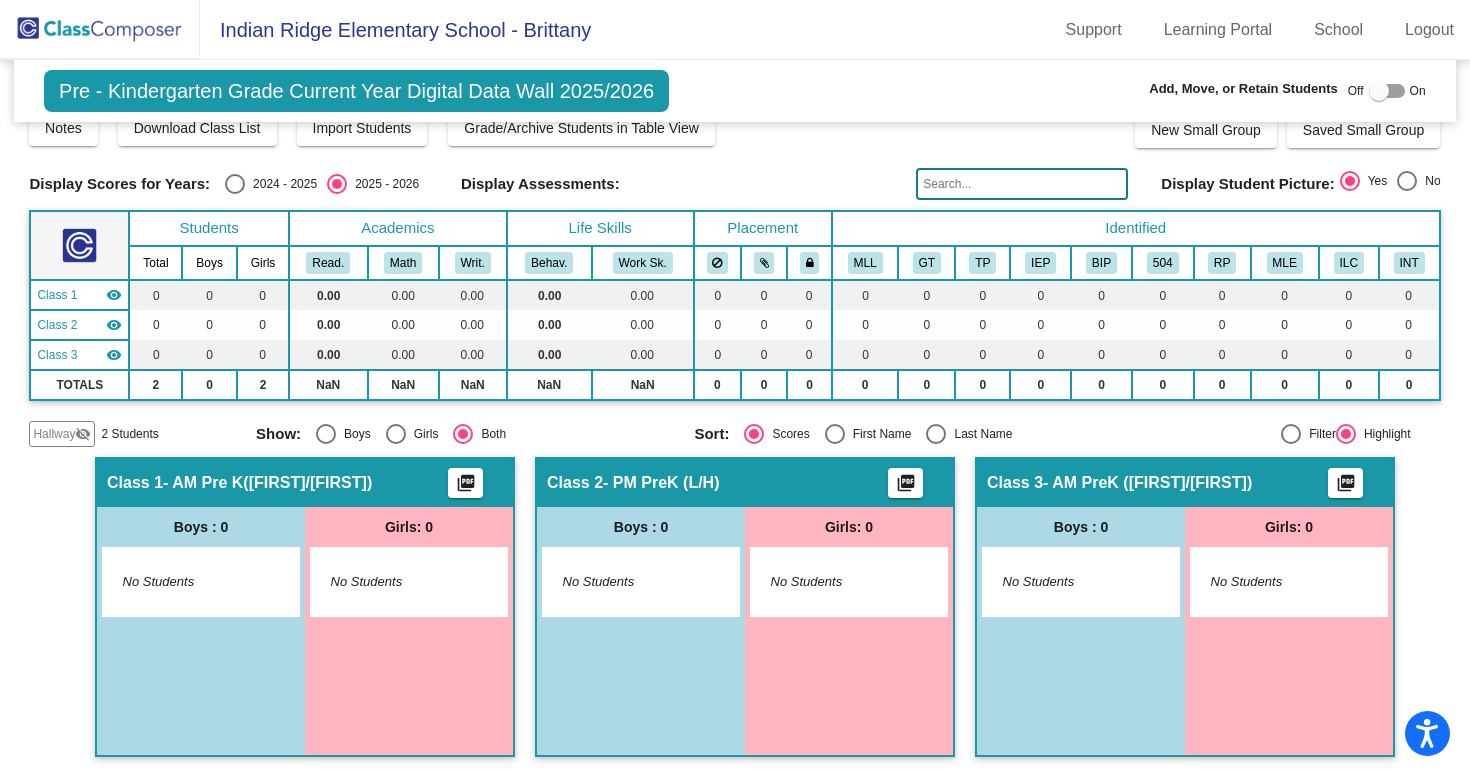 click on "Hallway" 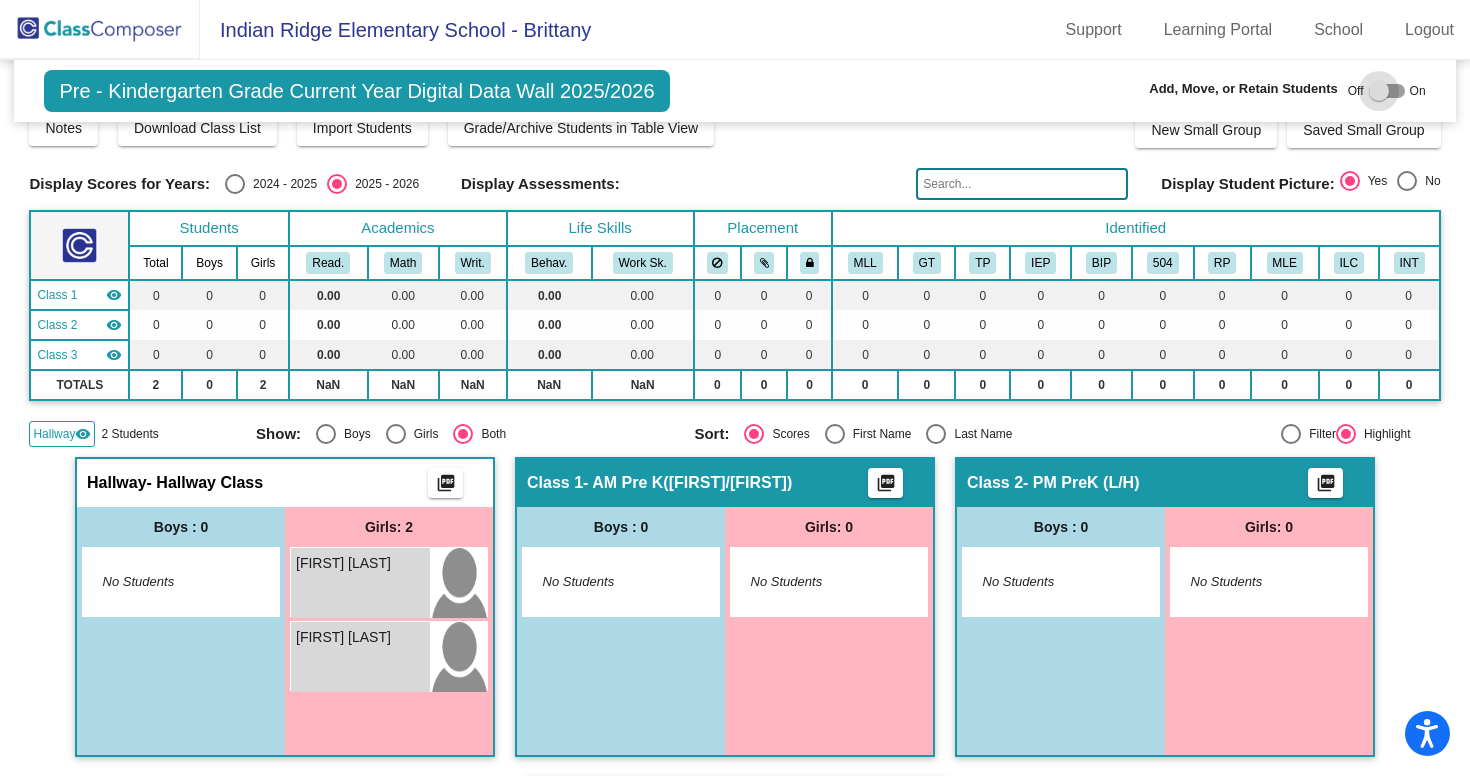 click at bounding box center [1379, 91] 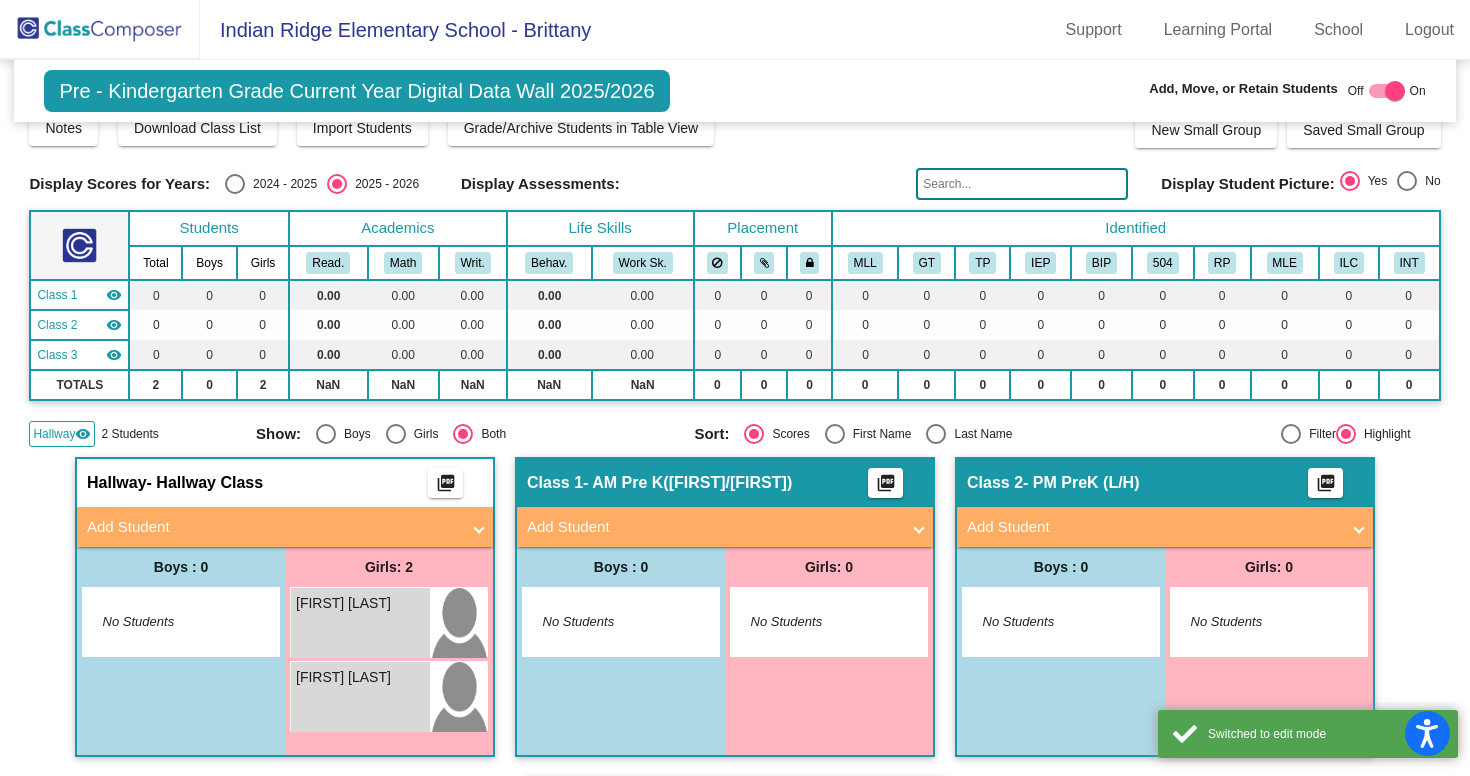 click on "Add Student" at bounding box center [273, 527] 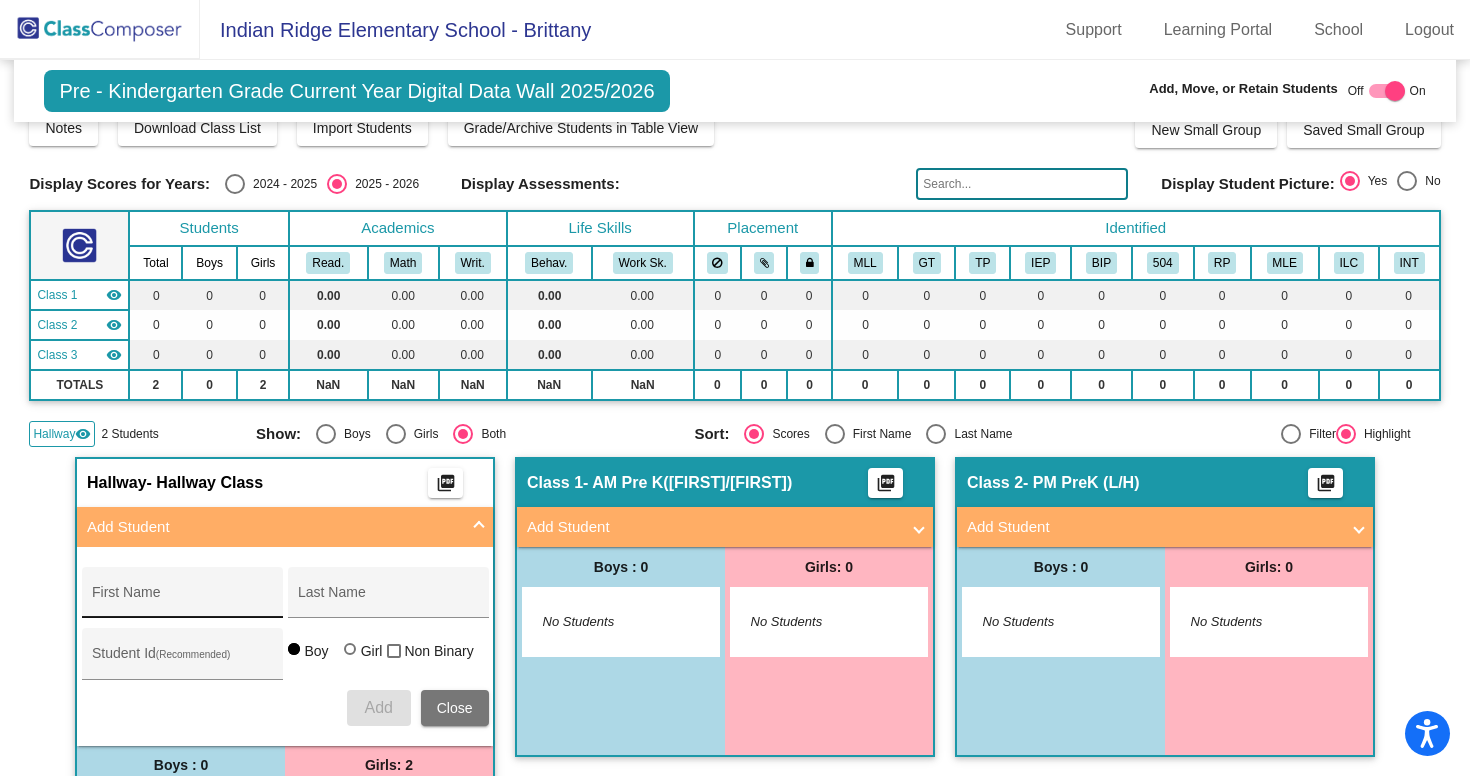 click on "First Name" at bounding box center [182, 600] 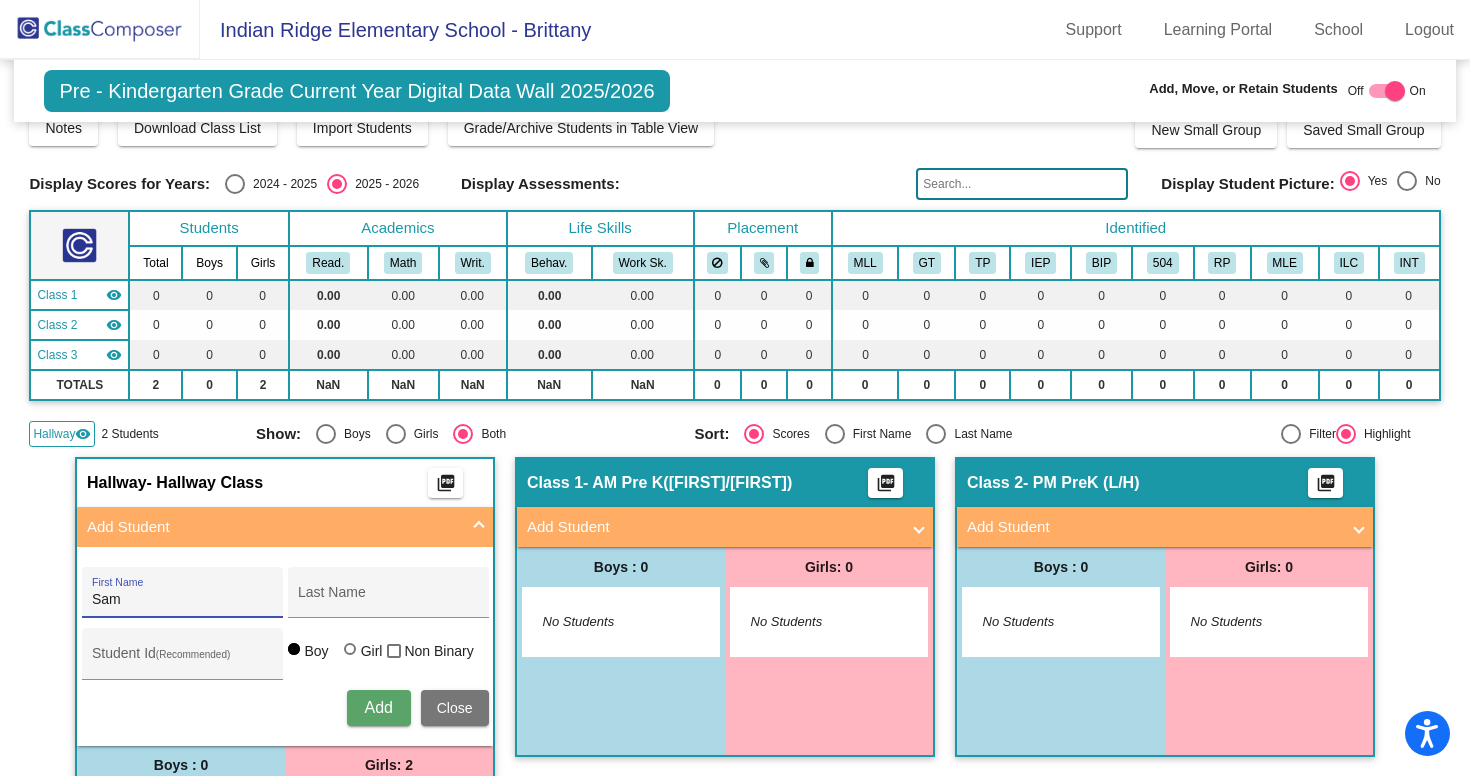 type on "Sam" 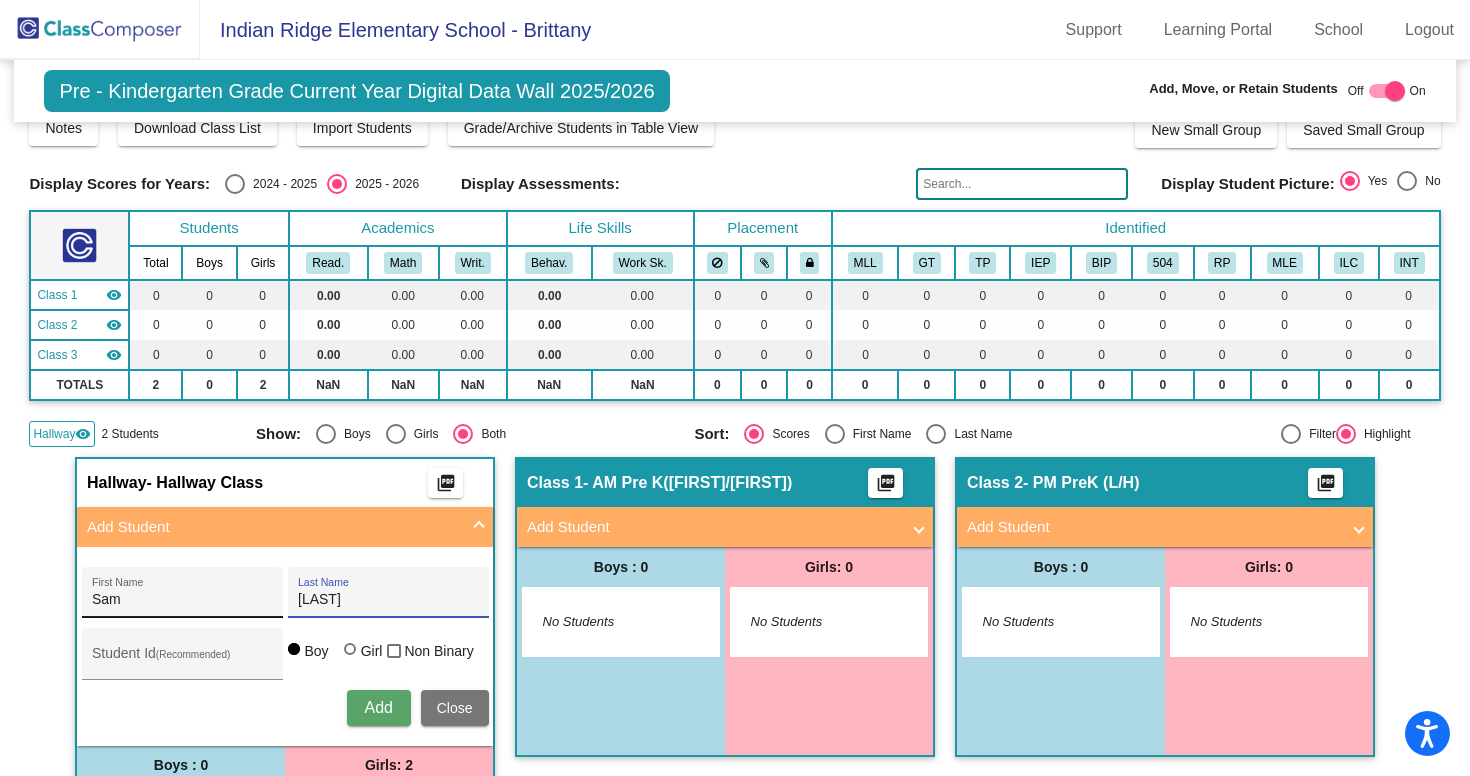 type on "[LAST]" 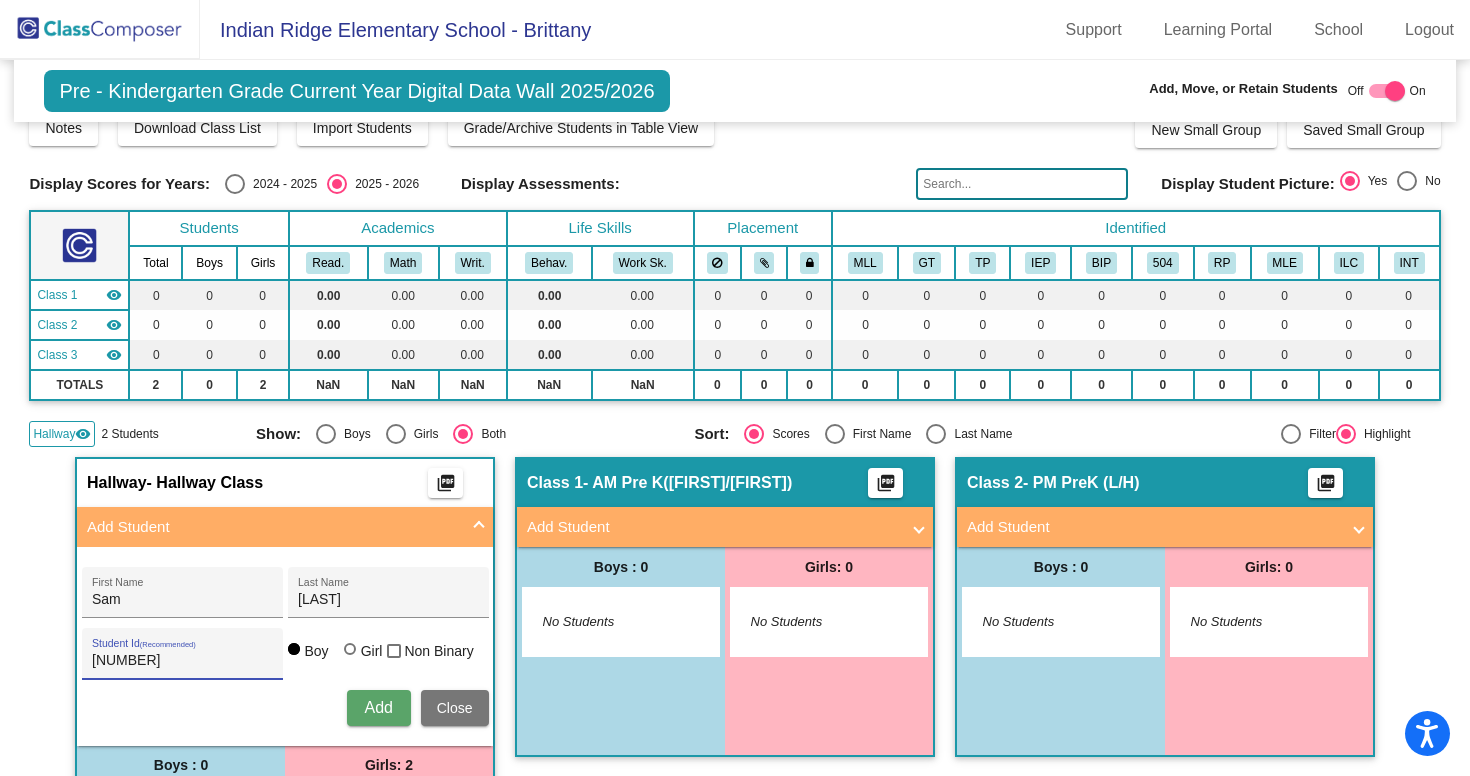 type on "[NUMBER]" 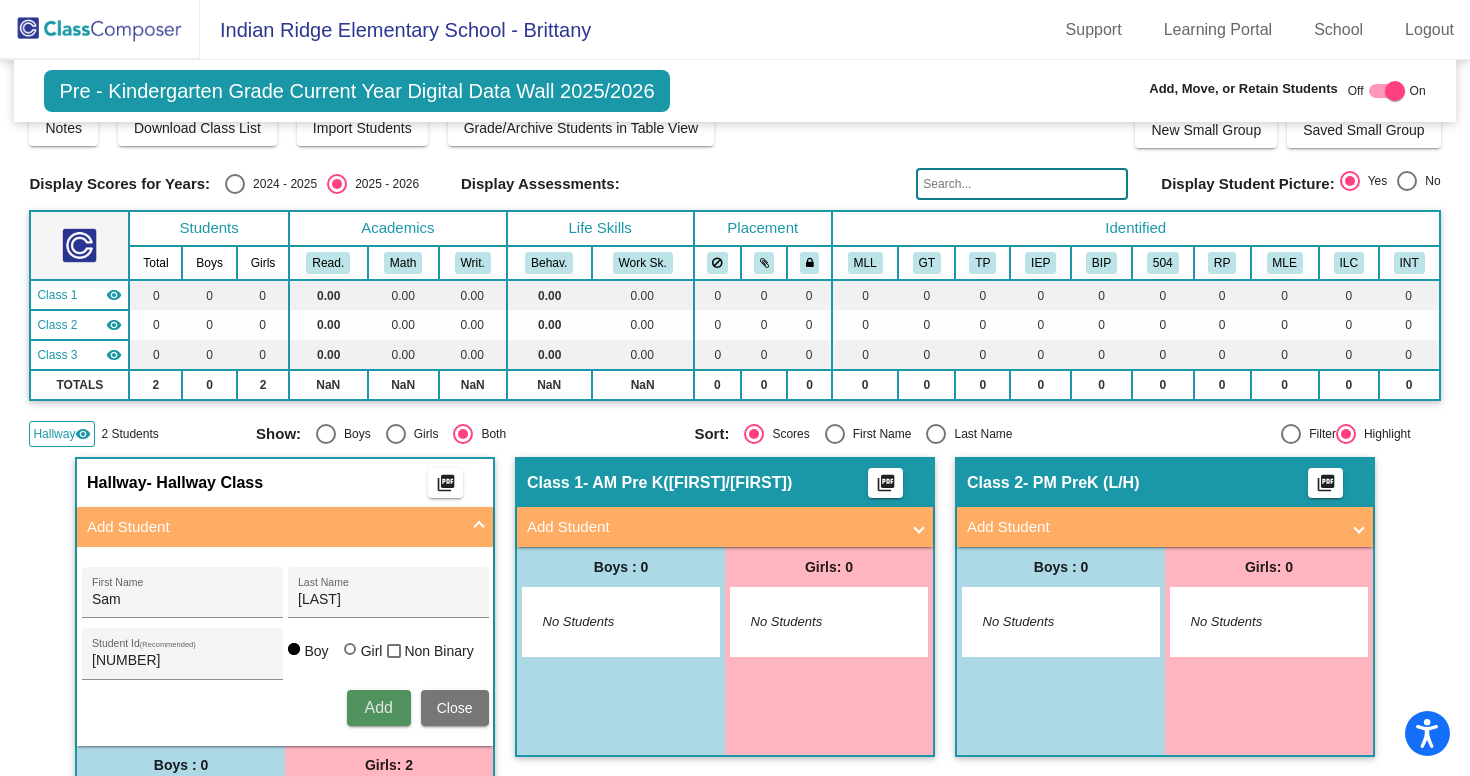 type 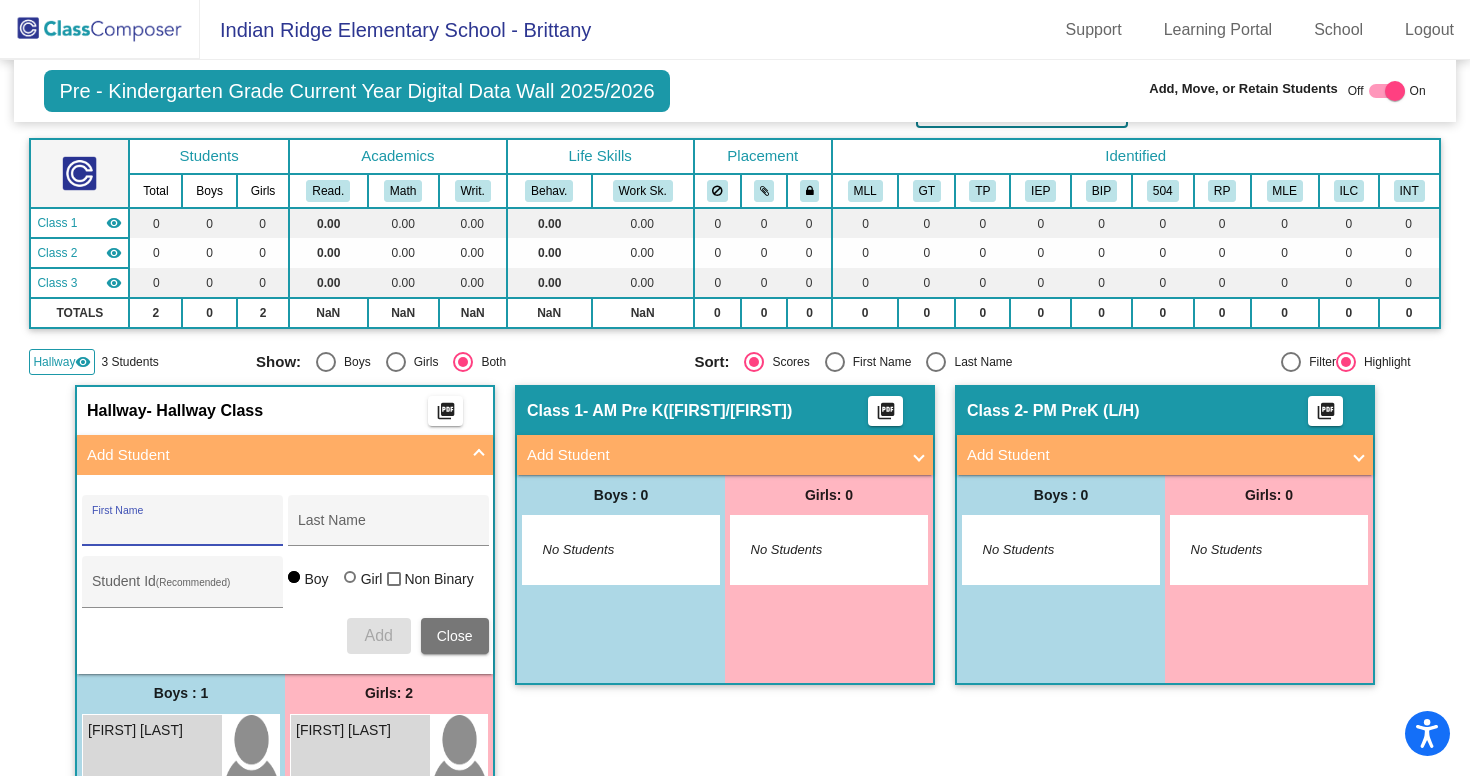 scroll, scrollTop: 94, scrollLeft: 0, axis: vertical 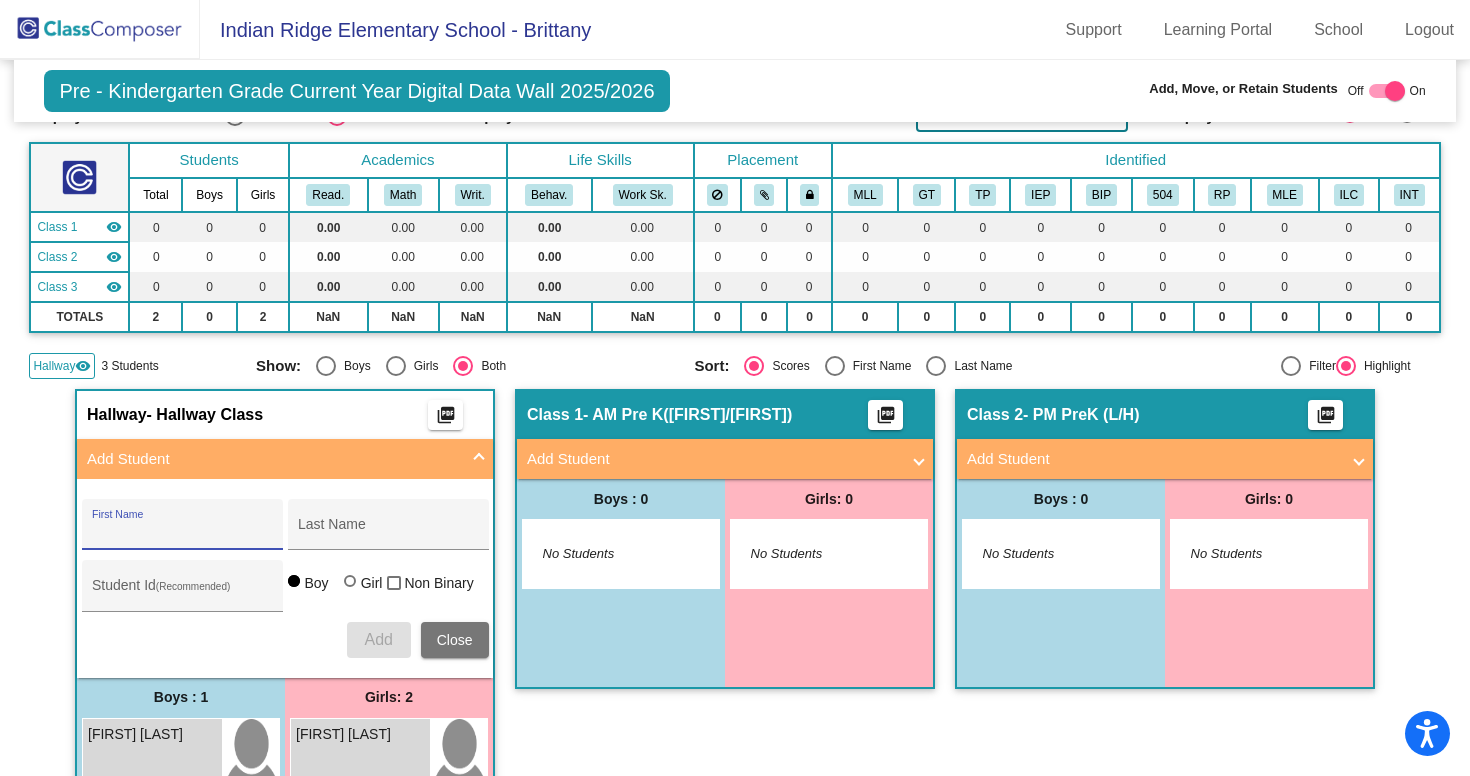 click on "First Name" at bounding box center [182, 532] 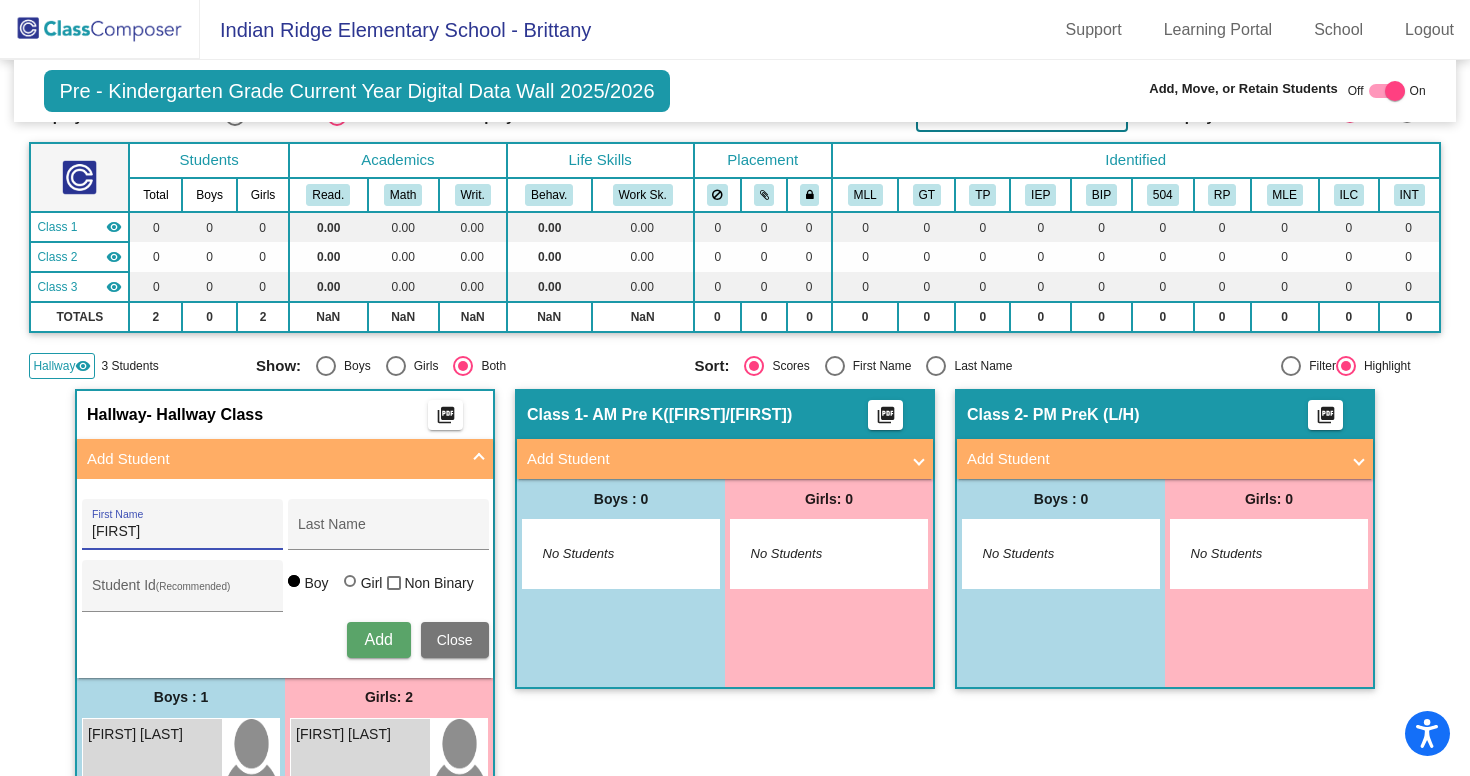 type on "[FIRST]" 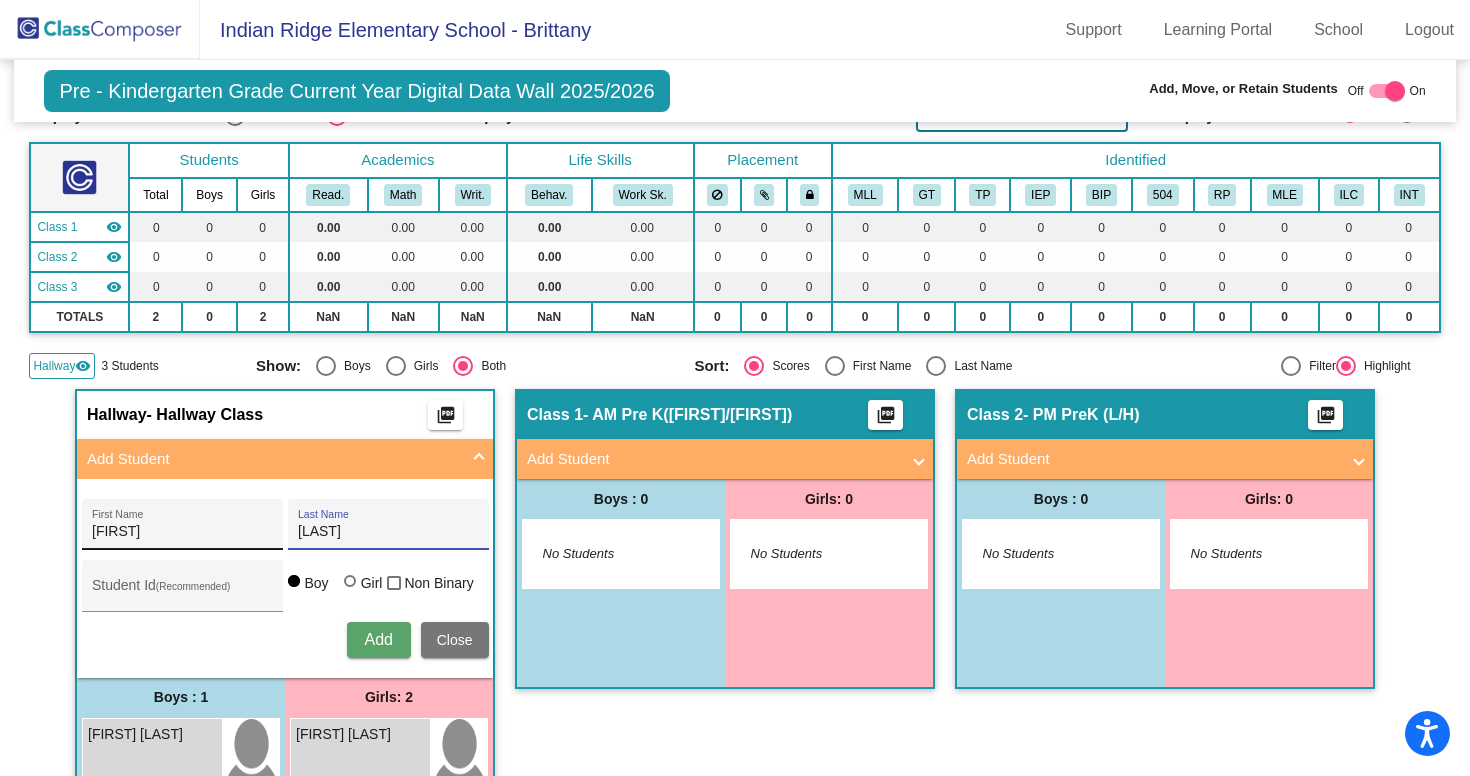 type on "[LAST]" 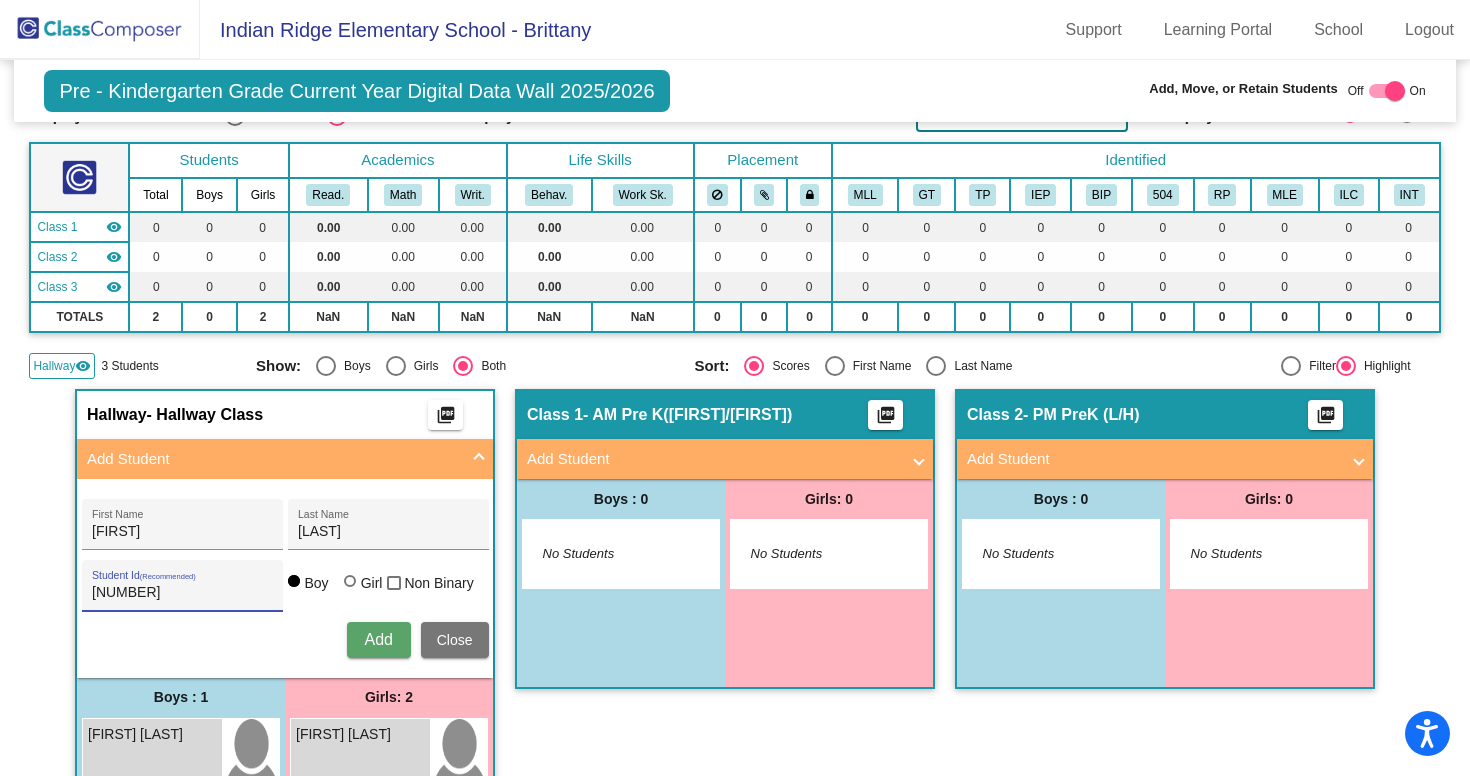 type on "[NUMBER]" 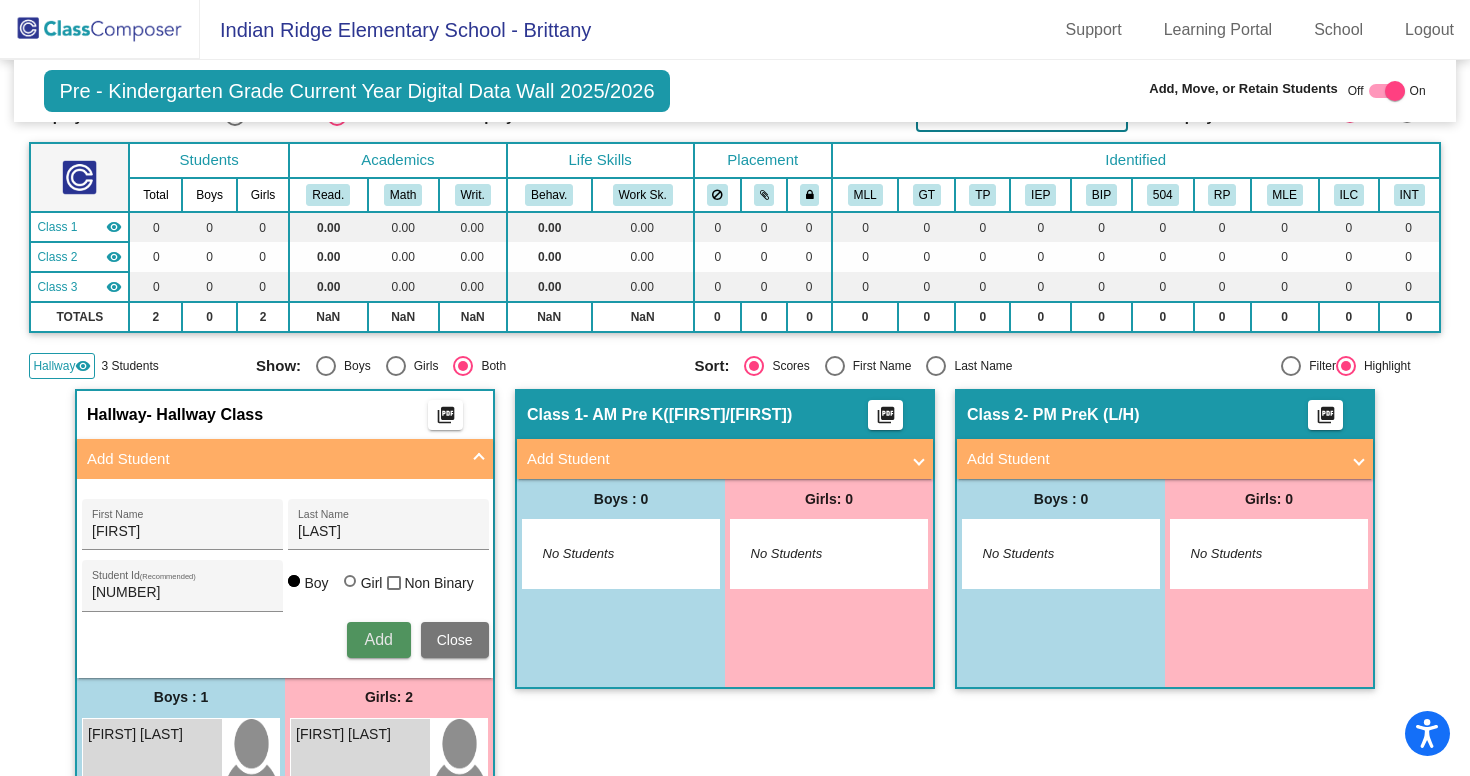 type 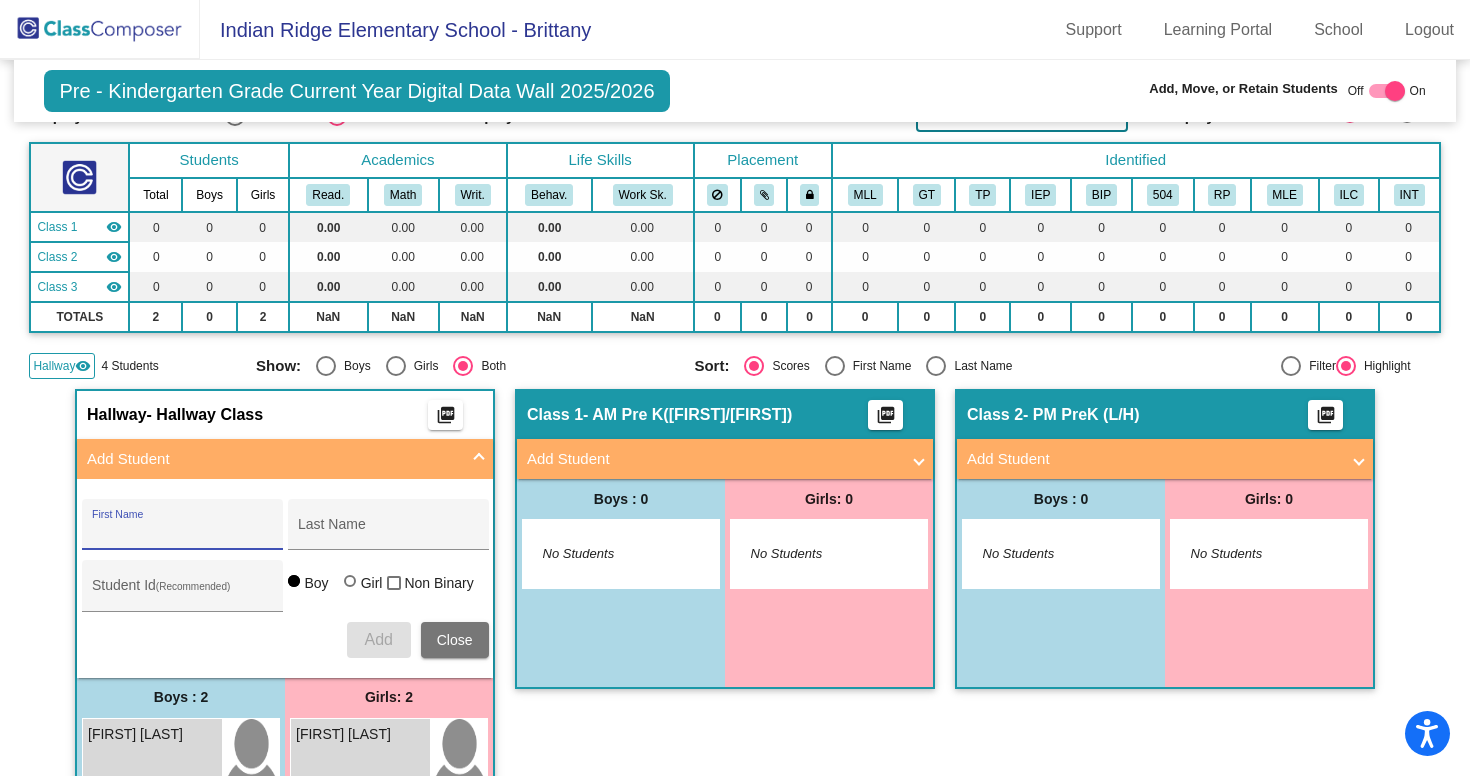 click on "Add Student" at bounding box center (273, 459) 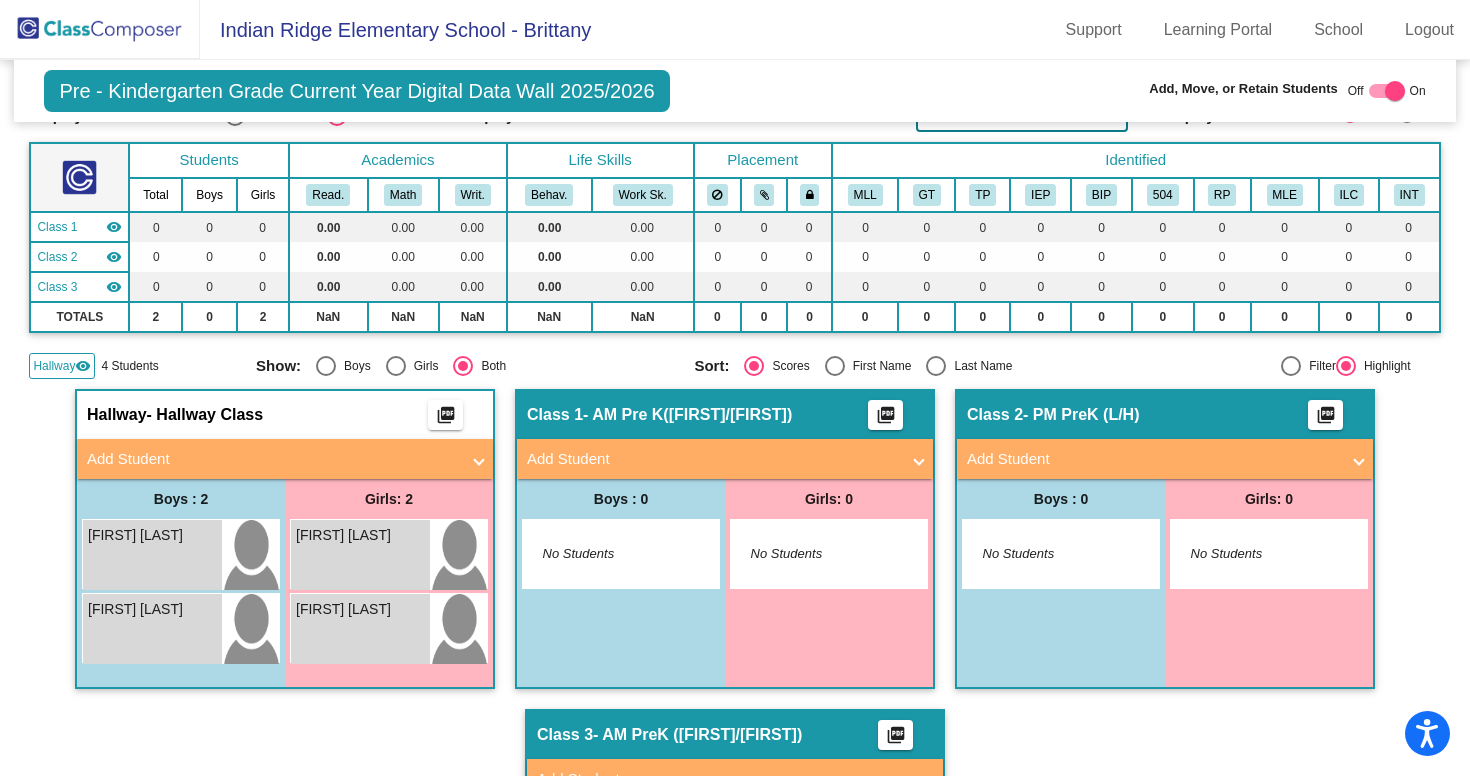 click on "Add Student" at bounding box center (273, 459) 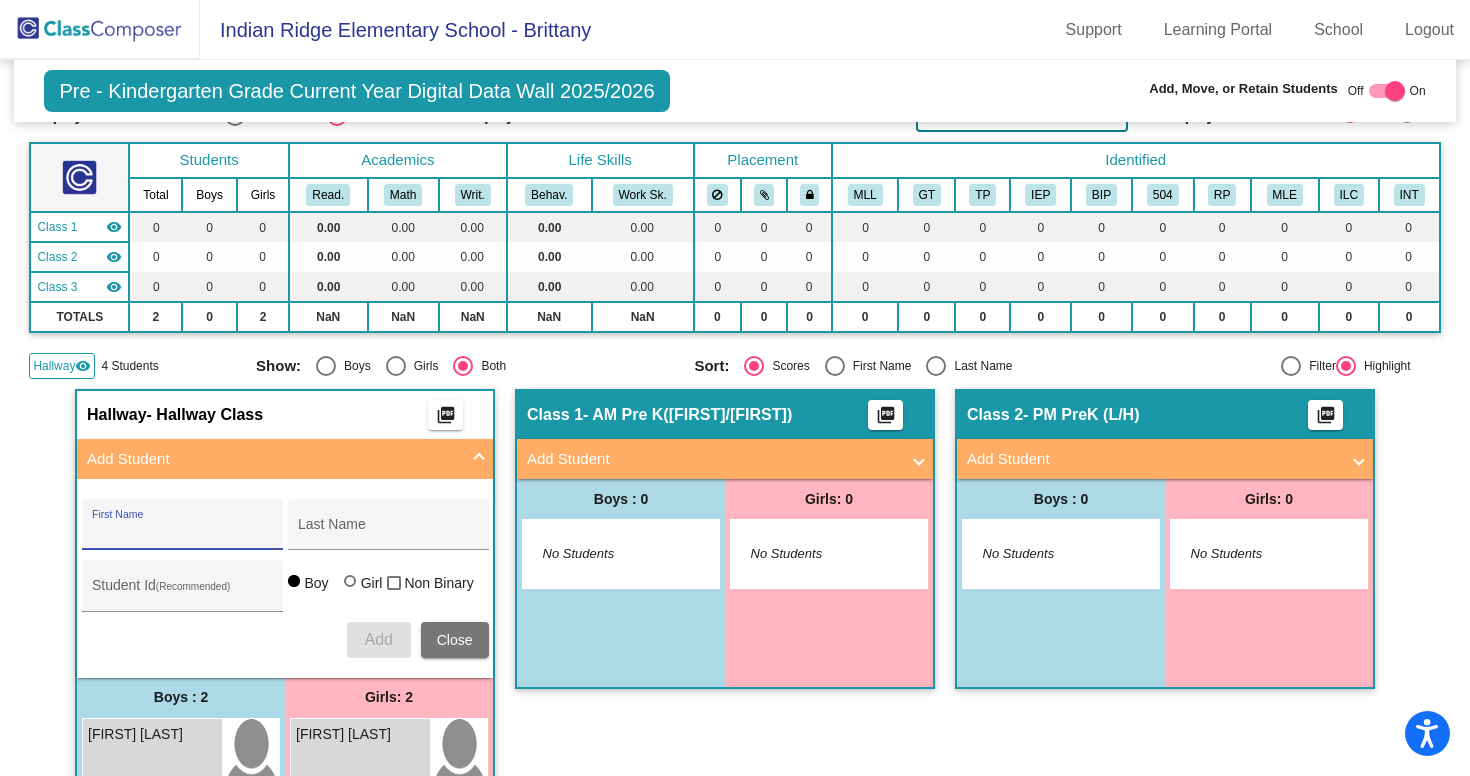 click on "First Name" at bounding box center (182, 532) 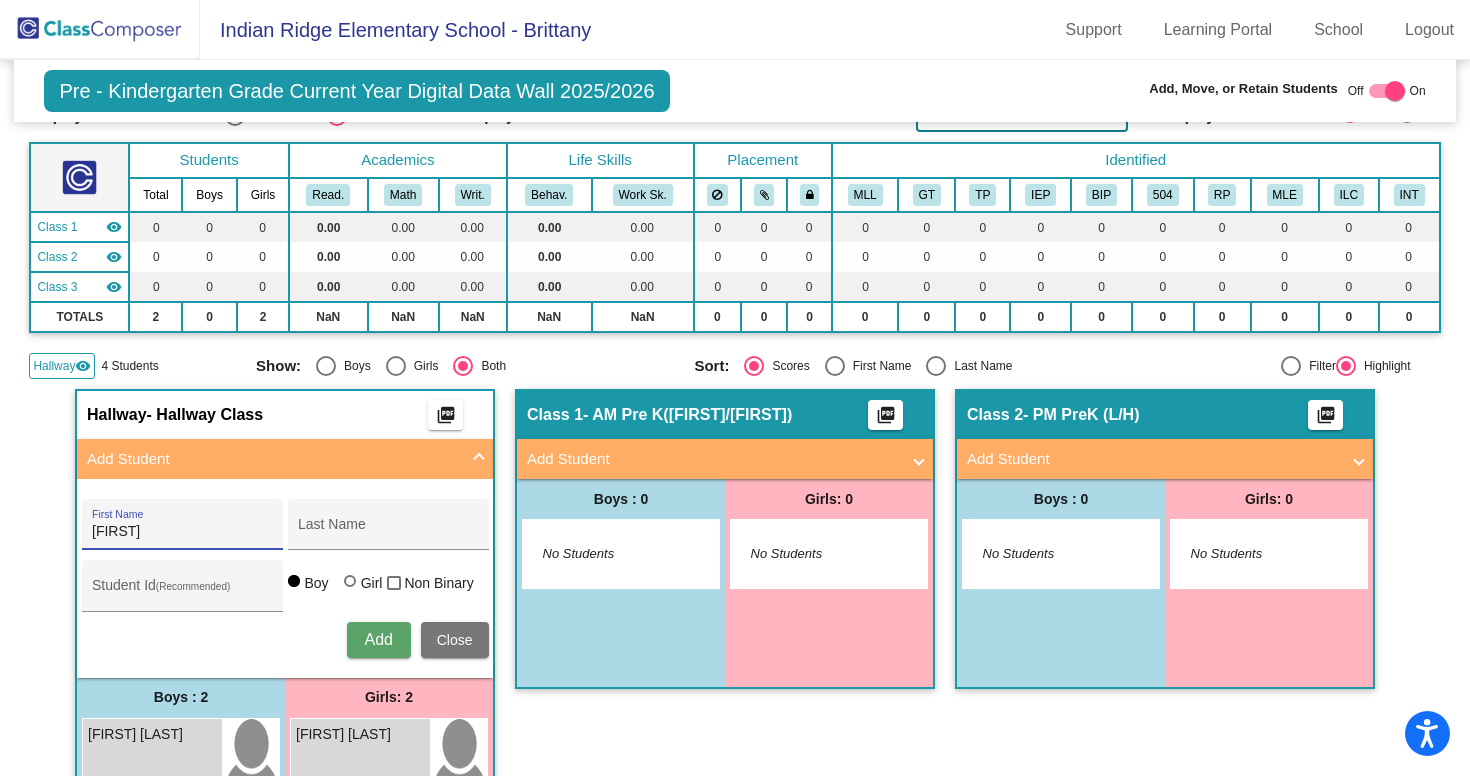 type on "[FIRST]" 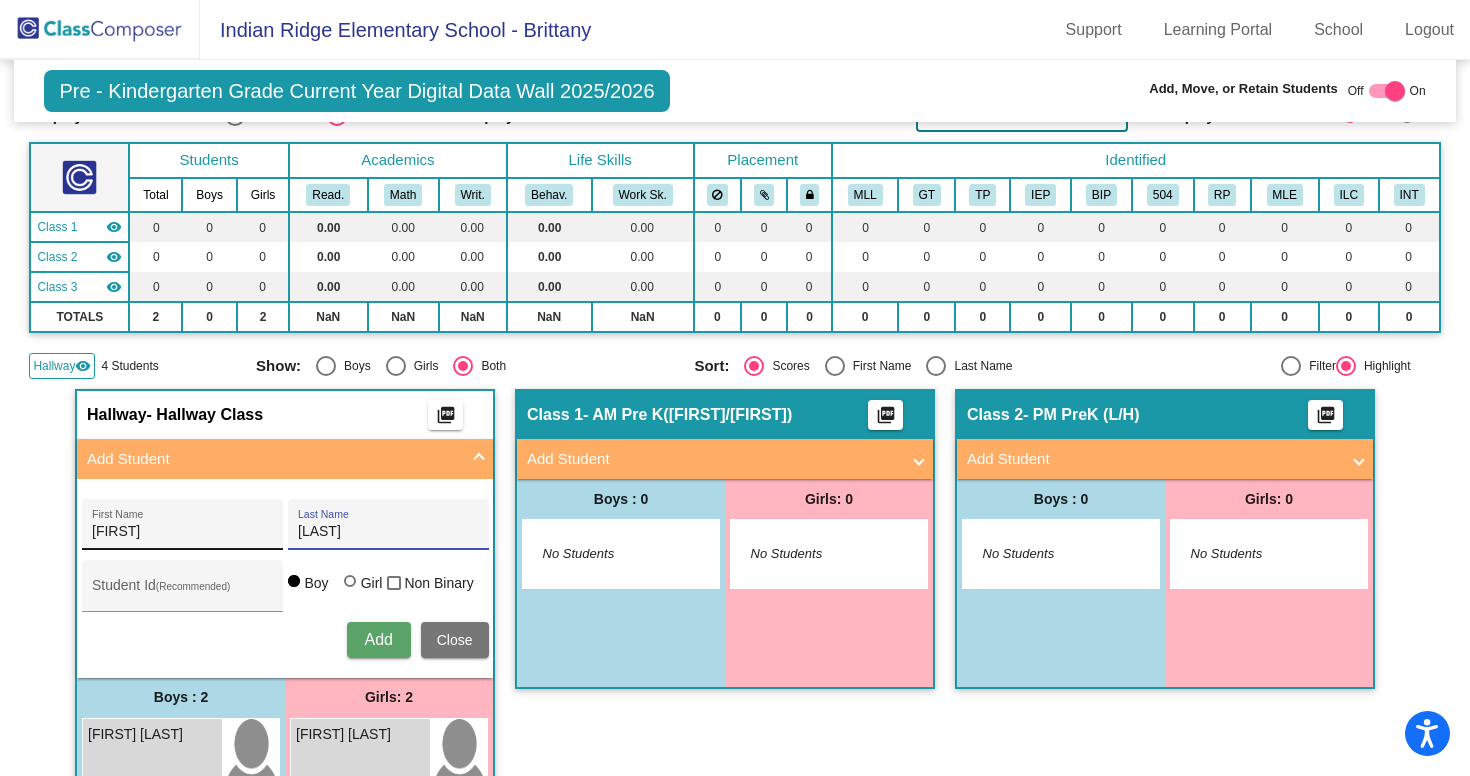 type on "[LAST]" 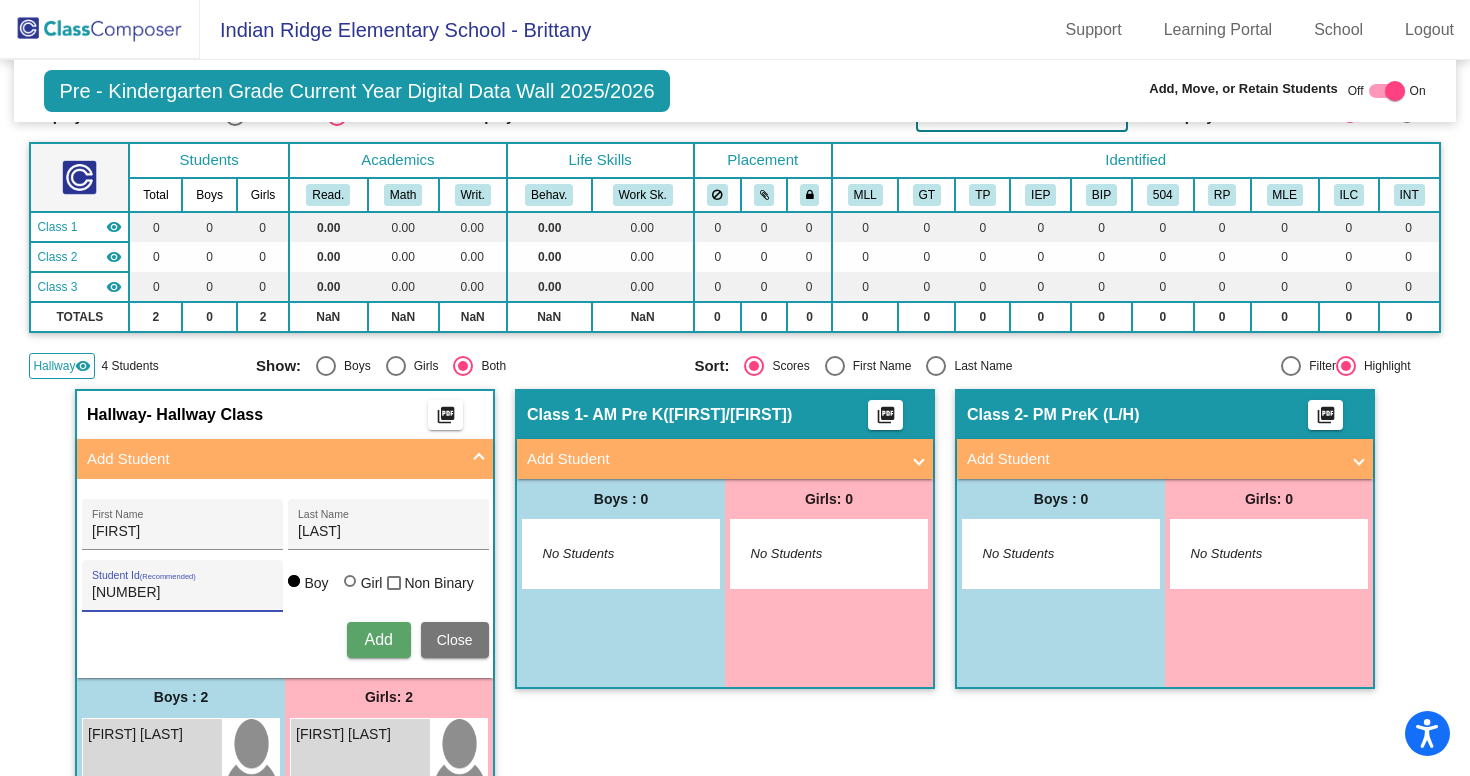 type on "[NUMBER]" 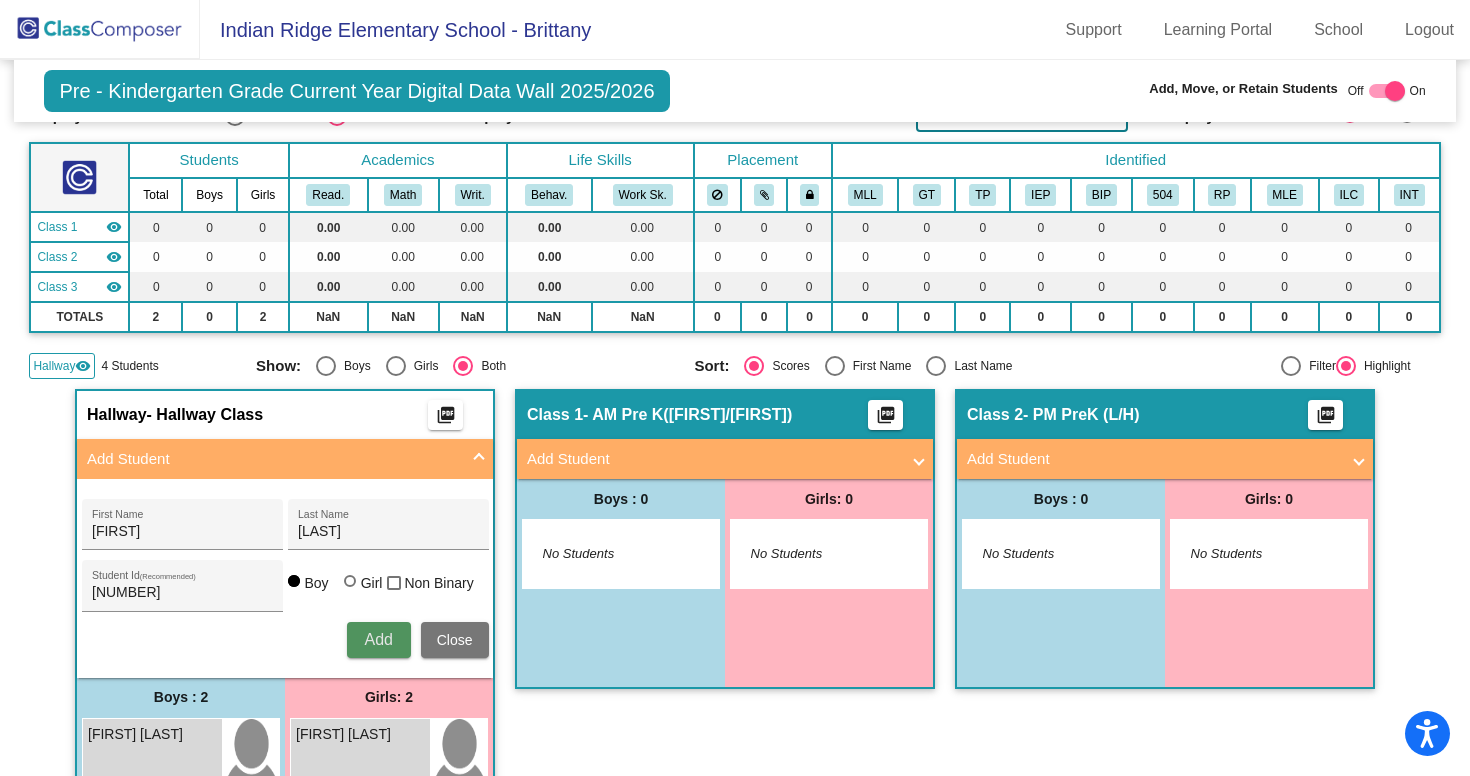click on "Add" at bounding box center [379, 640] 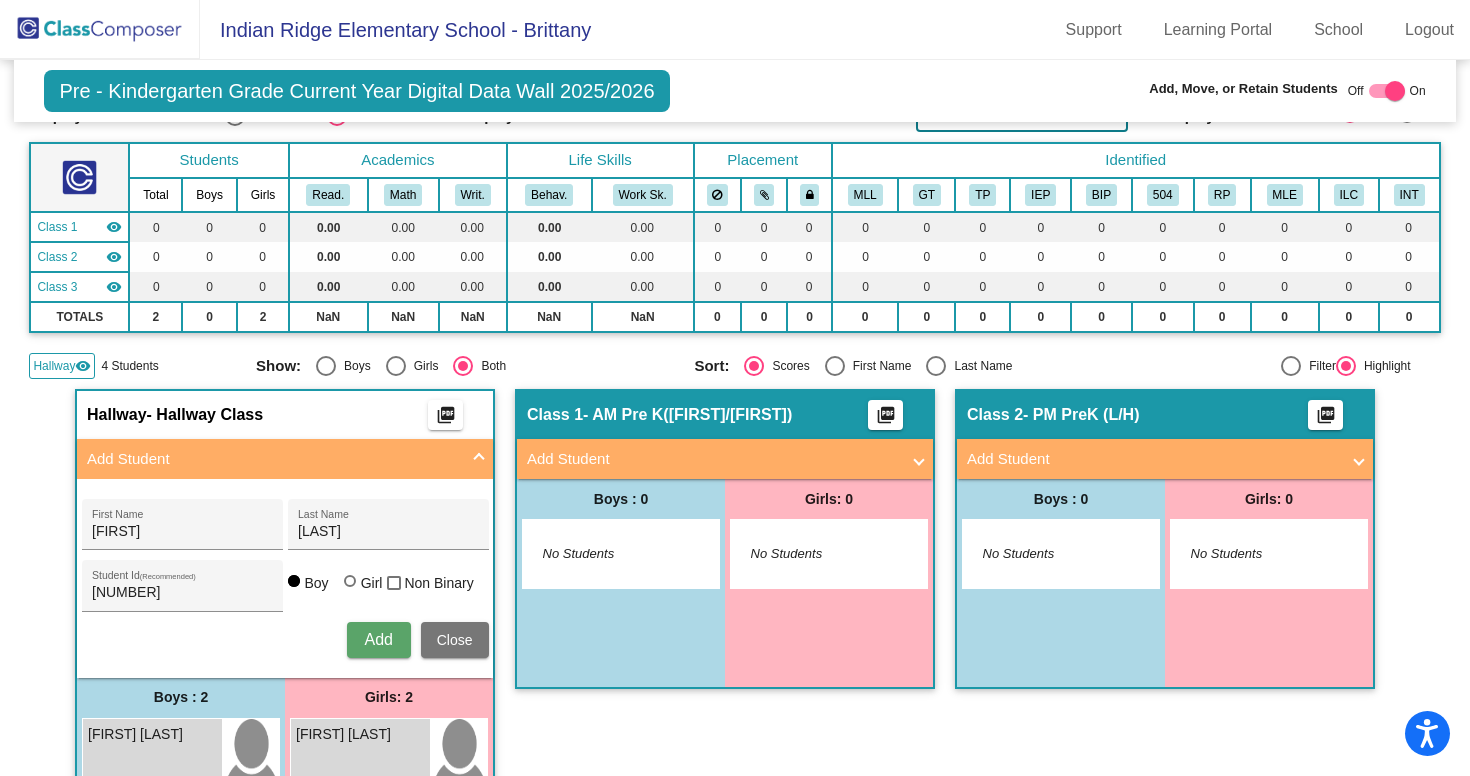 type 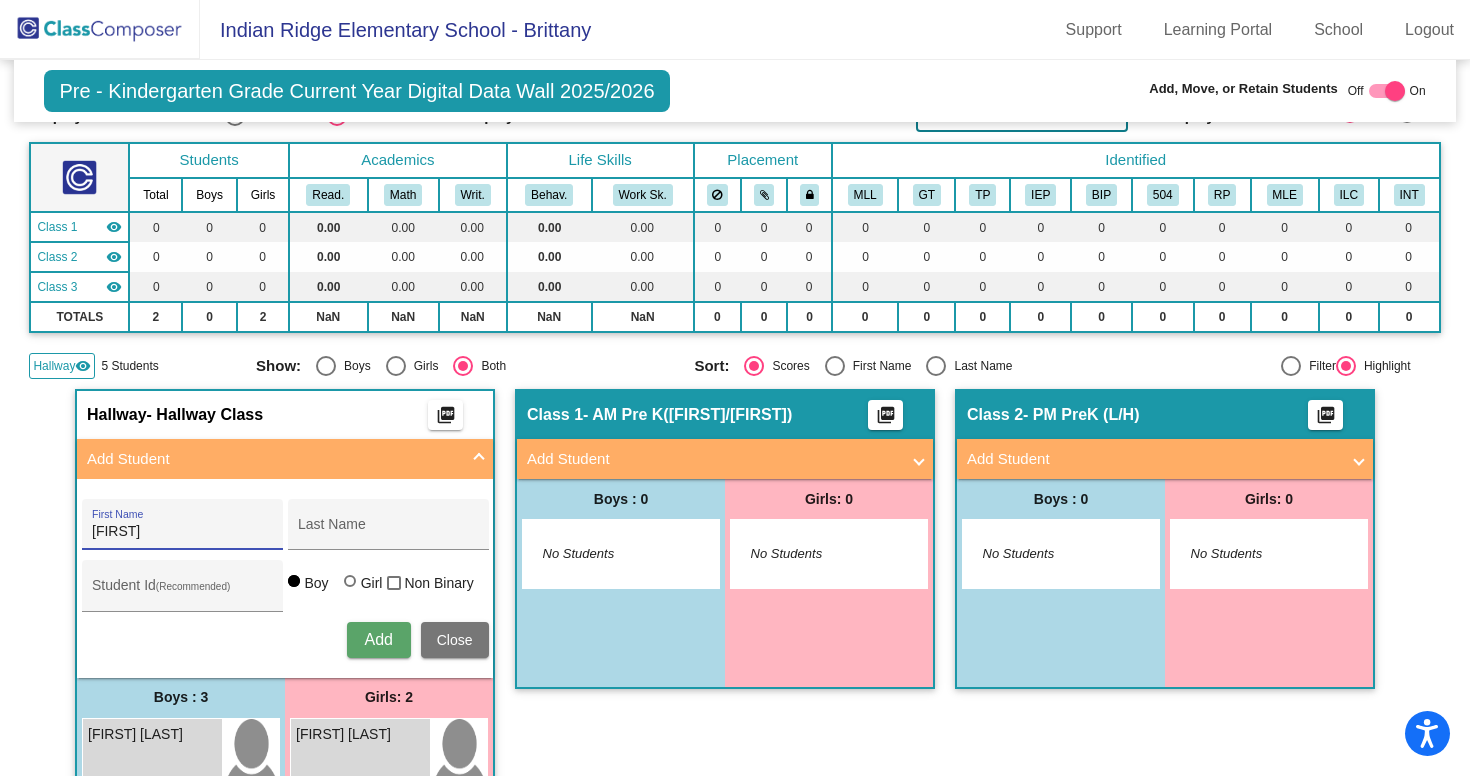 type on "[FIRST]" 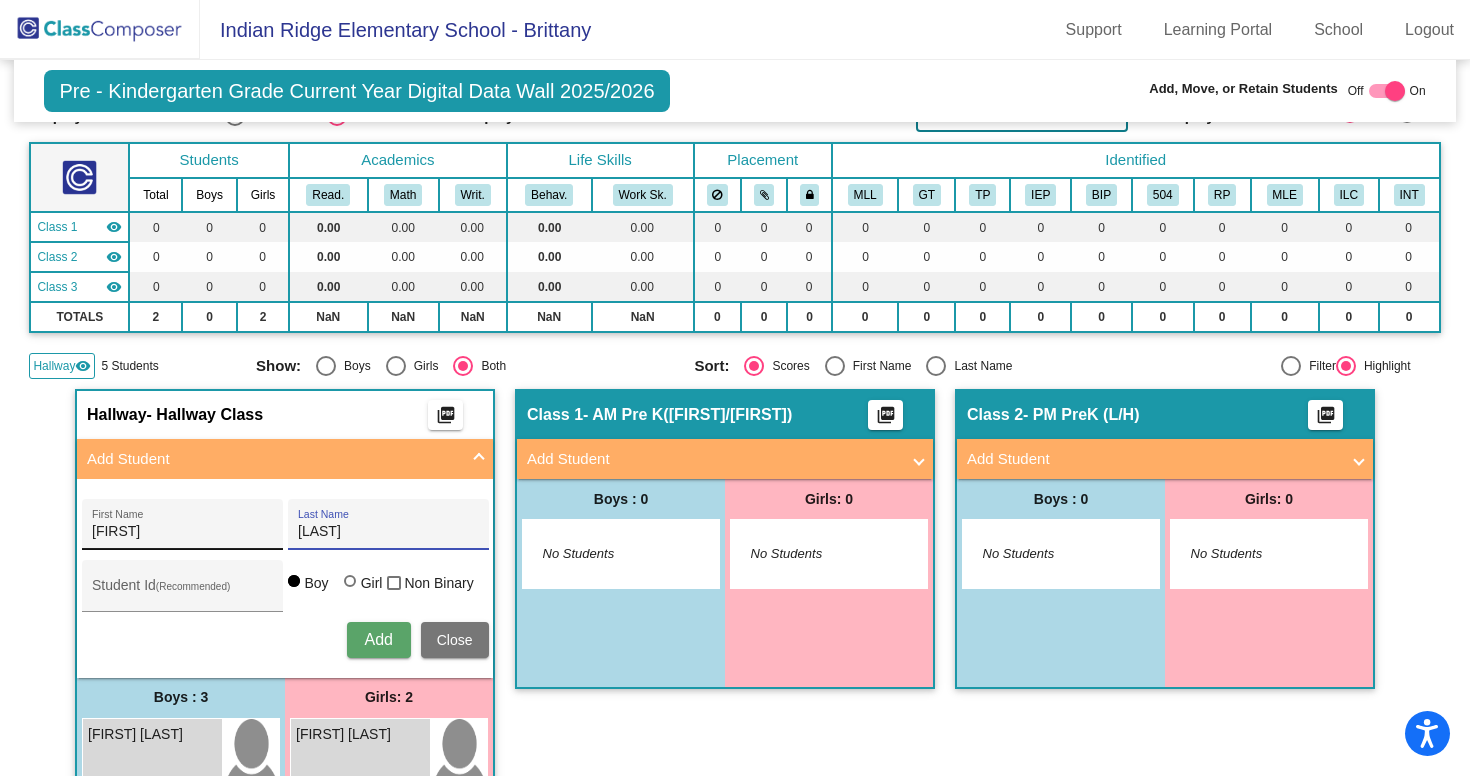 type on "[LAST]" 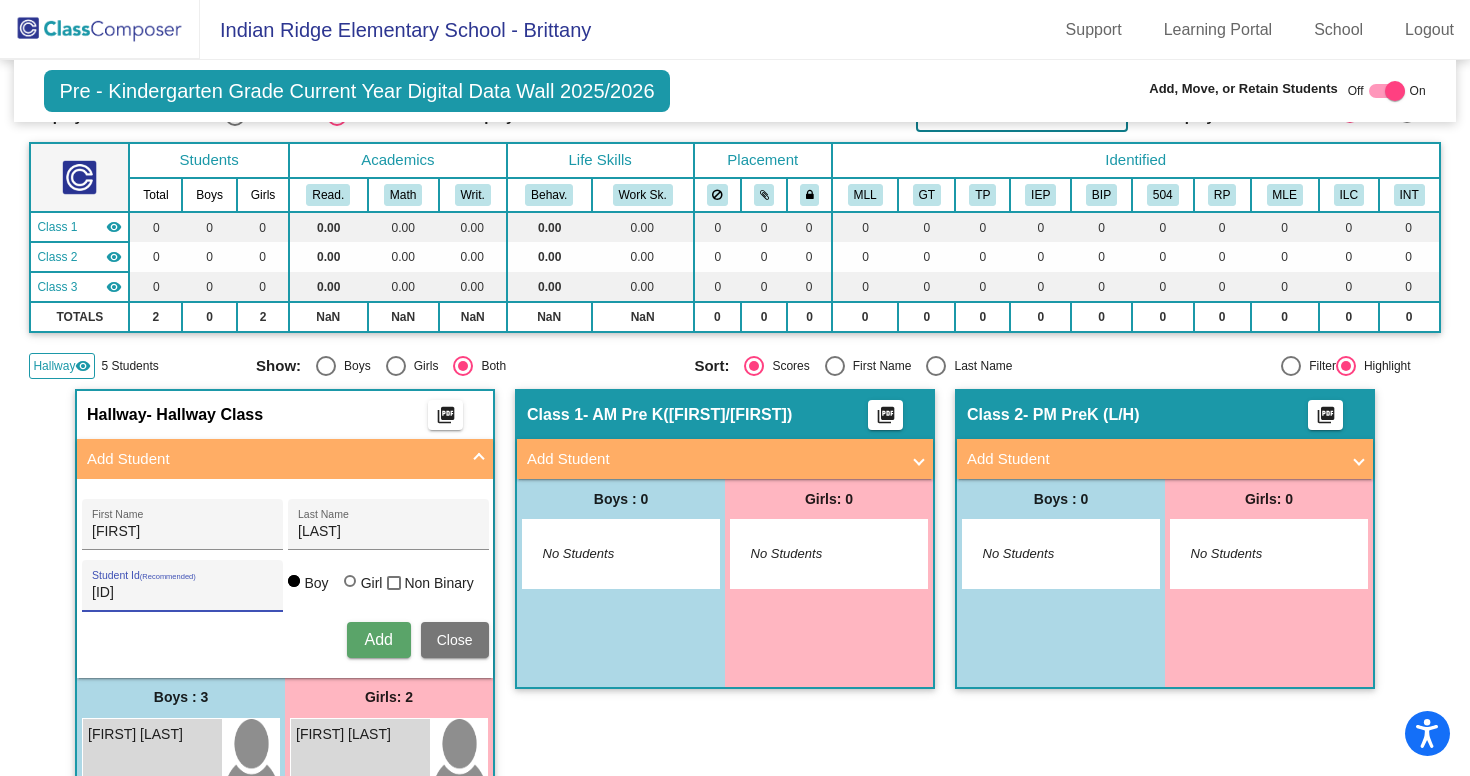 type on "[ID]" 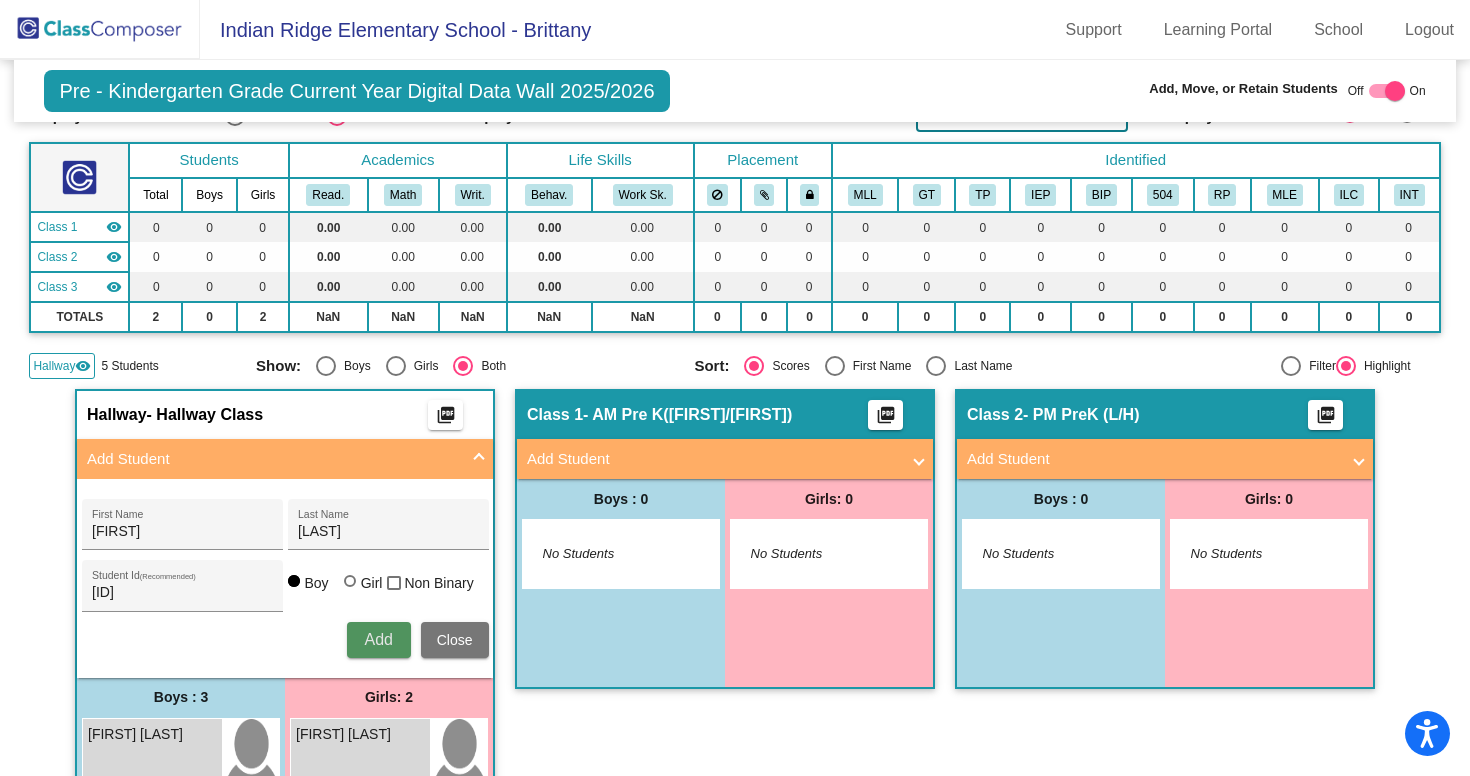 click on "Add" at bounding box center (378, 639) 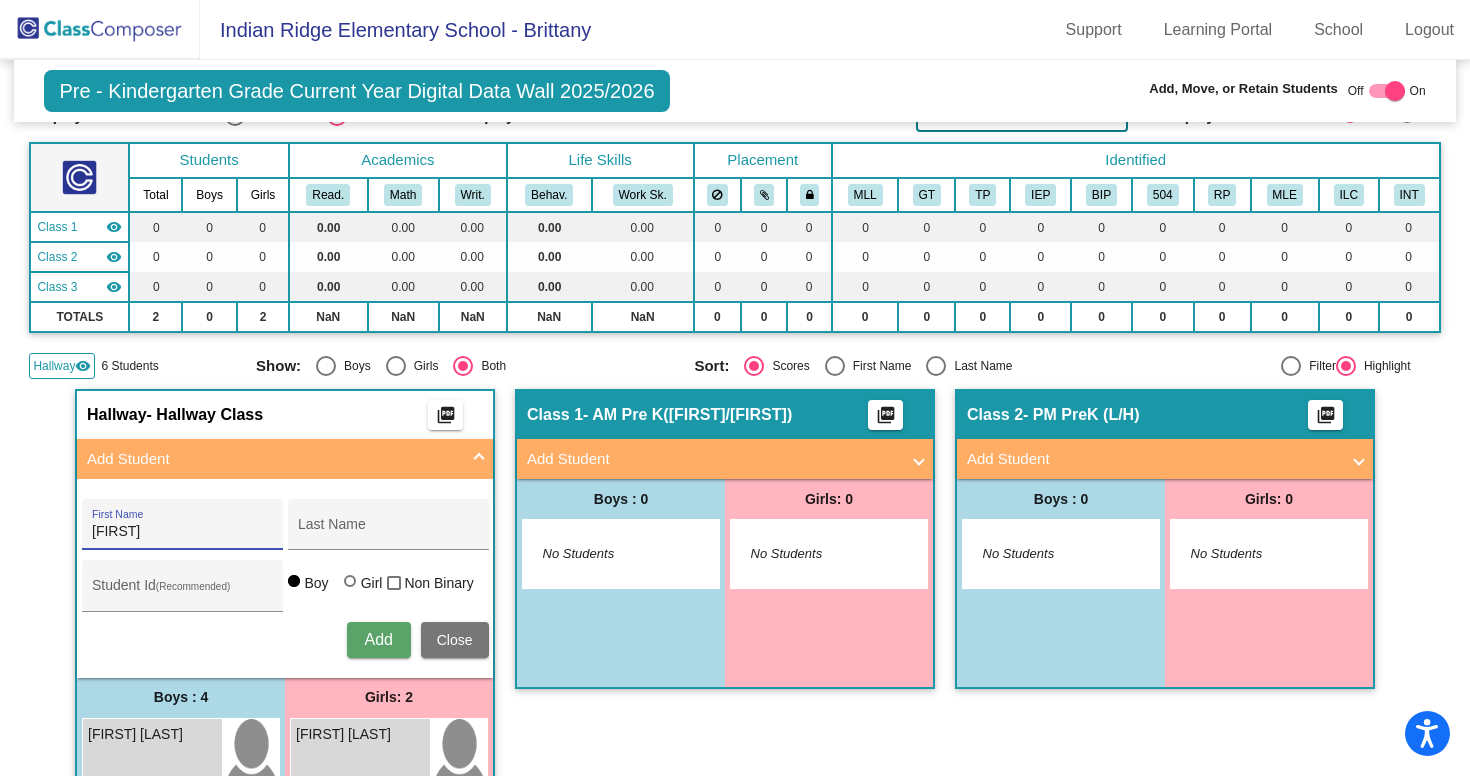 type on "[FIRST]" 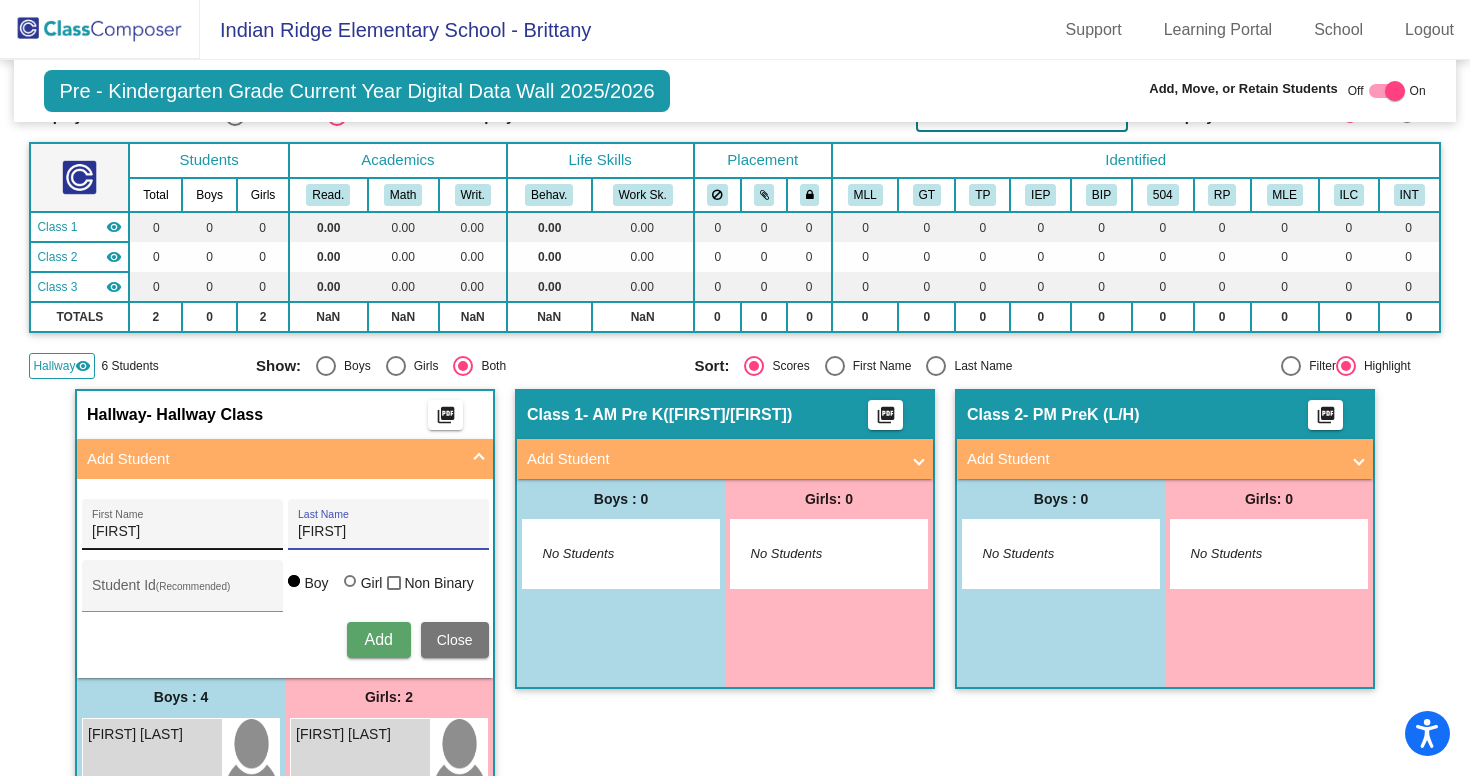 type on "[FIRST]" 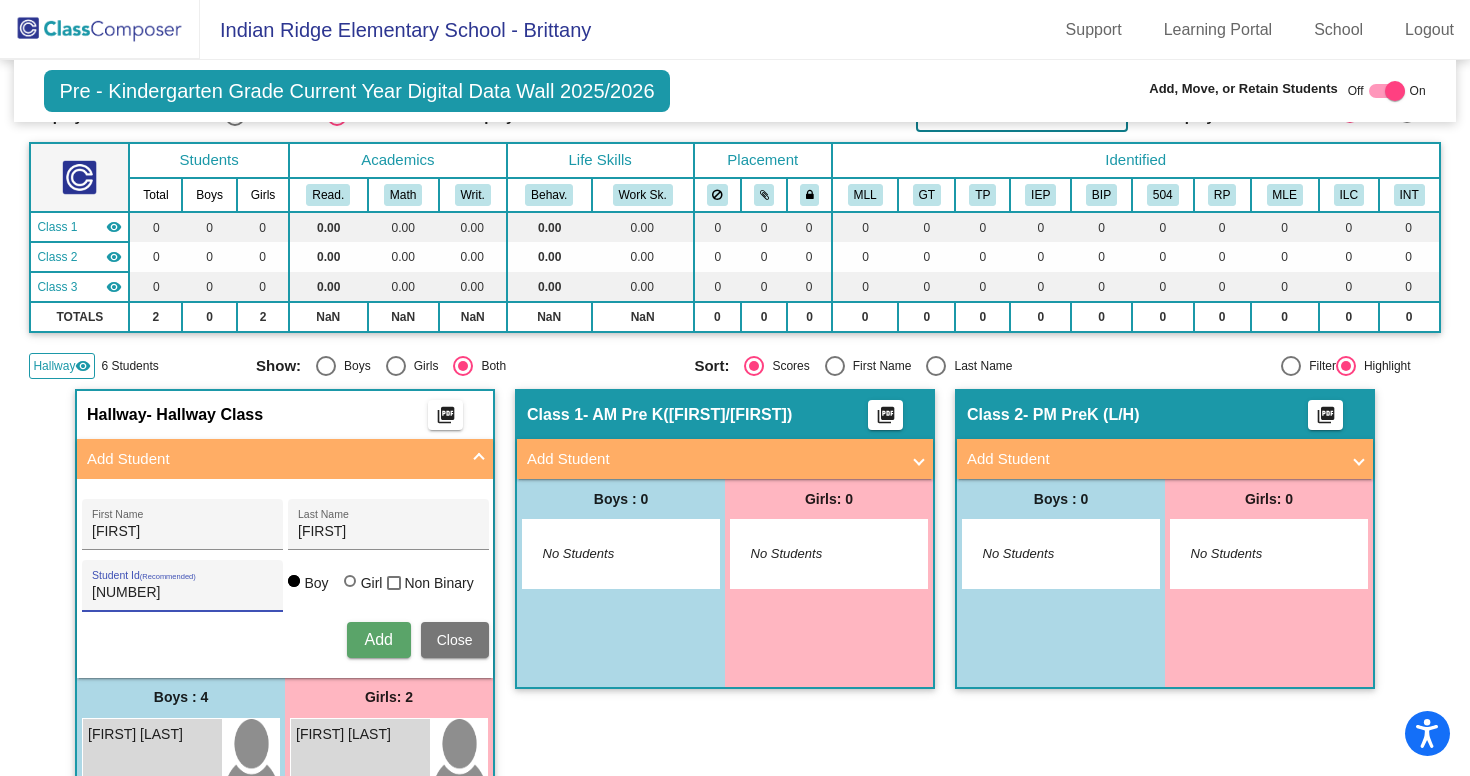 type on "[NUMBER]" 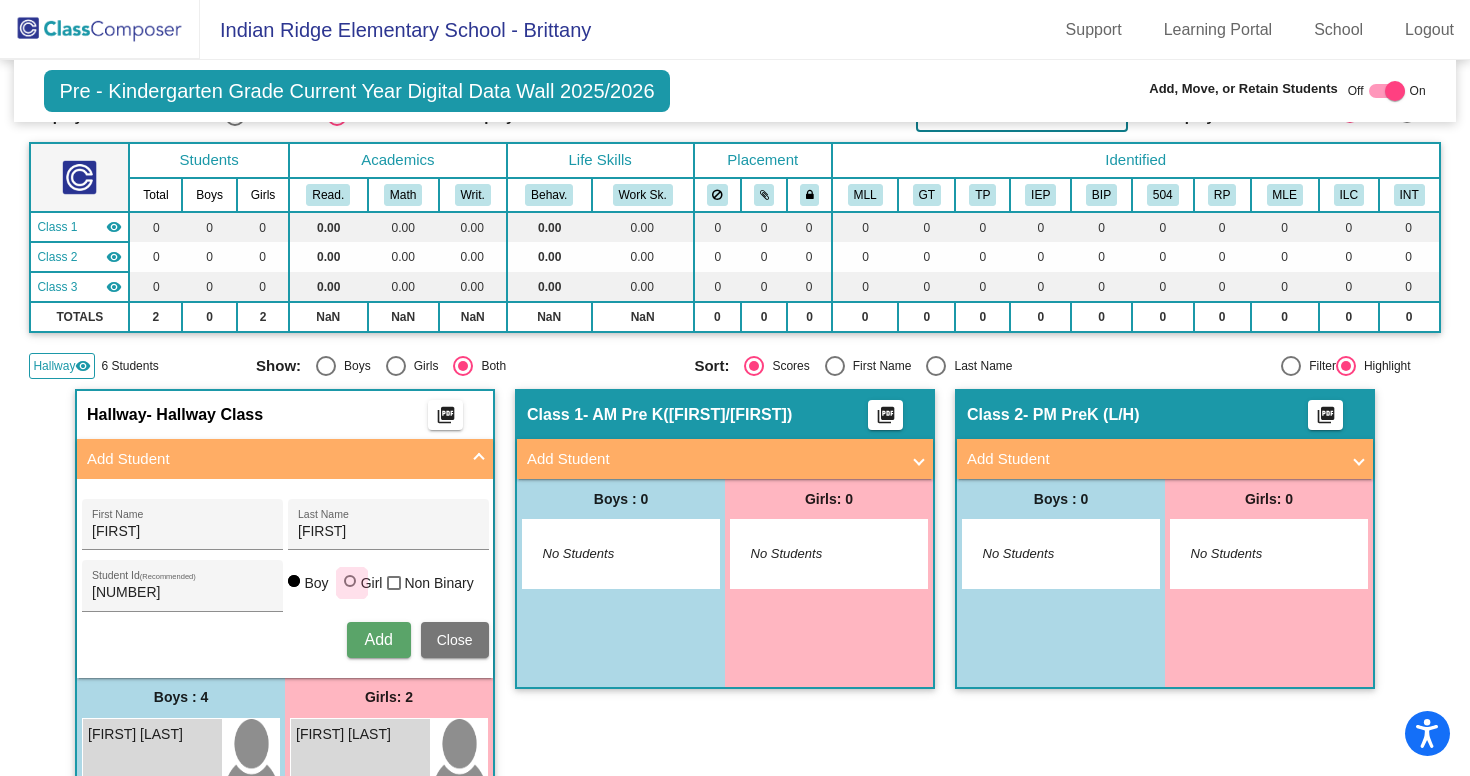 click at bounding box center [350, 581] 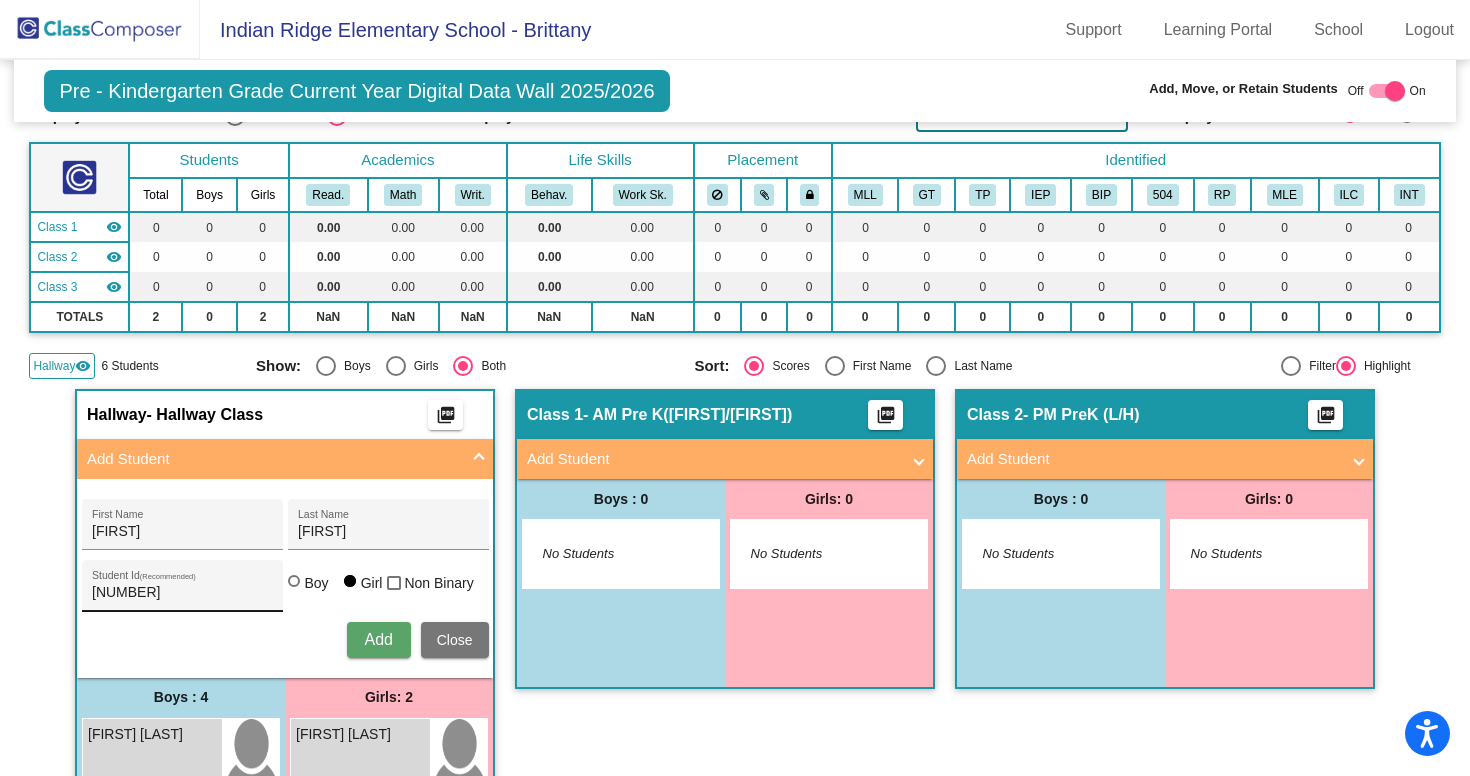 click on "[NUMBER] Student Id  (Recommended)" at bounding box center (182, 591) 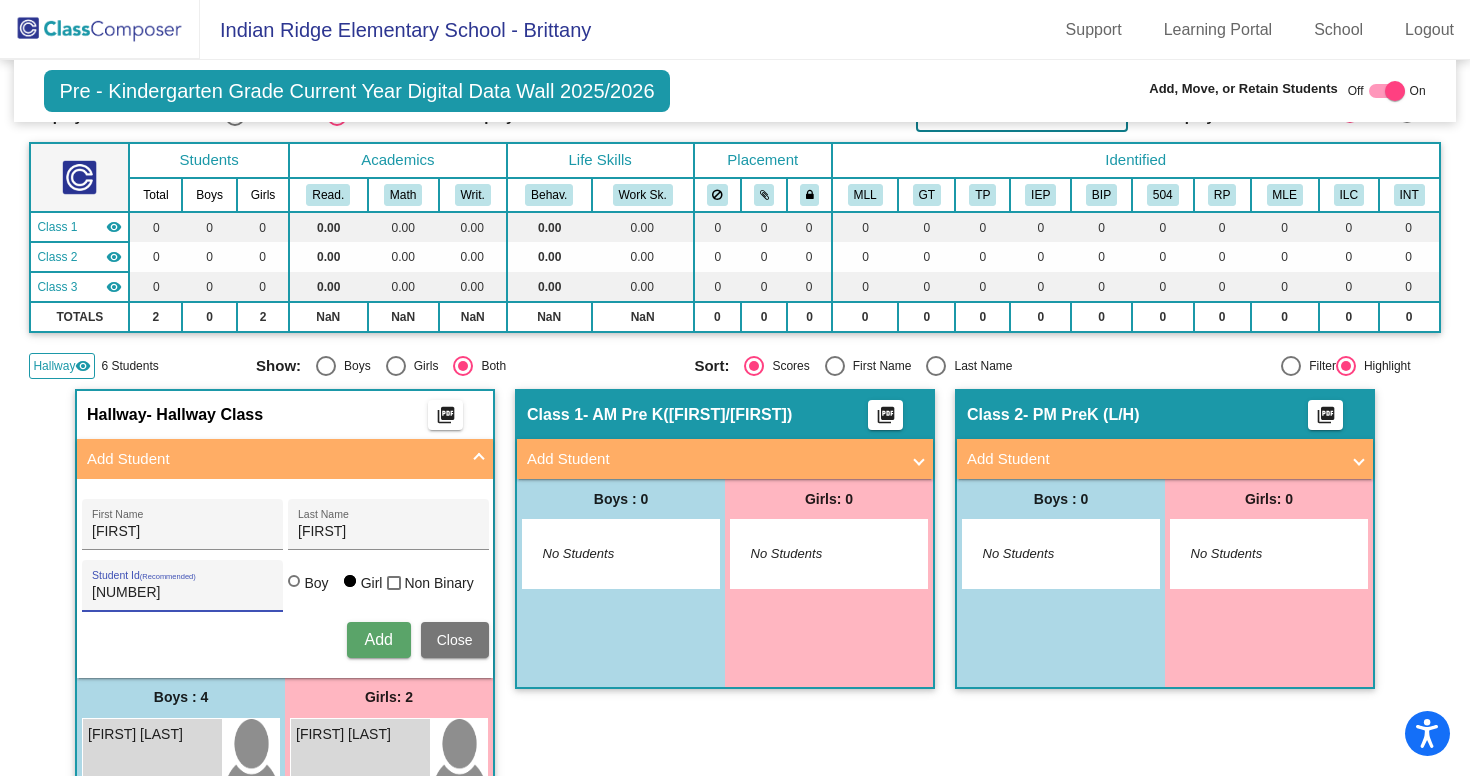 click on "[NUMBER]" at bounding box center [182, 593] 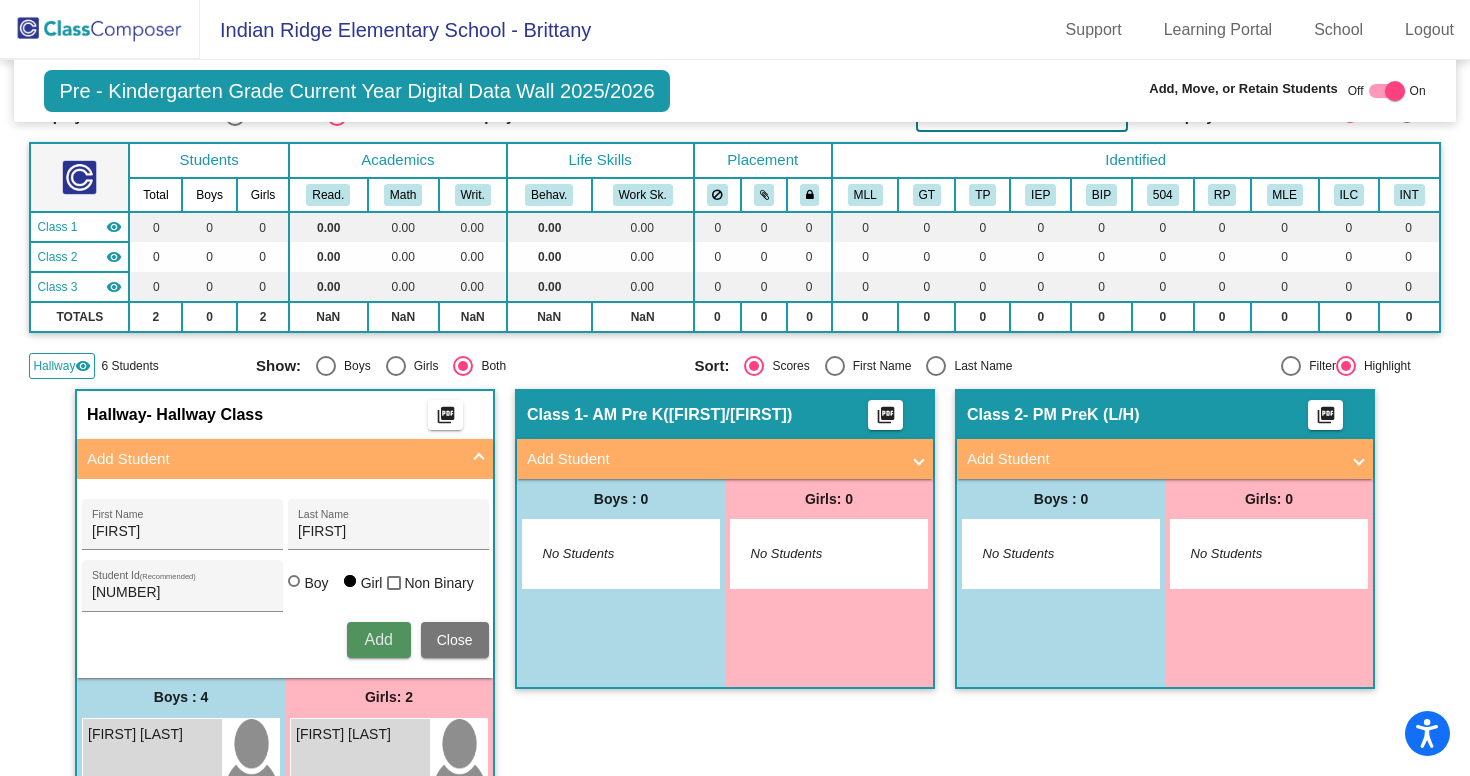 click on "Add" at bounding box center [378, 639] 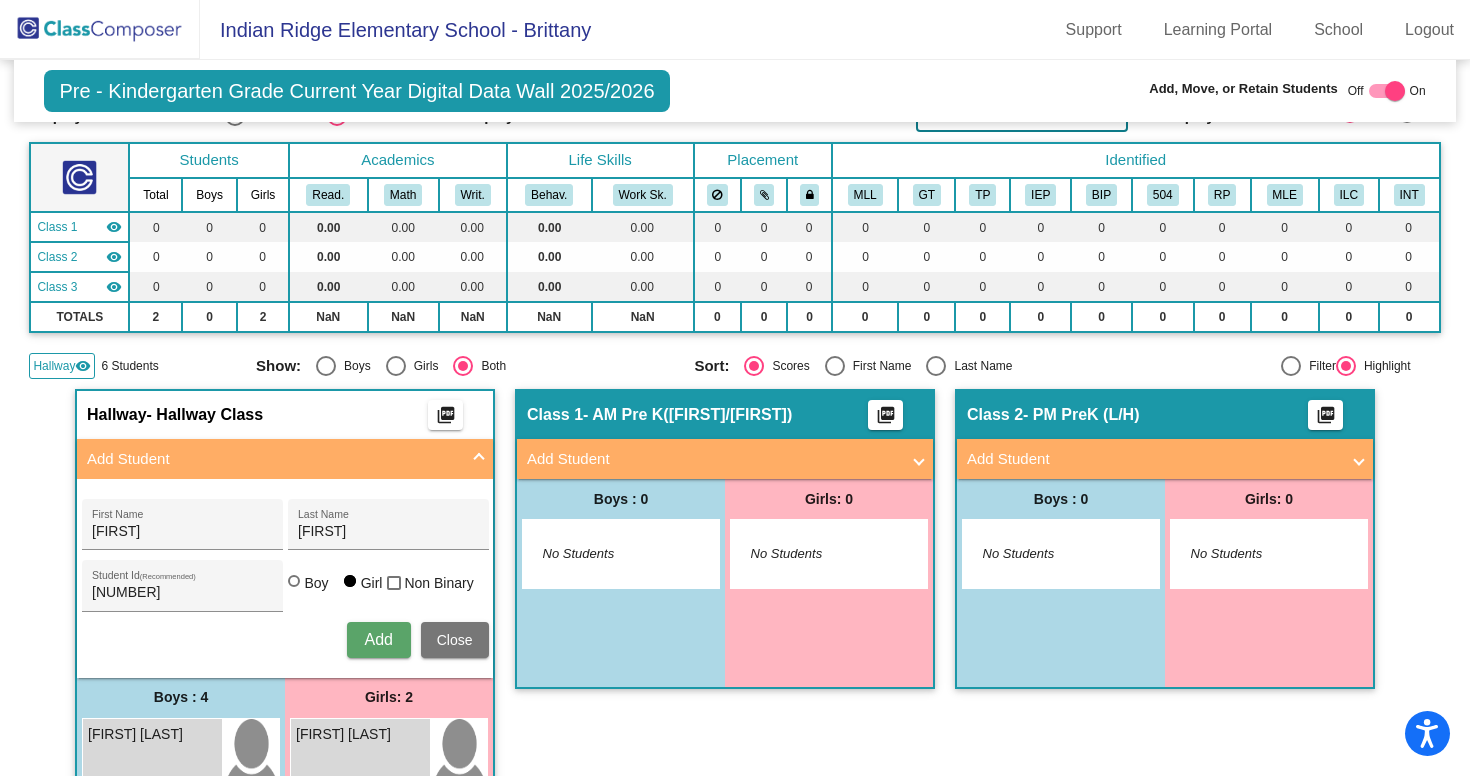 type 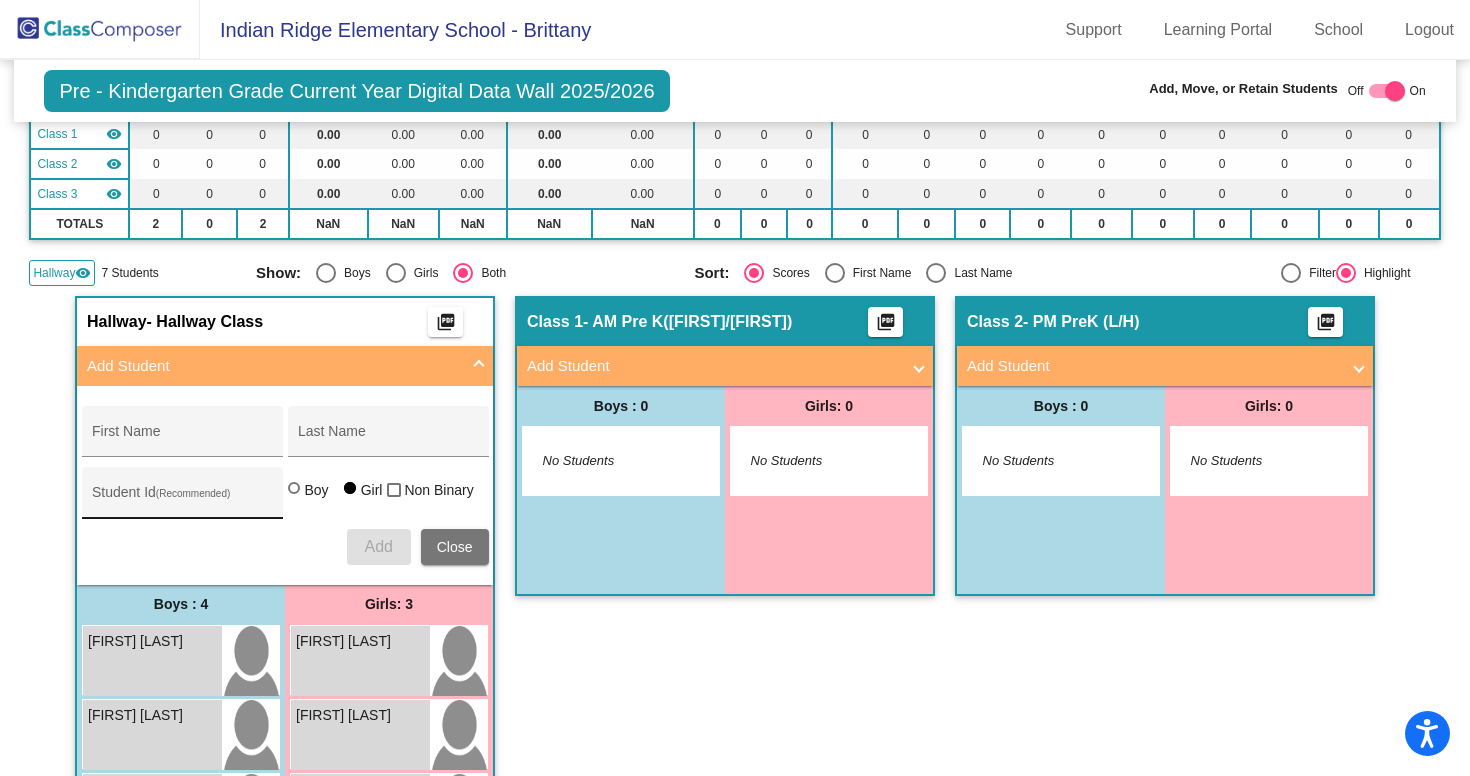 scroll, scrollTop: 184, scrollLeft: 0, axis: vertical 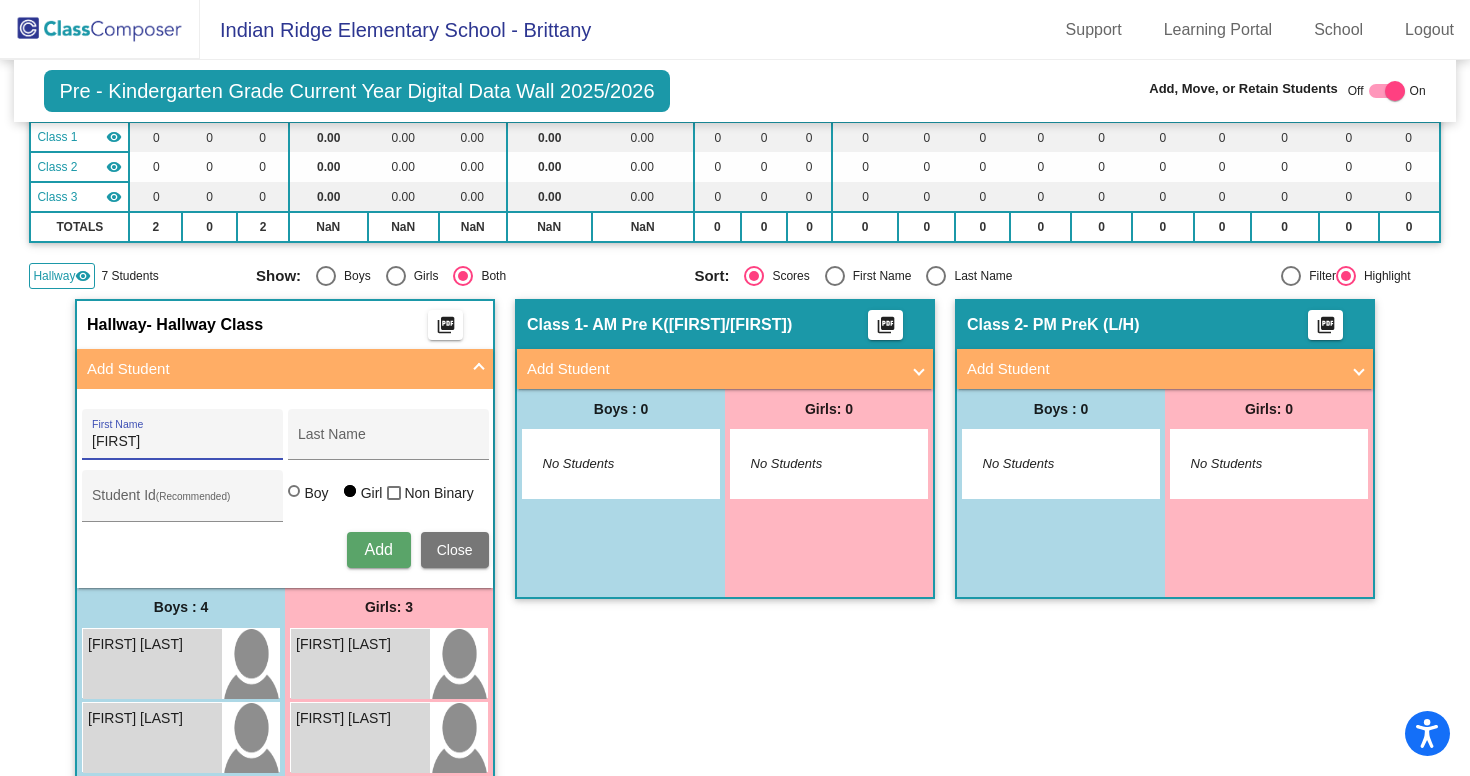 type on "[FIRST]" 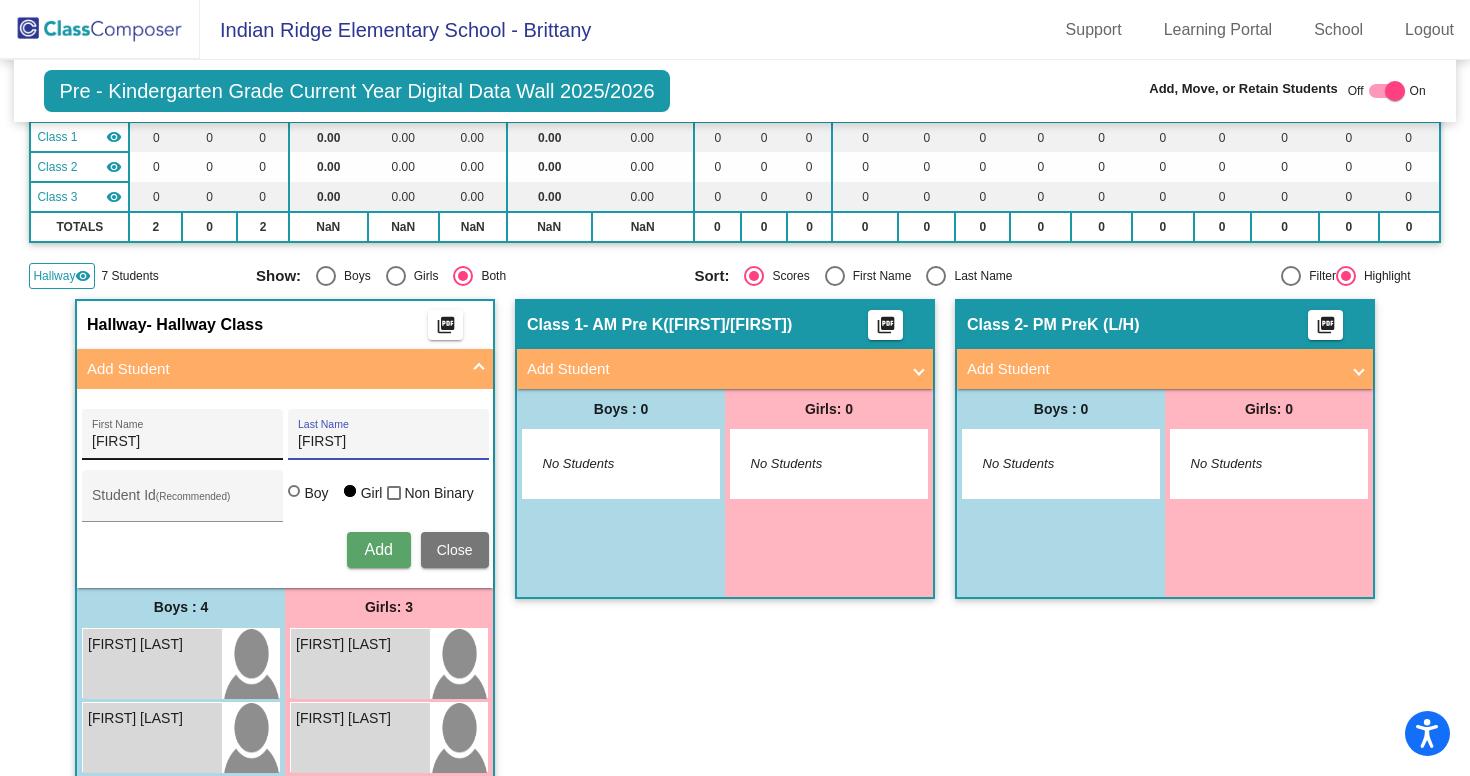 type on "[FIRST]" 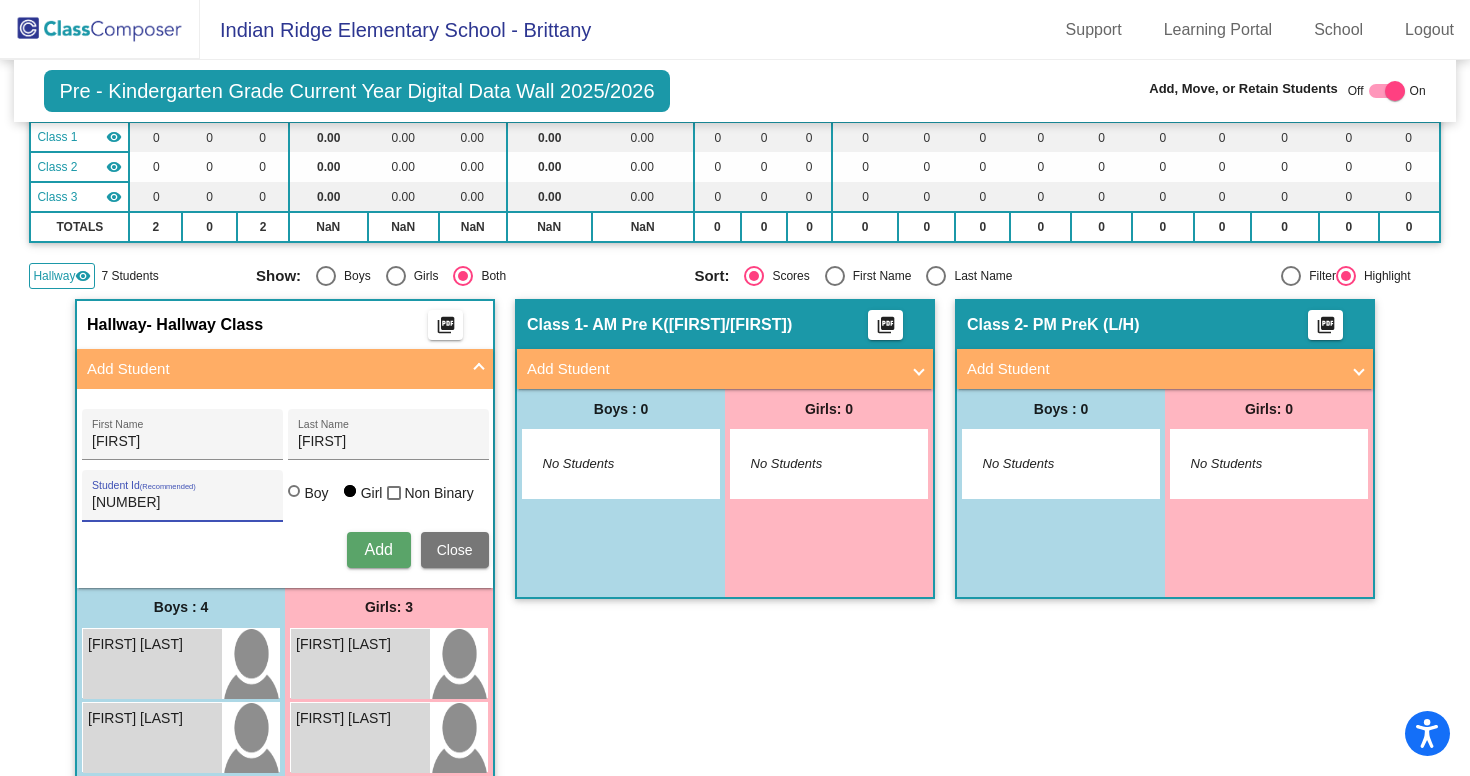 type on "[NUMBER]" 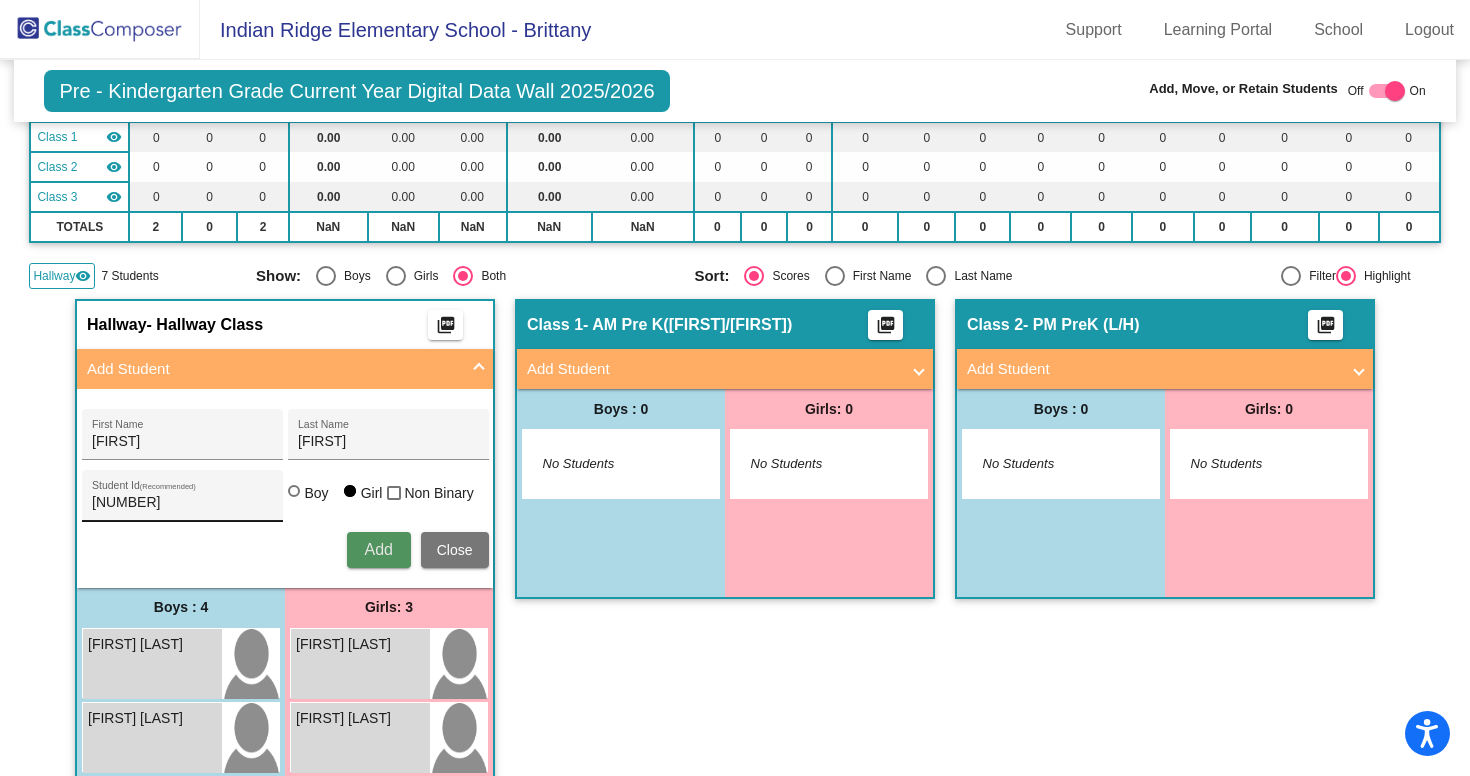 type 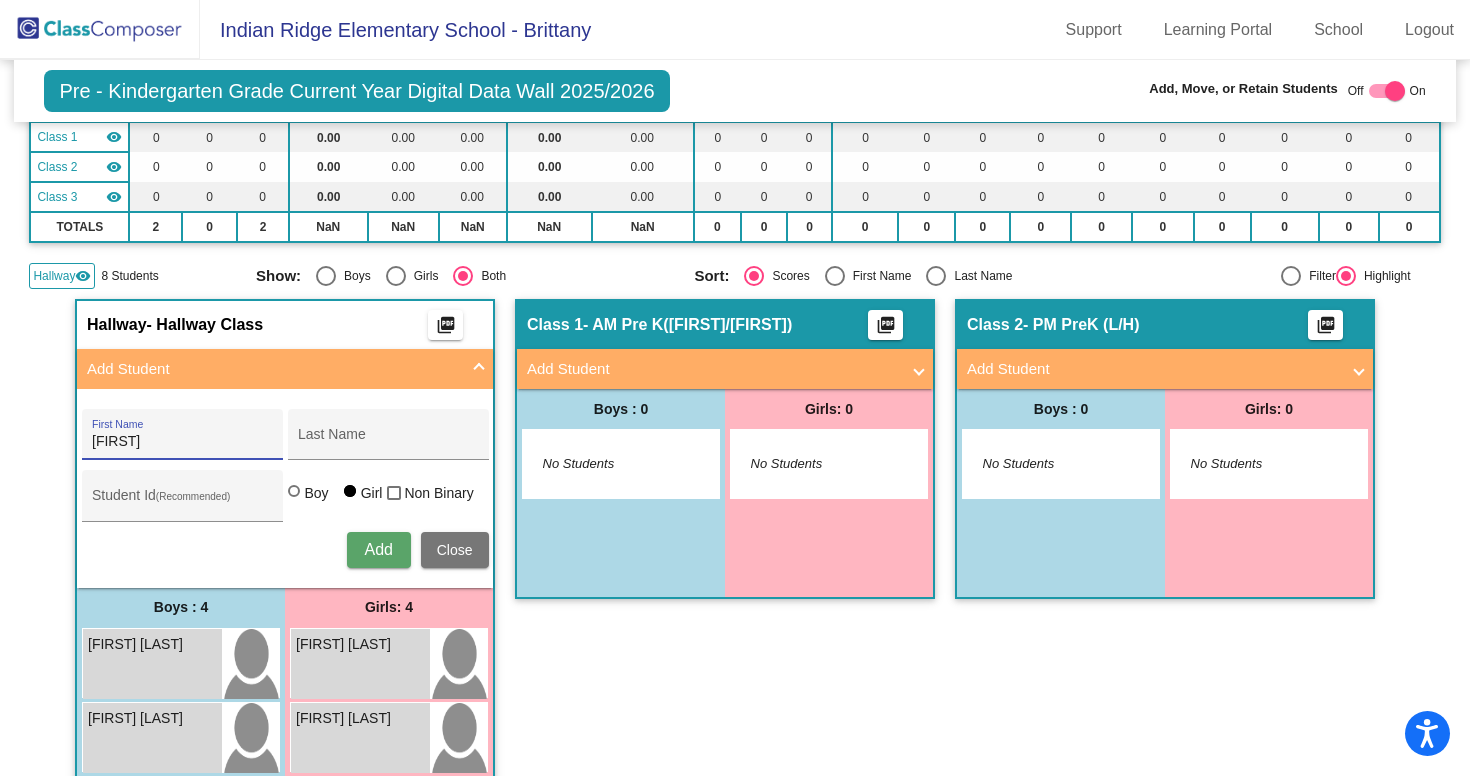 type on "[FIRST]" 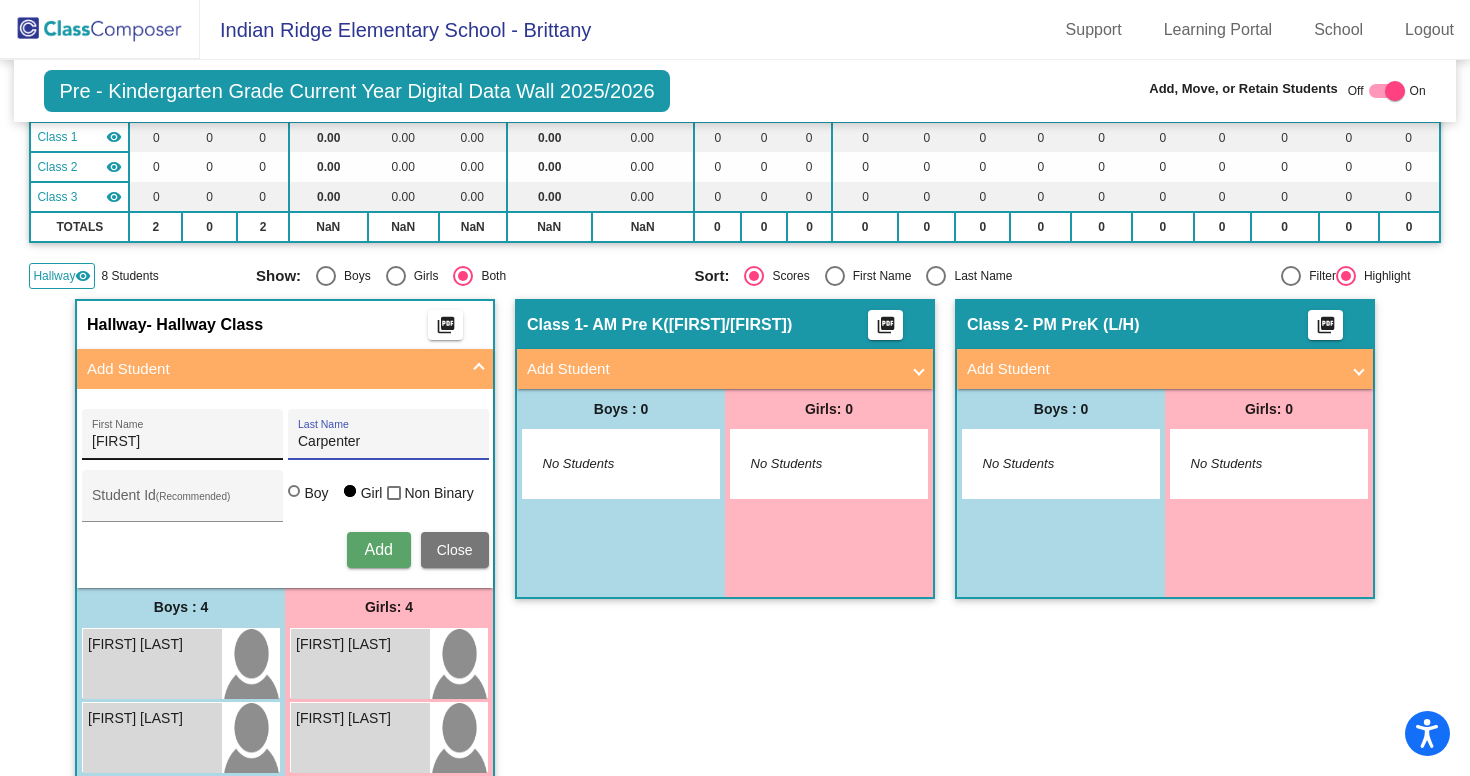 type on "Carpenter" 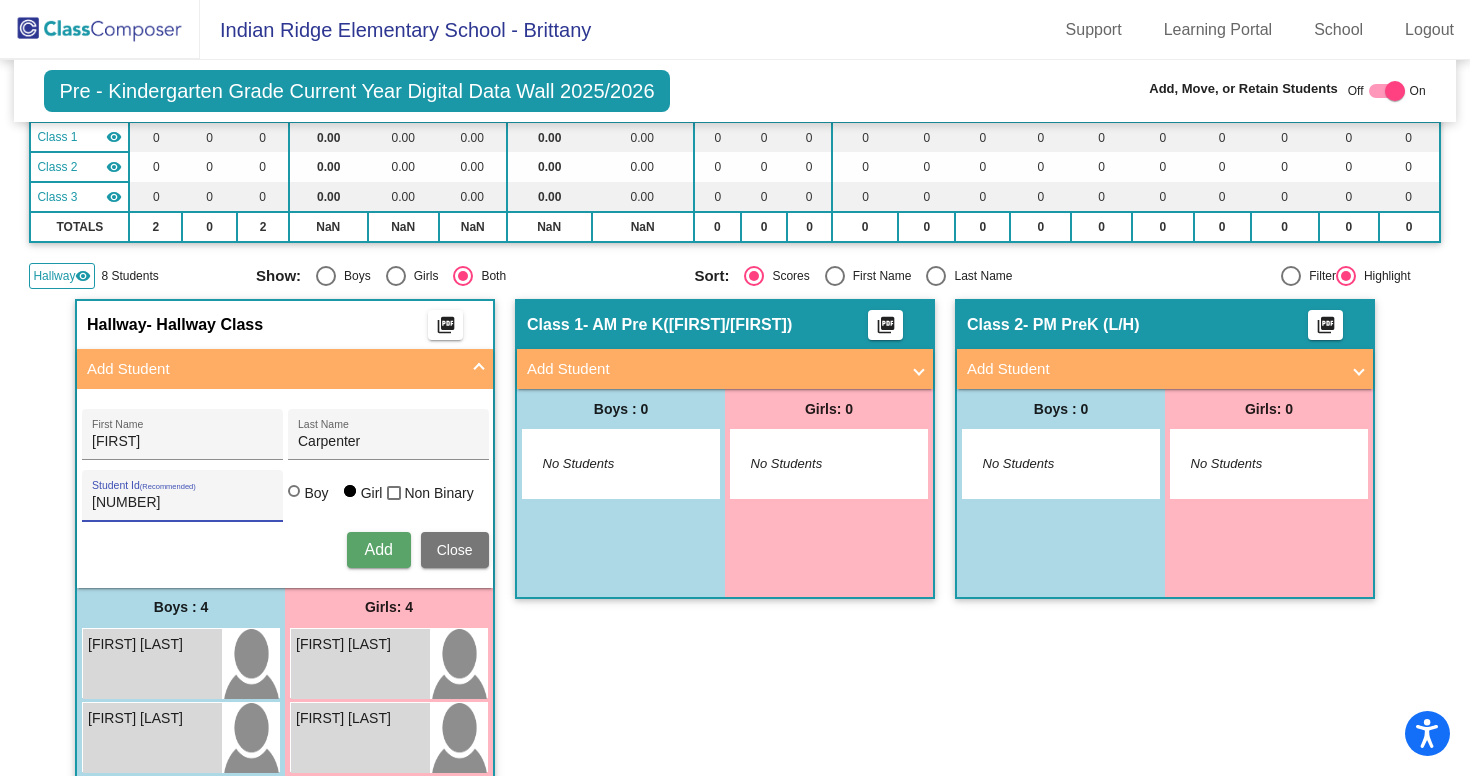 type on "[NUMBER]" 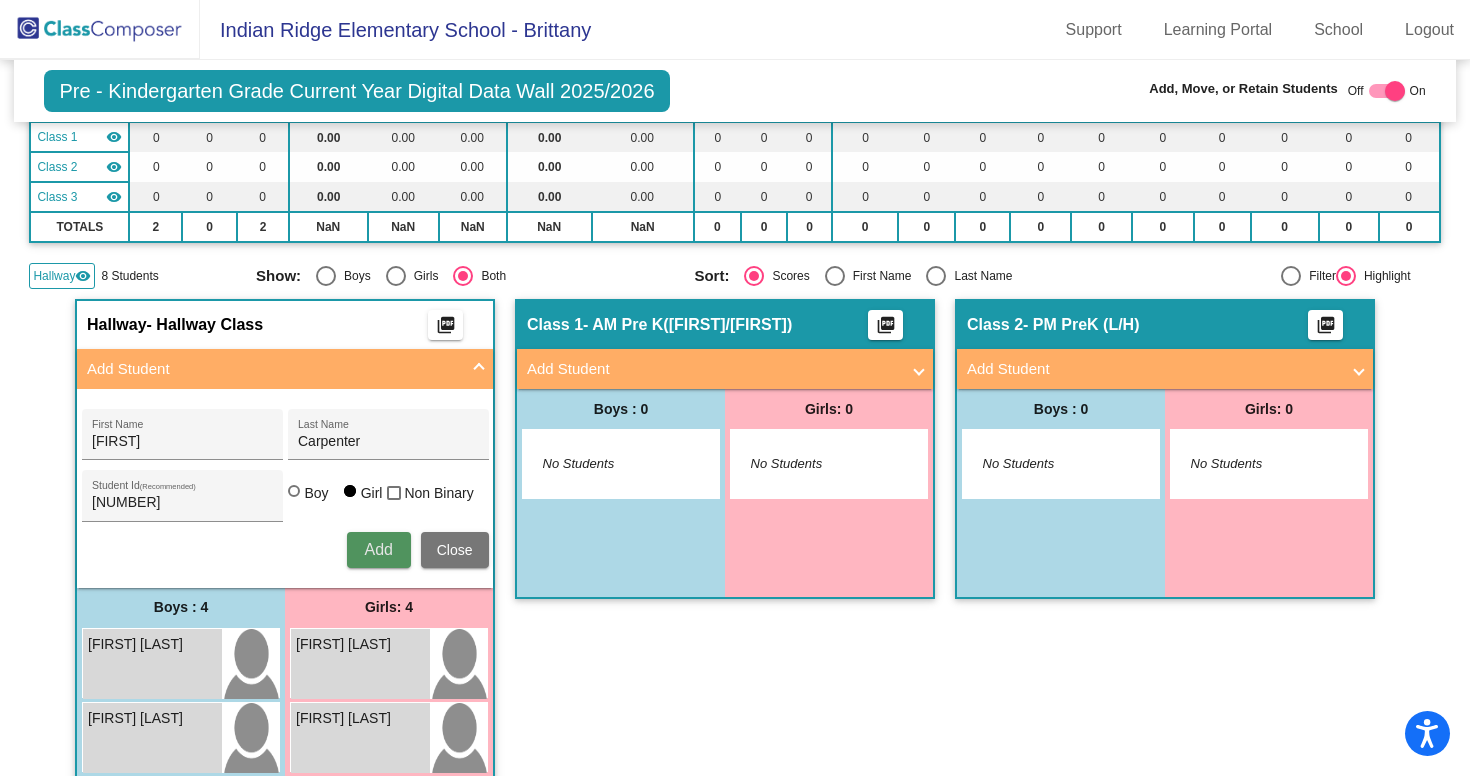 click on "Add" at bounding box center [378, 549] 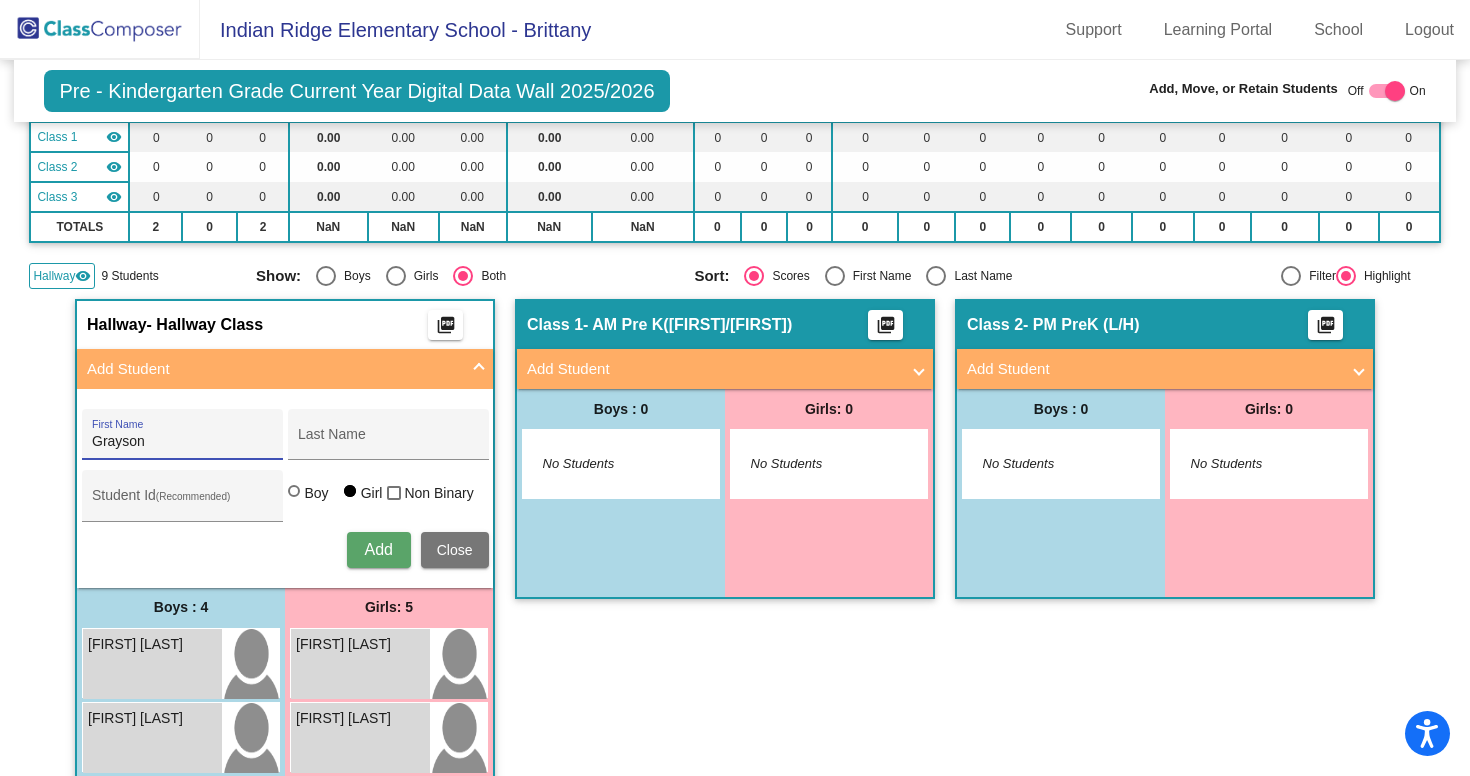 type on "Grayson" 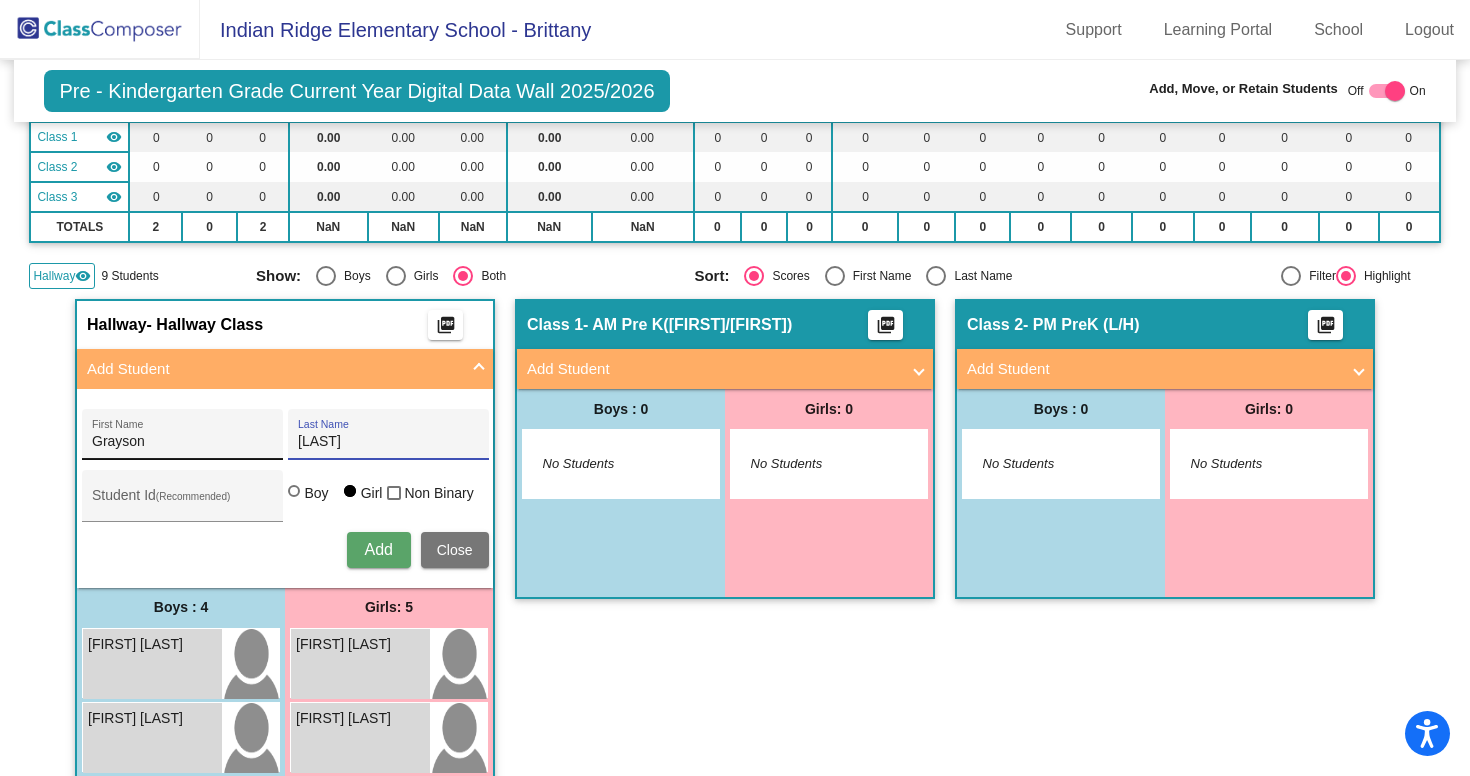 type on "[LAST]" 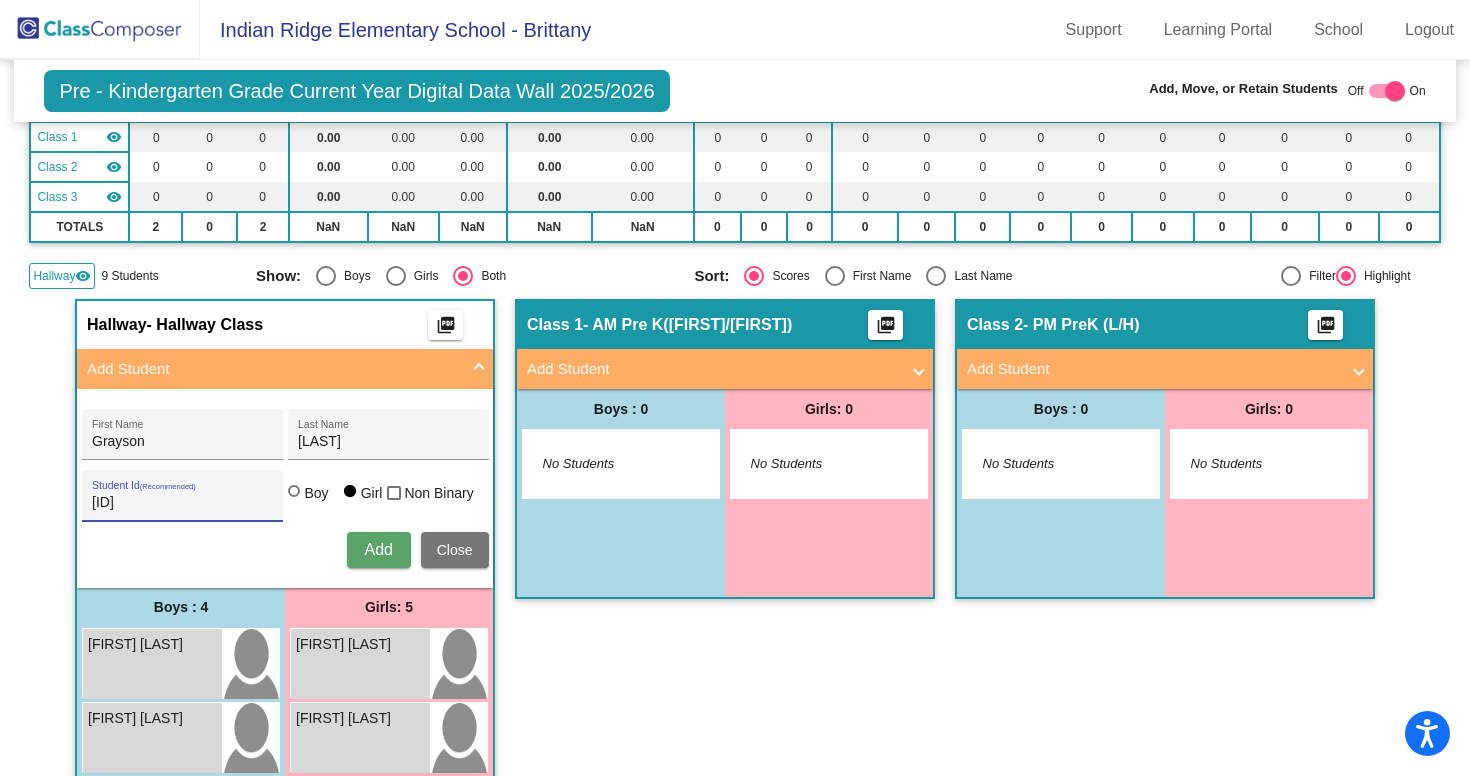 type on "[ID]" 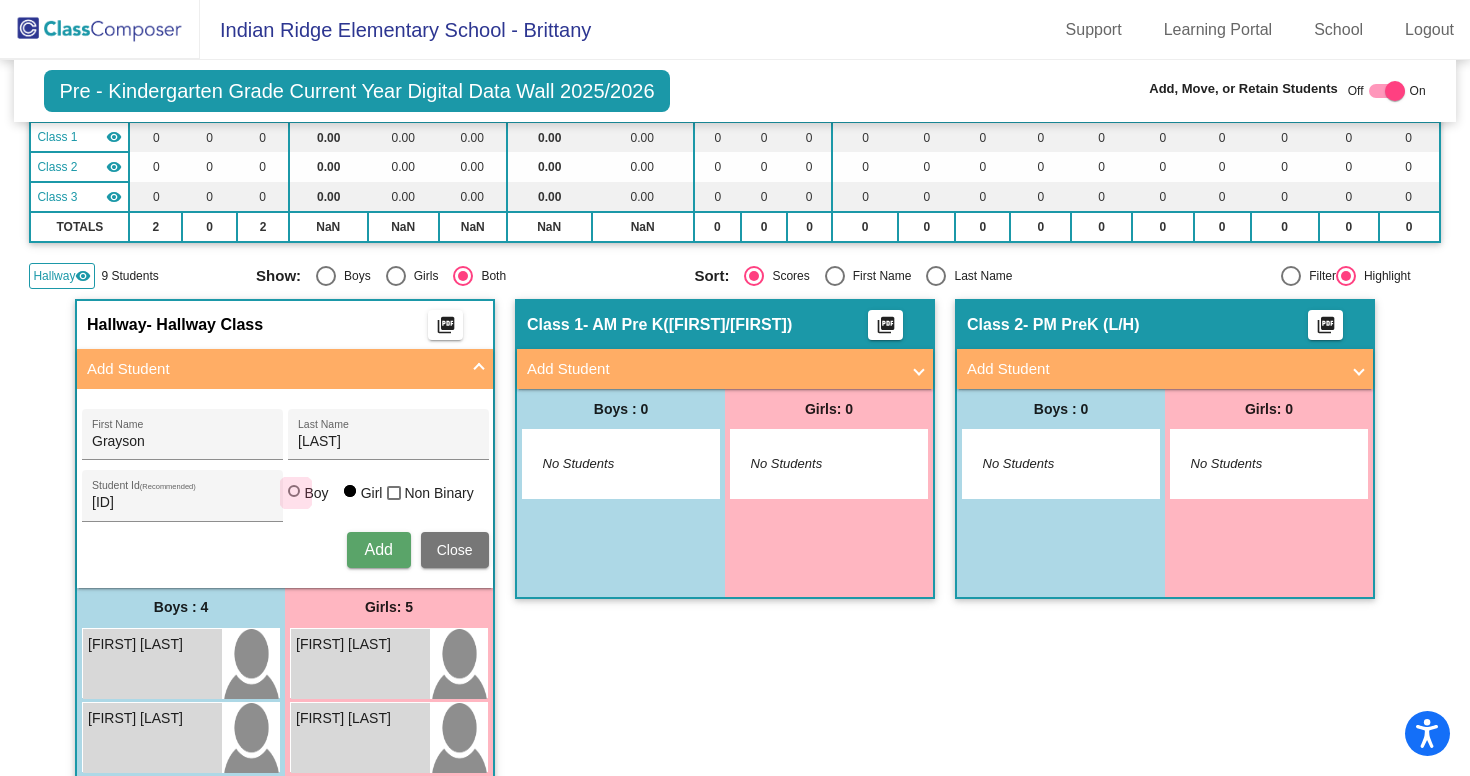 click at bounding box center (294, 491) 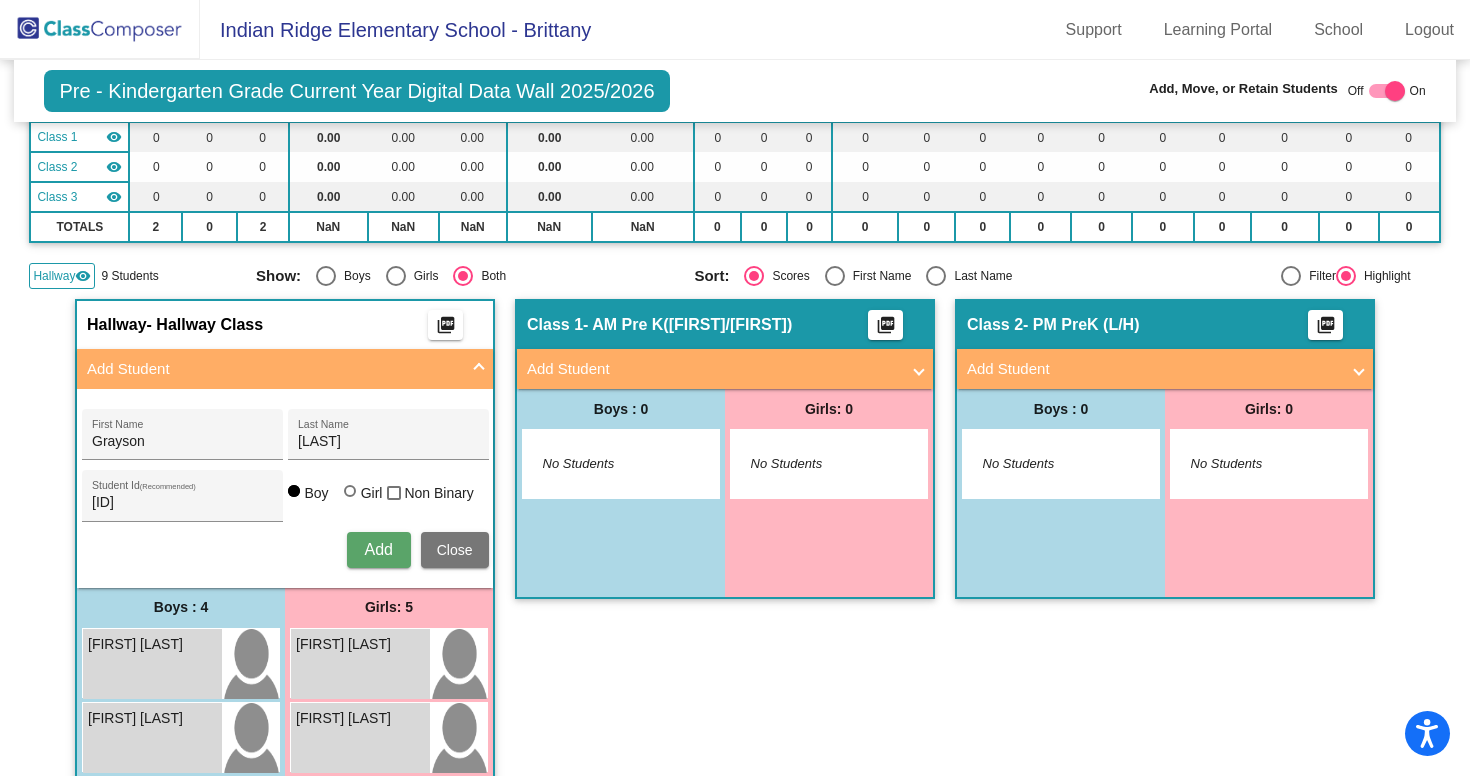 click on "Add" at bounding box center (379, 550) 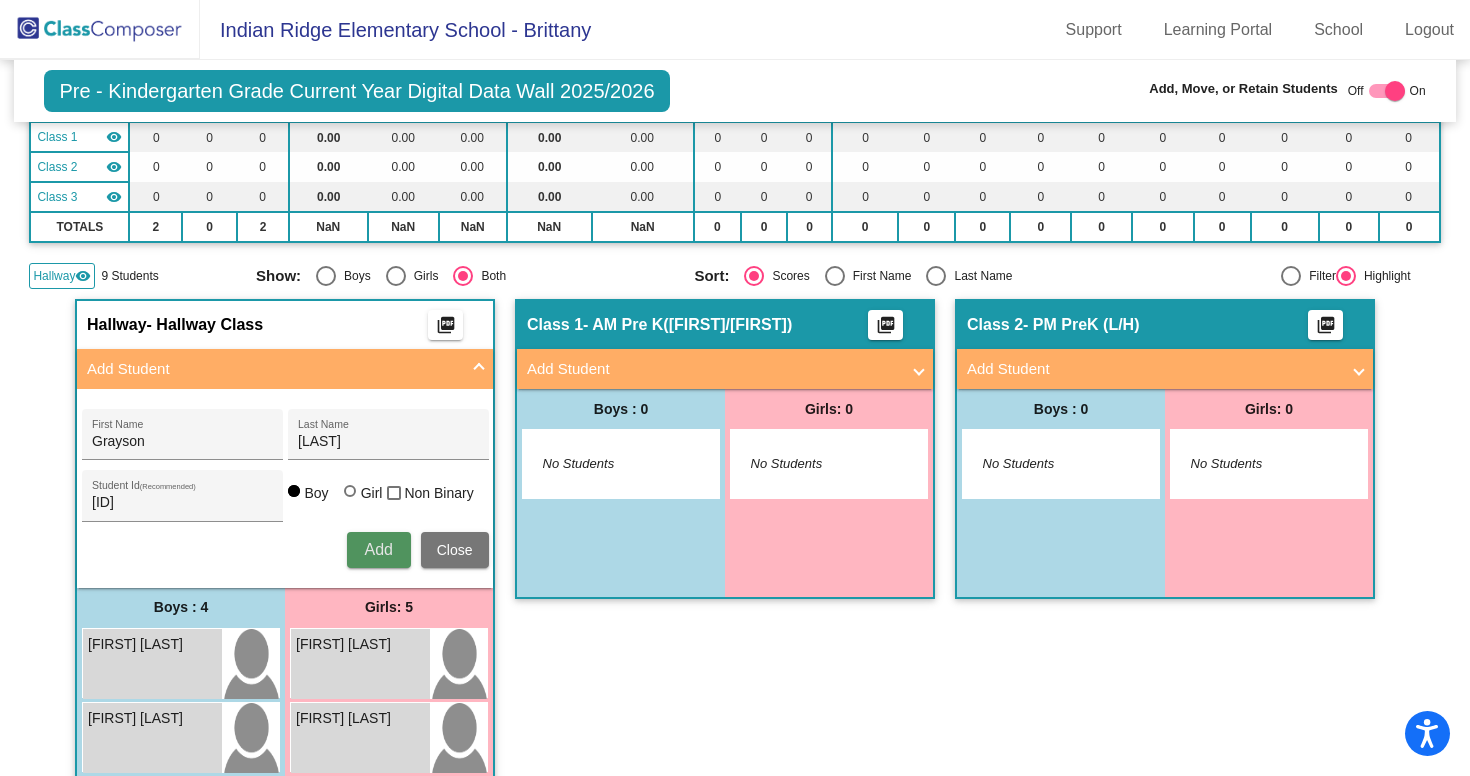type 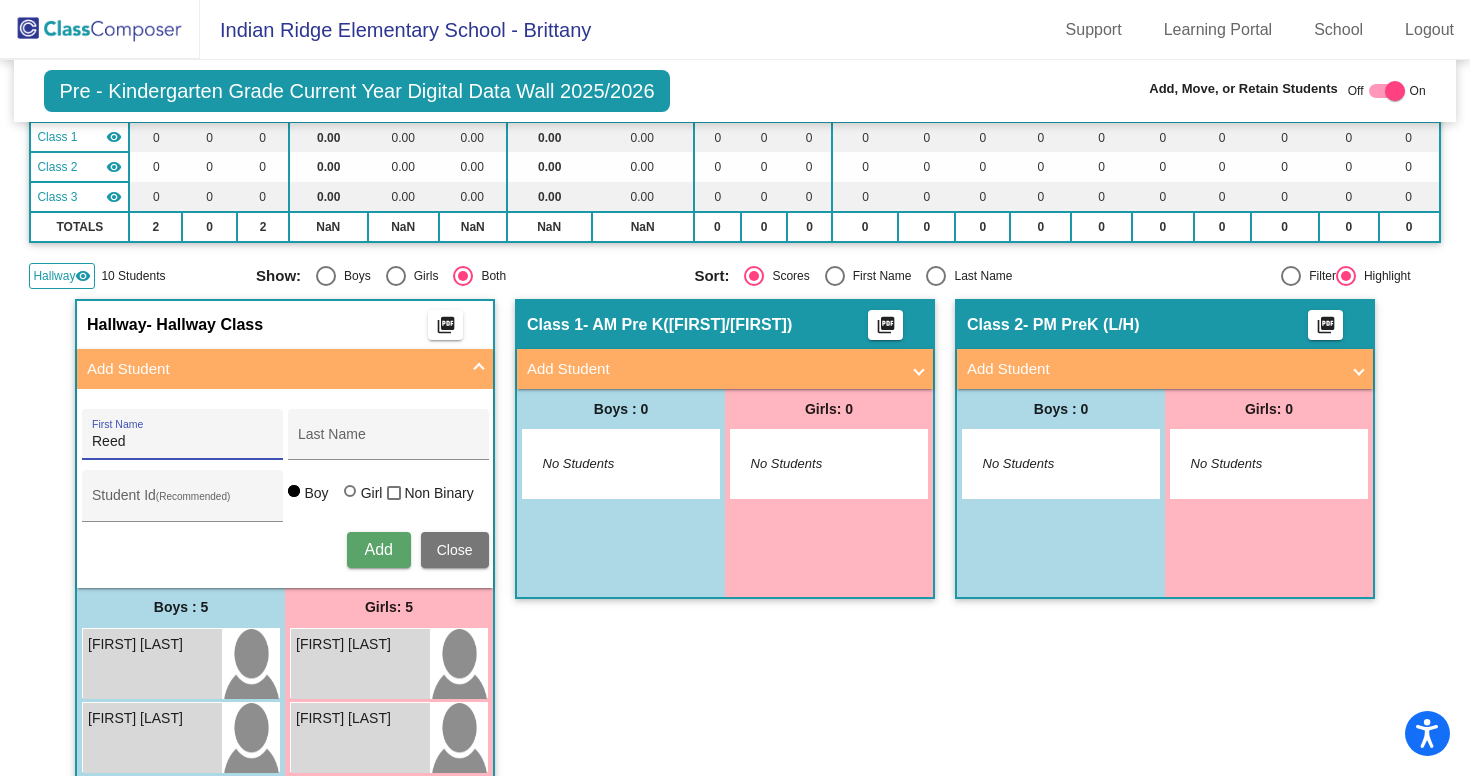 type on "Reed" 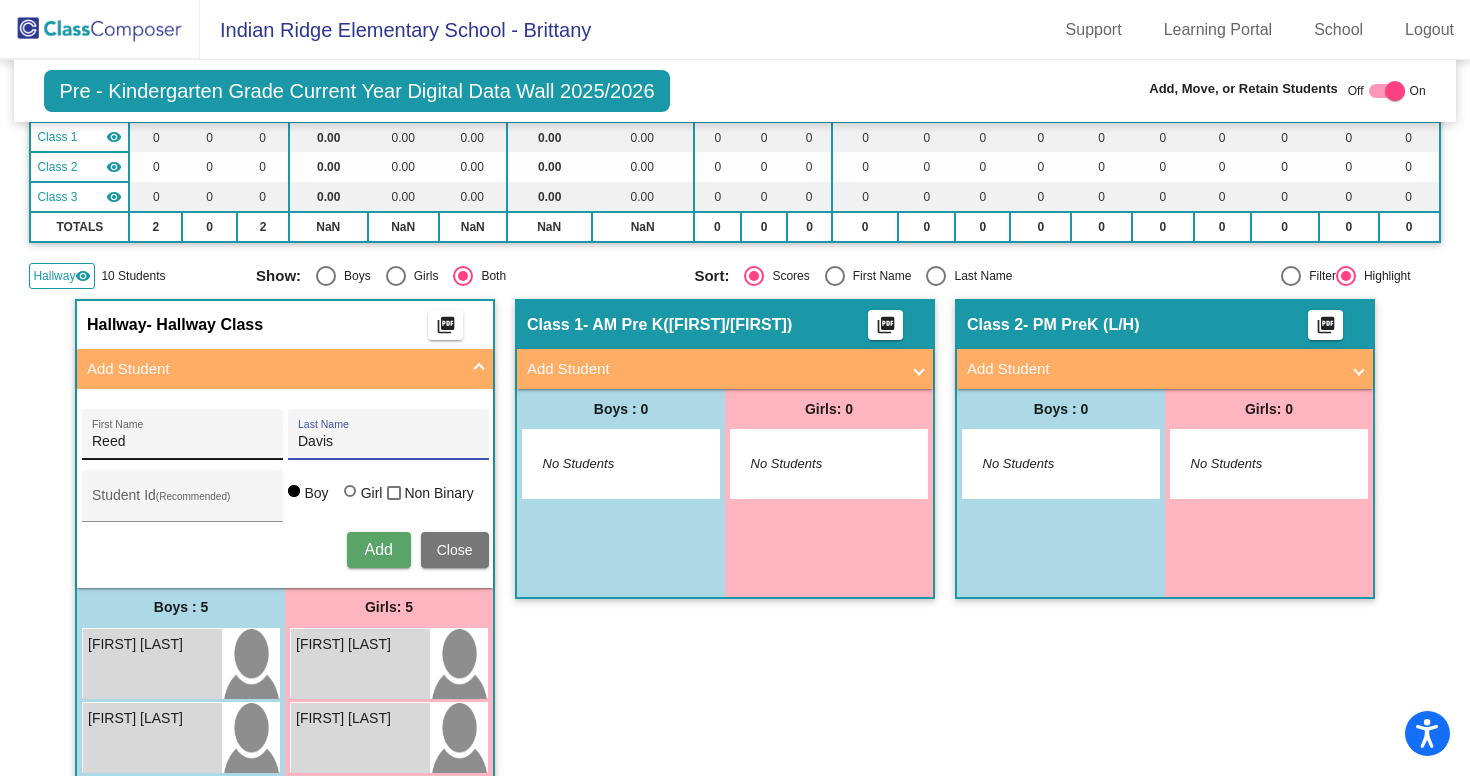 type on "Davis" 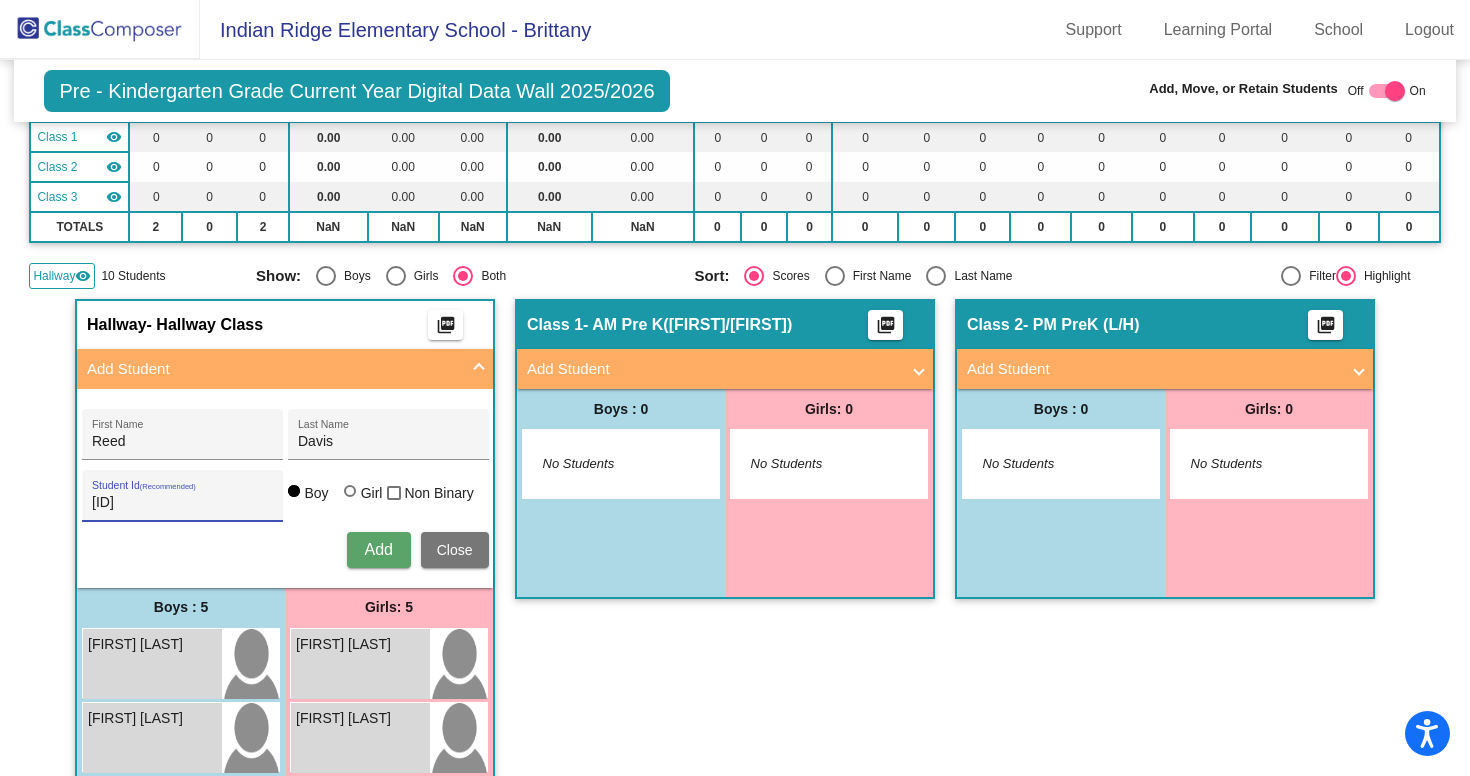 scroll, scrollTop: 183, scrollLeft: 0, axis: vertical 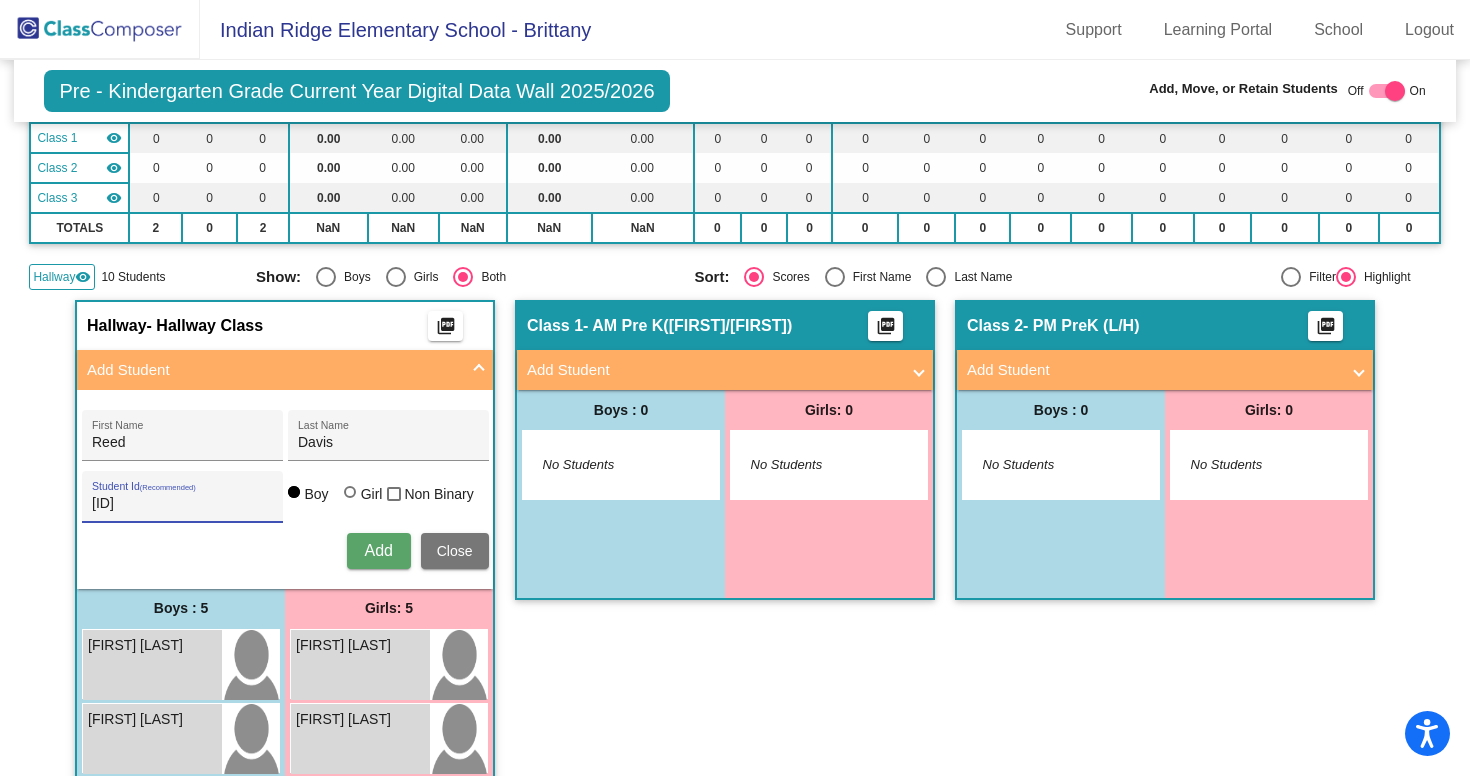 type on "[ID]" 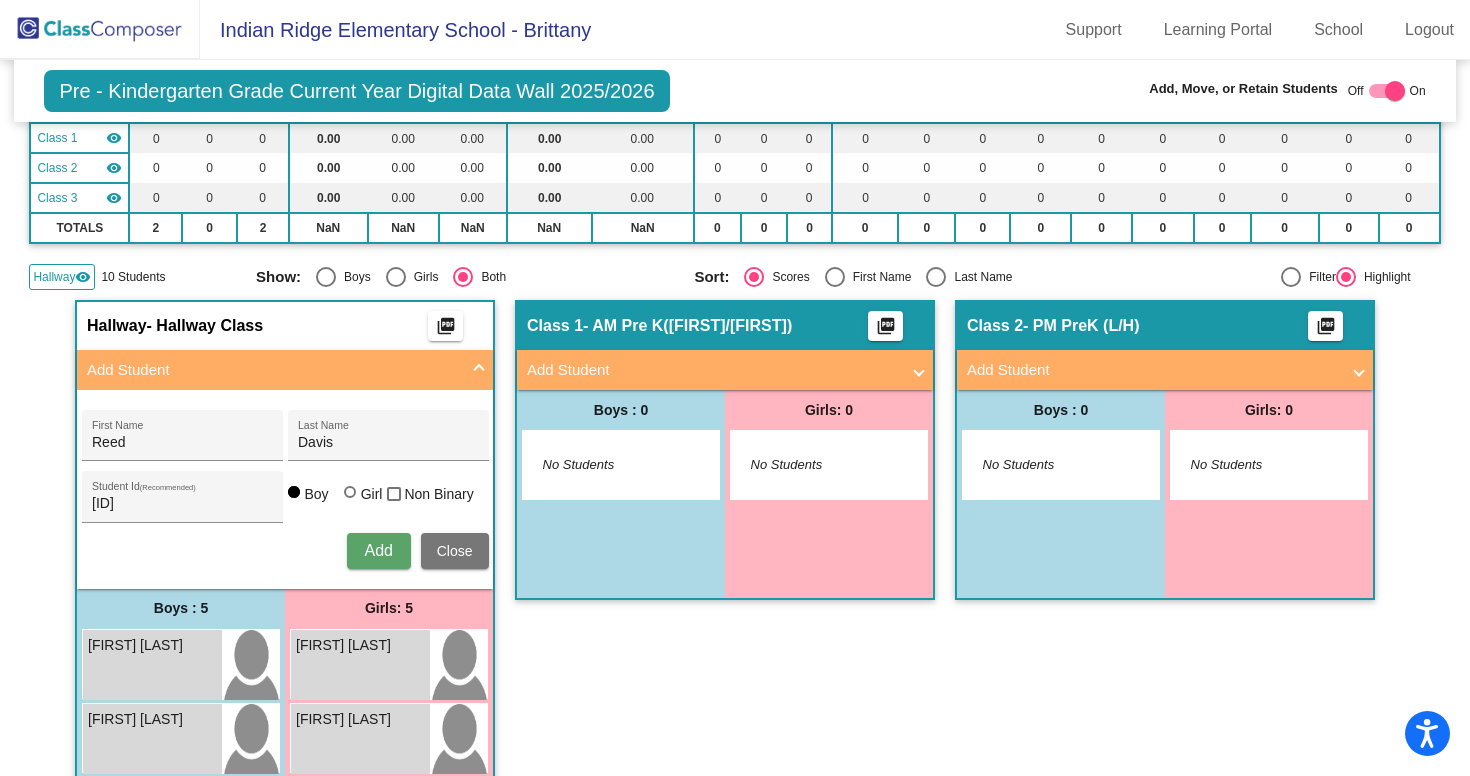 type 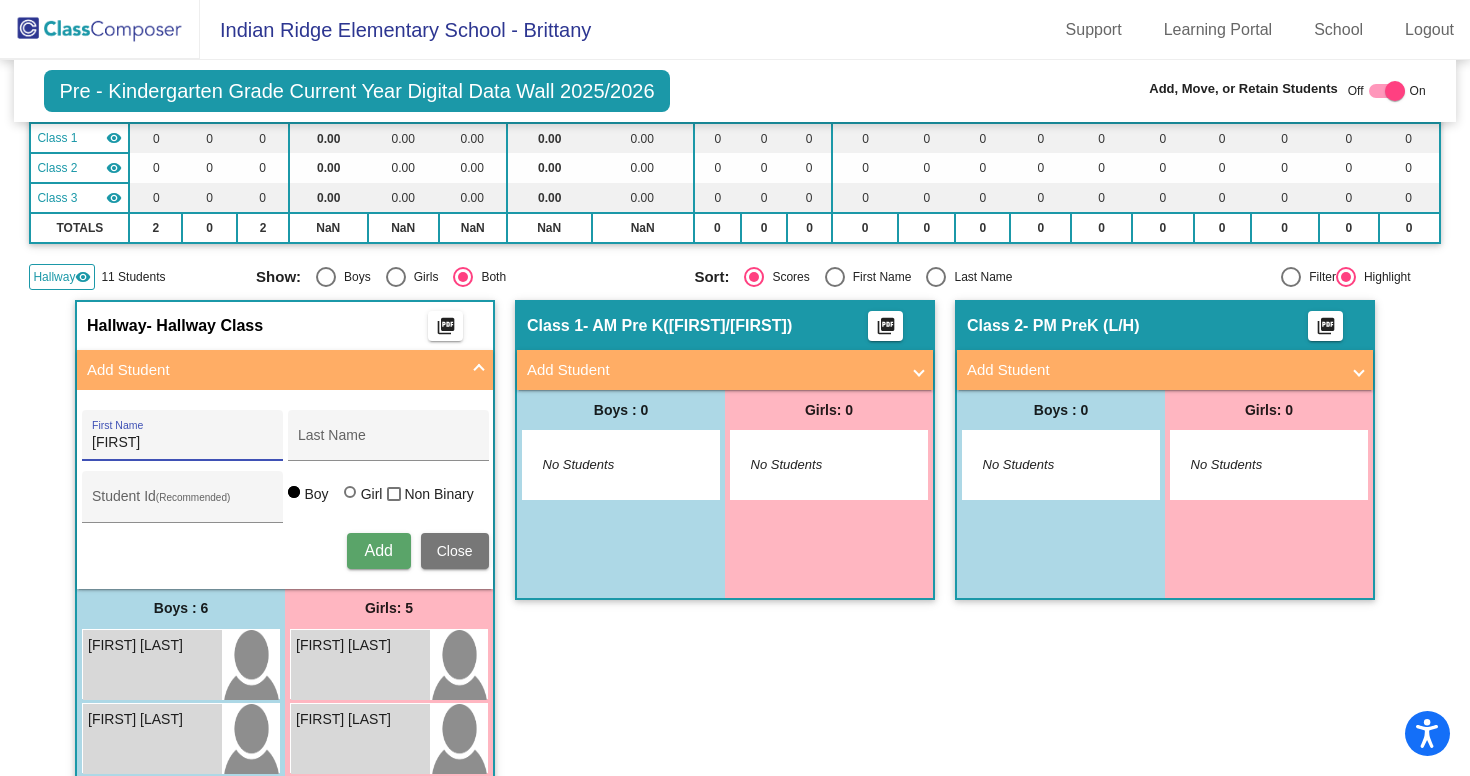 type on "[FIRST]" 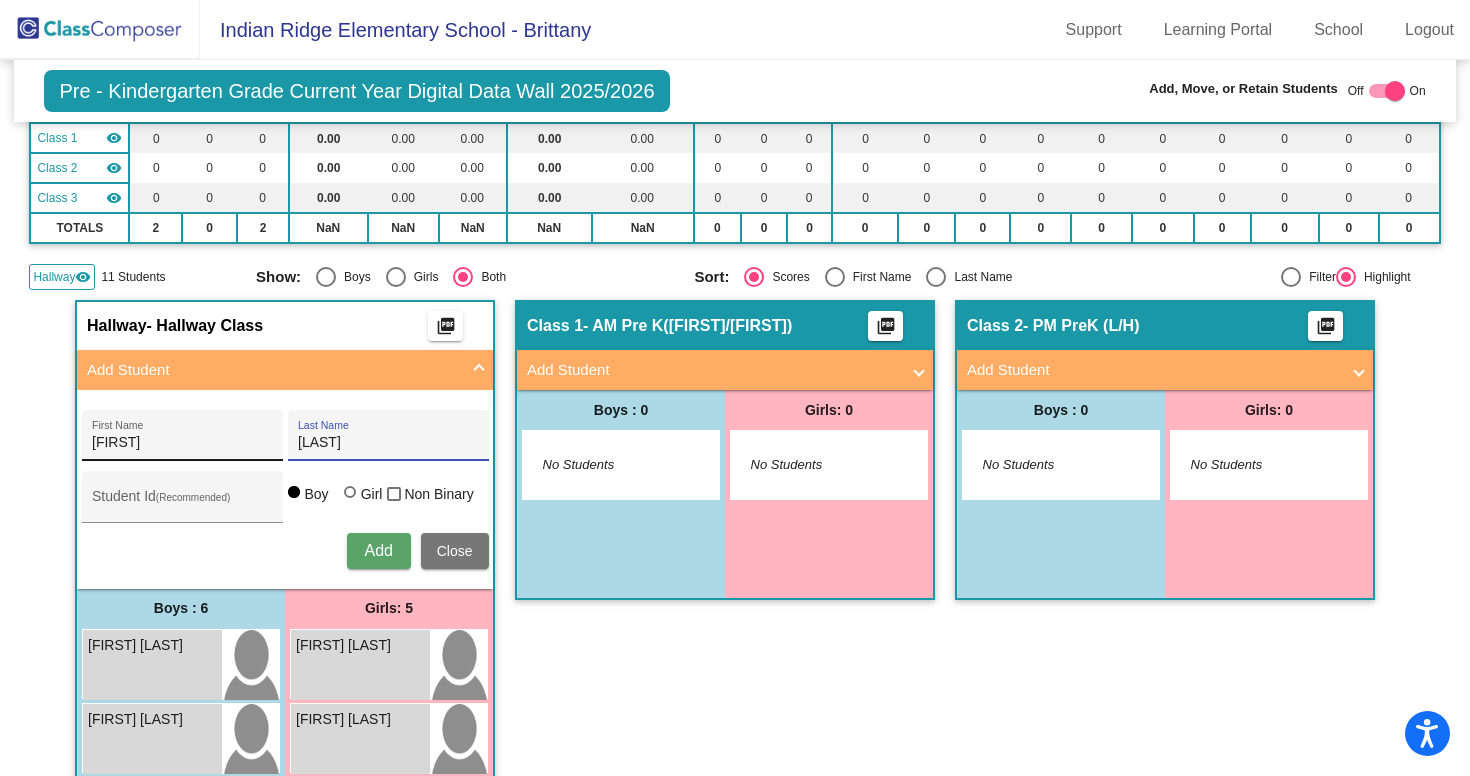 type on "[LAST]" 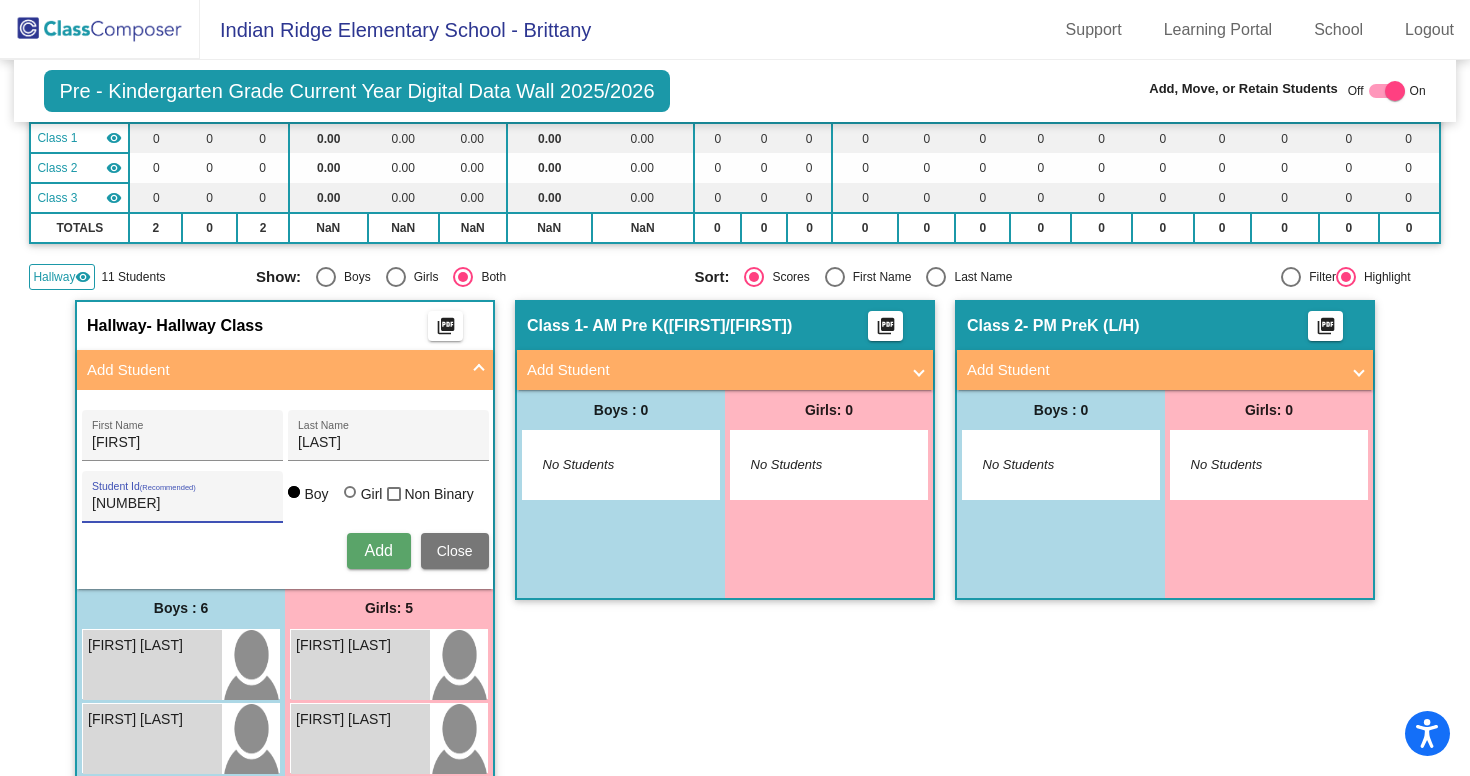 type on "[NUMBER]" 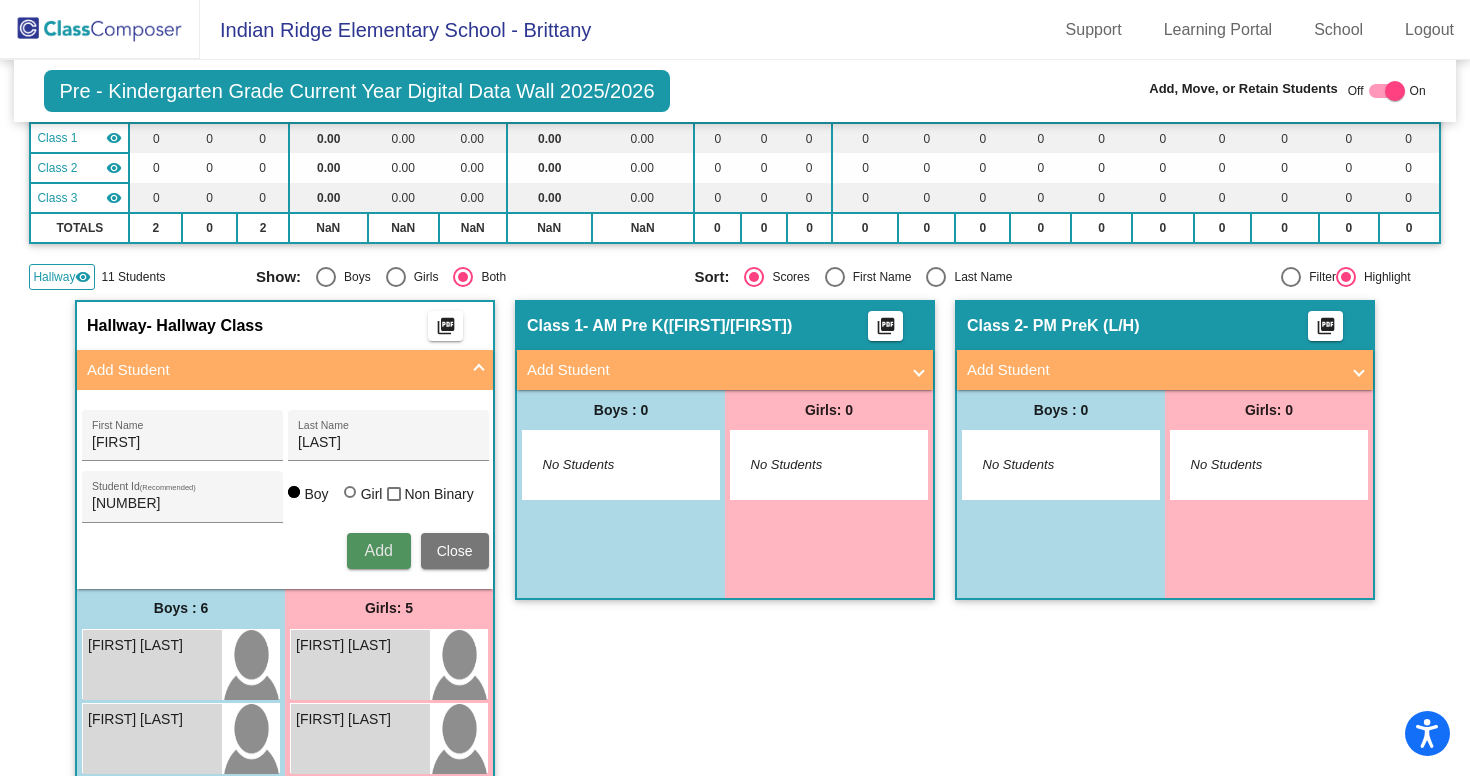click on "Add" at bounding box center [378, 550] 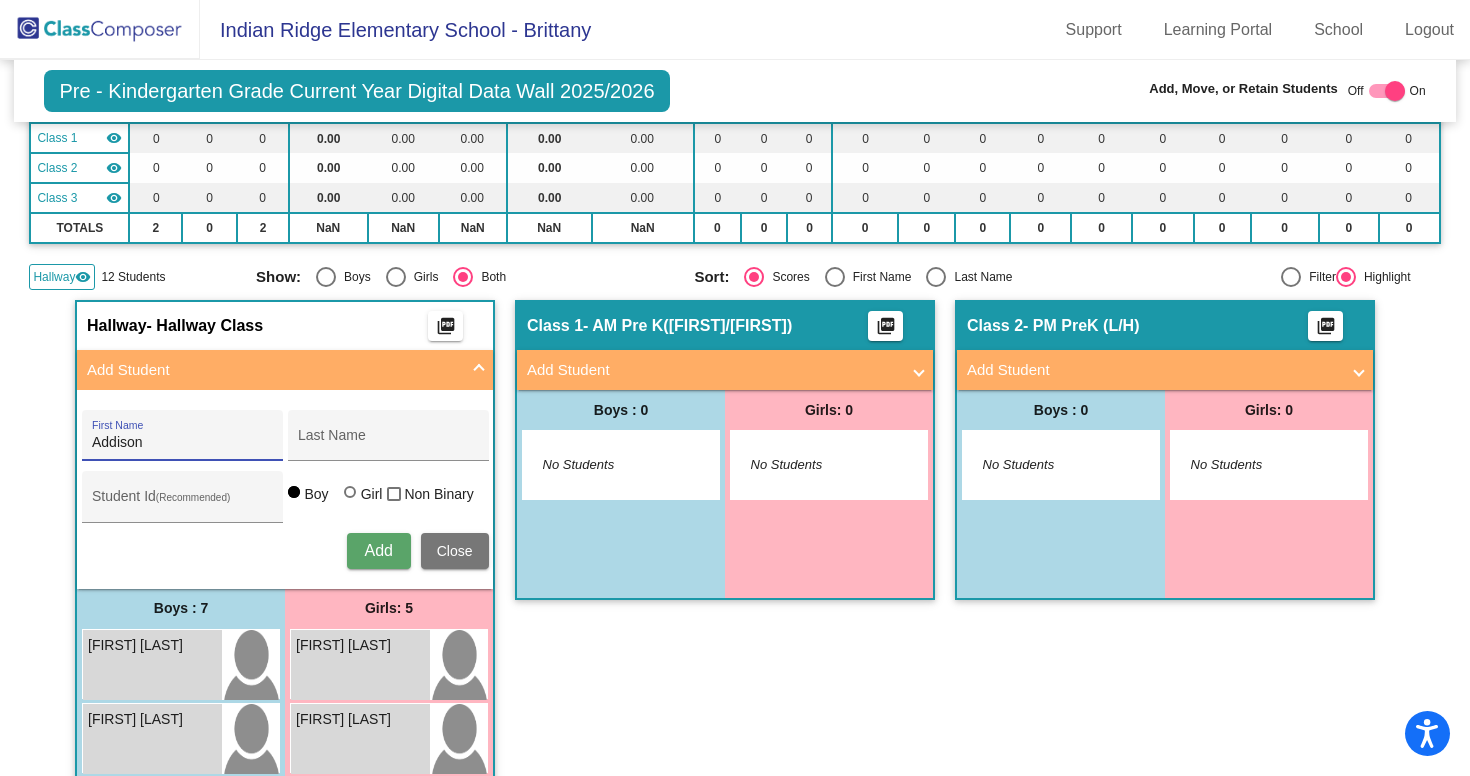 type on "Addison" 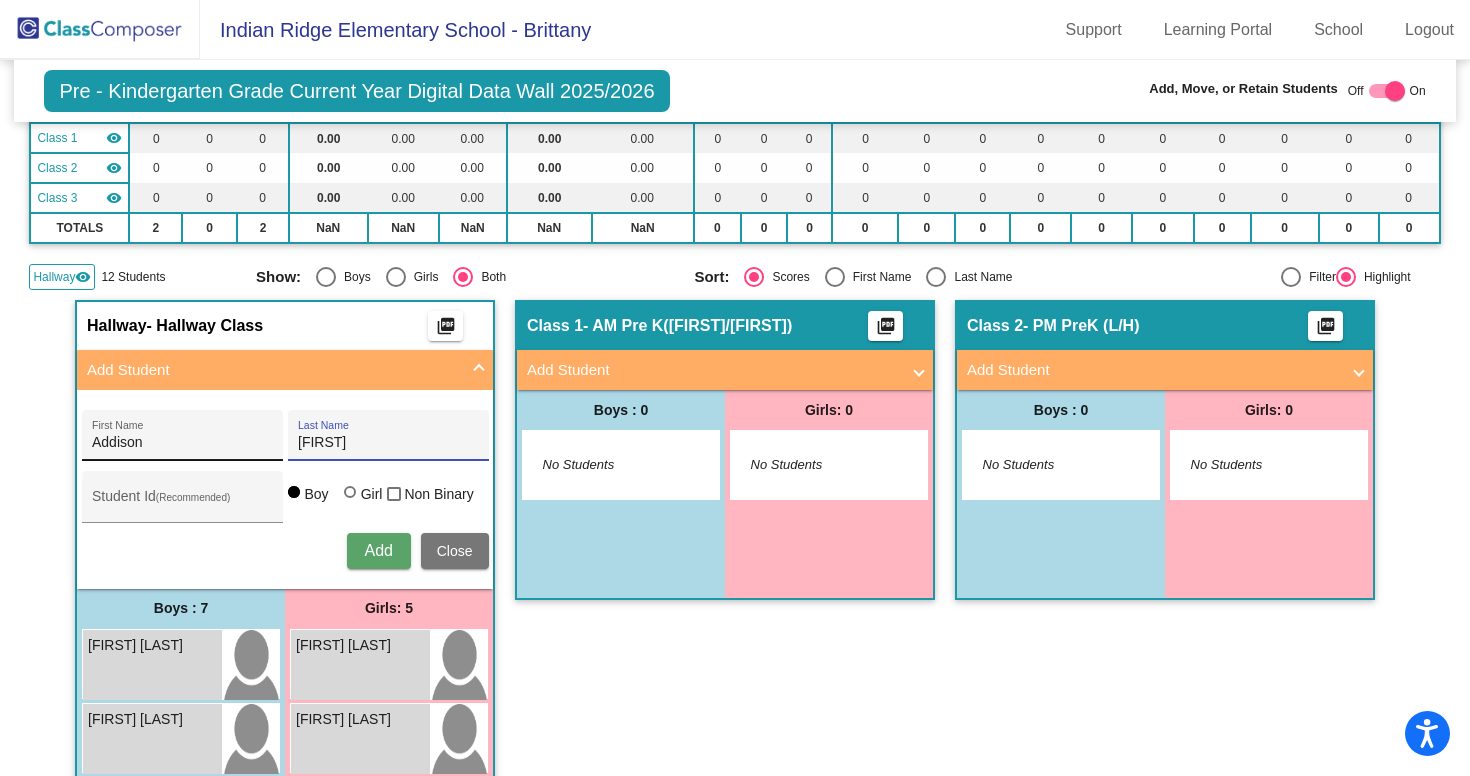 type on "[FIRST]" 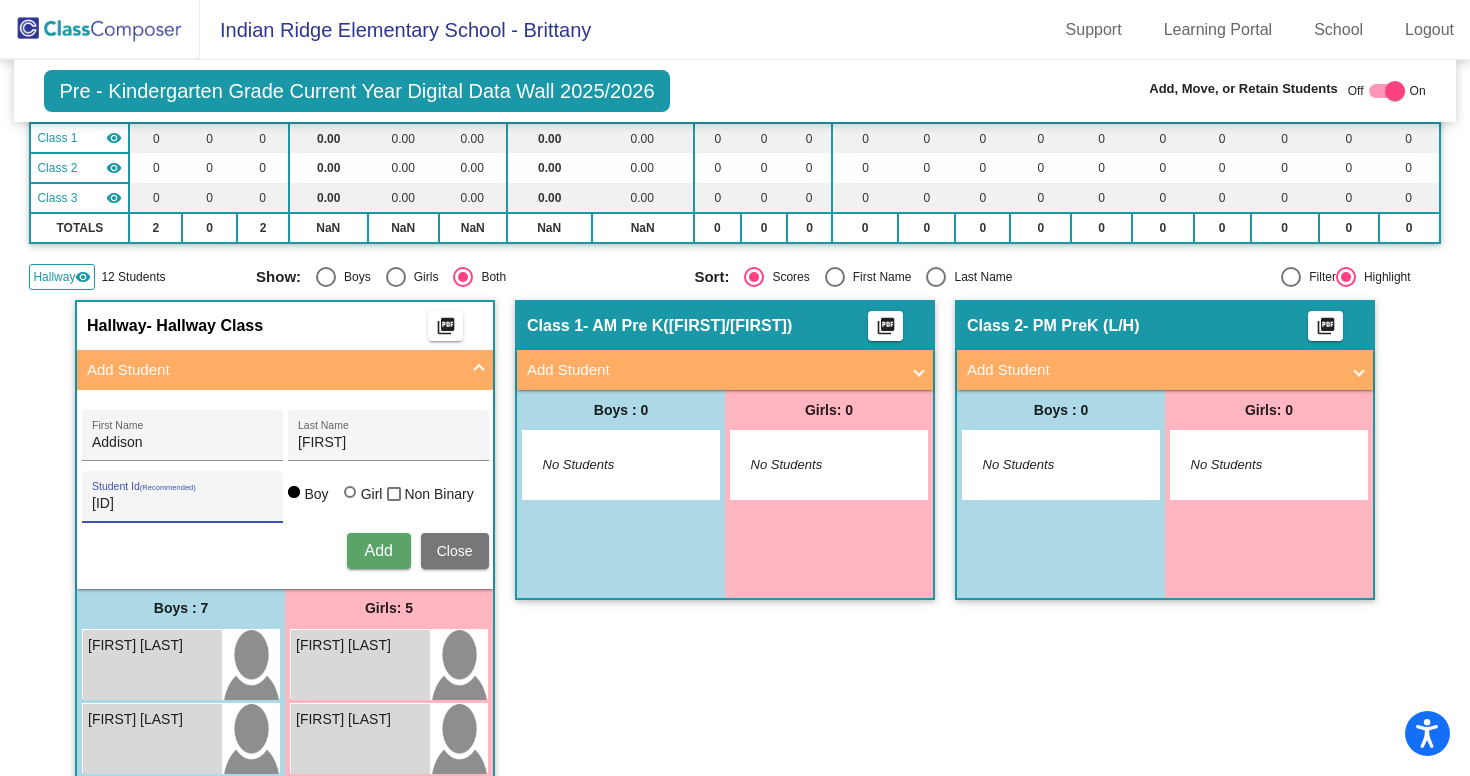 type on "[ID]" 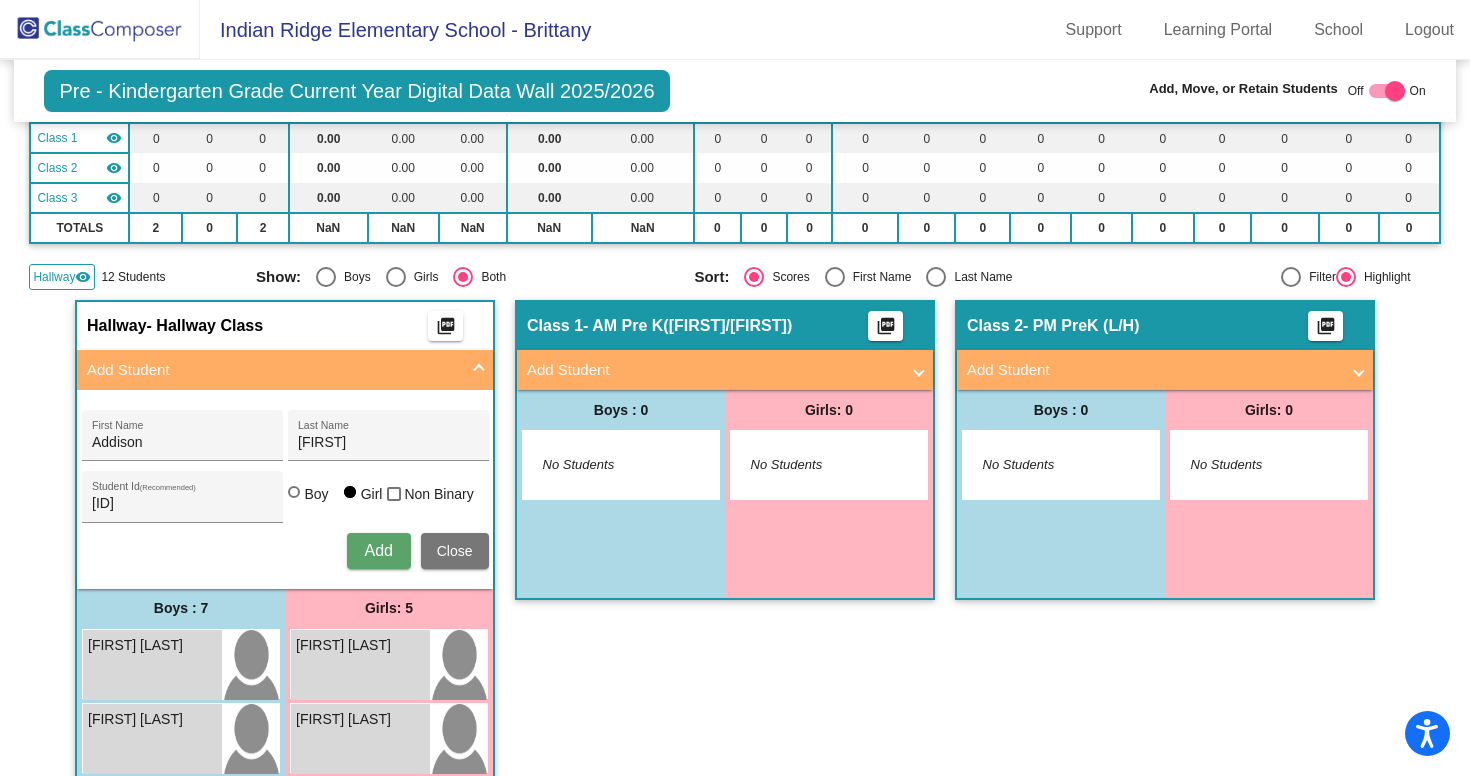 click on "Add" at bounding box center [379, 551] 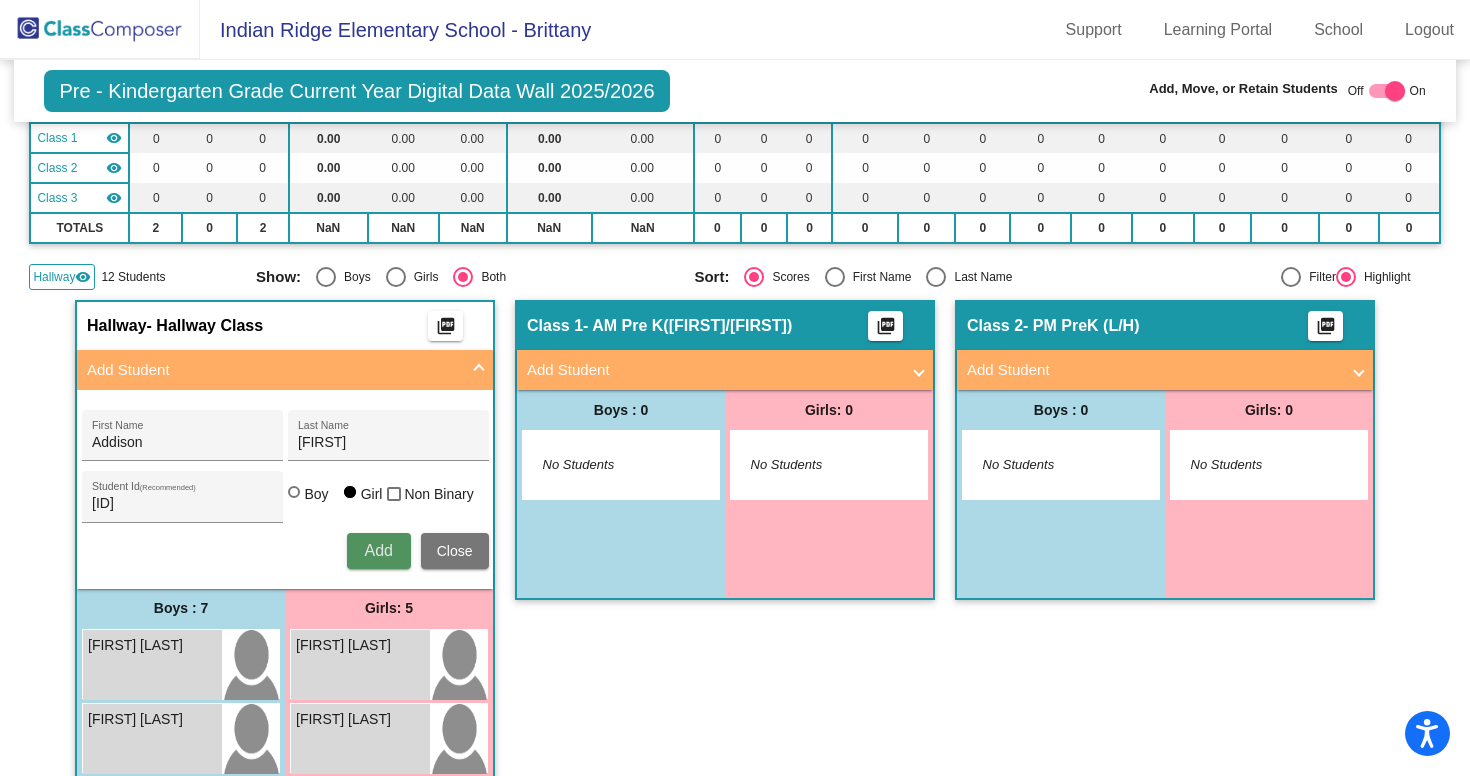 type 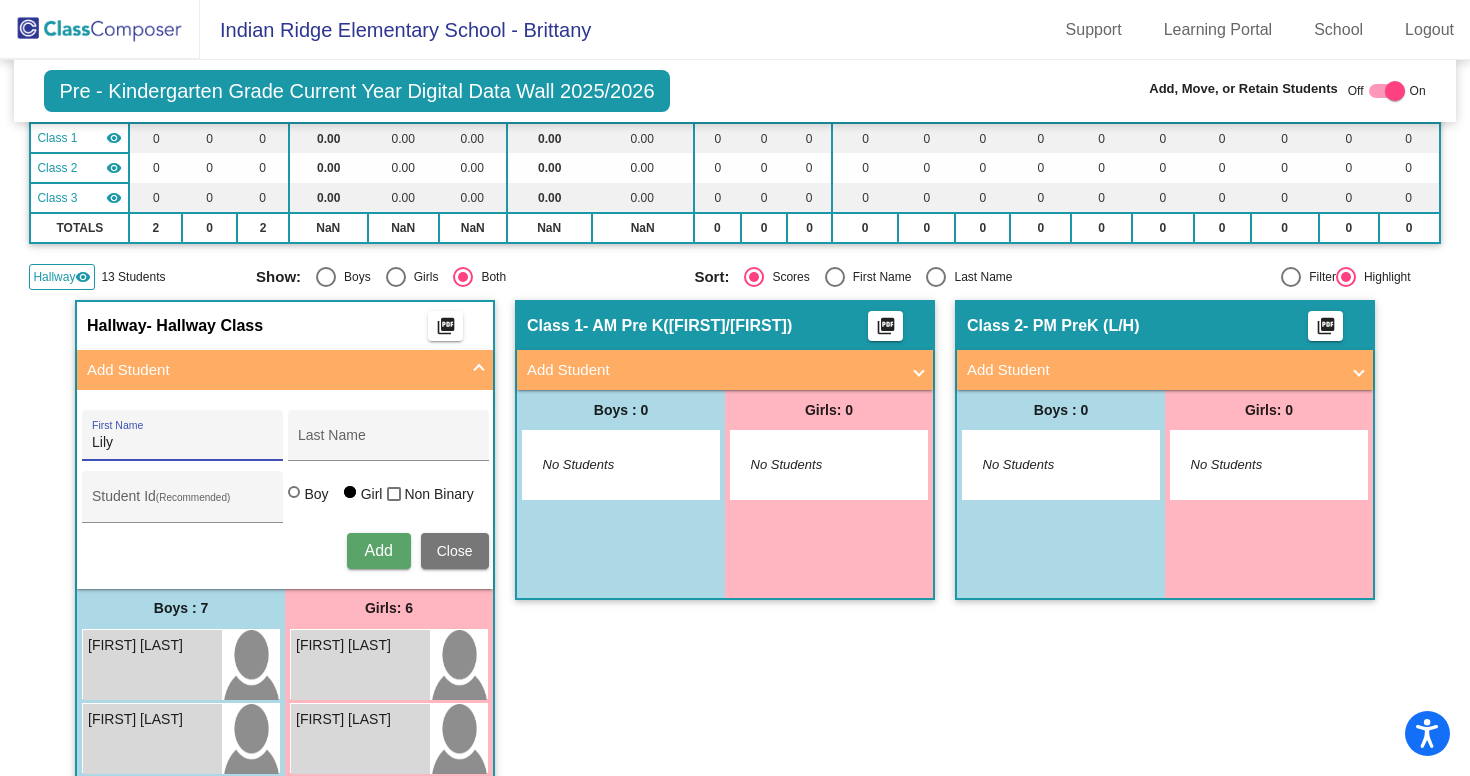 type on "Lily" 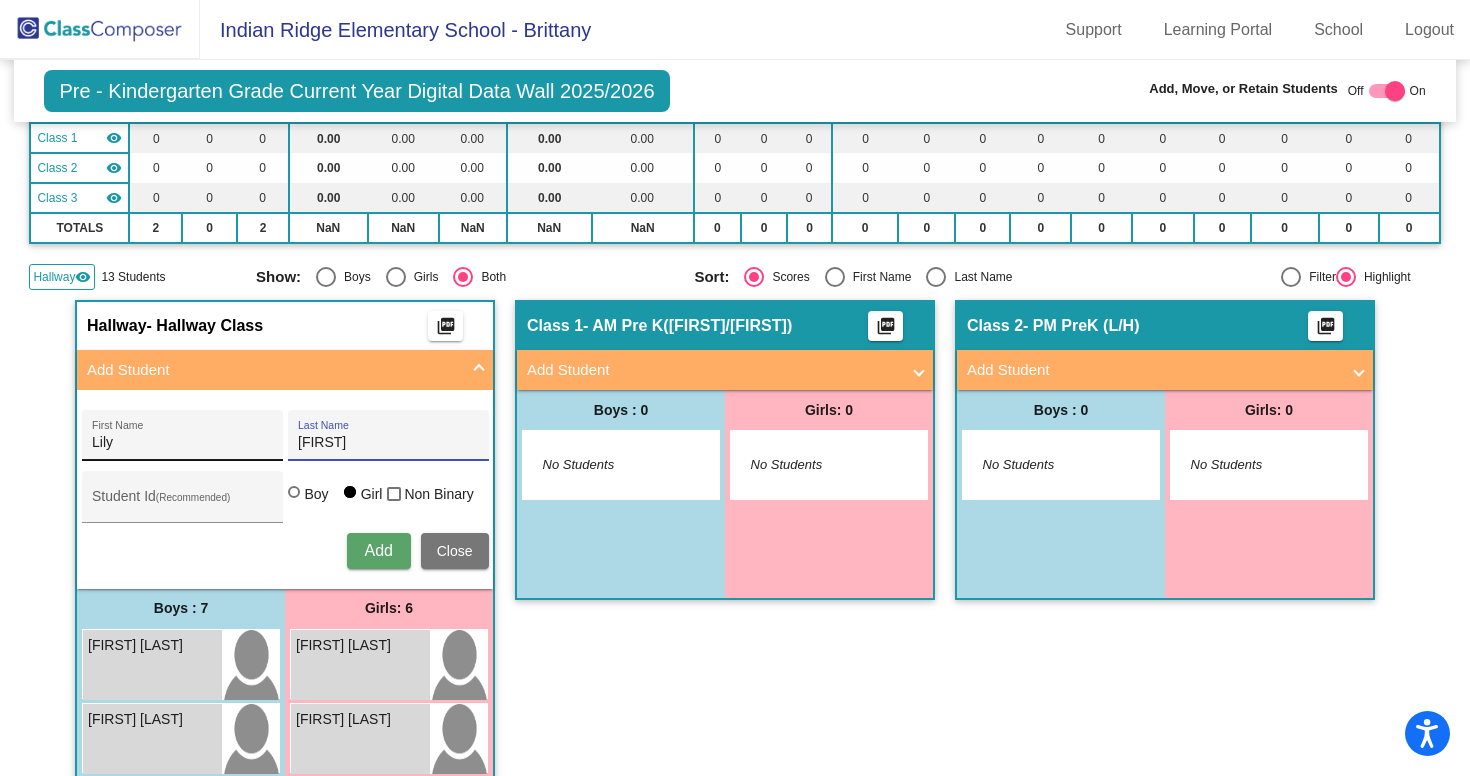 type on "[FIRST]" 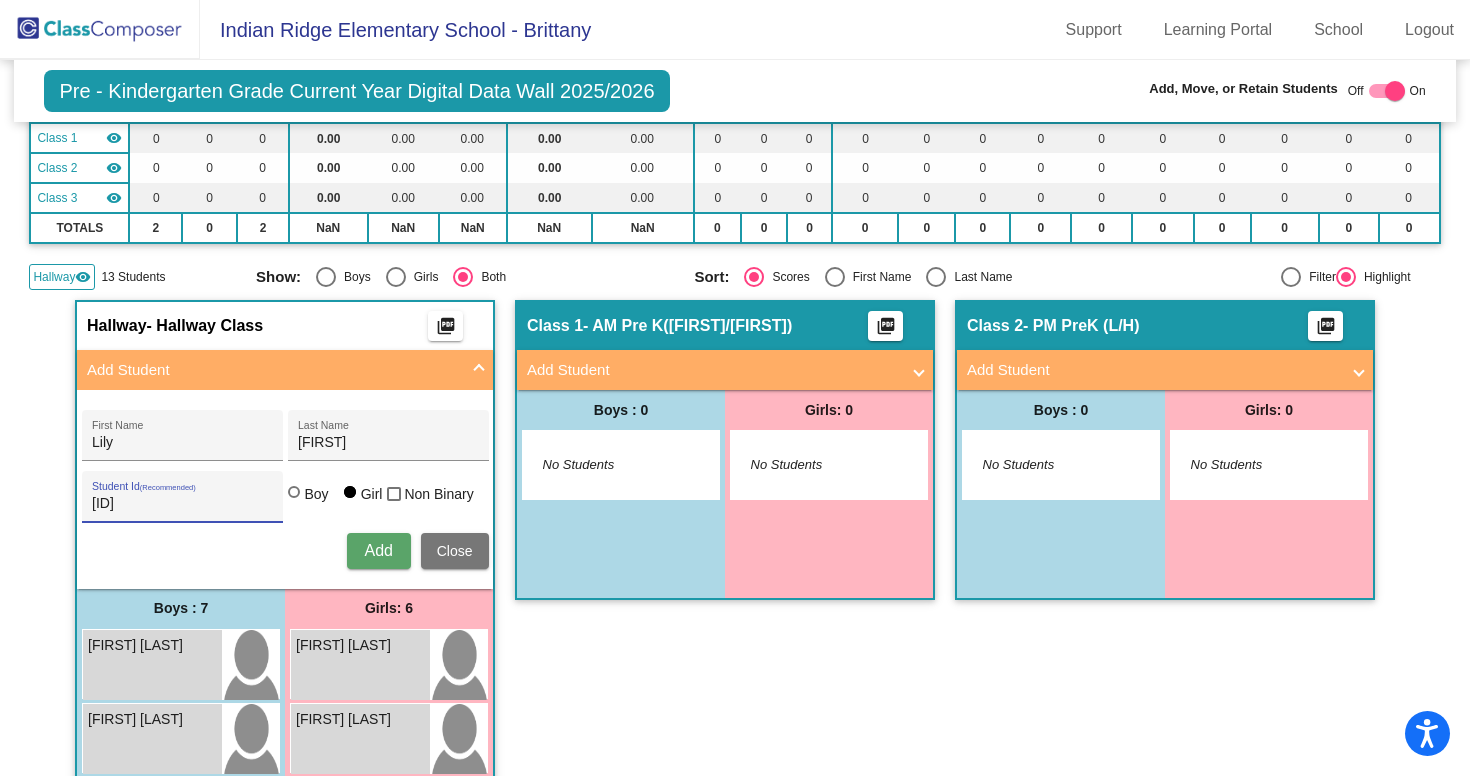 scroll, scrollTop: 184, scrollLeft: 0, axis: vertical 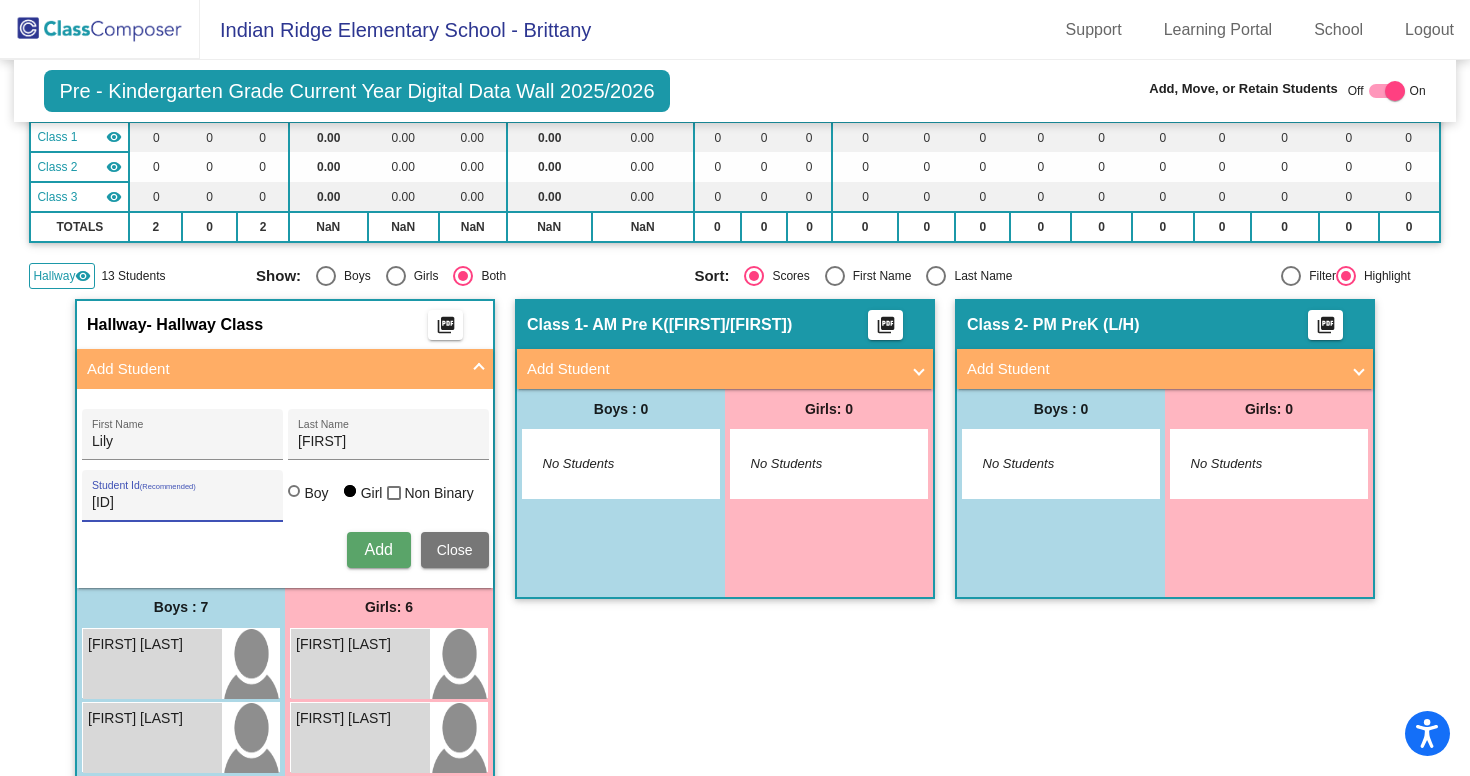 type on "[ID]" 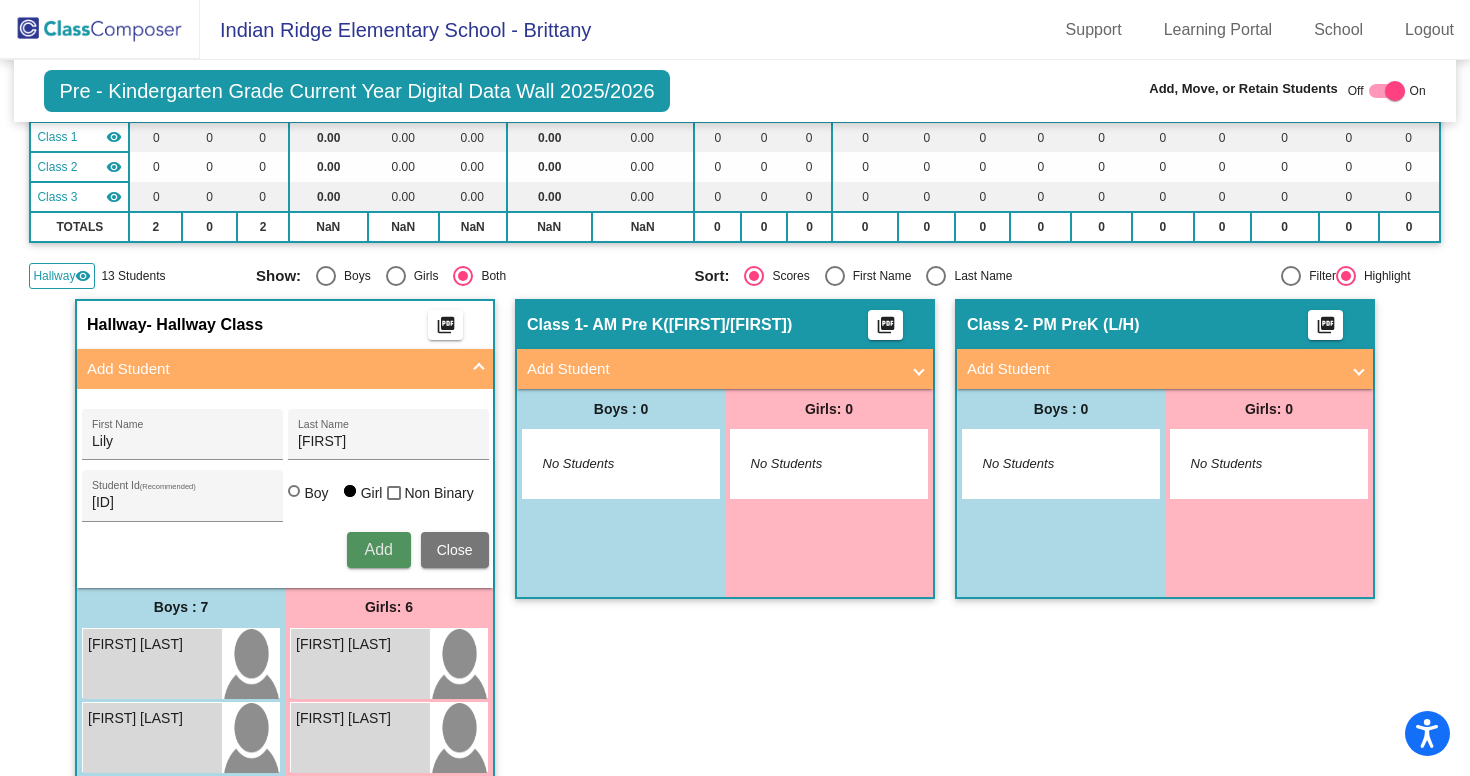 type 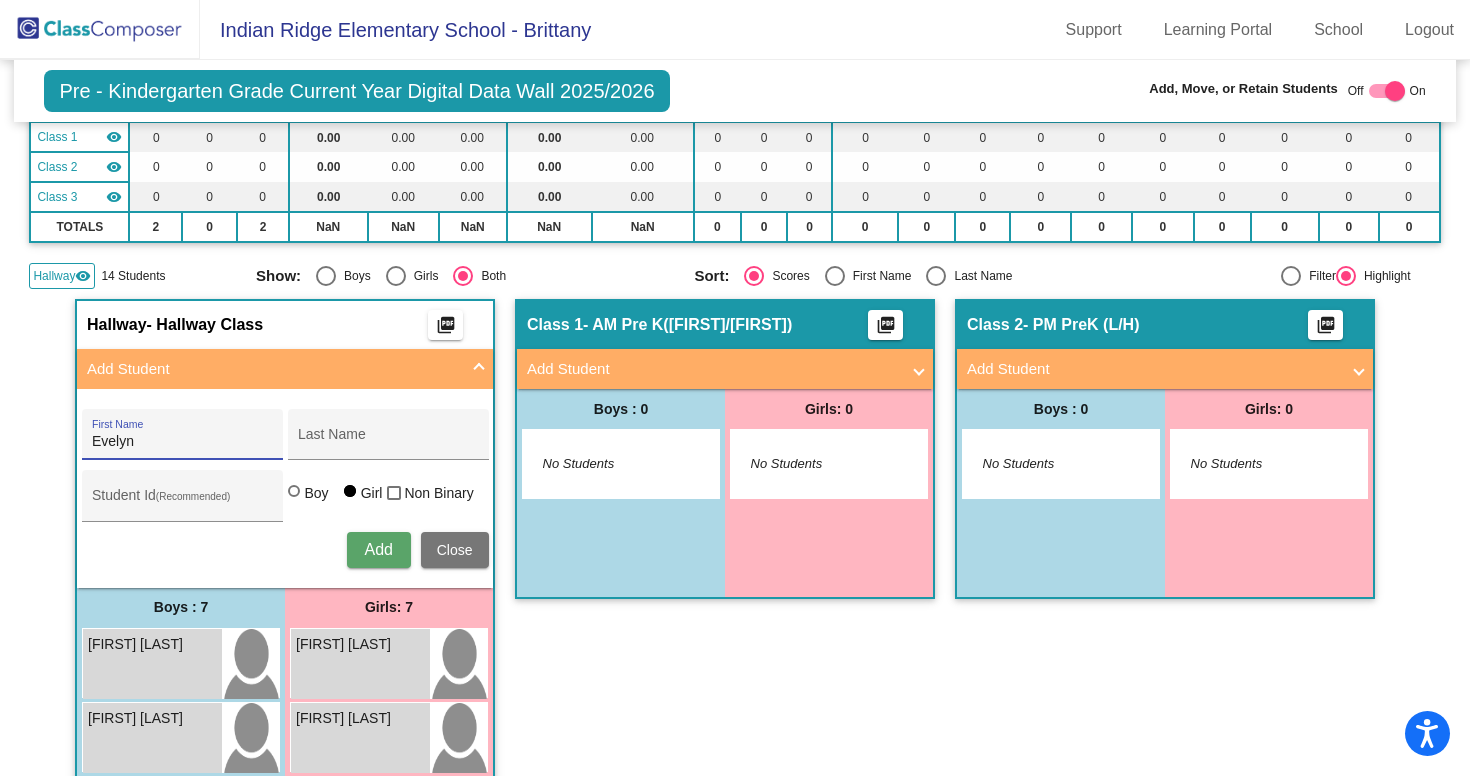 type on "Evelyn" 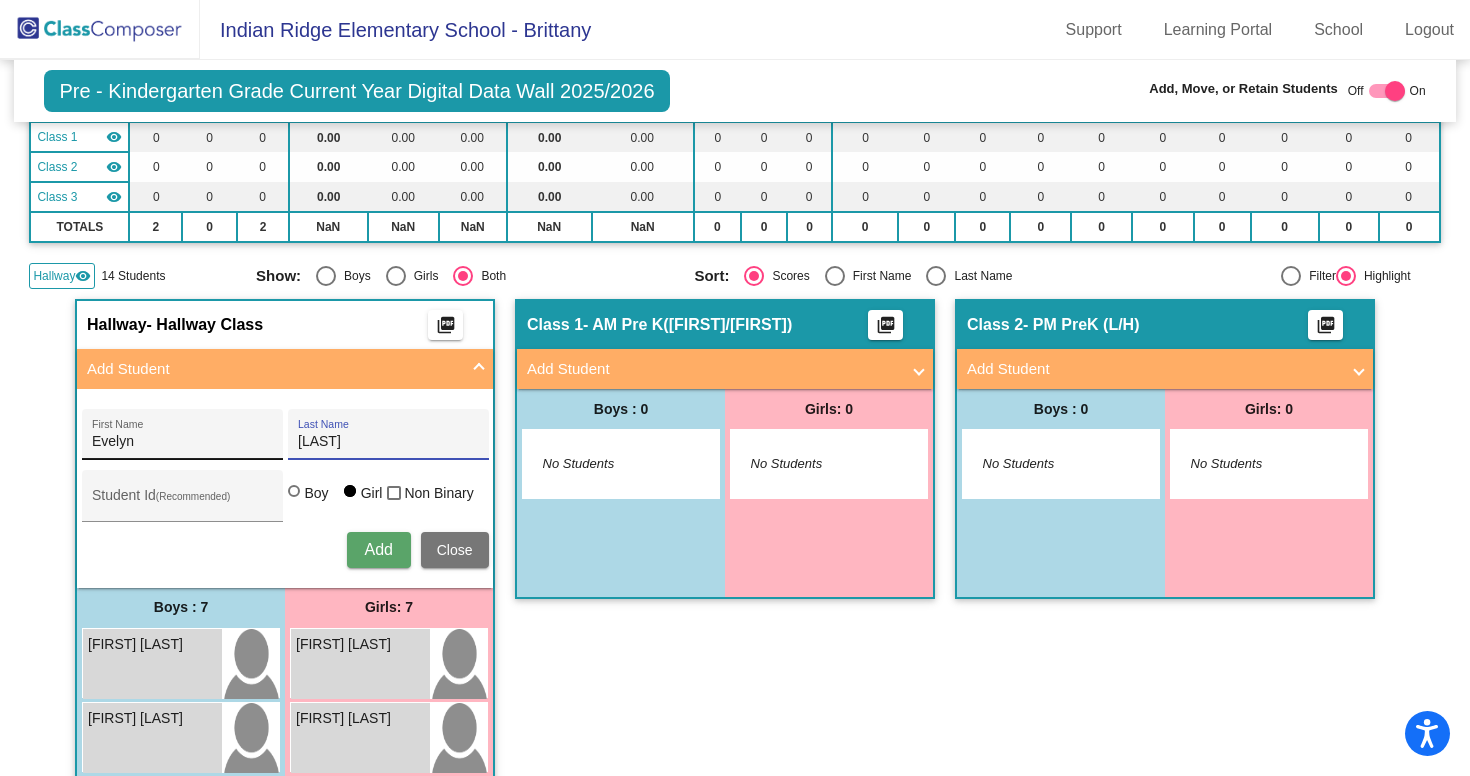 type on "[LAST]" 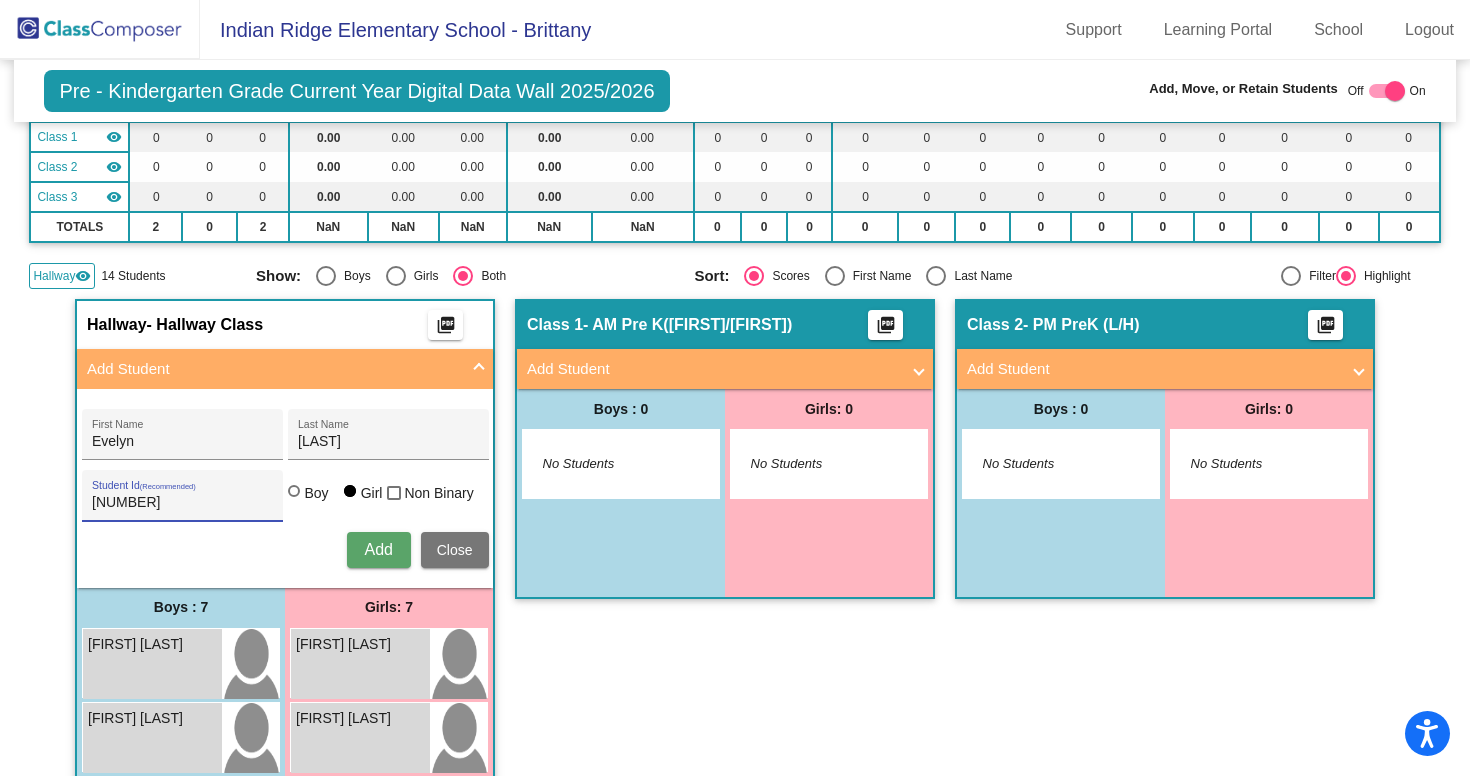 scroll, scrollTop: 180, scrollLeft: 0, axis: vertical 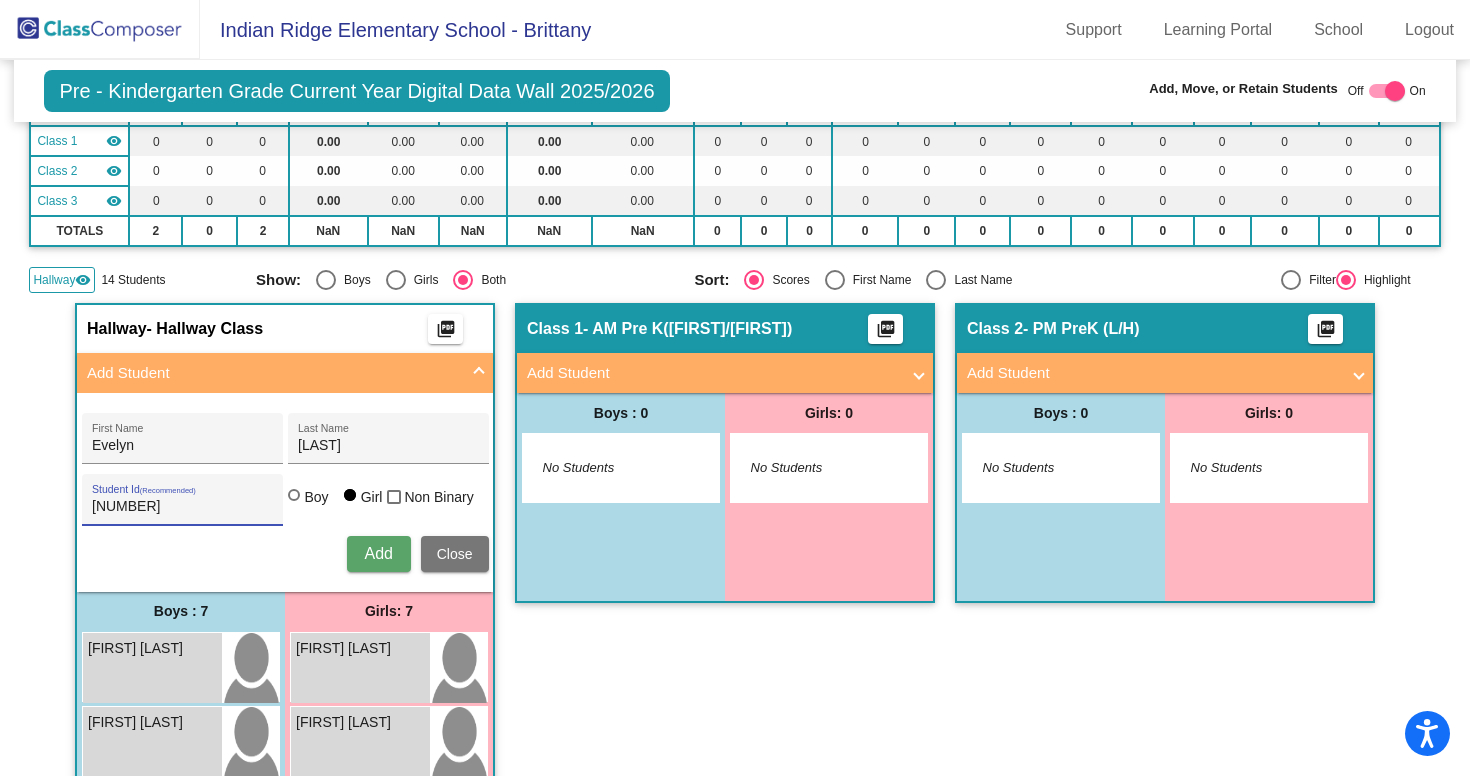 type on "[NUMBER]" 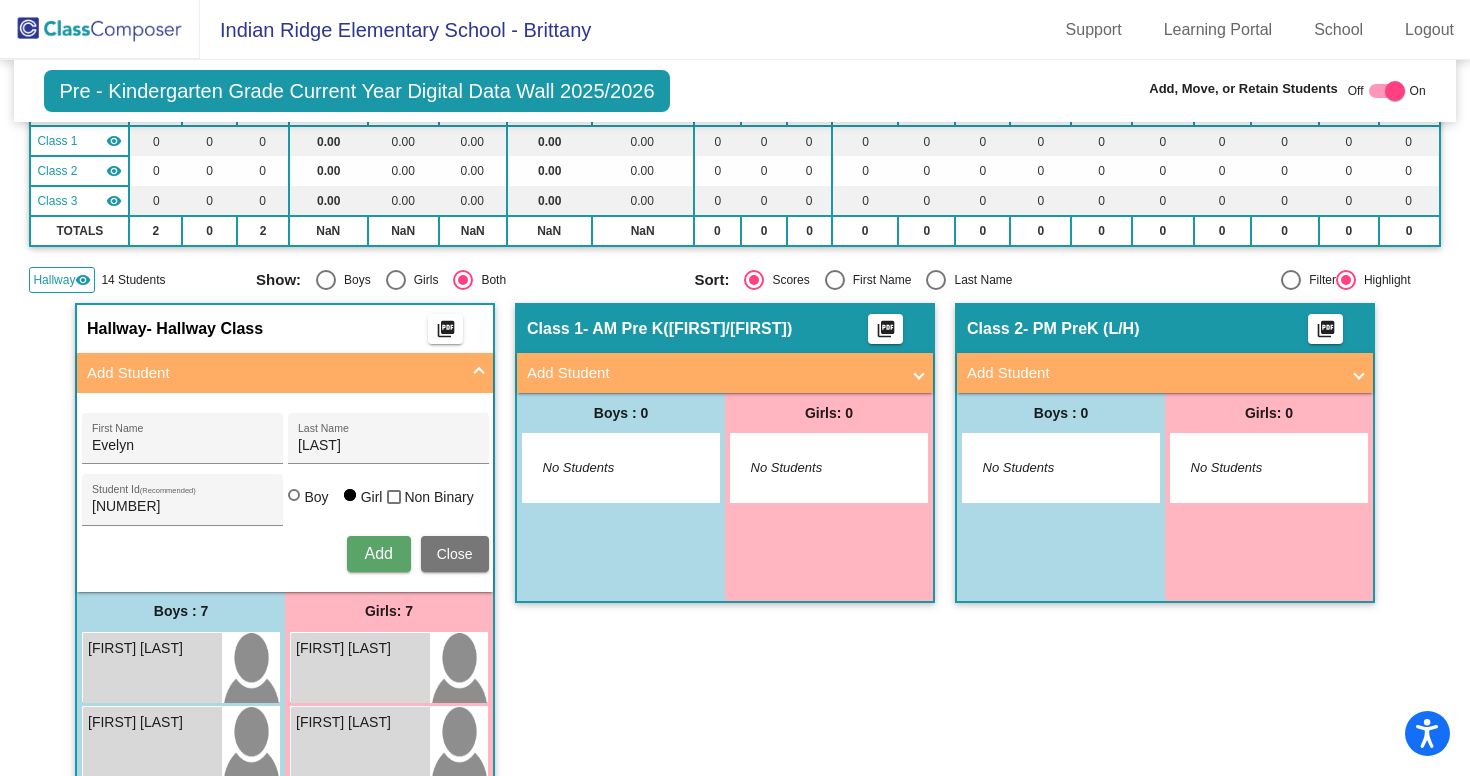 type 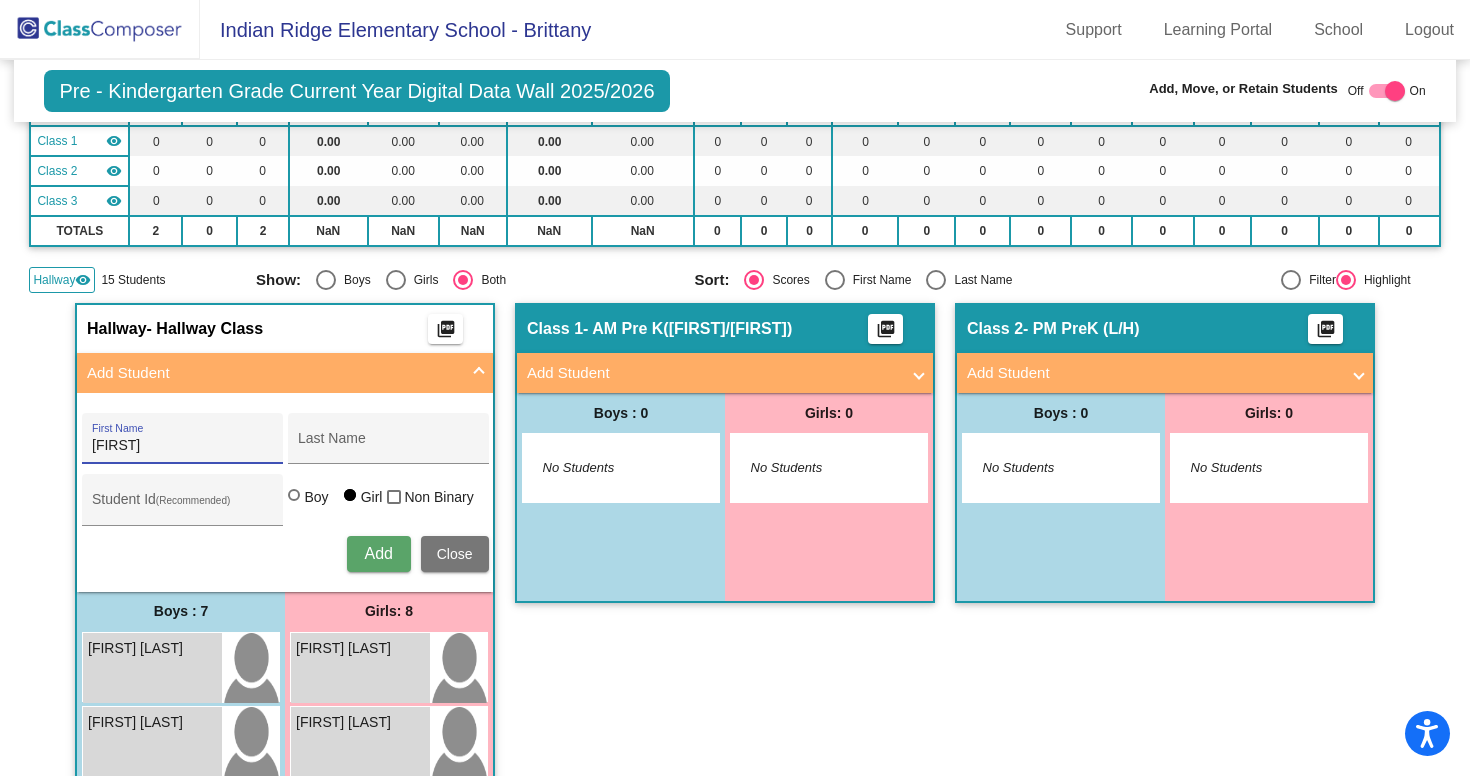 type on "[FIRST]" 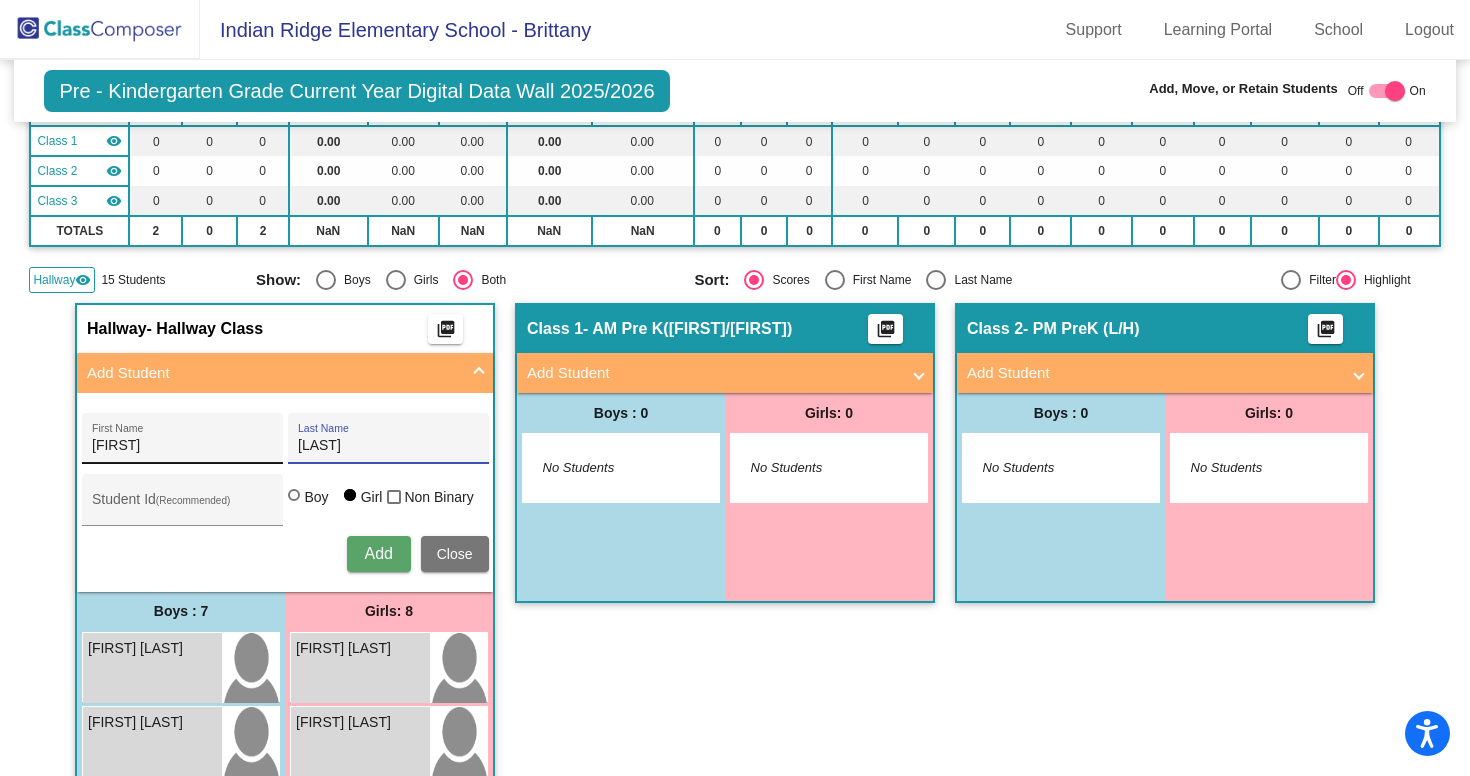 type on "[LAST]" 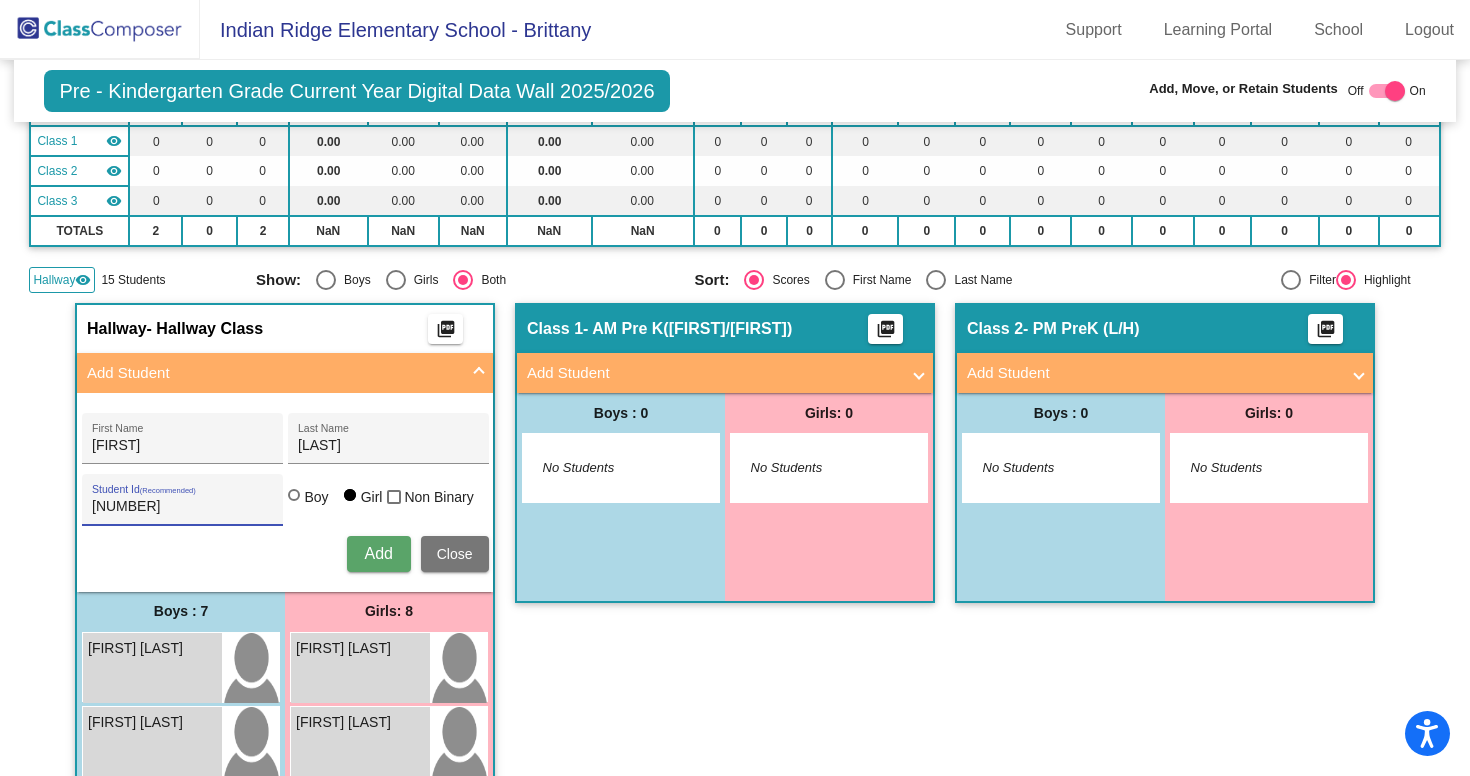type on "[NUMBER]" 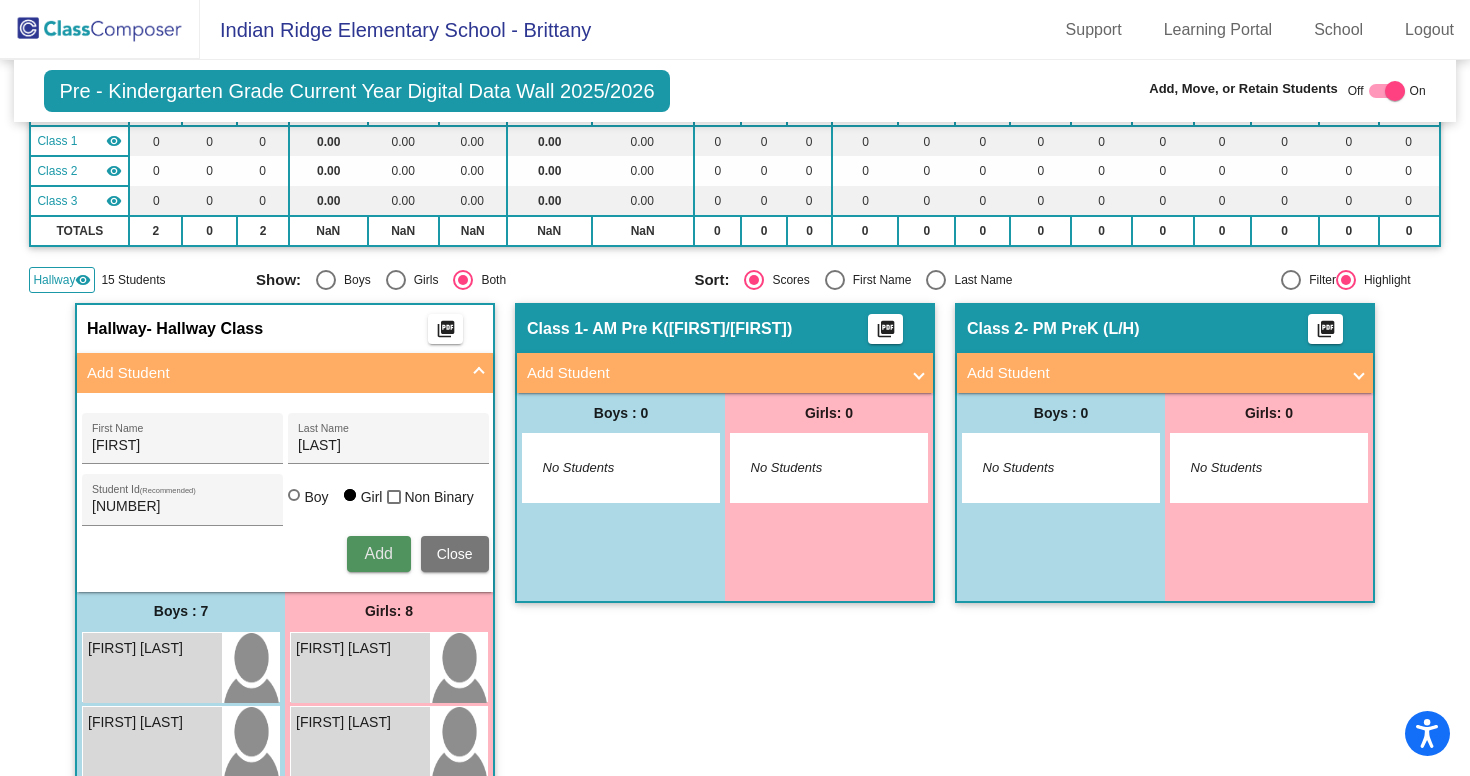 click on "Add" at bounding box center [378, 553] 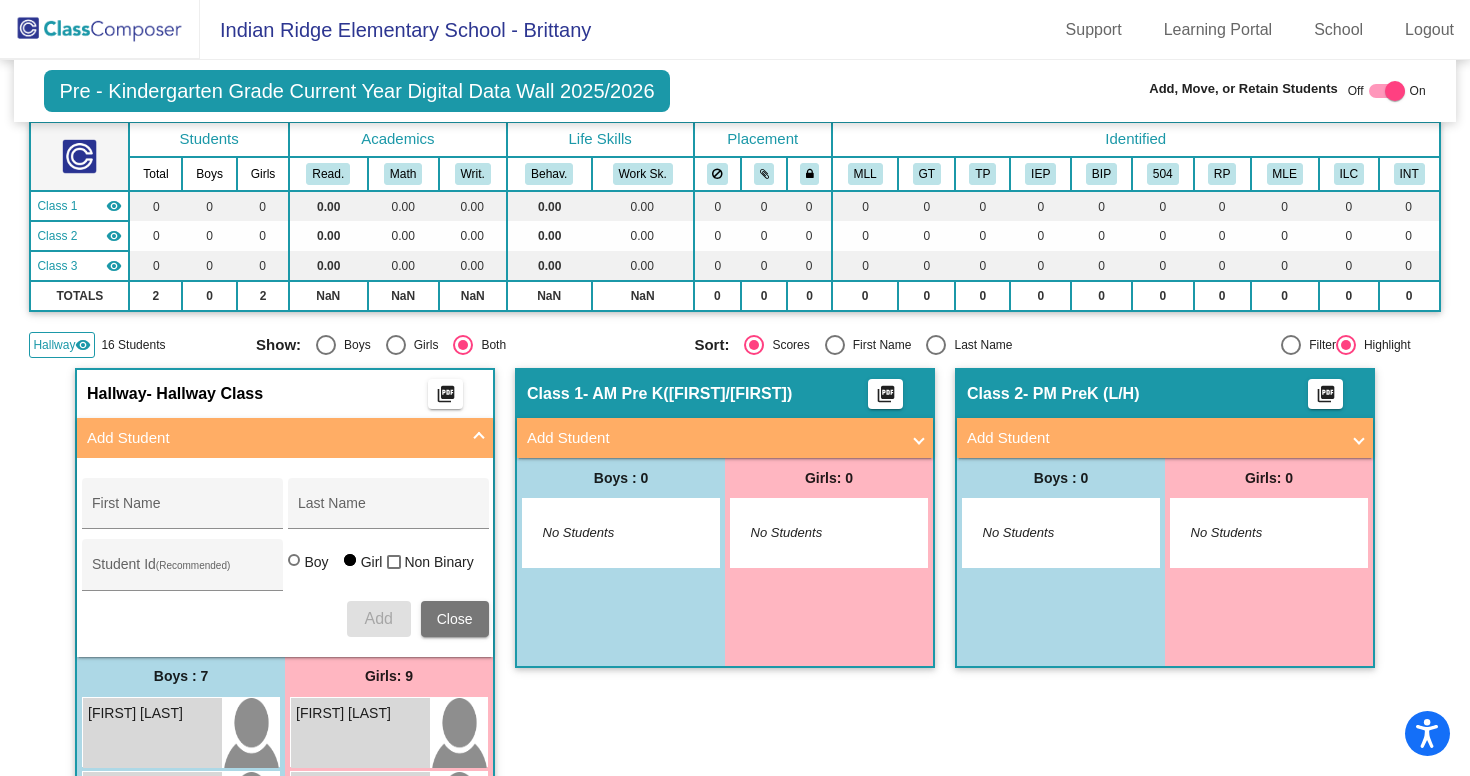 scroll, scrollTop: 0, scrollLeft: 0, axis: both 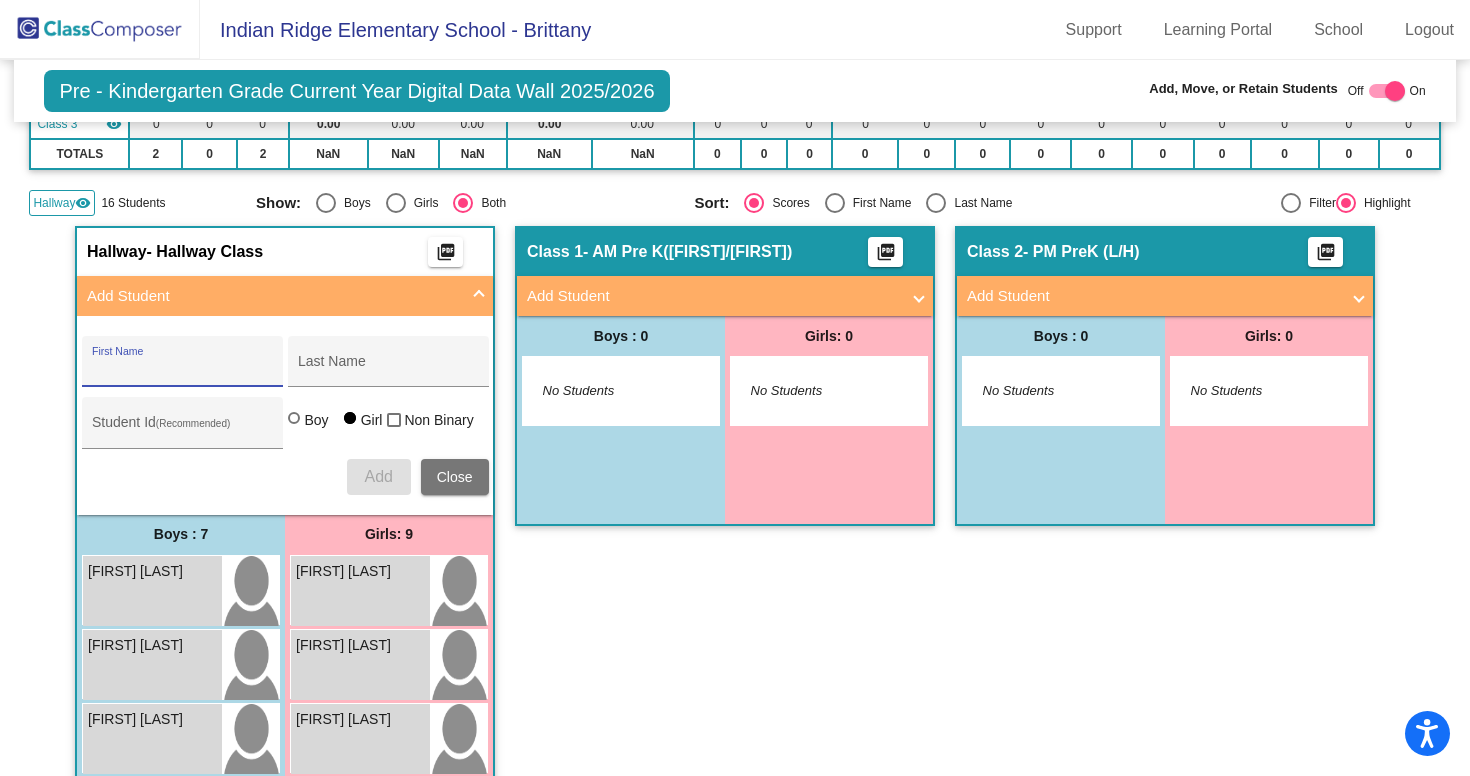 click on "First Name" at bounding box center (182, 367) 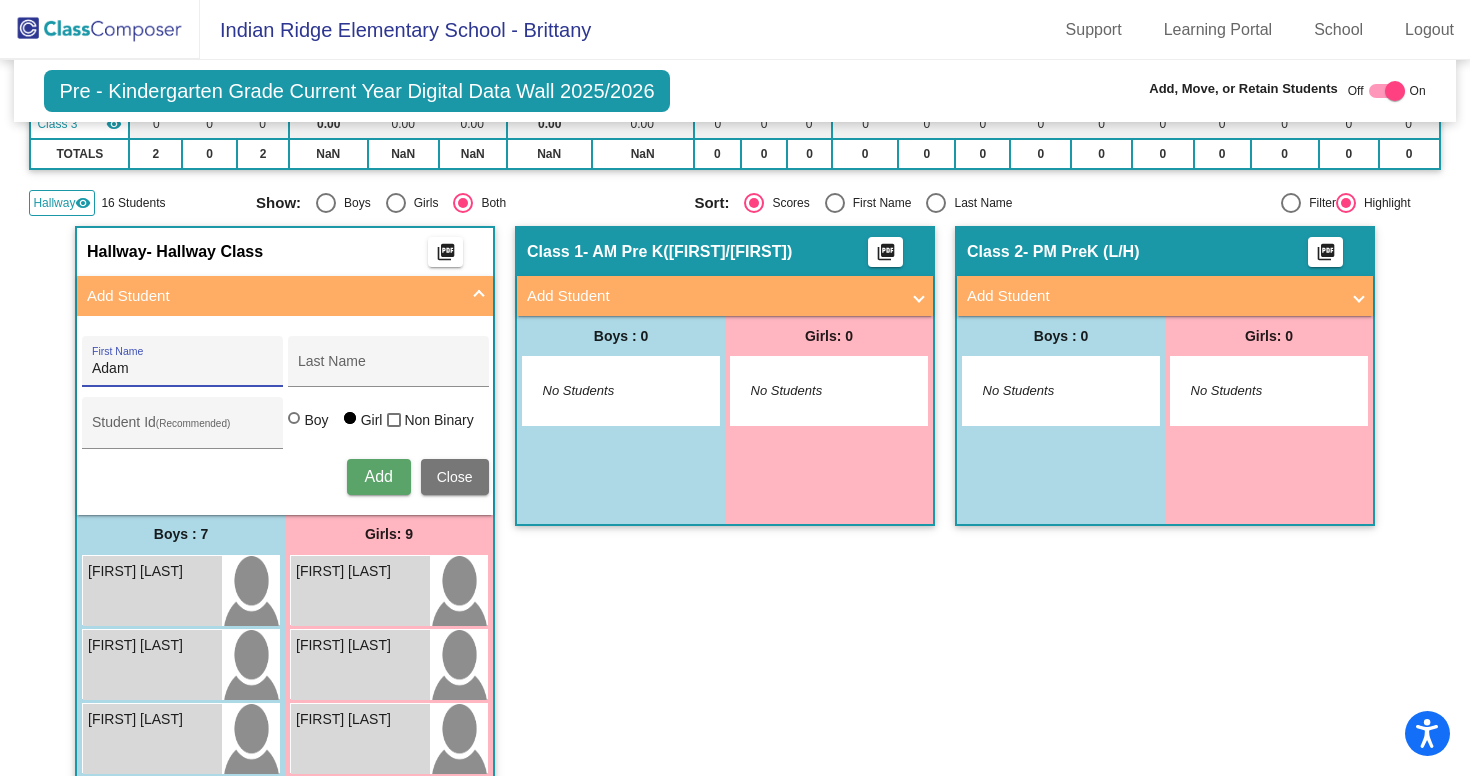 type on "Adam" 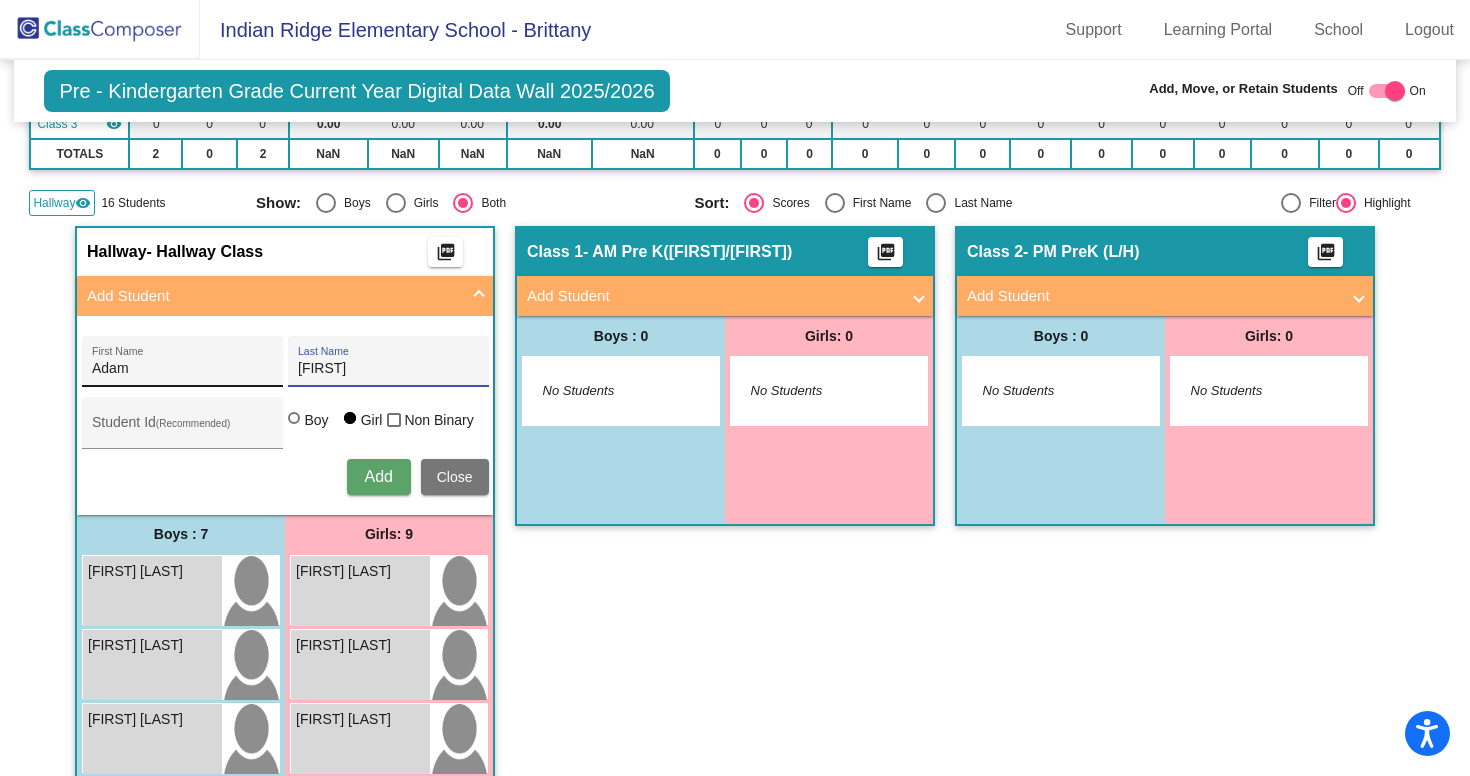 type on "[FIRST]" 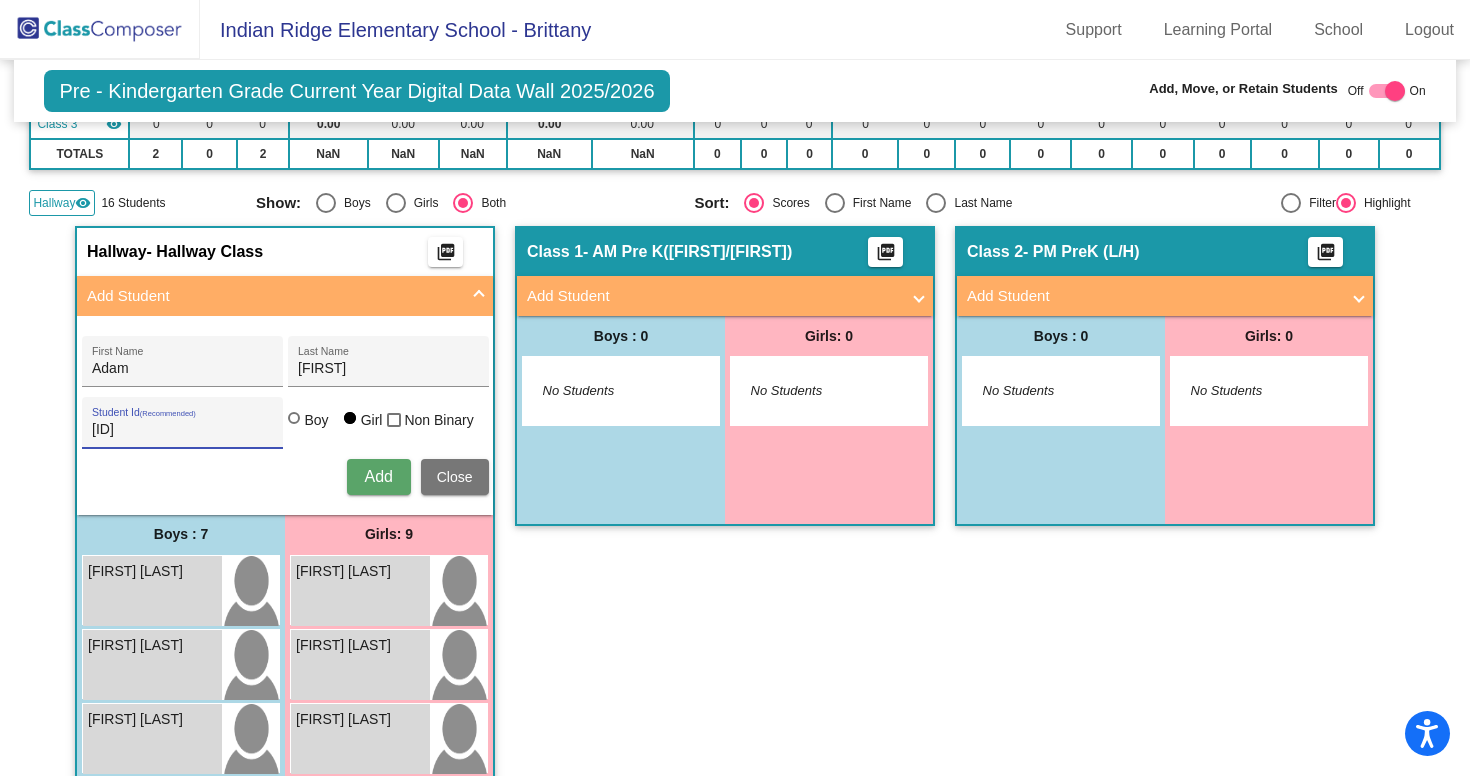 type on "[ID]" 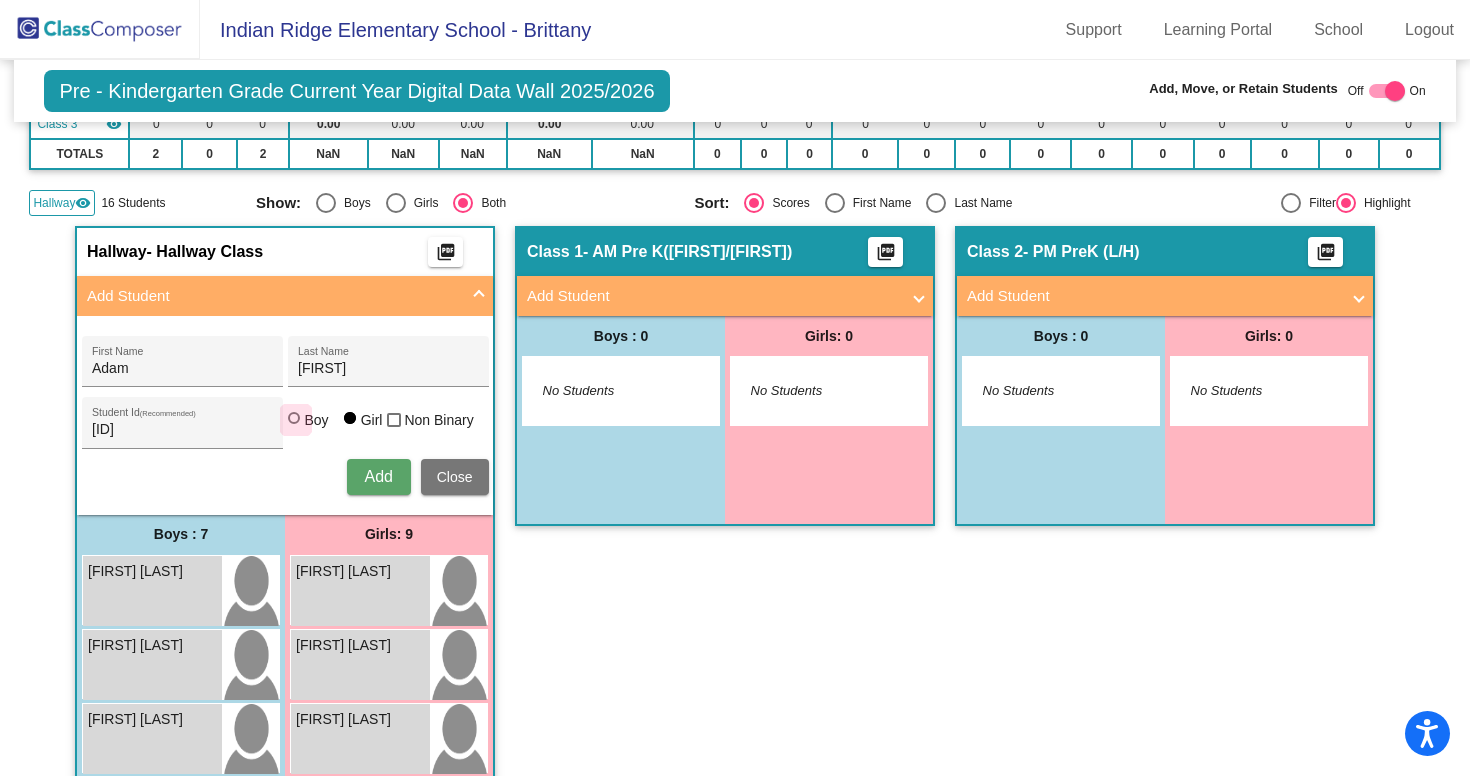 click at bounding box center (294, 418) 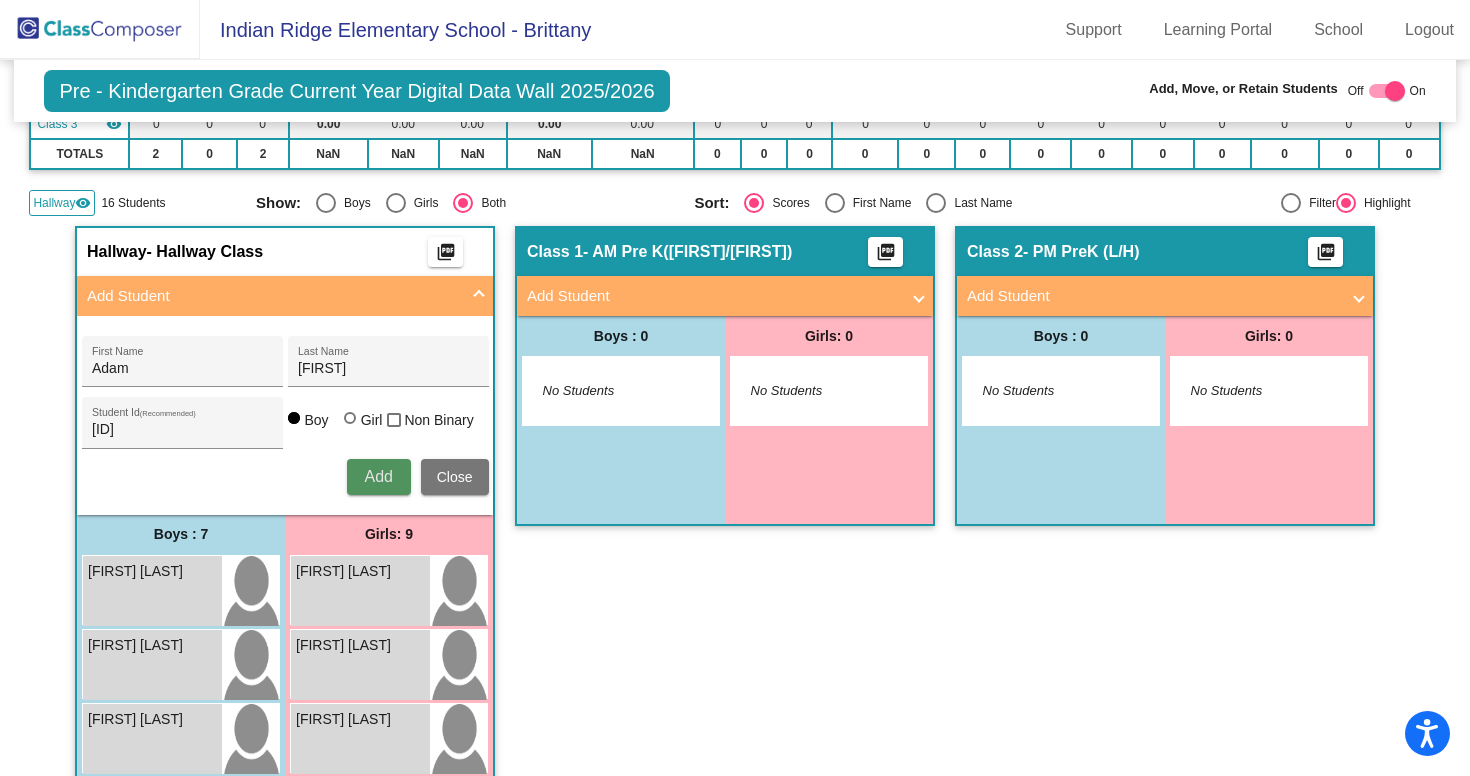 click on "Add" at bounding box center [378, 476] 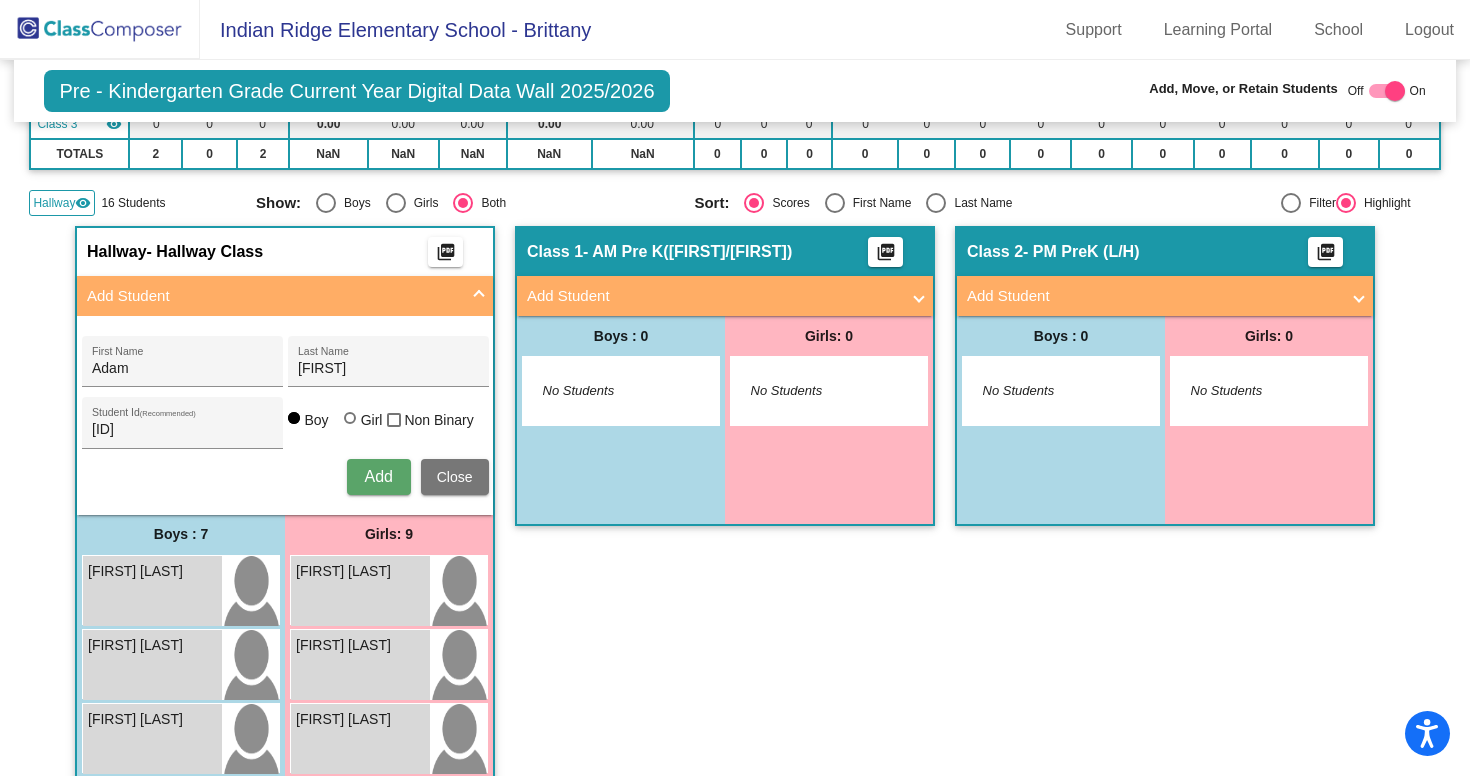 type 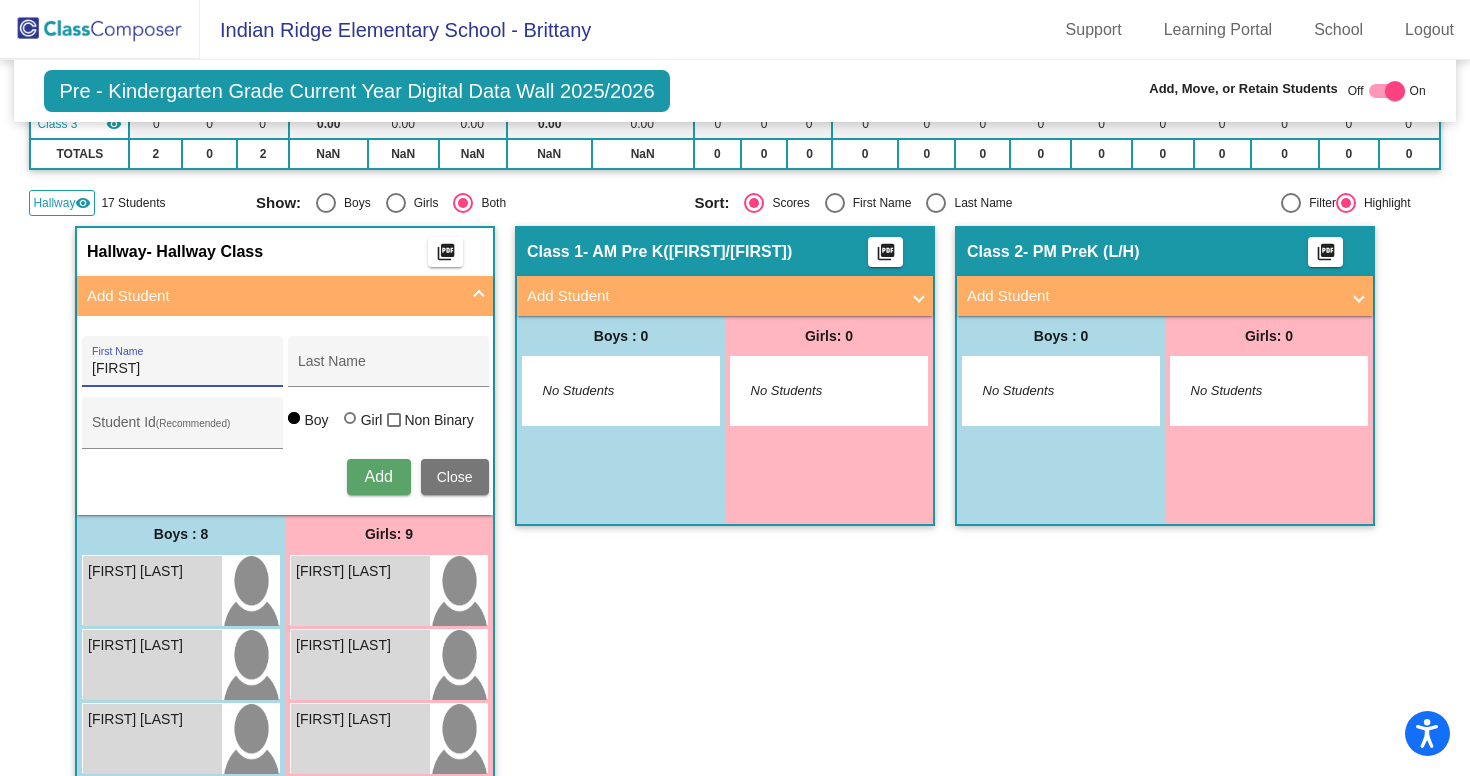 type on "[FIRST]" 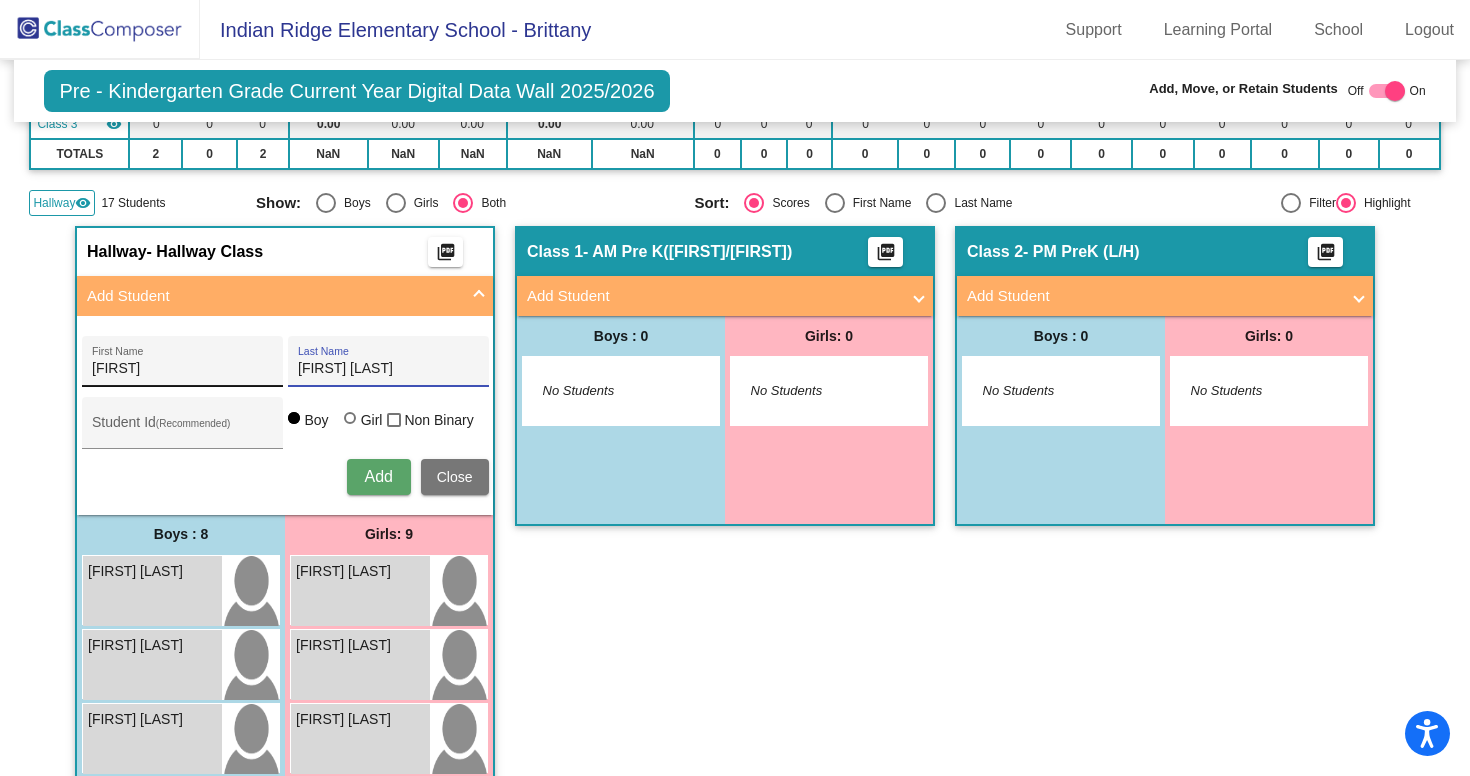 type on "[FIRST] [LAST]" 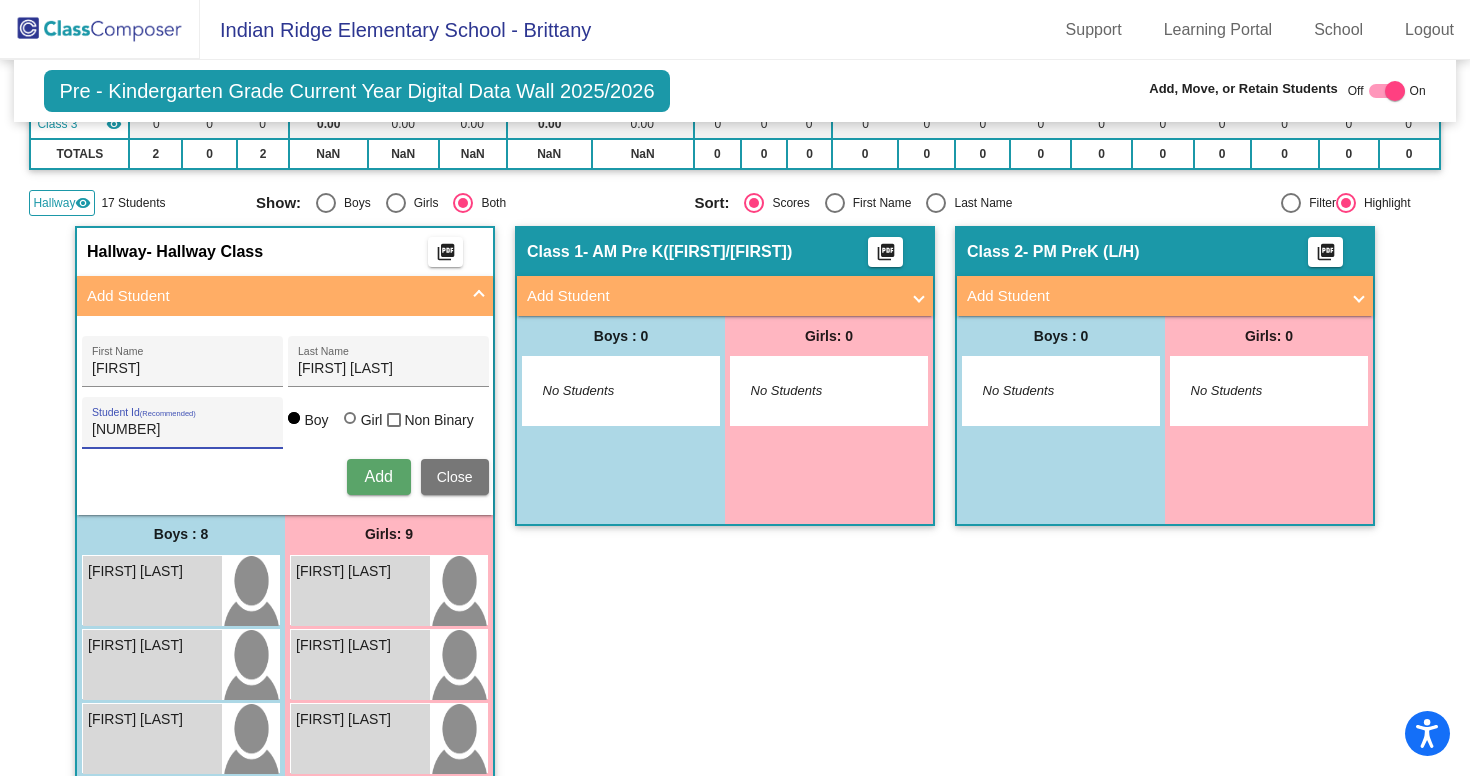 type on "[NUMBER]" 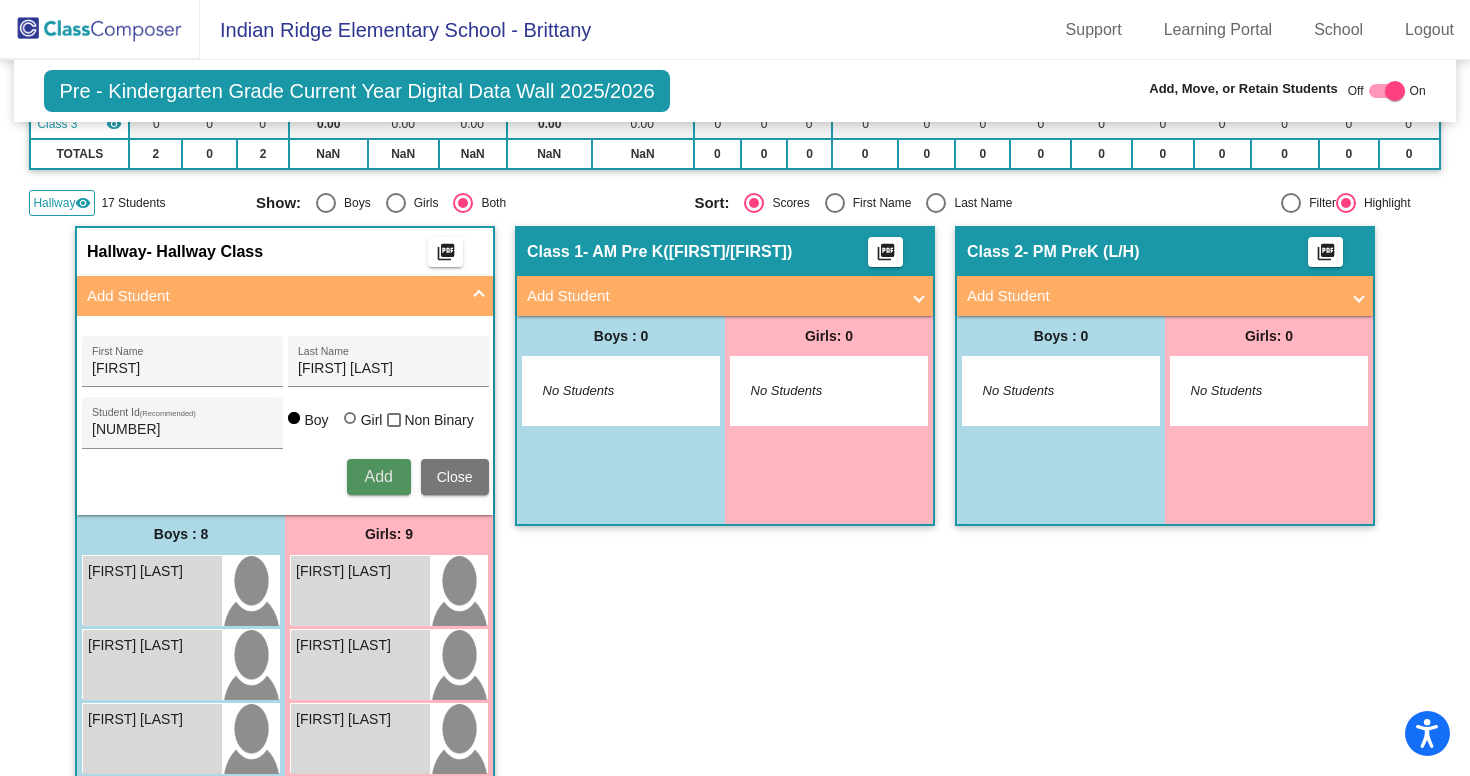 click on "Add" at bounding box center (378, 476) 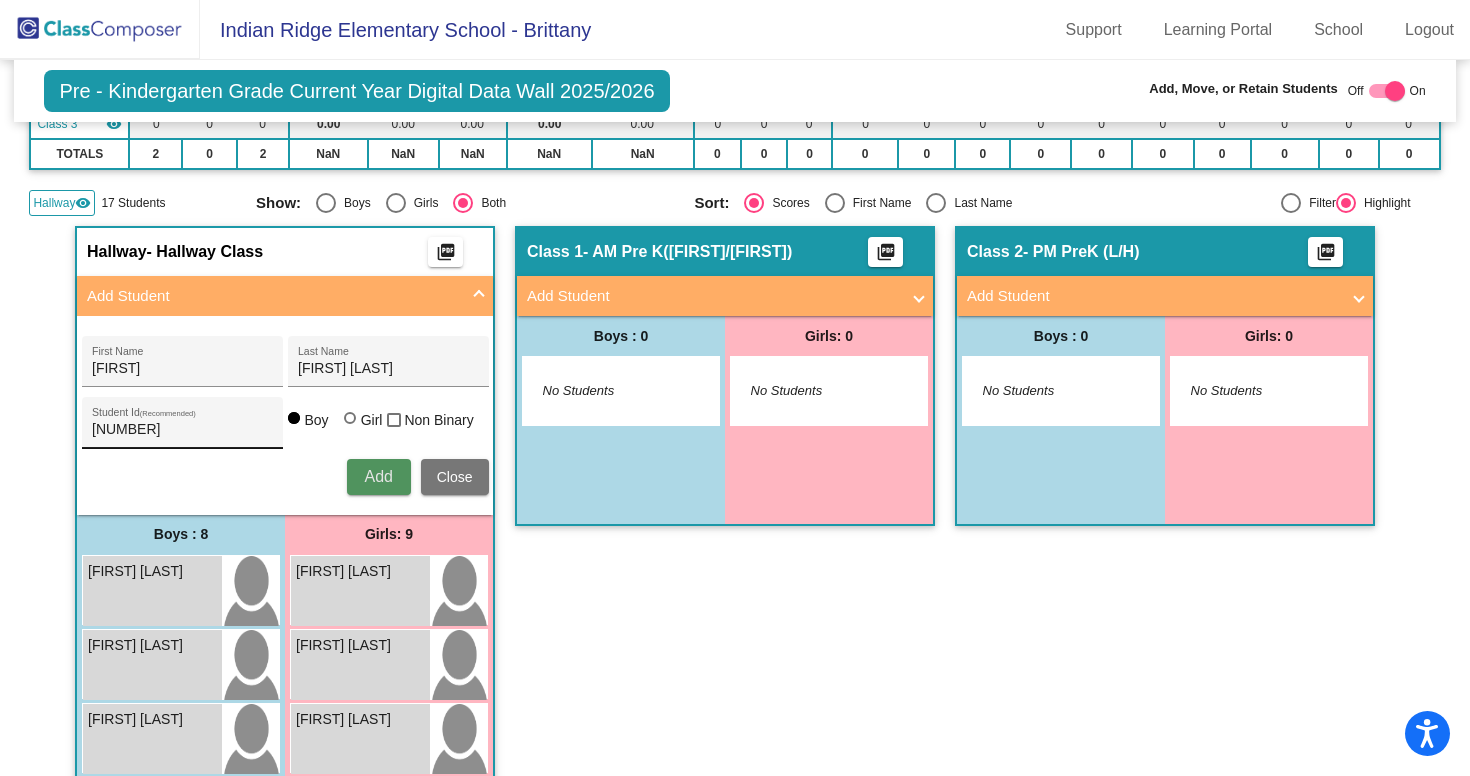 type 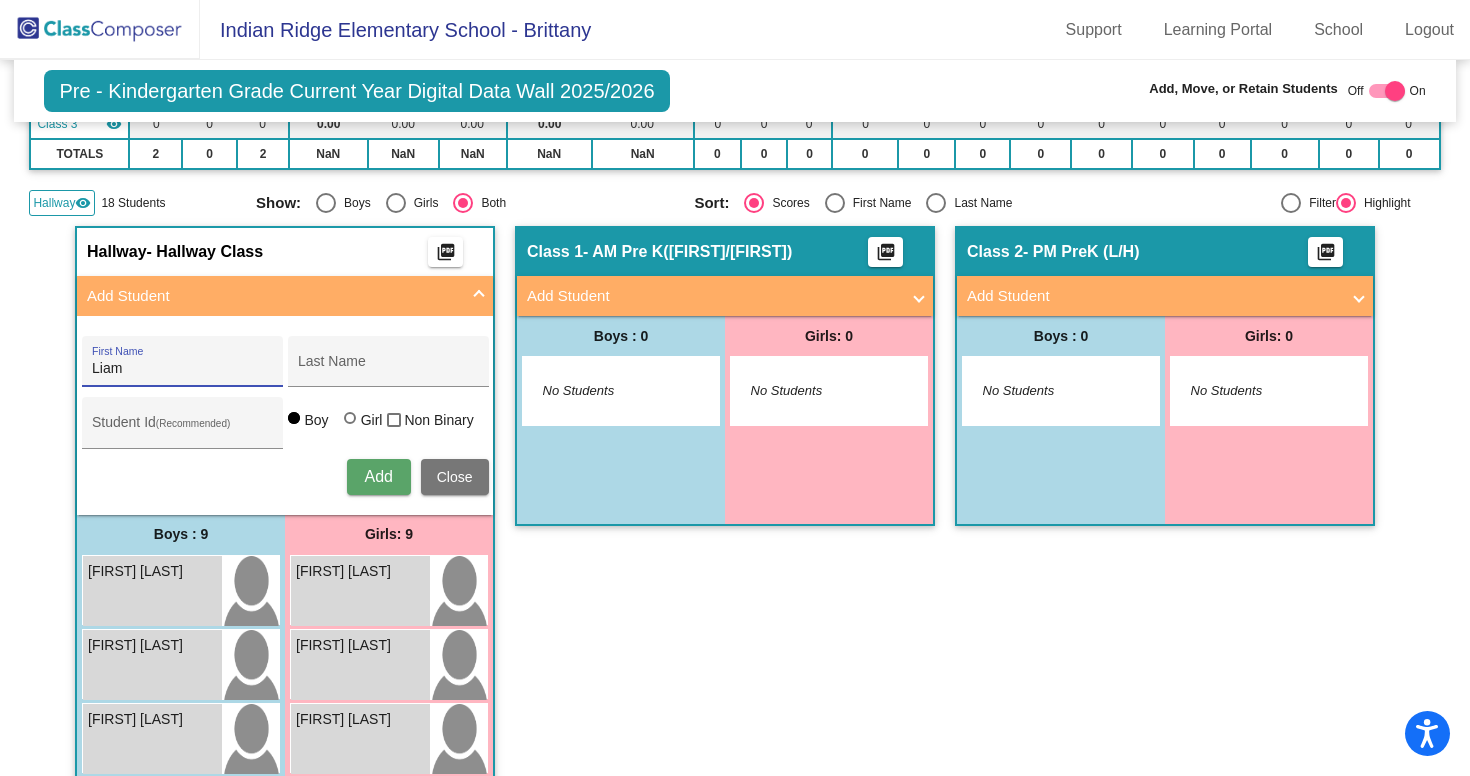 type on "Liam" 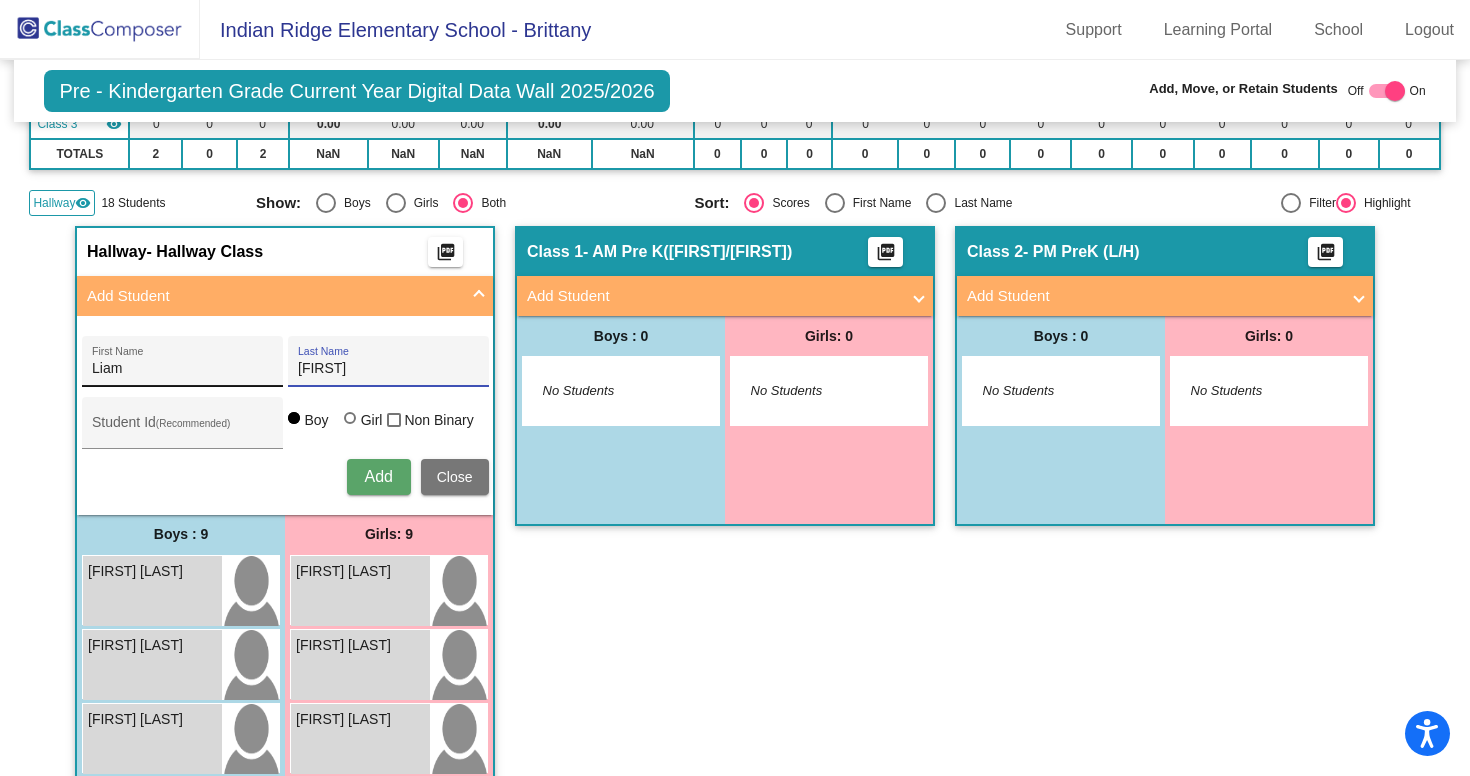 type on "[FIRST]" 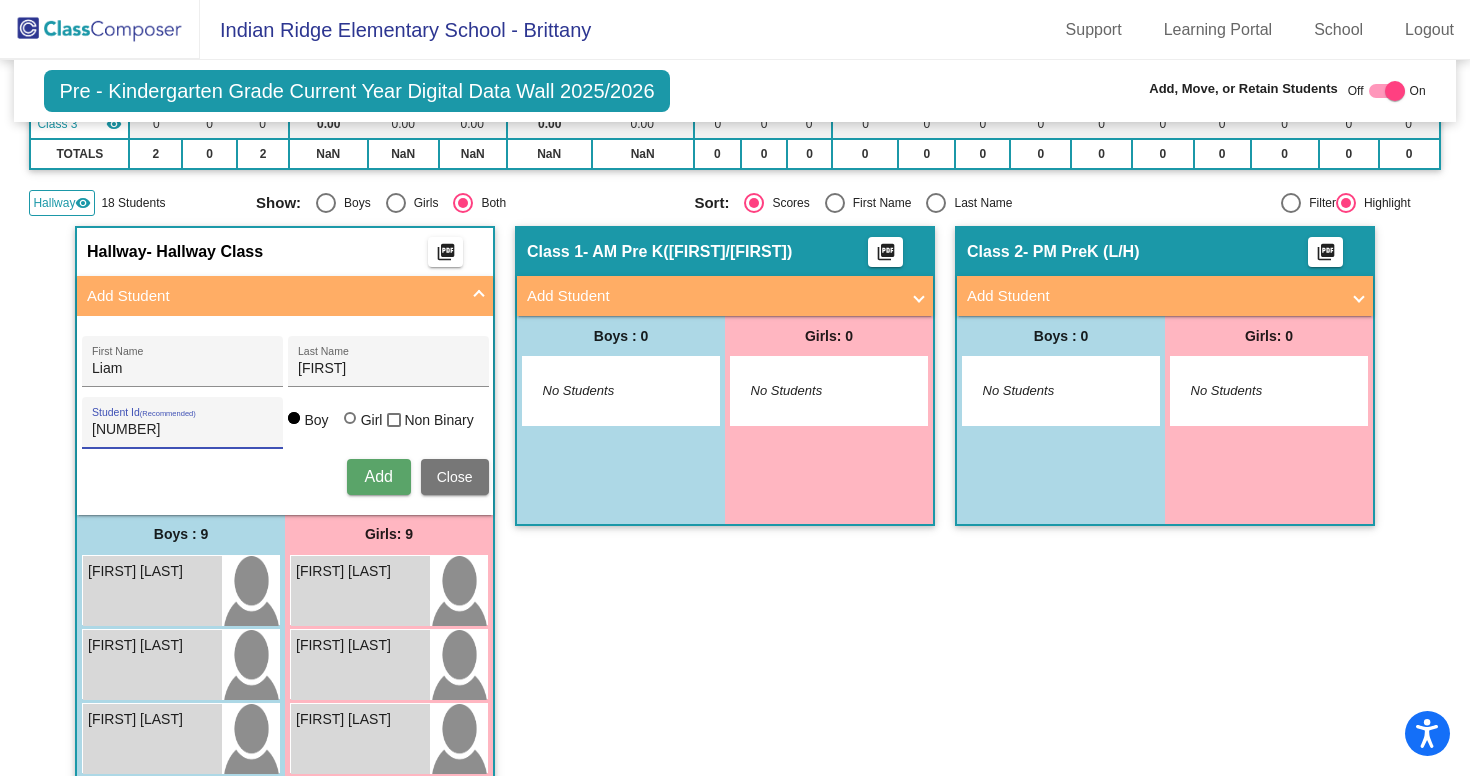 type on "[NUMBER]" 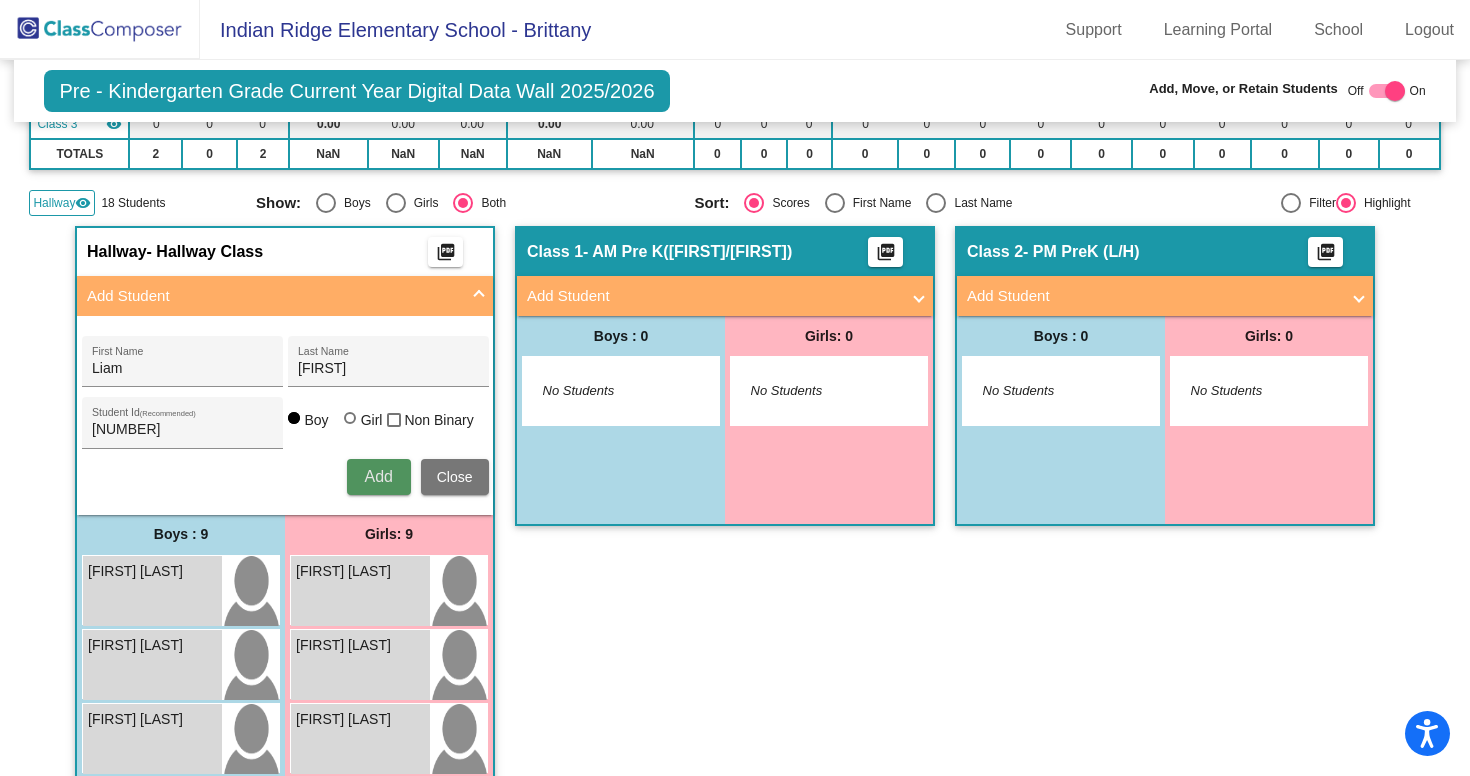 type 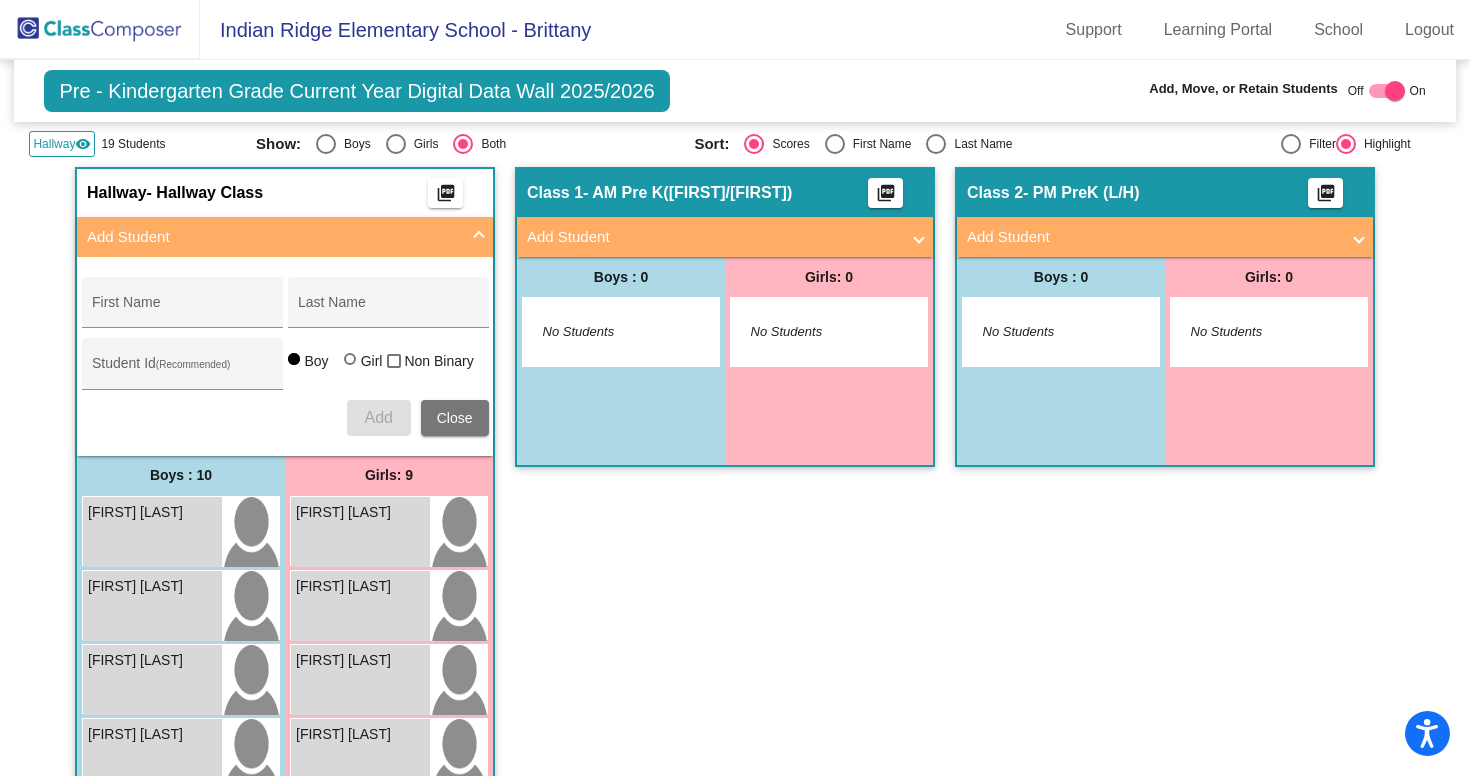 scroll, scrollTop: 306, scrollLeft: 0, axis: vertical 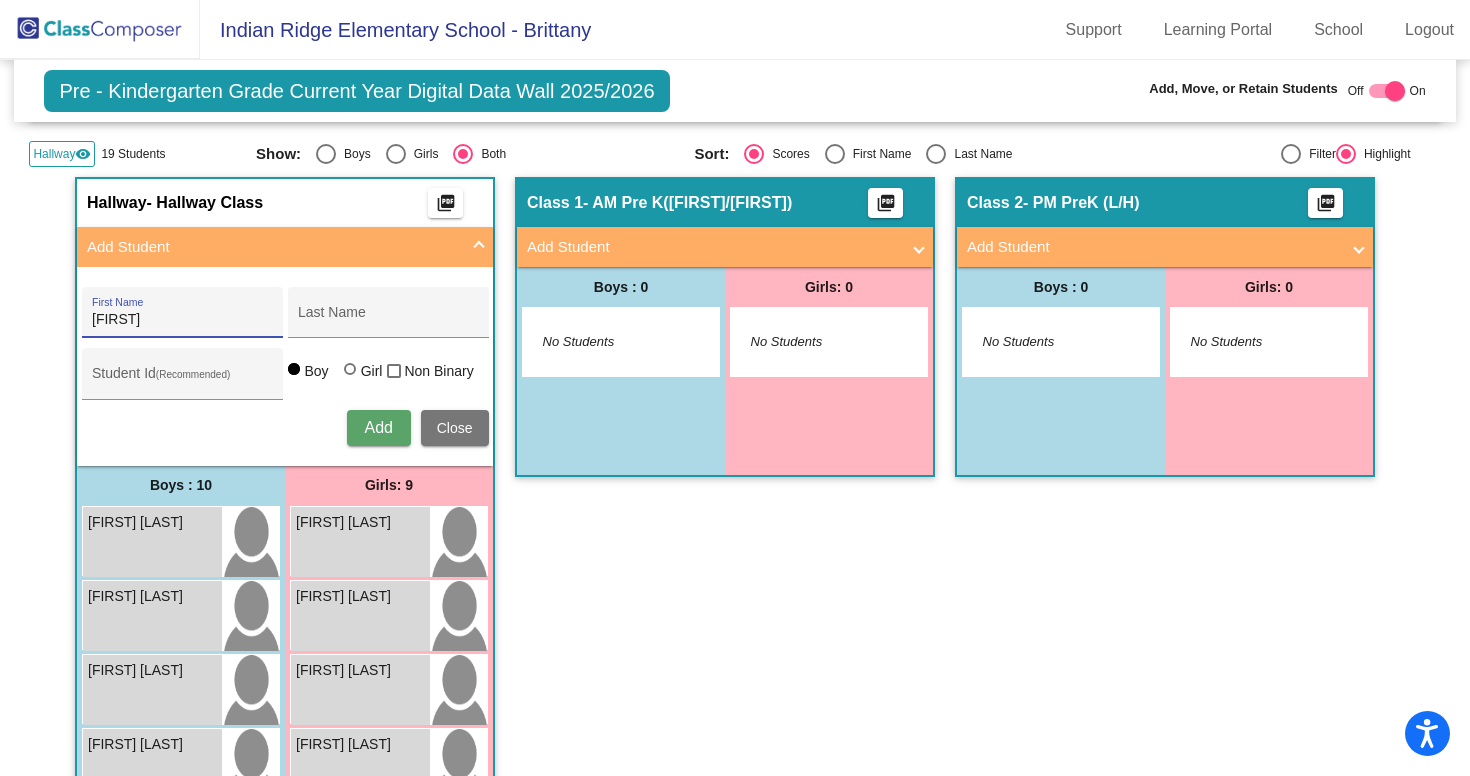 type on "[FIRST]" 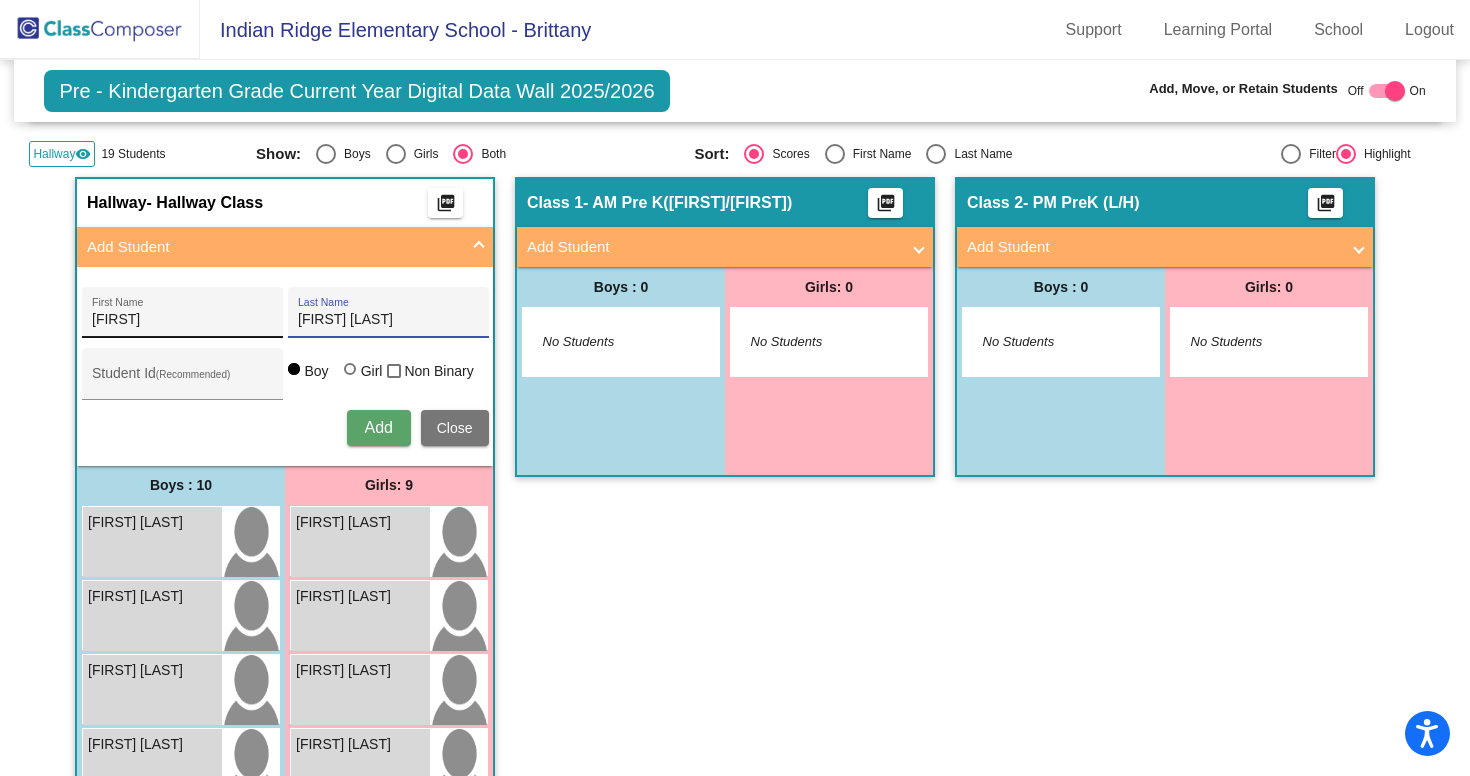 type on "[FIRST] [LAST]" 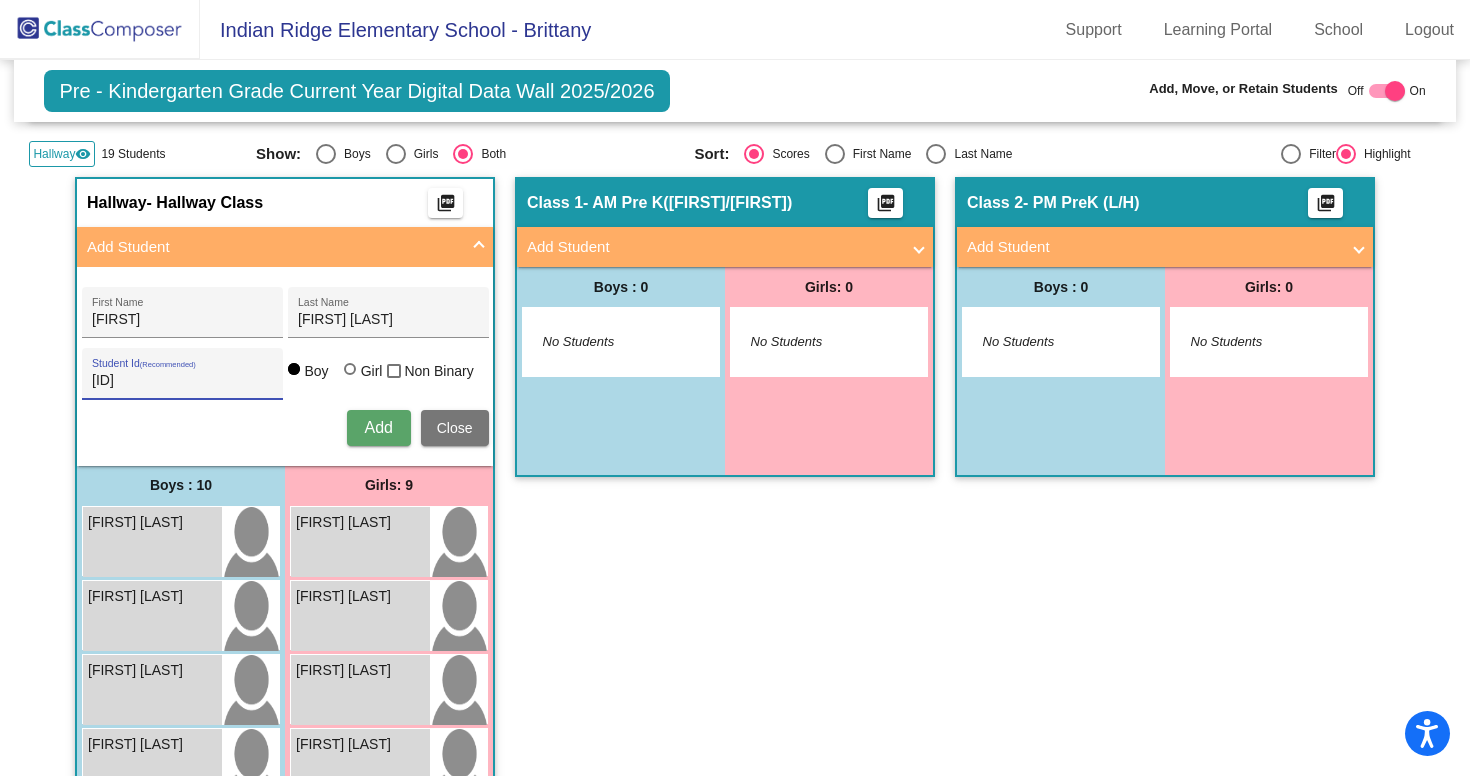 type on "[ID]" 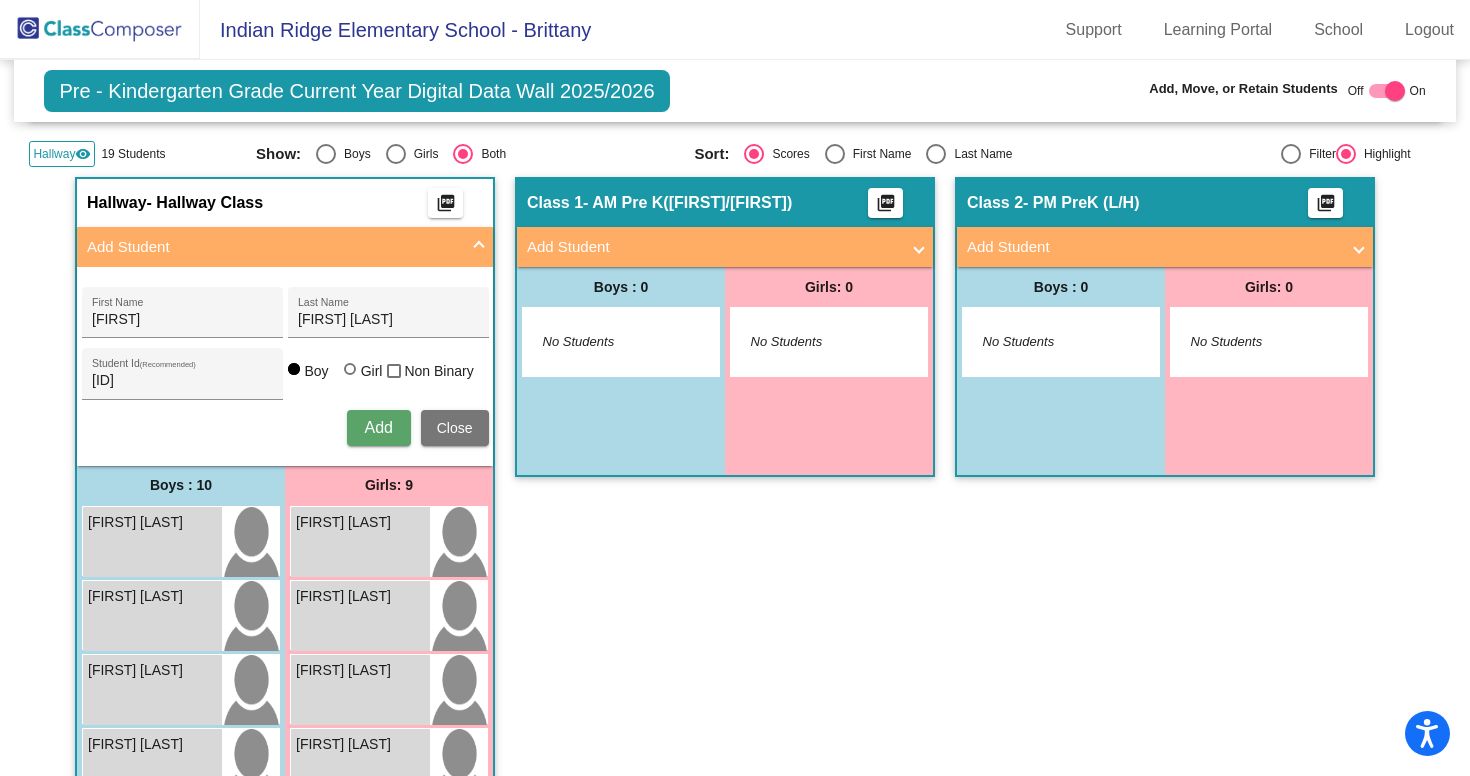 type 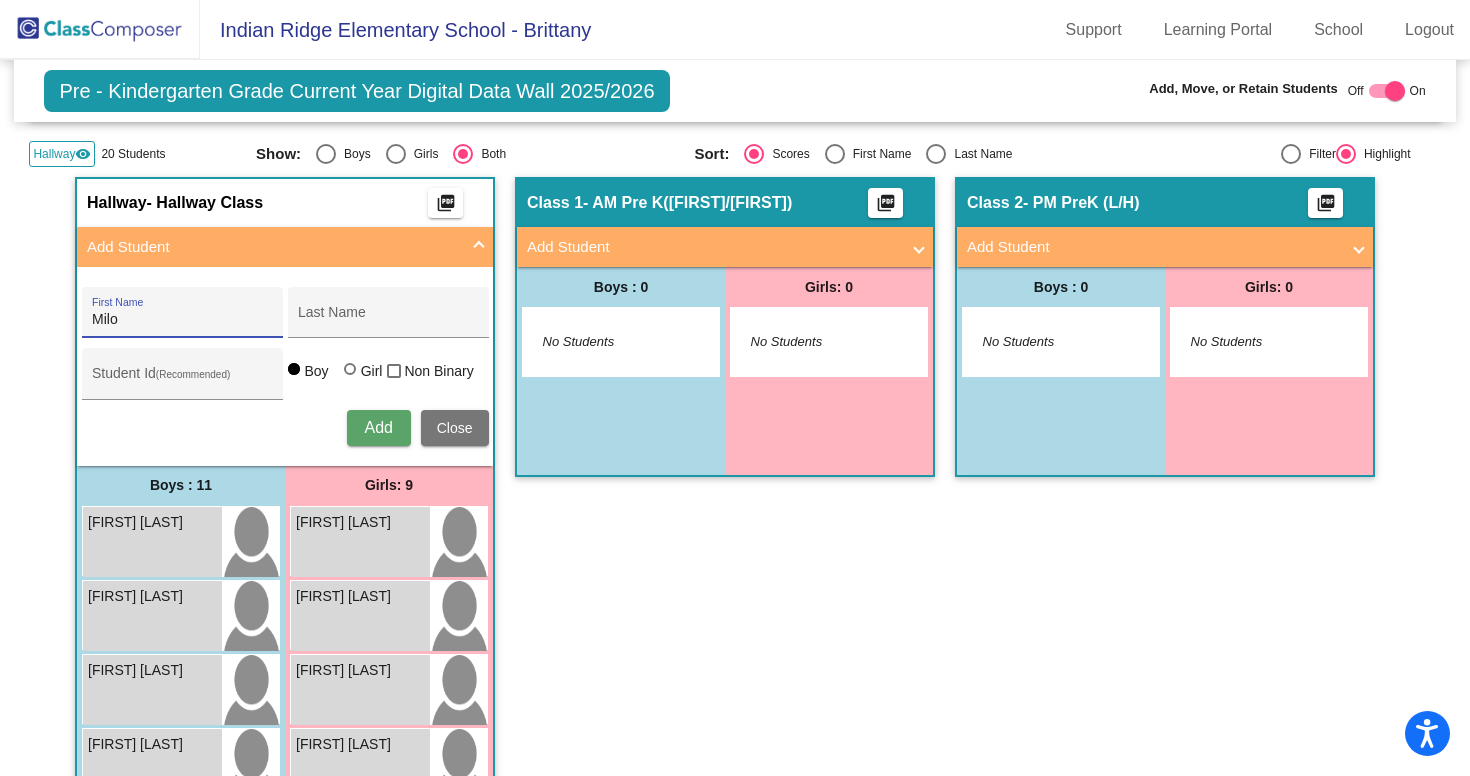 type on "Milo" 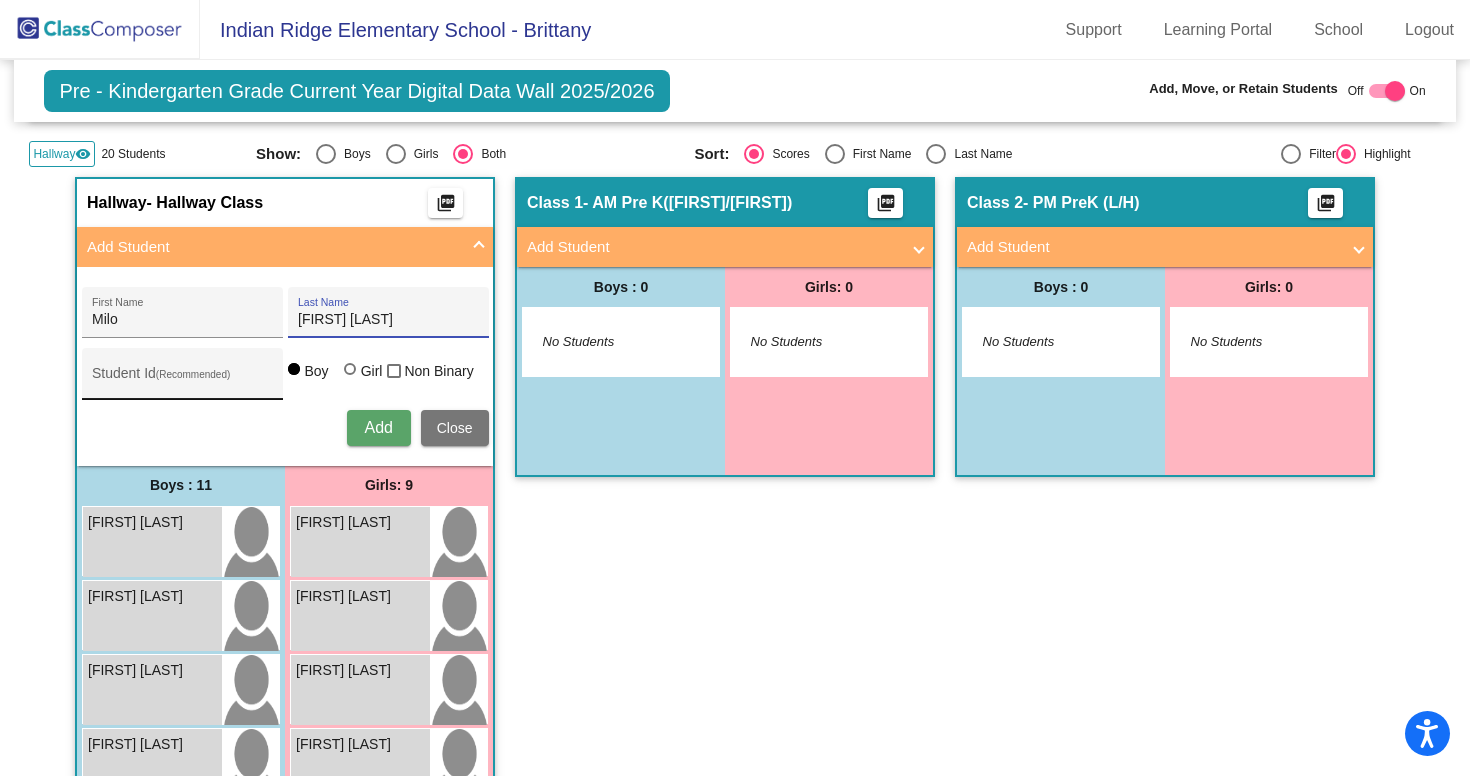 type on "[FIRST] [LAST]" 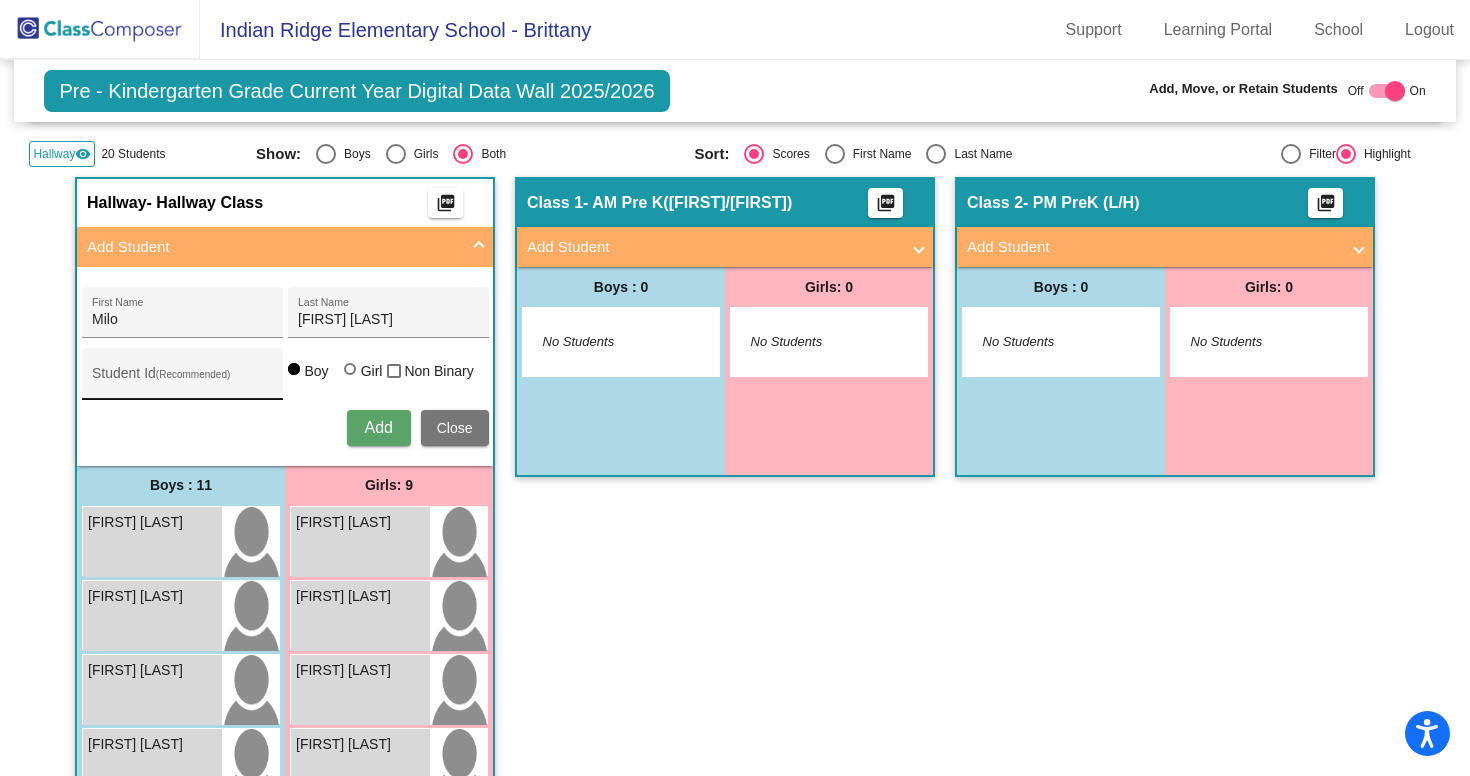 click on "Student Id  (Recommended)" at bounding box center [182, 373] 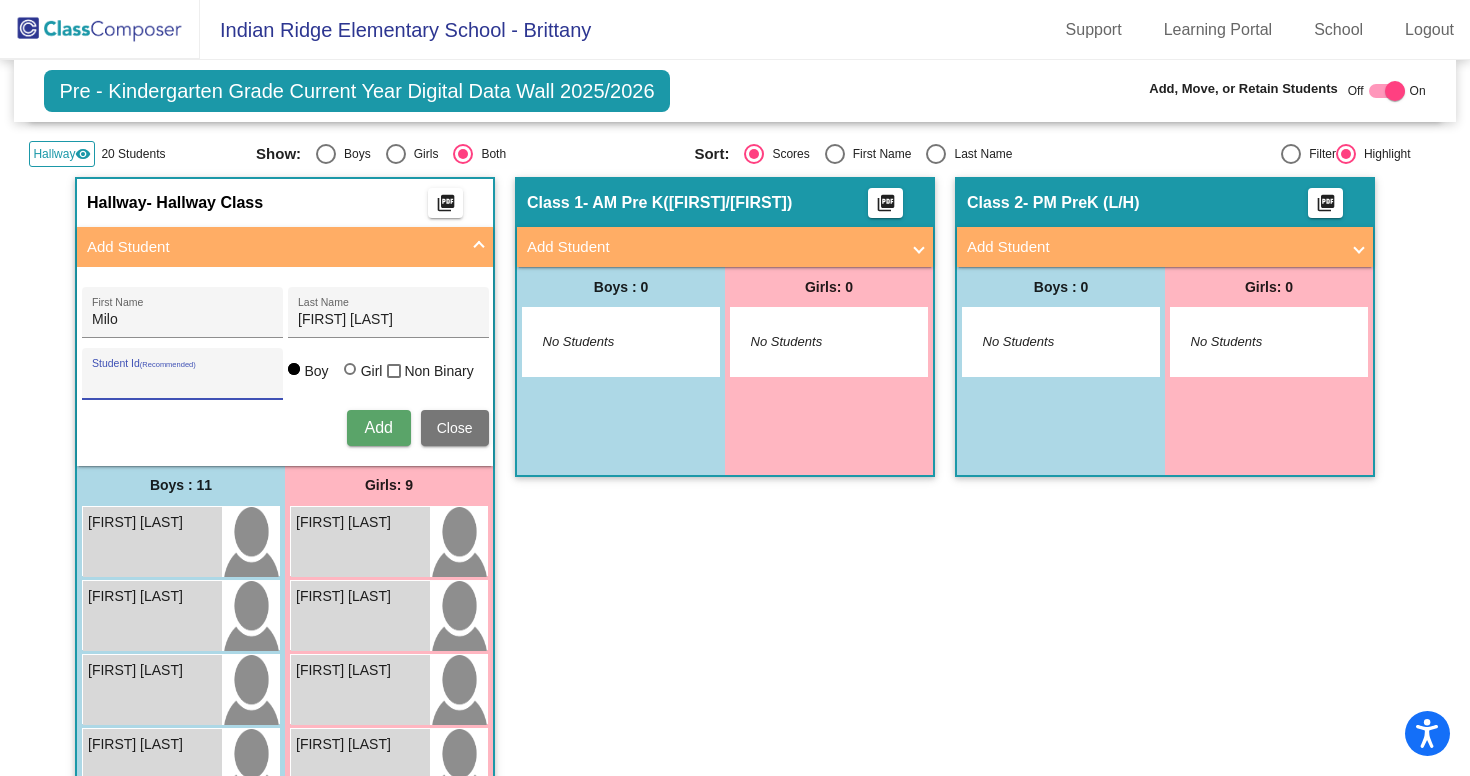 click on "Student Id  (Recommended)" at bounding box center (182, 381) 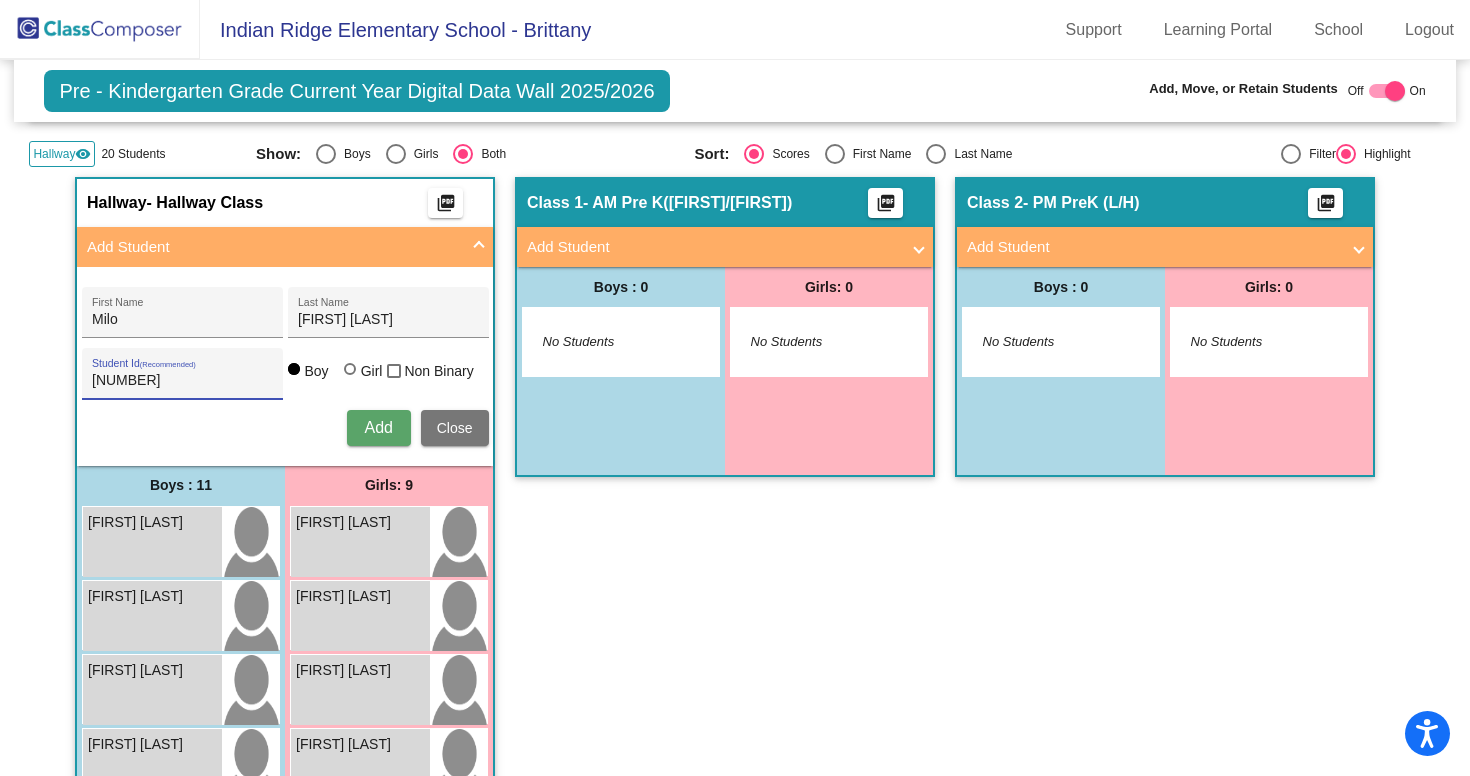 type on "[NUMBER]" 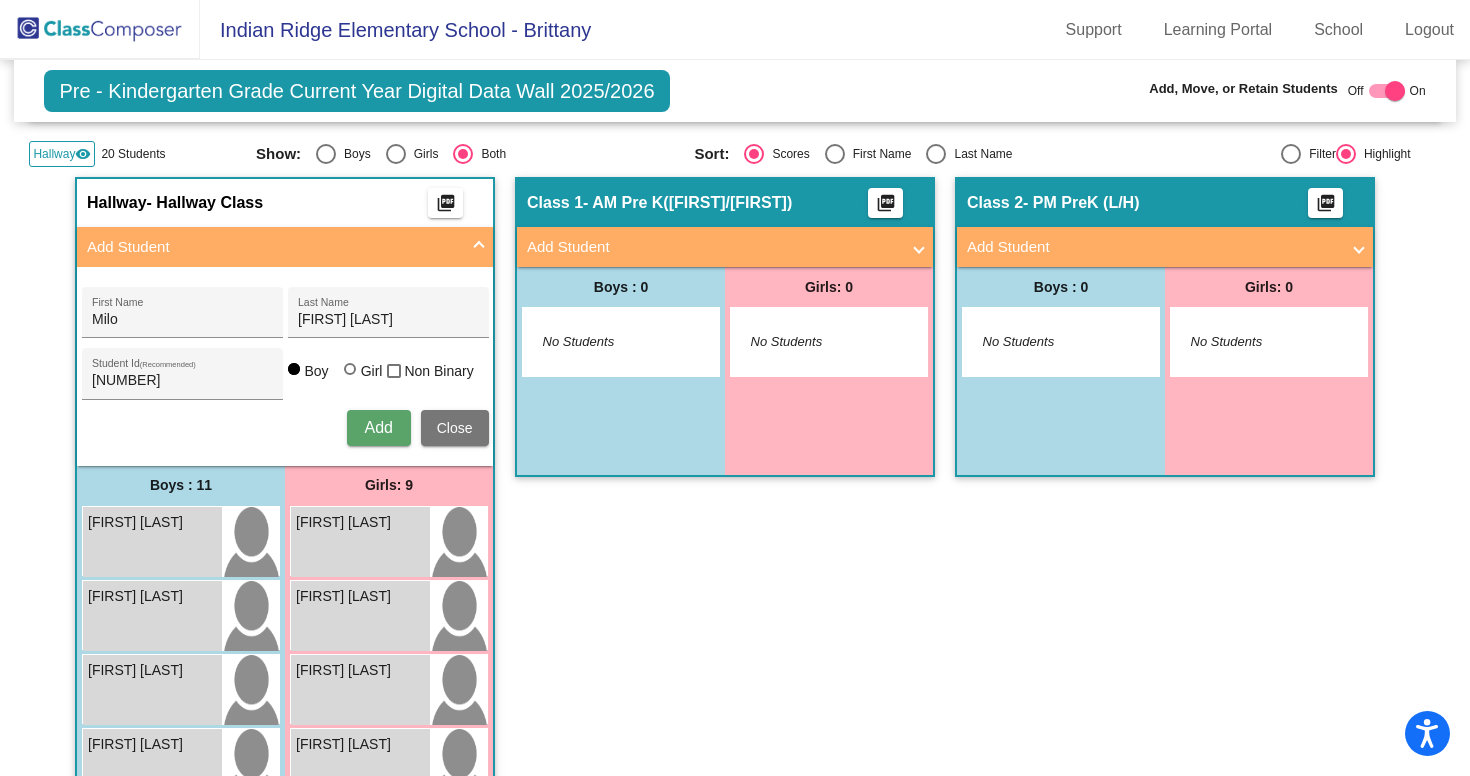 type 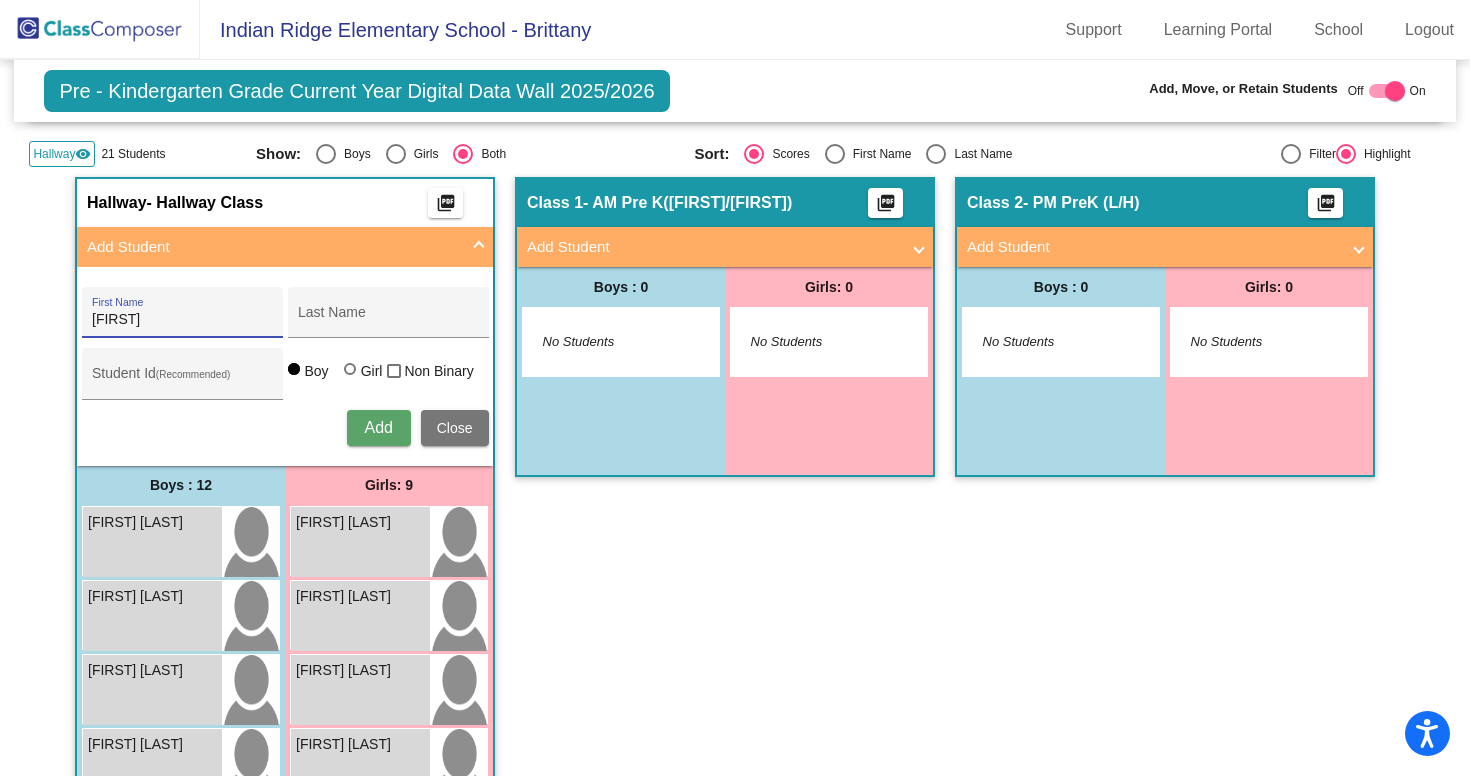 type on "[FIRST]" 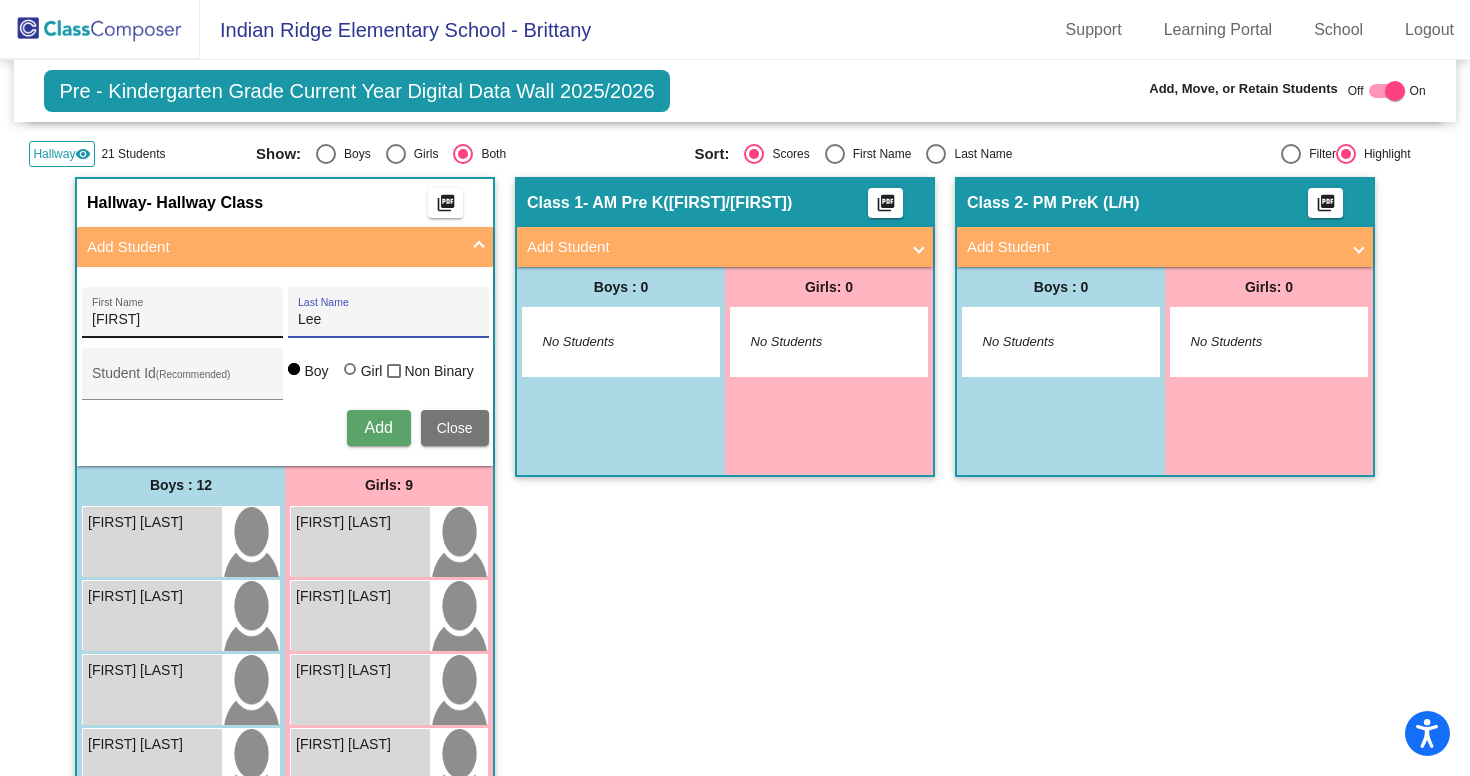 type on "Lee" 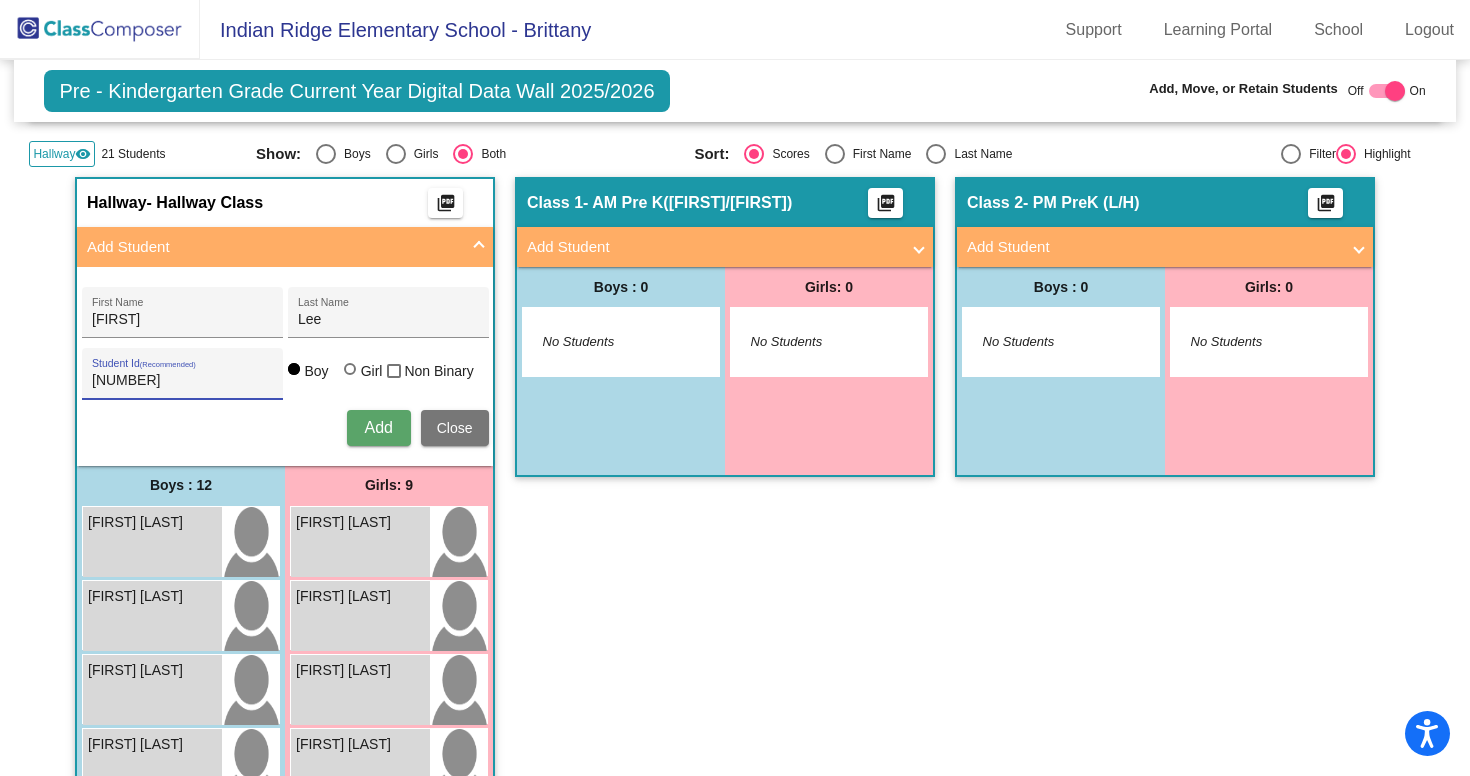 type on "[NUMBER]" 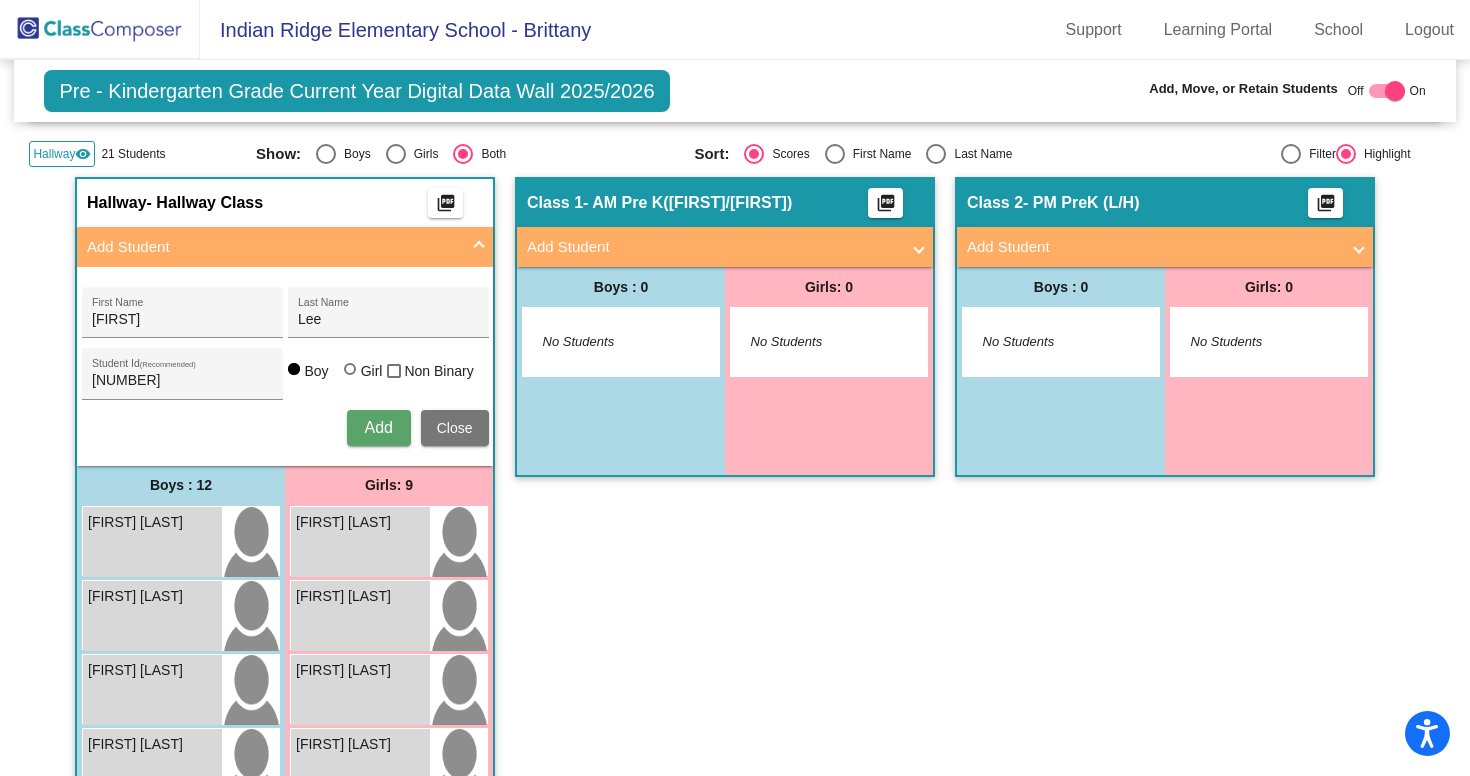 click at bounding box center (350, 369) 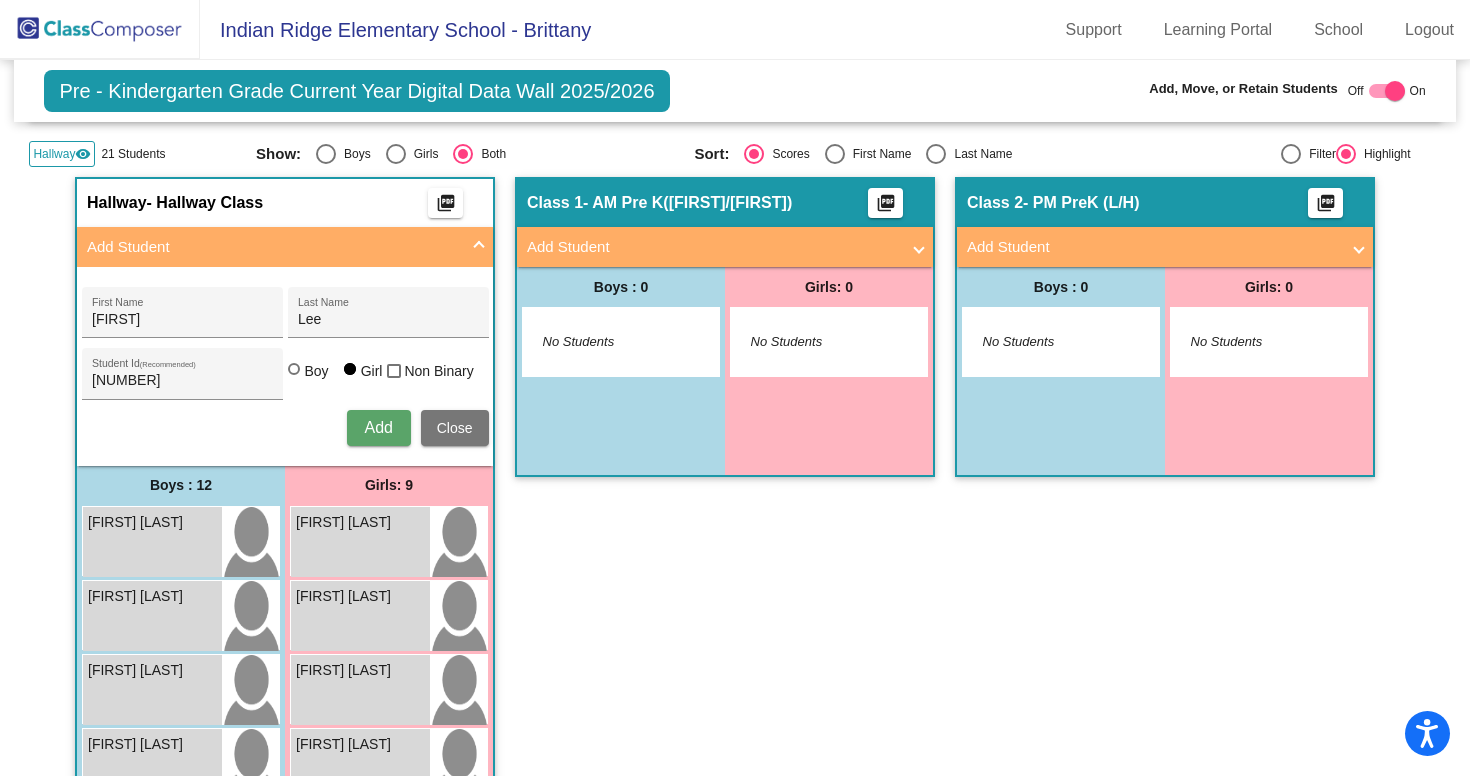 click on "Add" at bounding box center [378, 427] 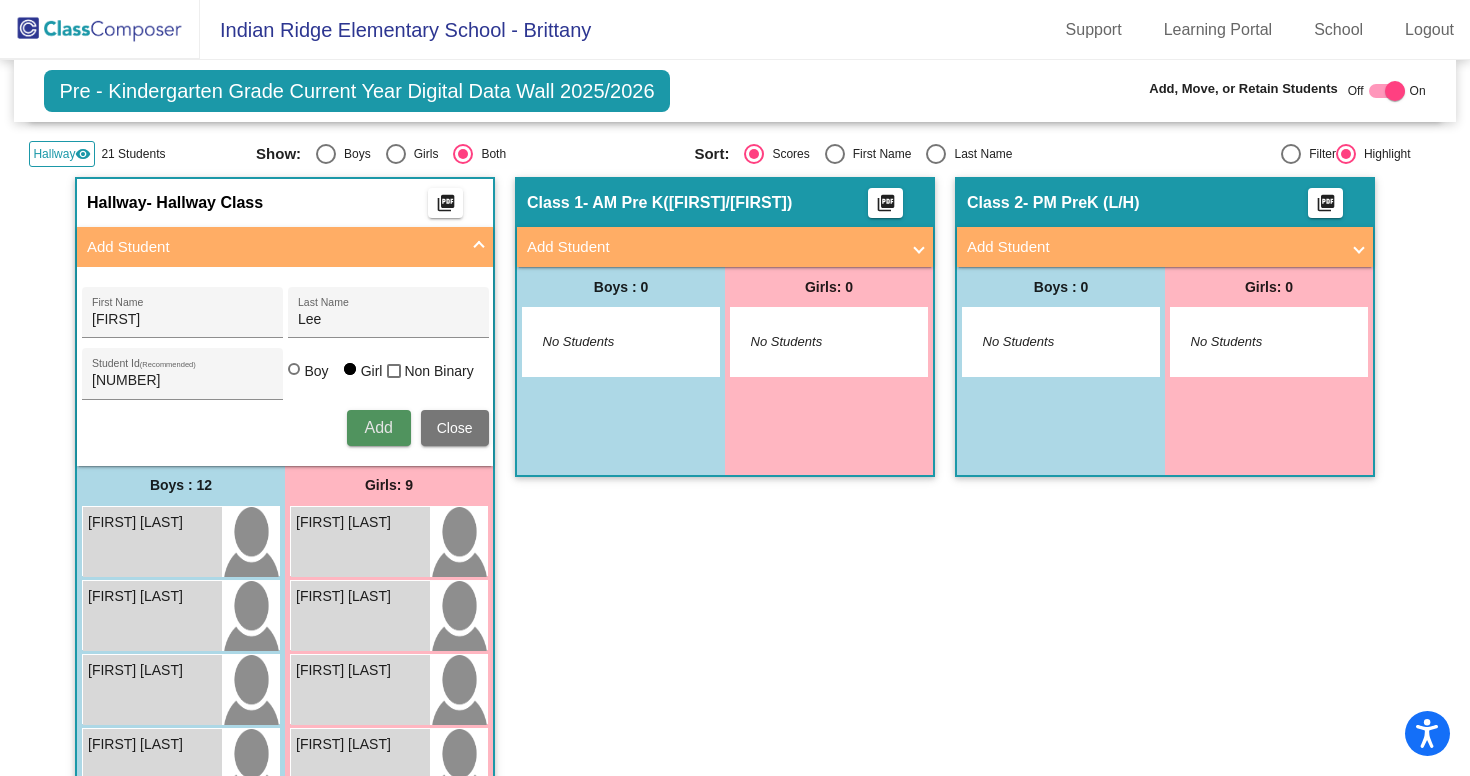 type 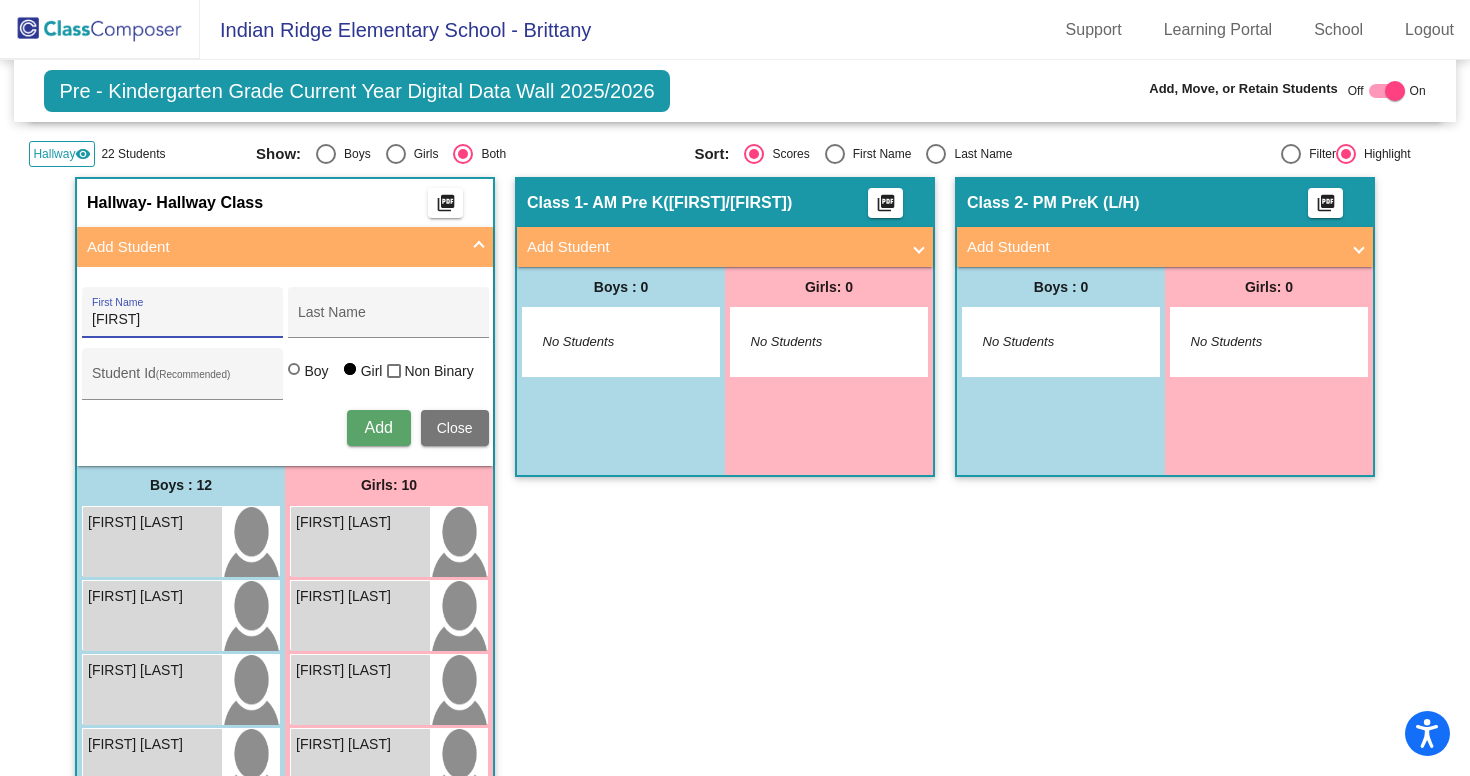type on "[FIRST]" 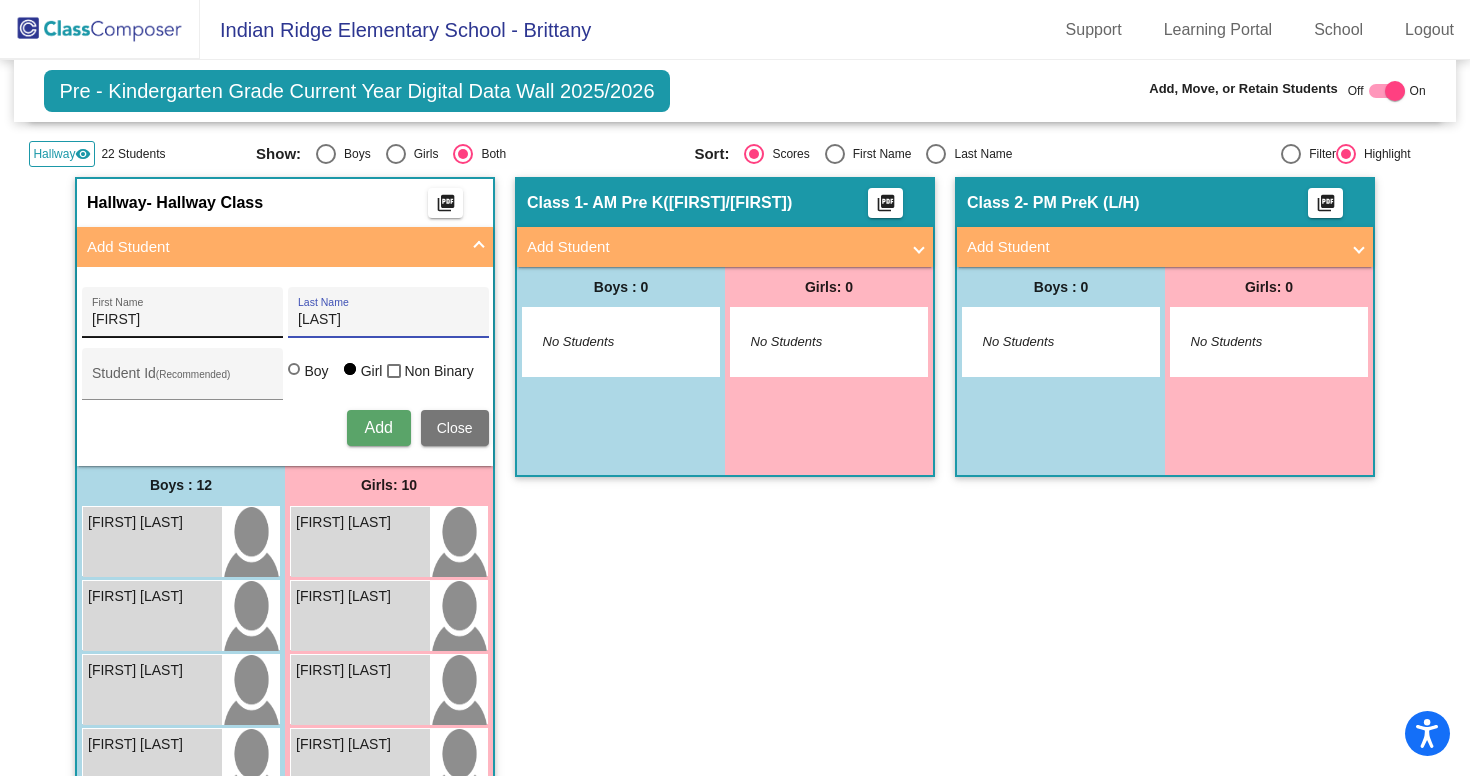 type on "[LAST]" 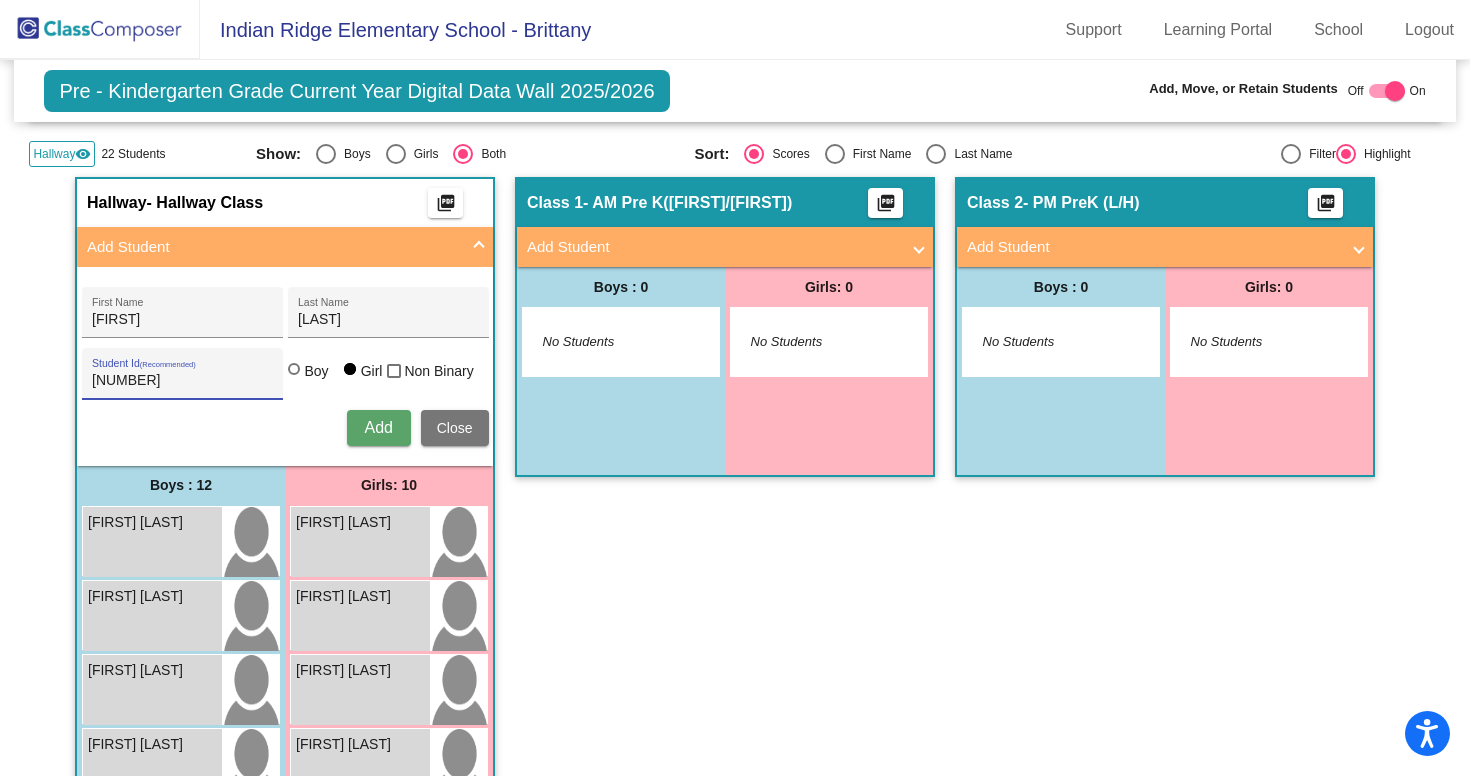 type on "[NUMBER]" 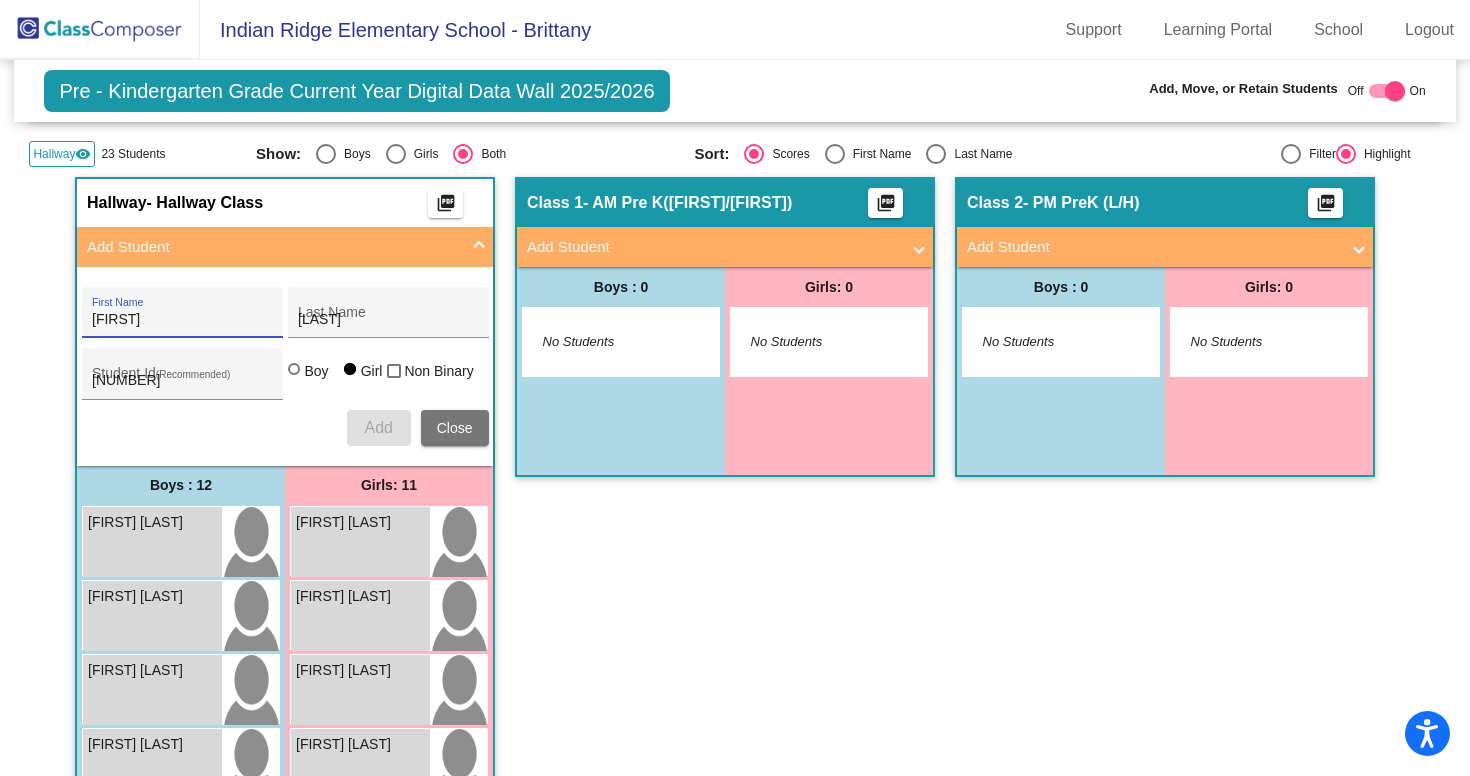 type 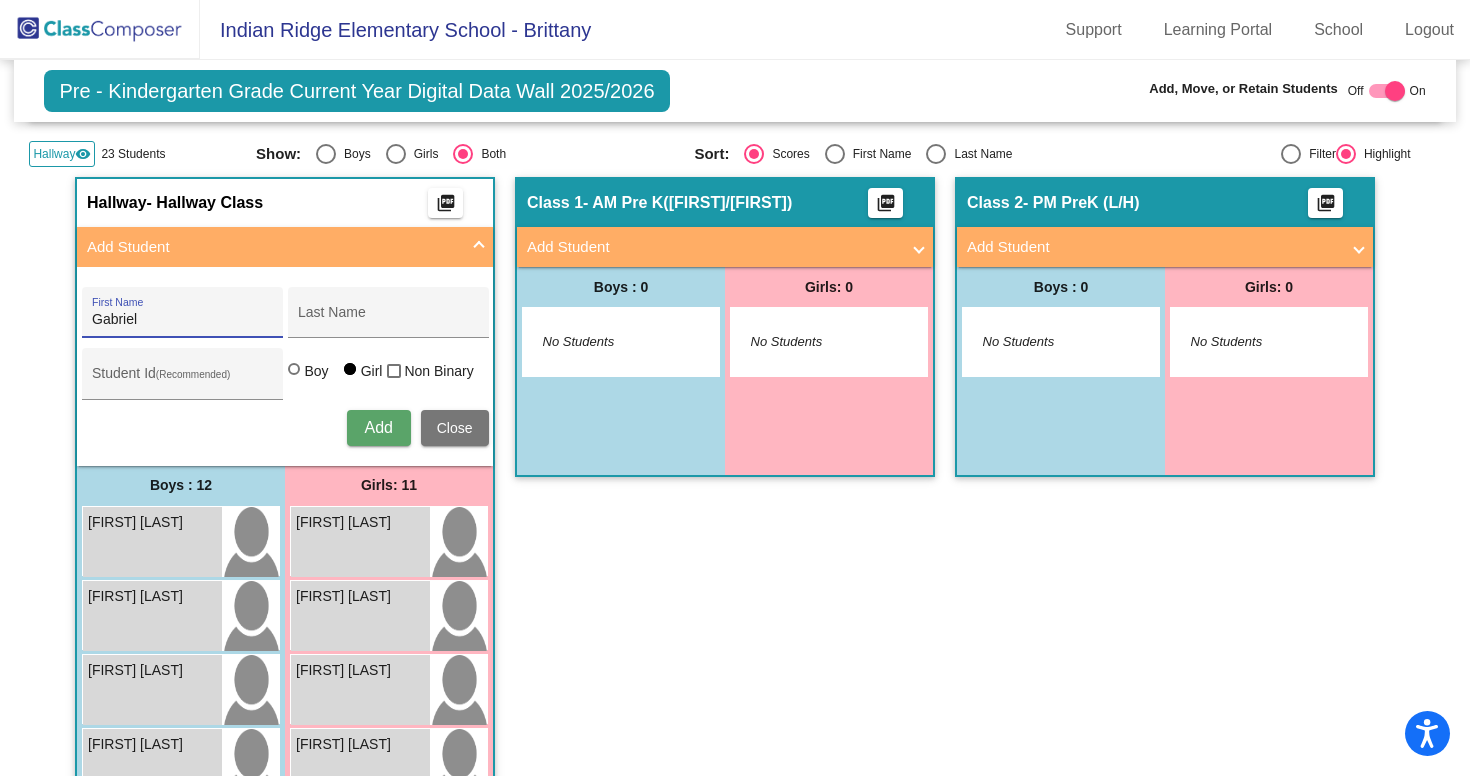 type on "Gabriel" 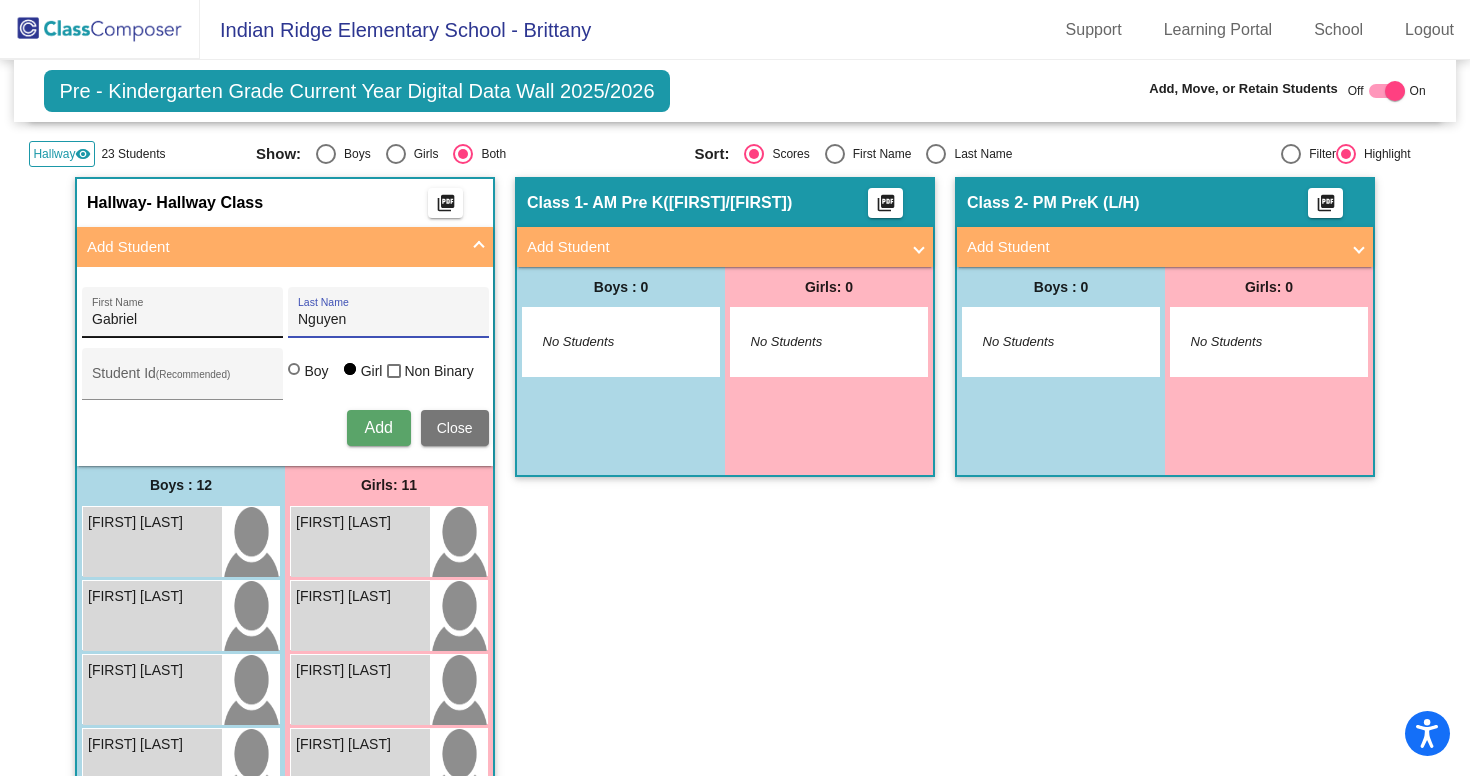 type on "Nguyen" 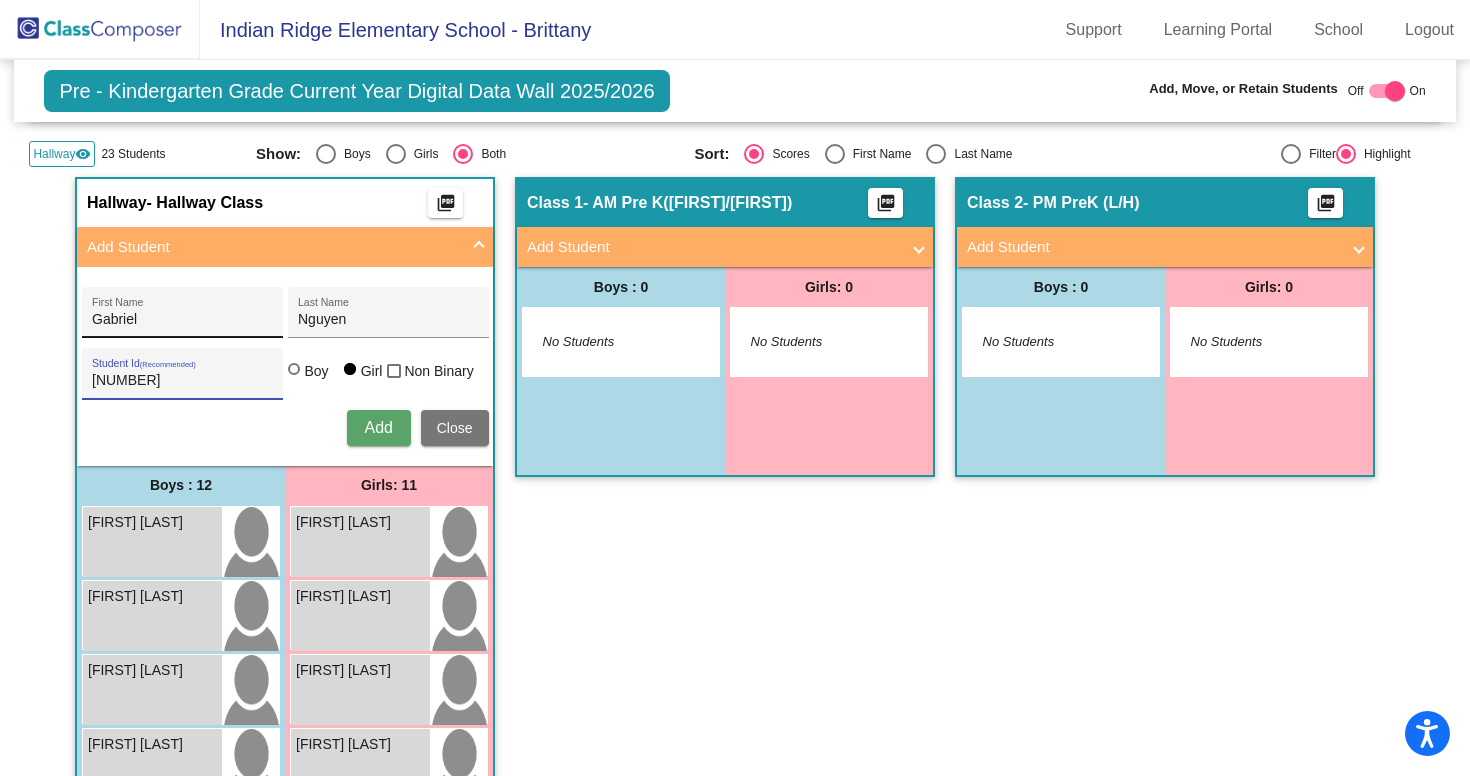type on "[NUMBER]" 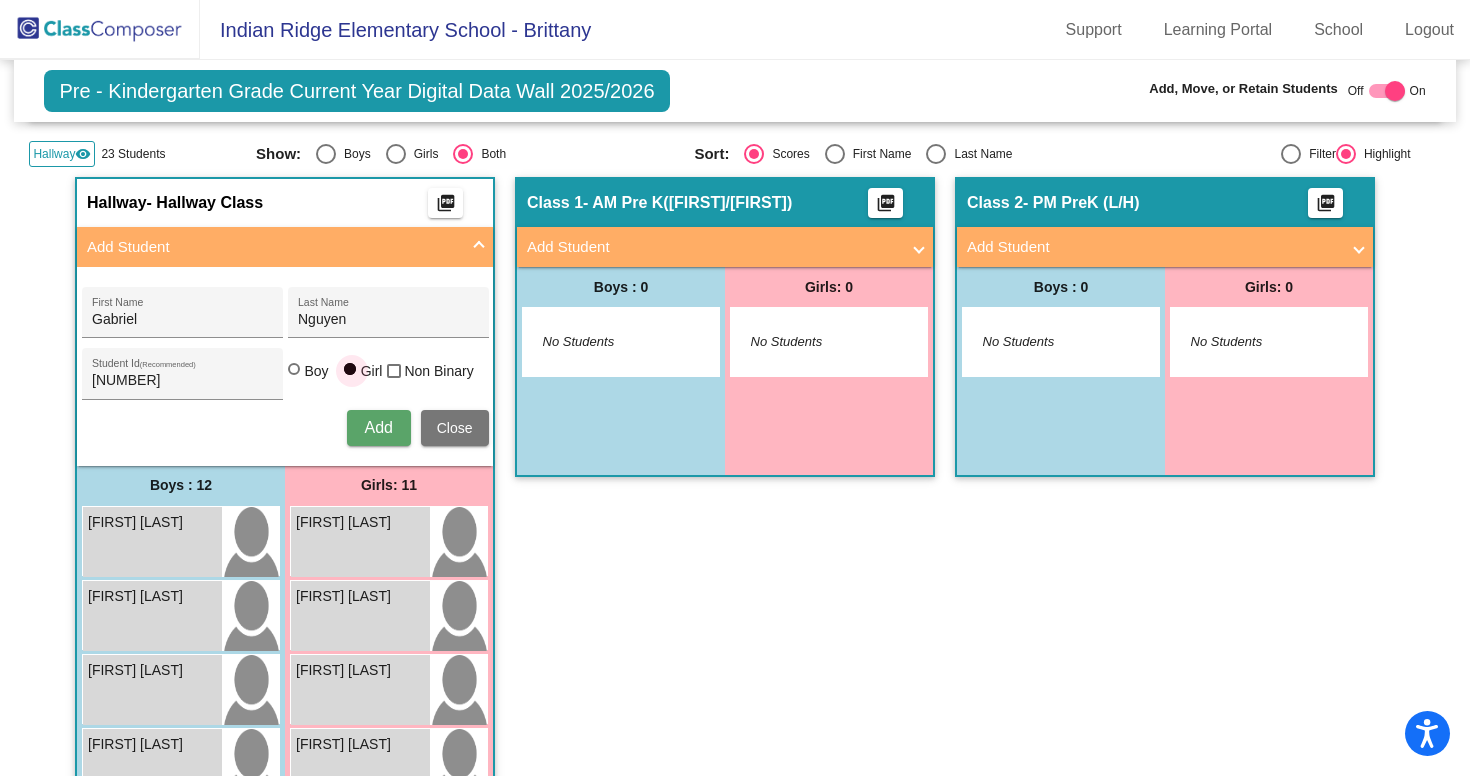 scroll, scrollTop: 0, scrollLeft: 0, axis: both 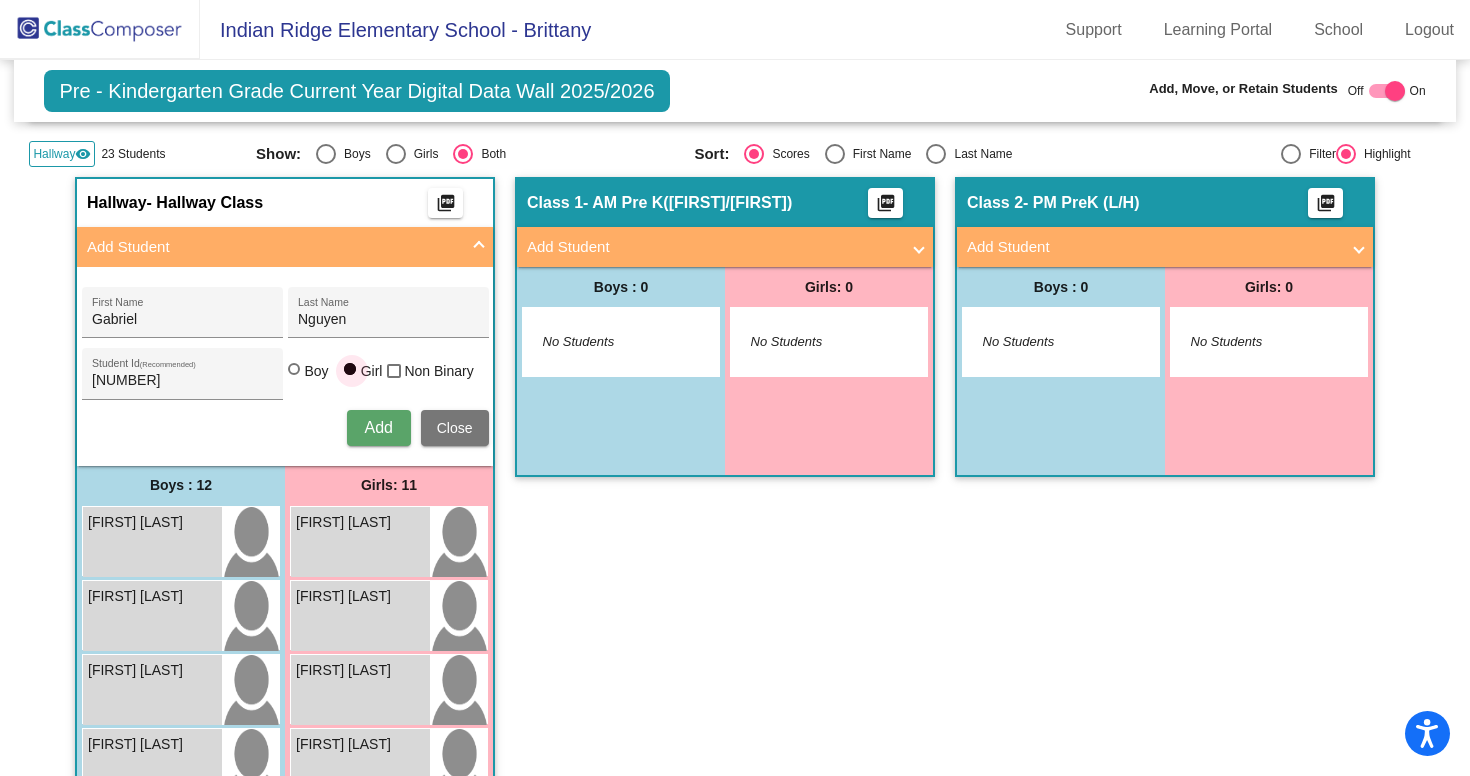 click on "Boy" at bounding box center [316, 371] 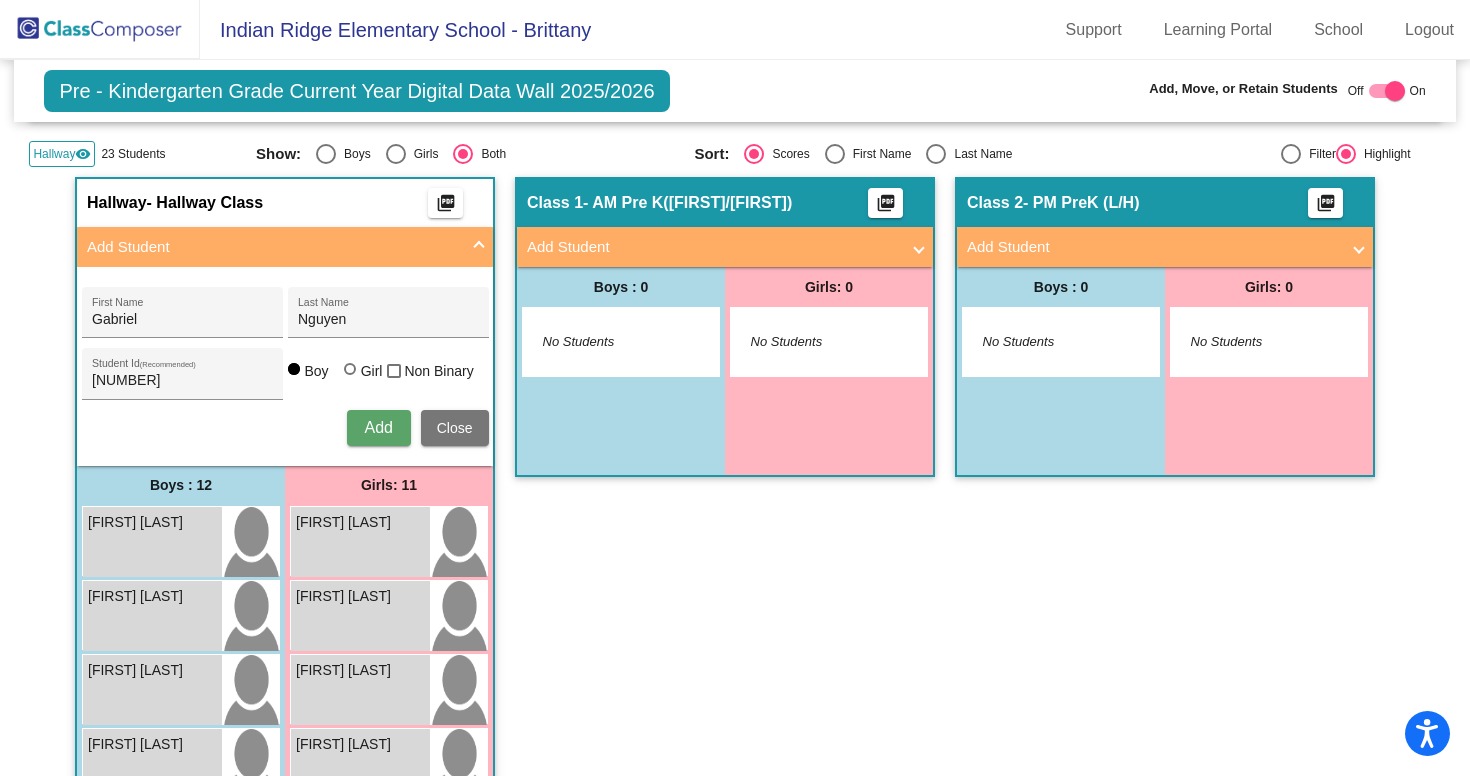 click on "Add" at bounding box center (378, 427) 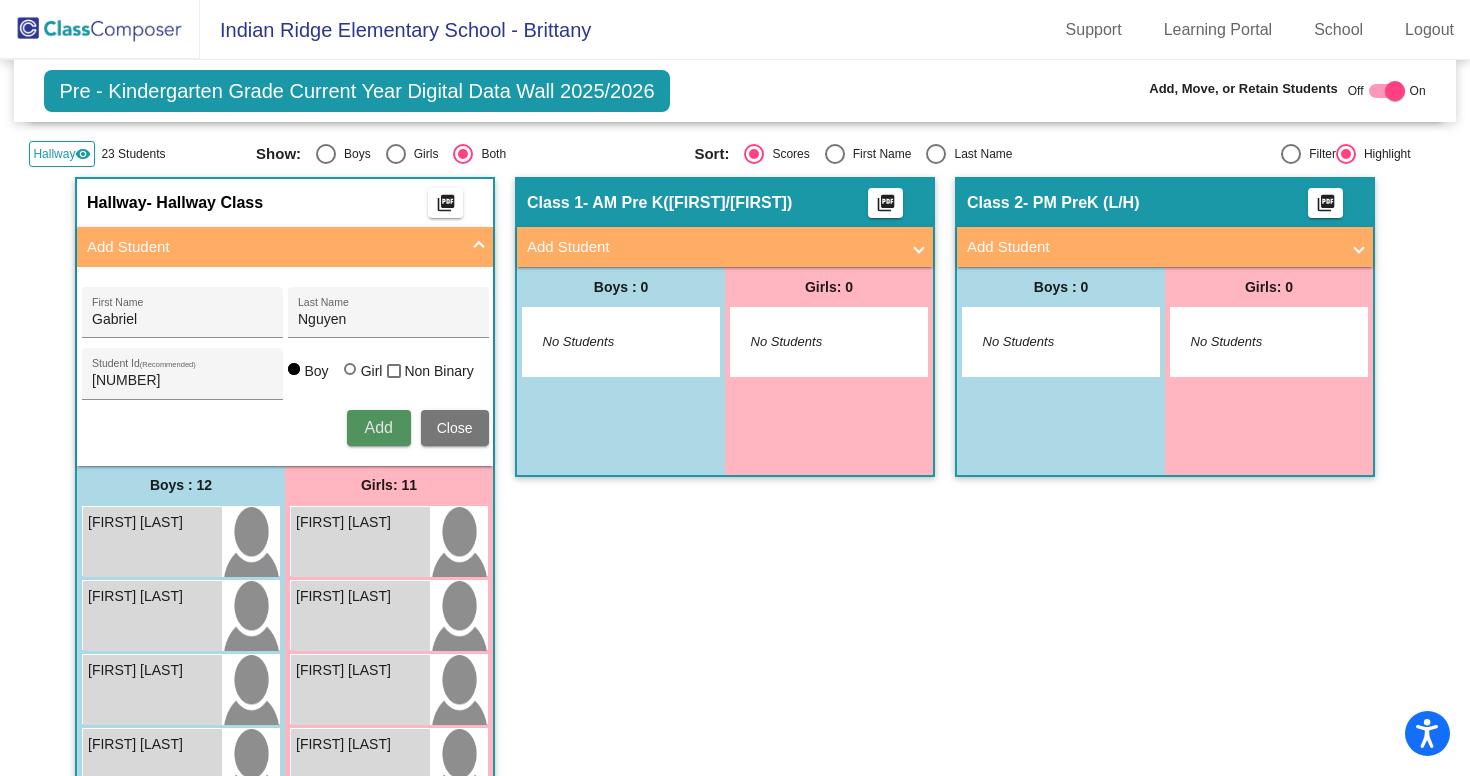 type 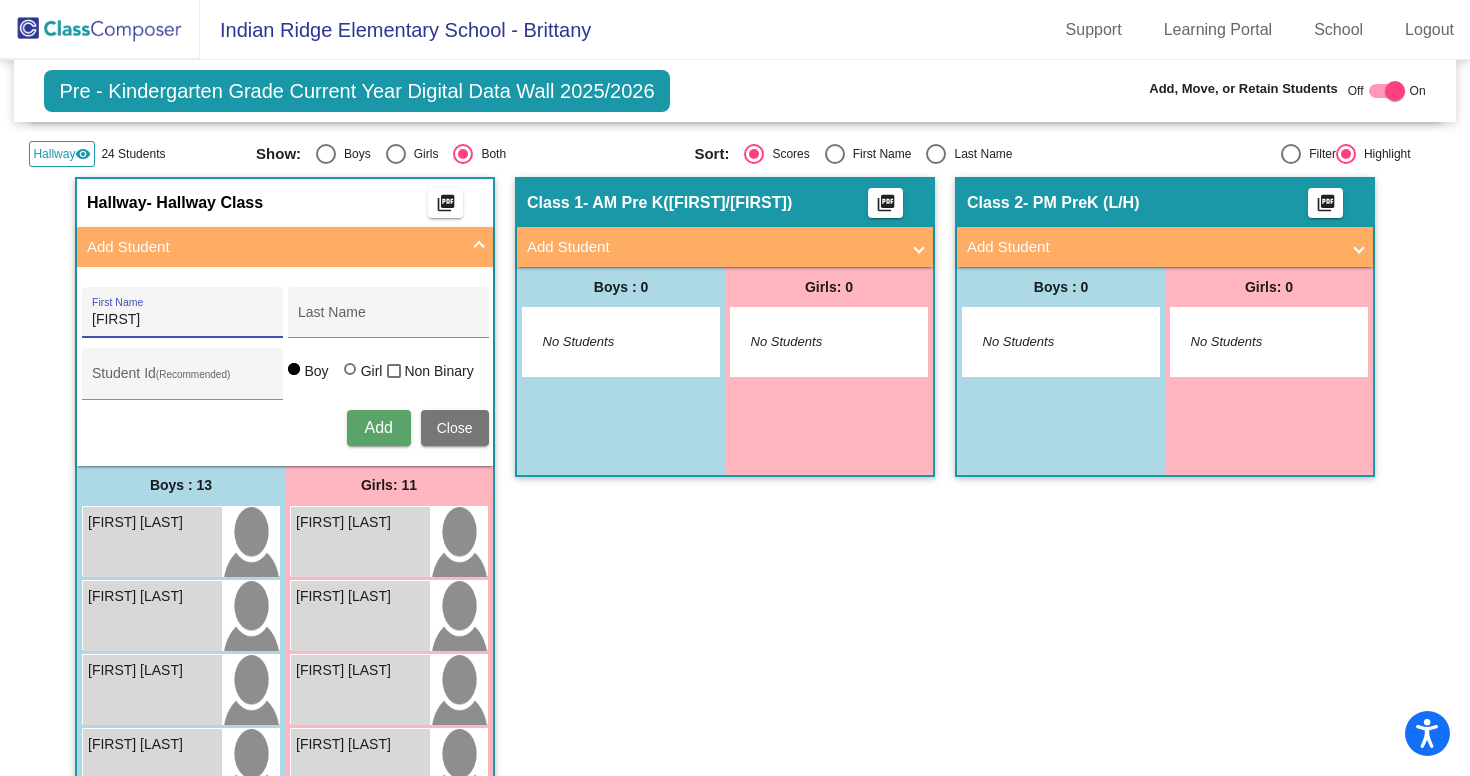 type on "[FIRST]" 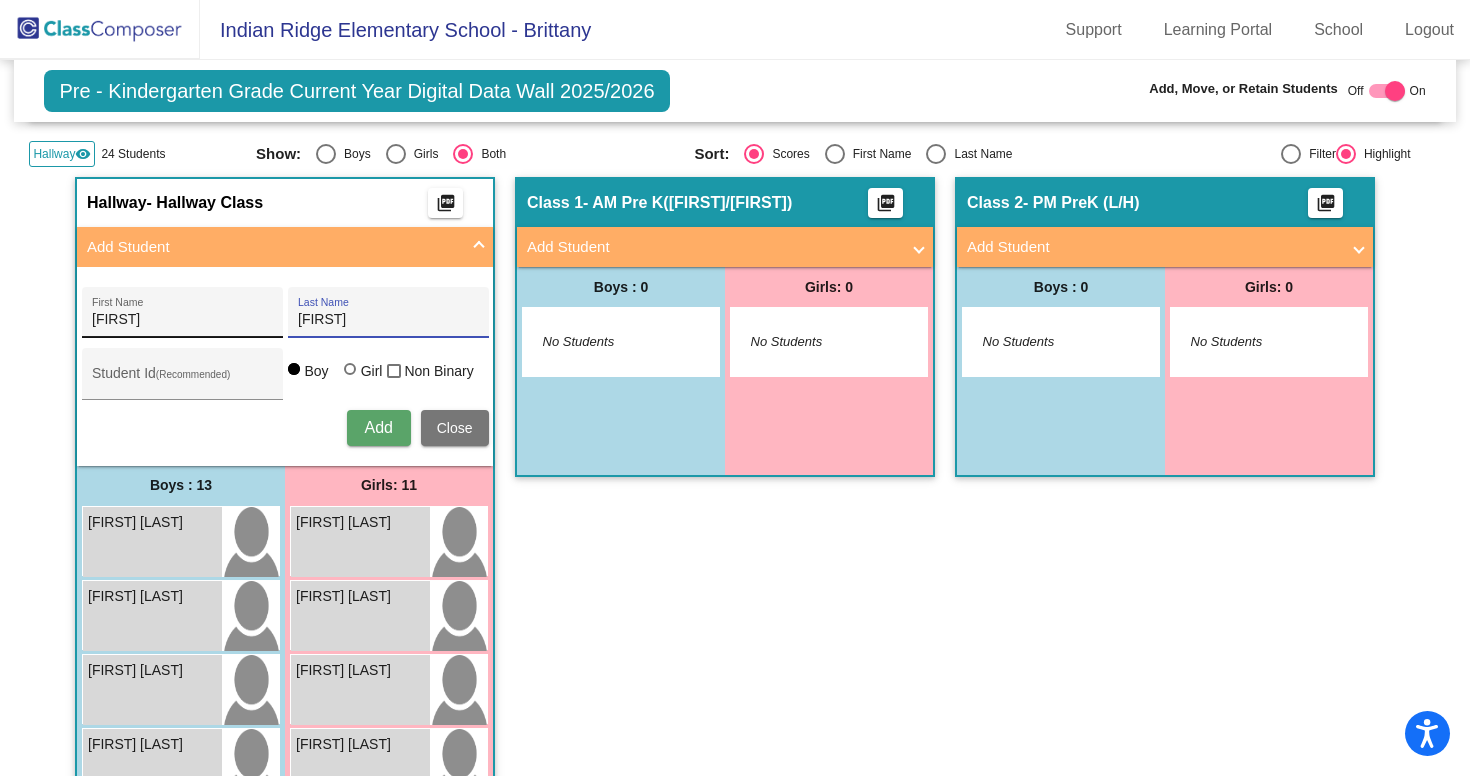 type on "[FIRST]" 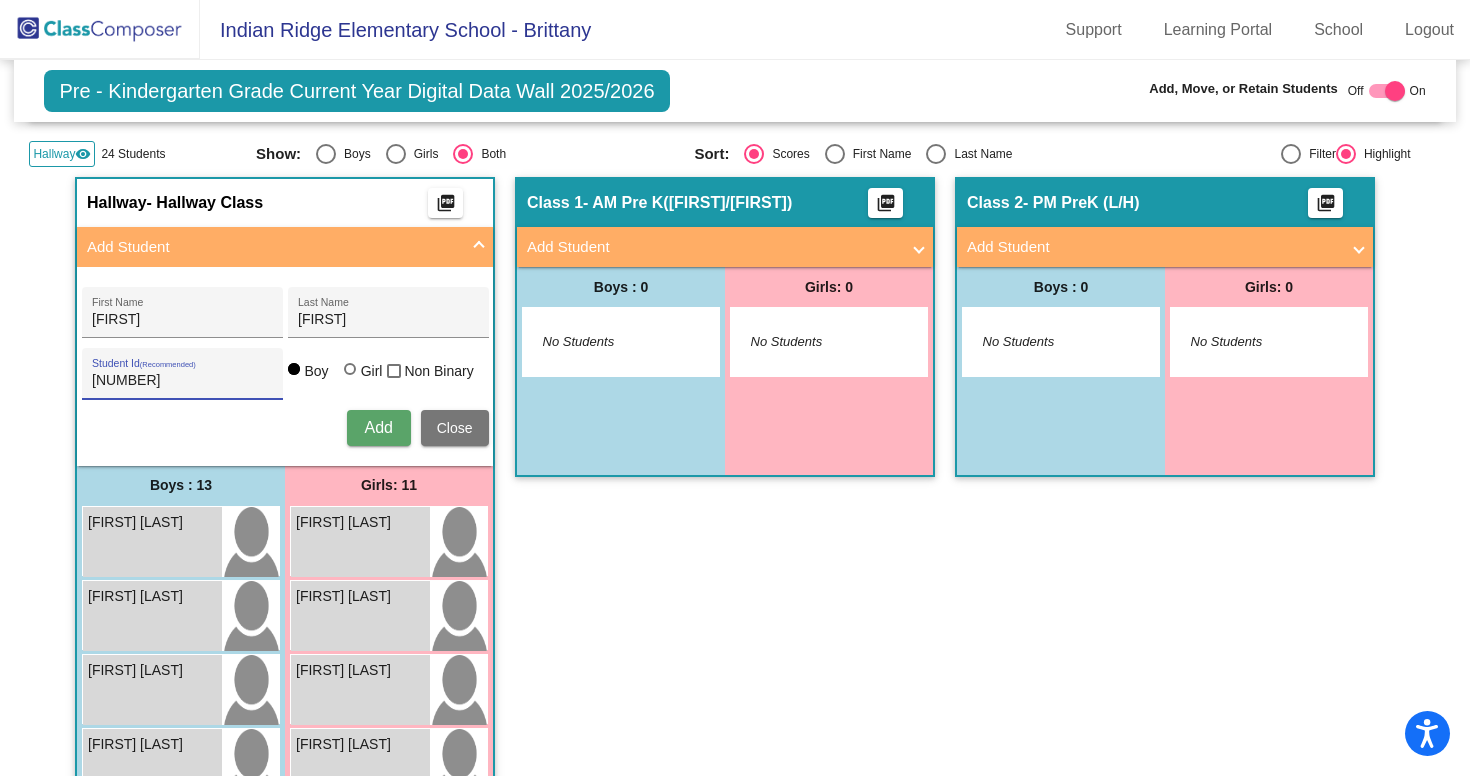 type on "[NUMBER]" 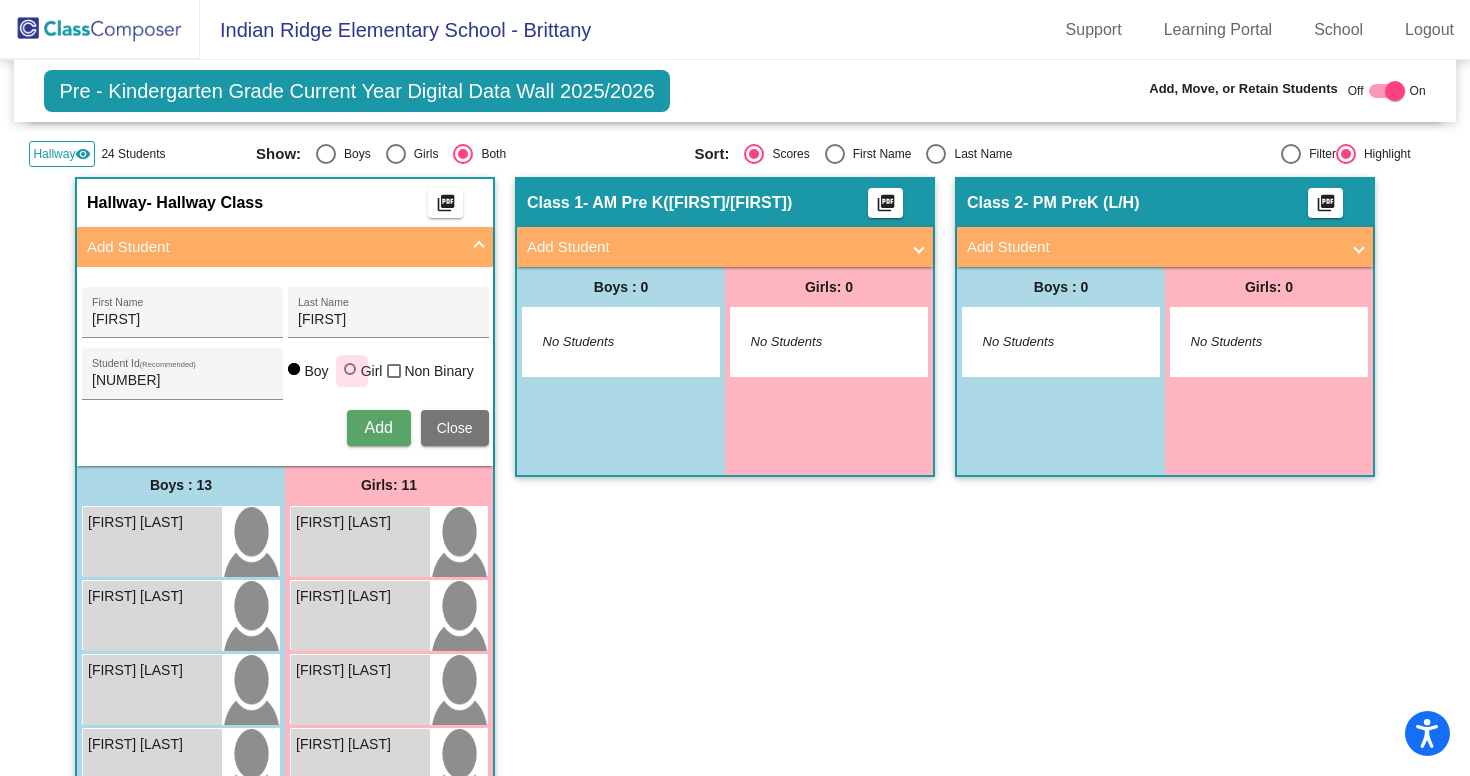 click at bounding box center [352, 371] 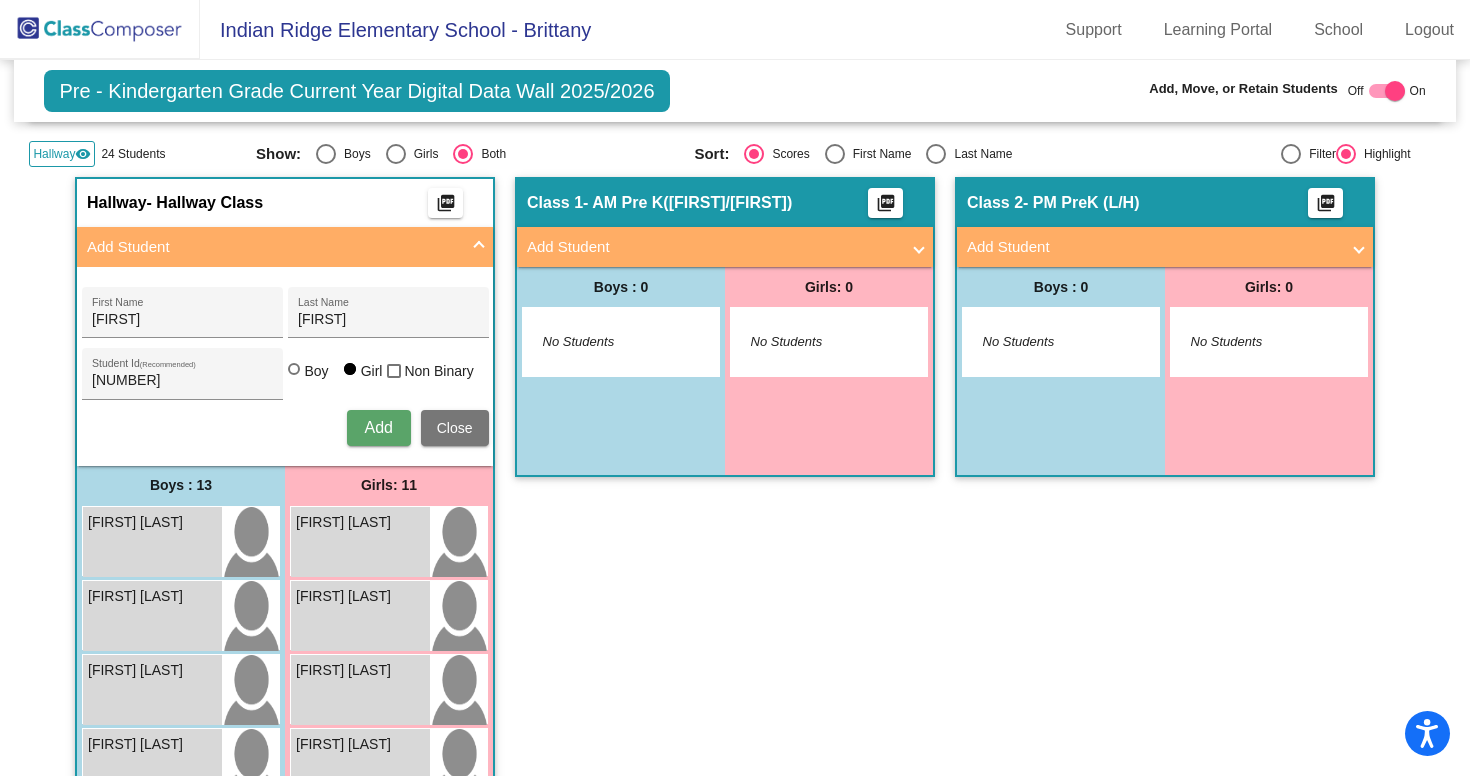 click on "Add" at bounding box center [379, 428] 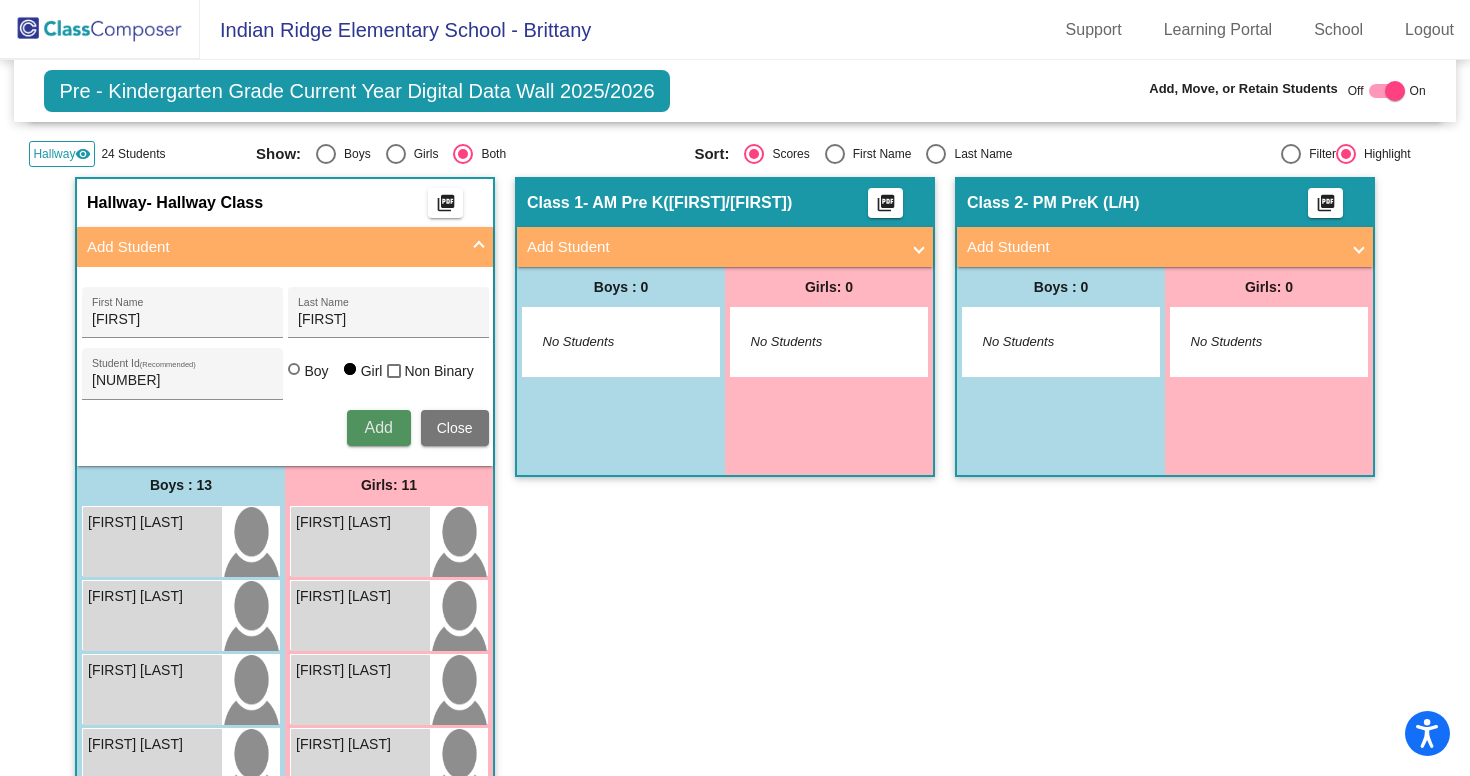 type 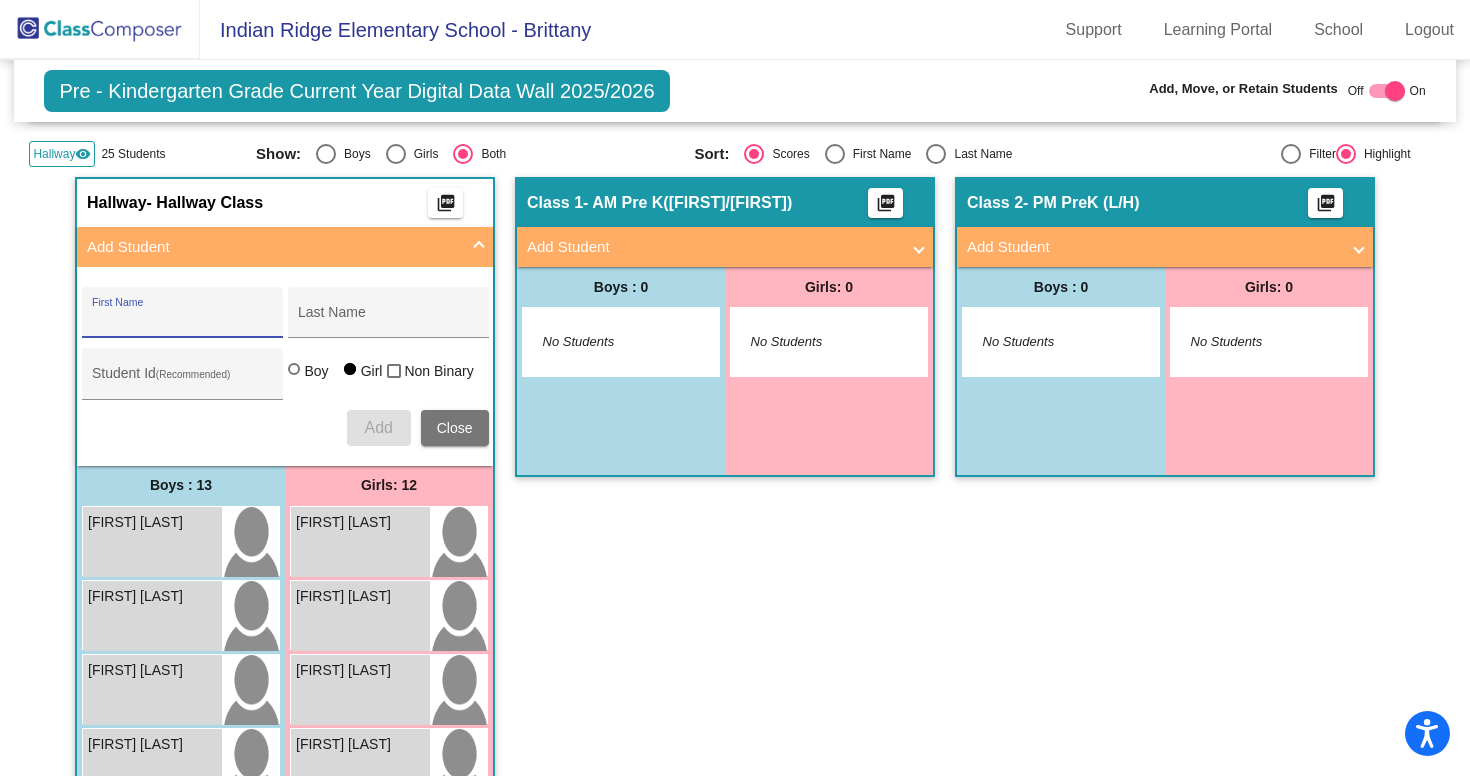 type on "S" 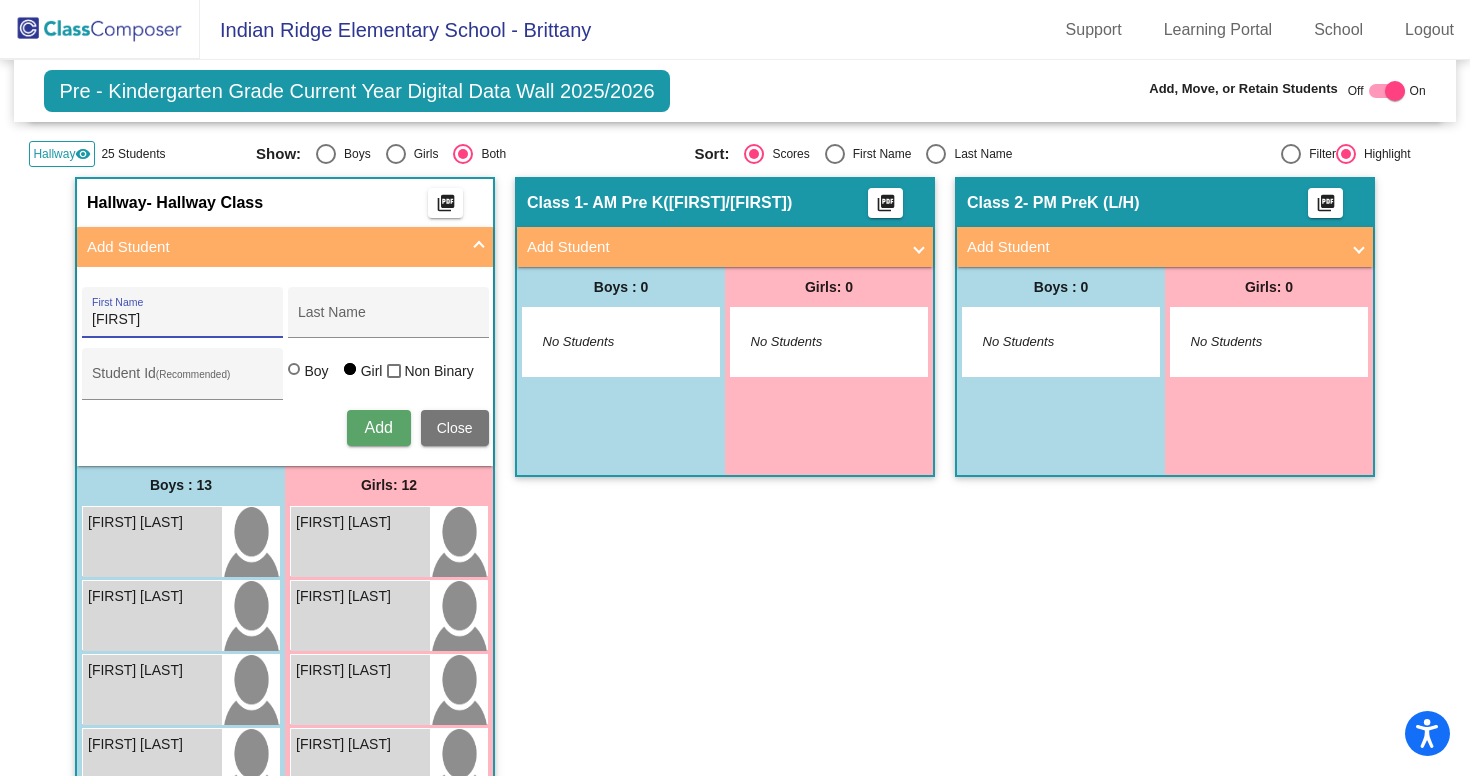 type on "[FIRST]" 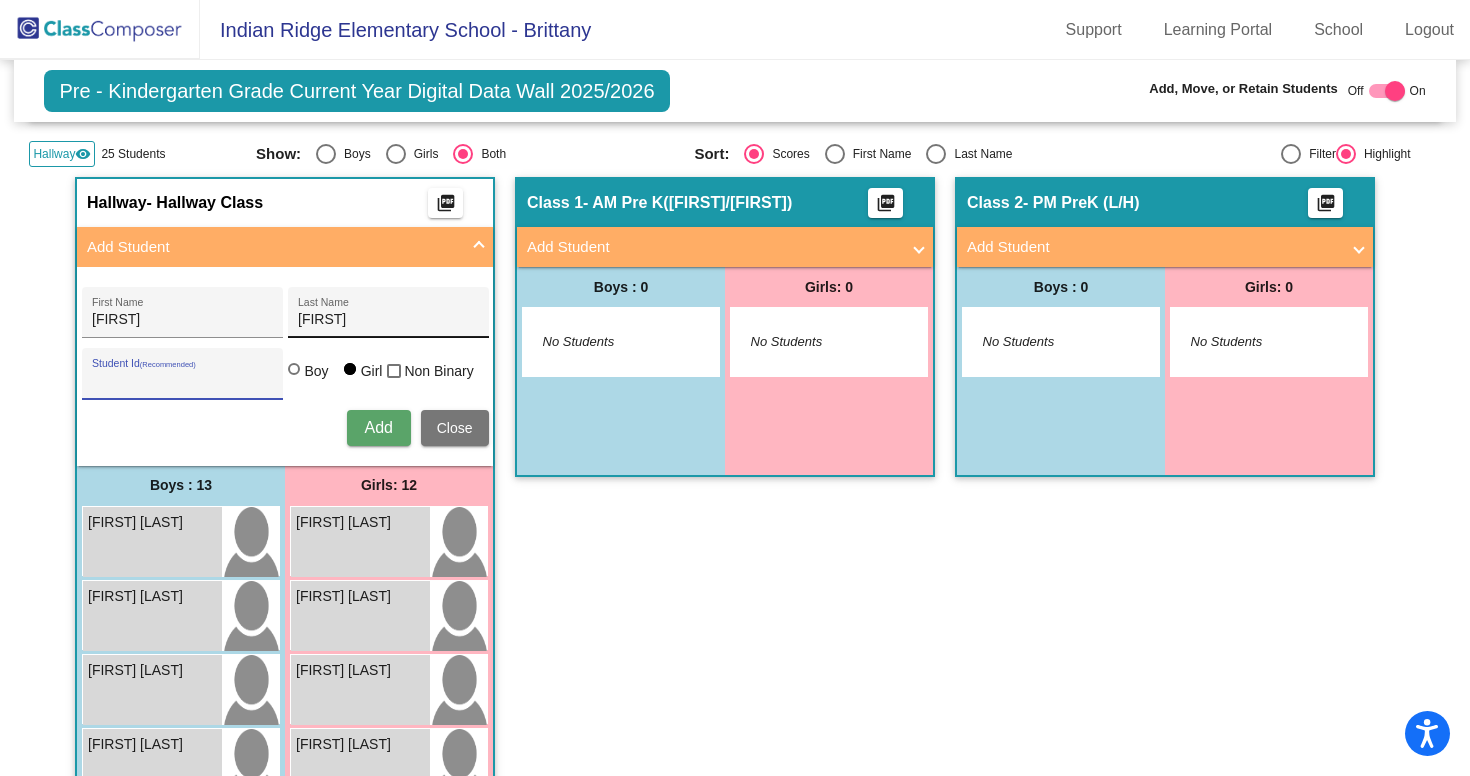 click on "[FIRST] [LAST]" at bounding box center (388, 318) 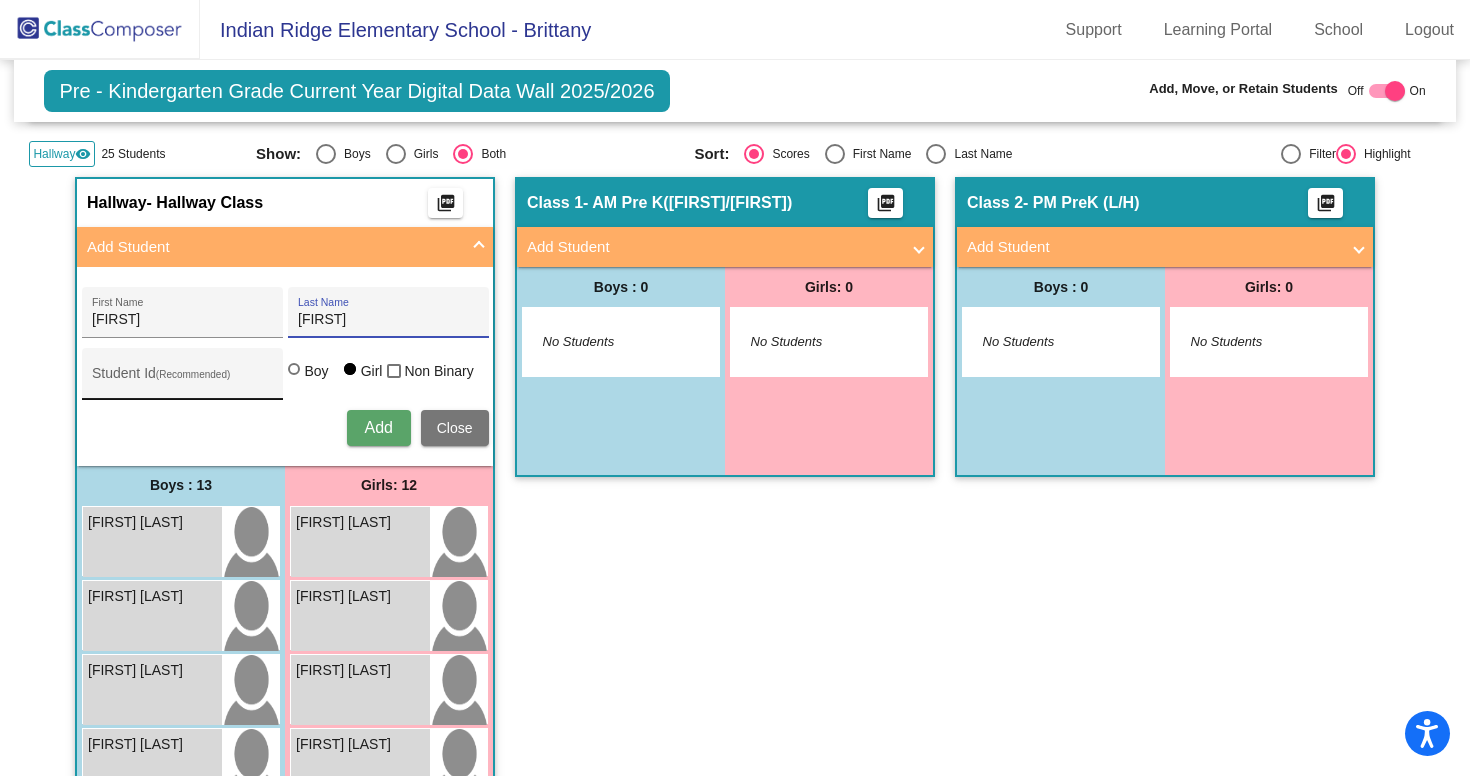 type on "[FIRST]" 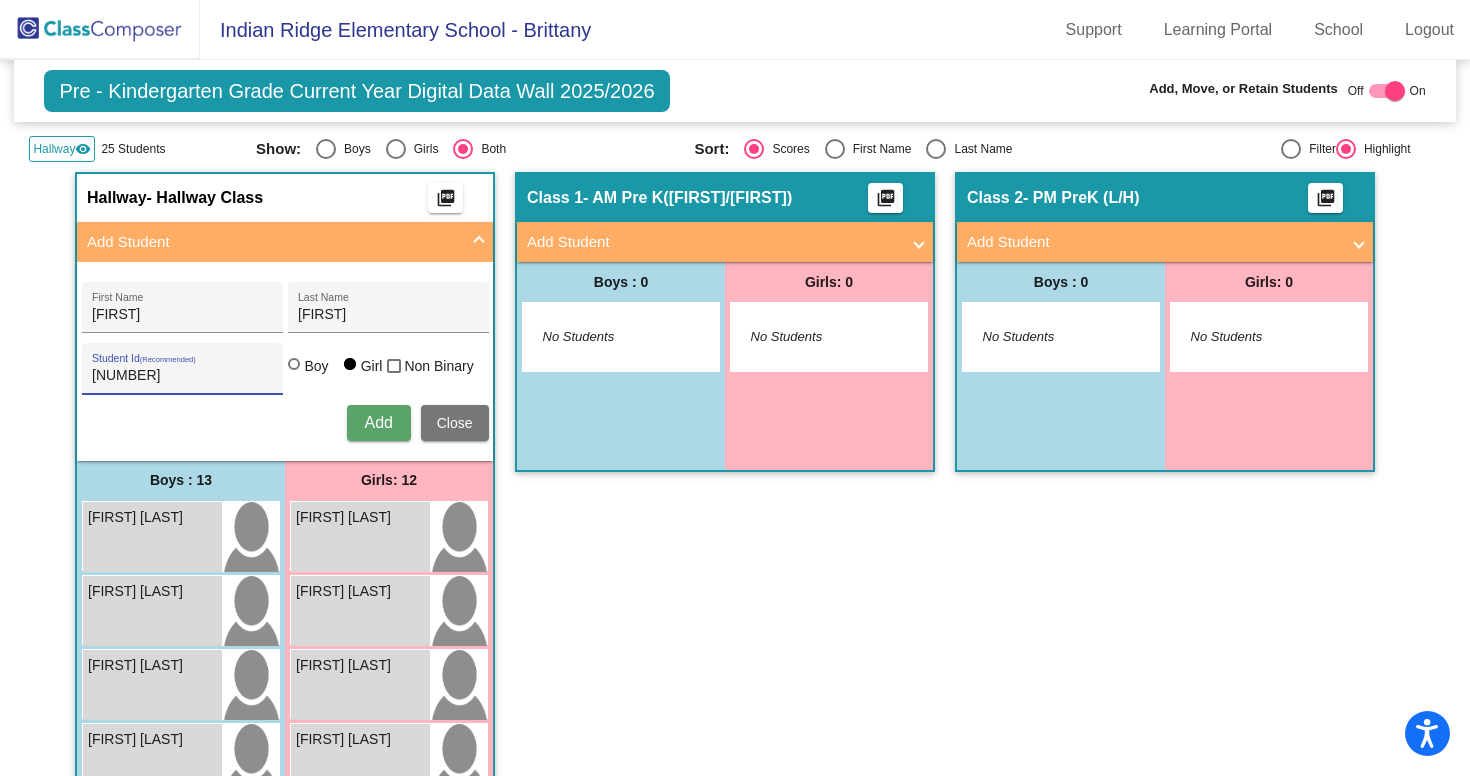type on "[NUMBER]" 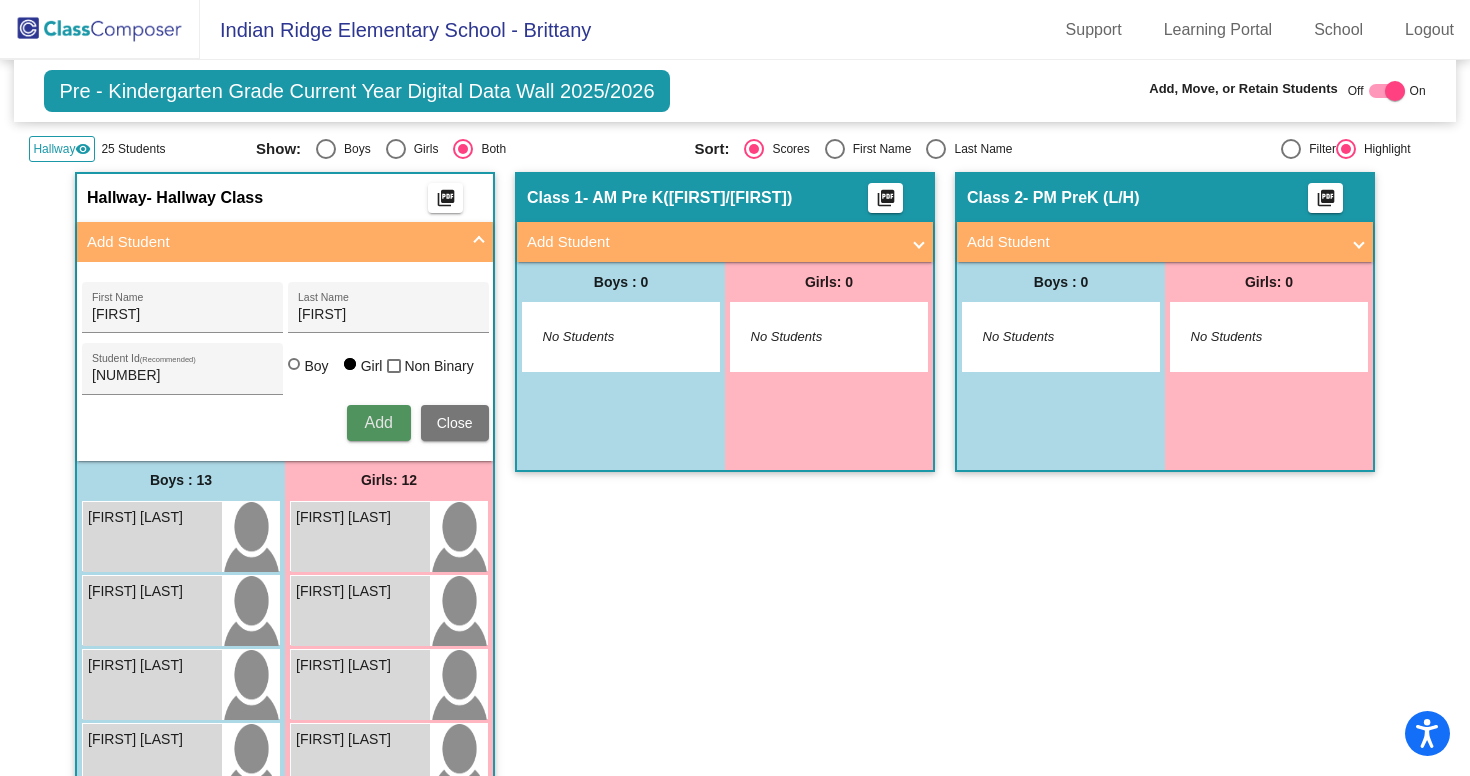 click on "Add" at bounding box center (379, 423) 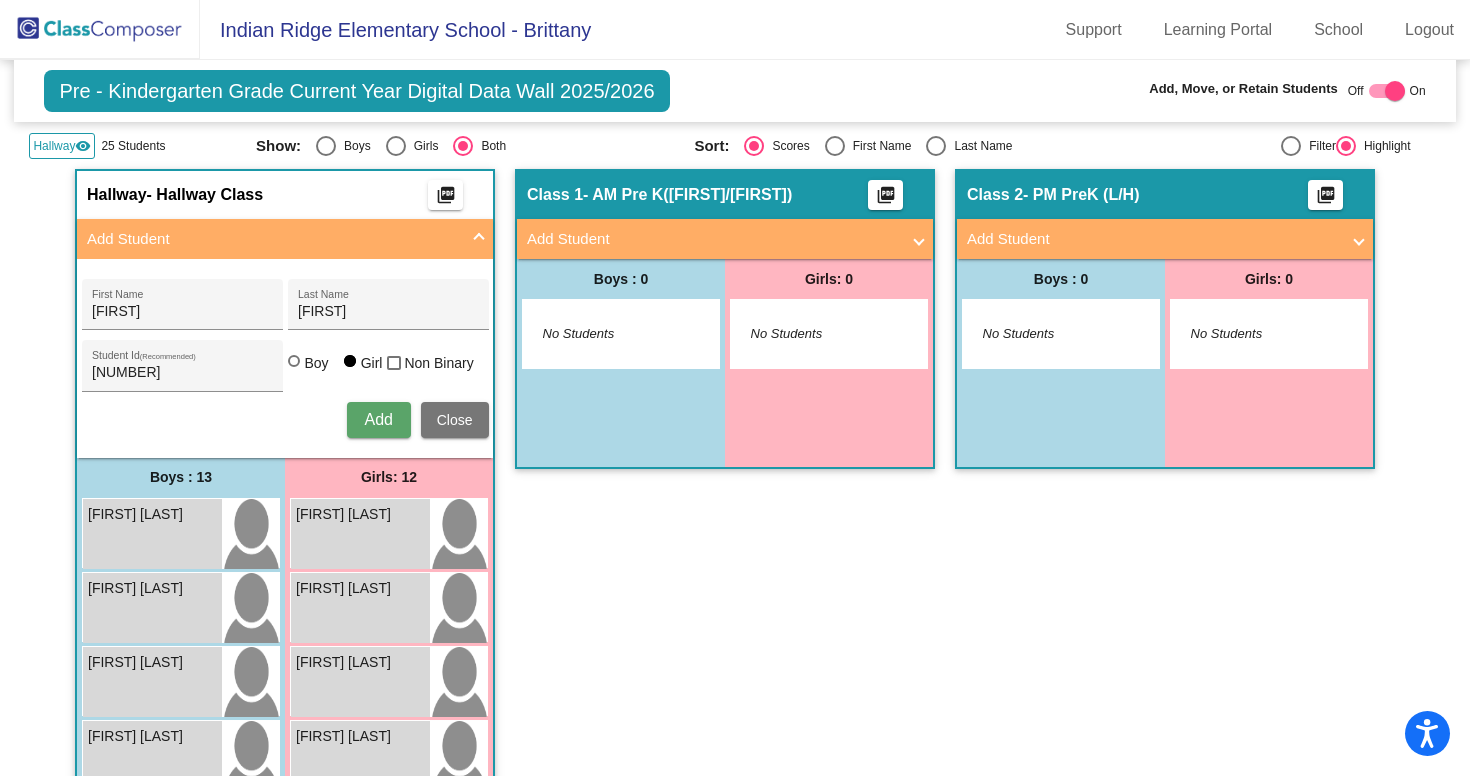 type 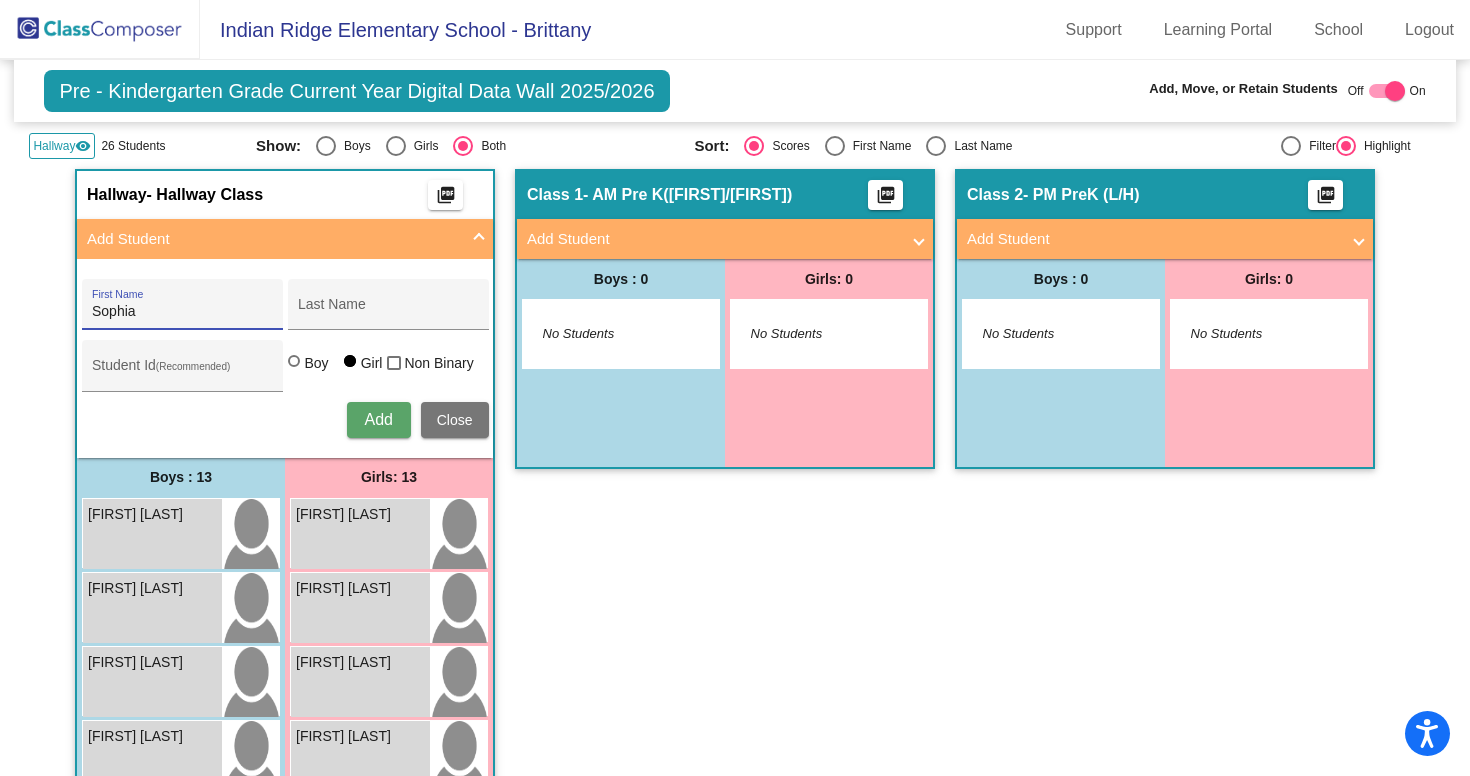 type on "Sophia" 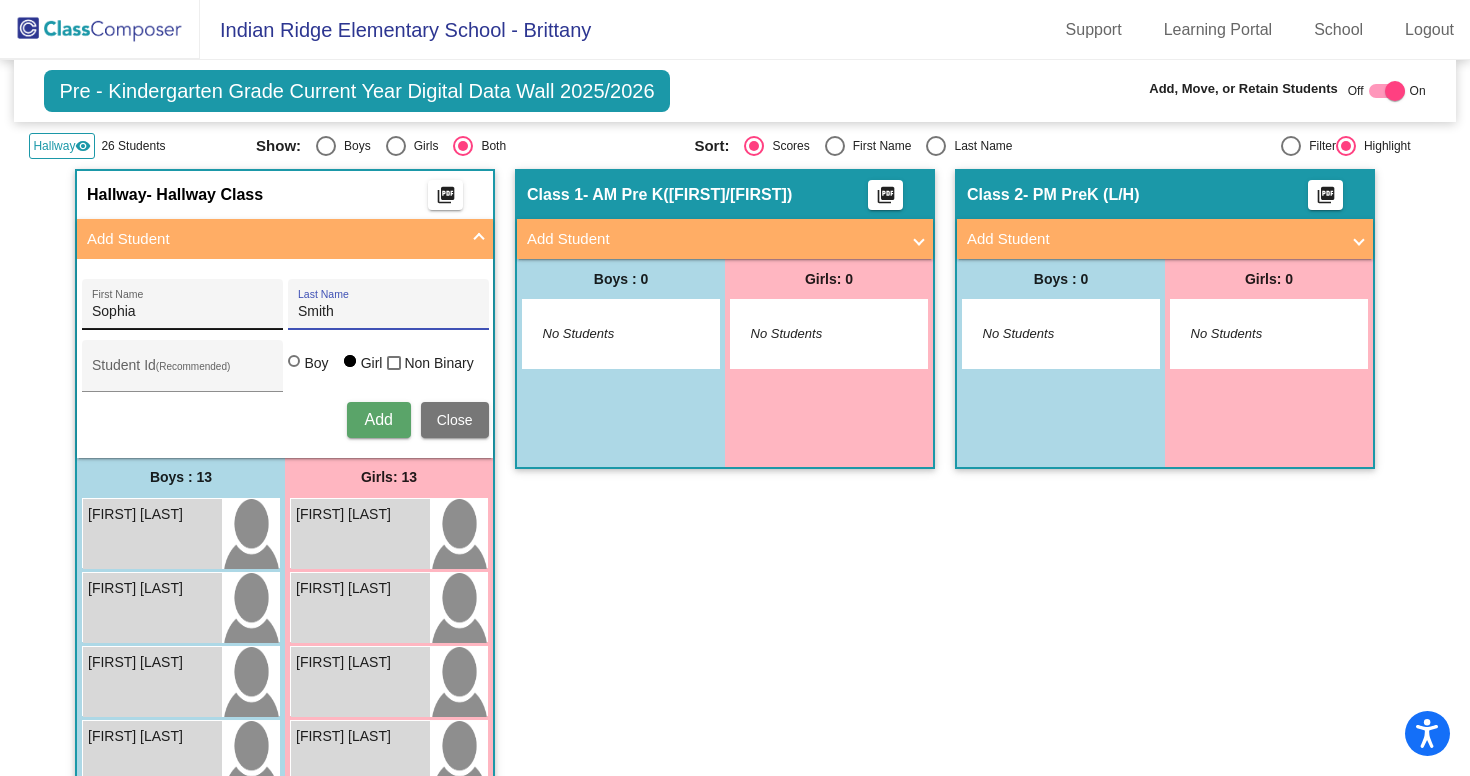 type on "Smith" 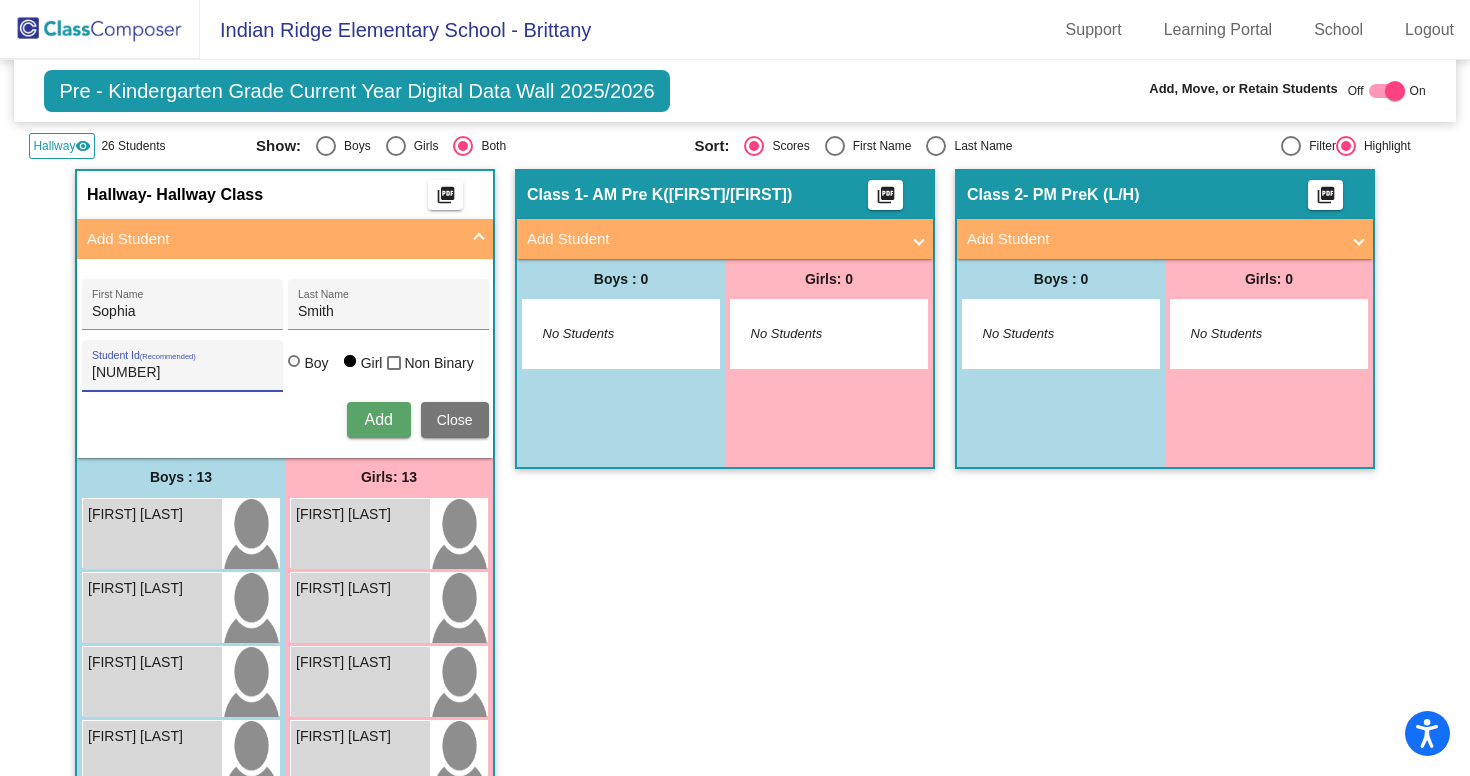 type on "[NUMBER]" 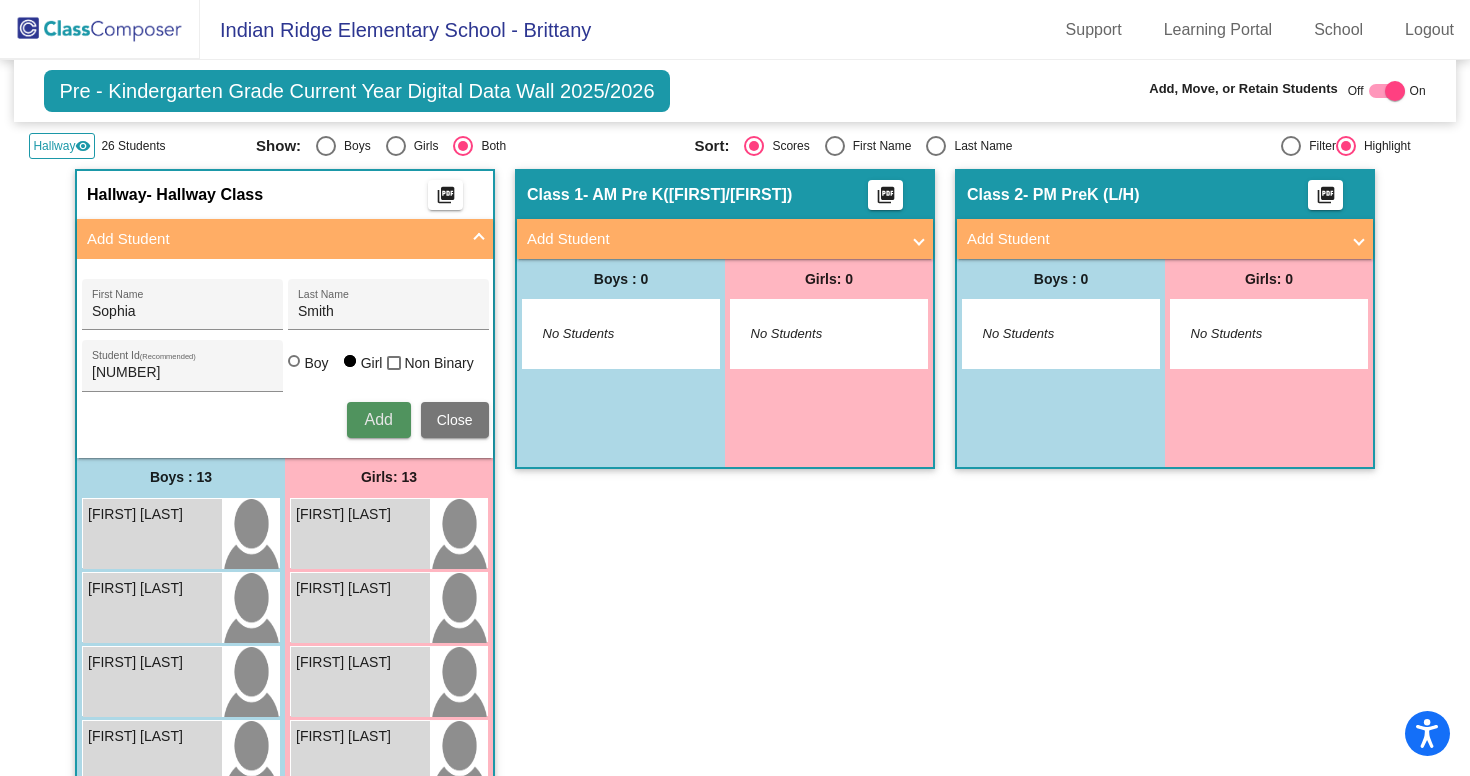 type 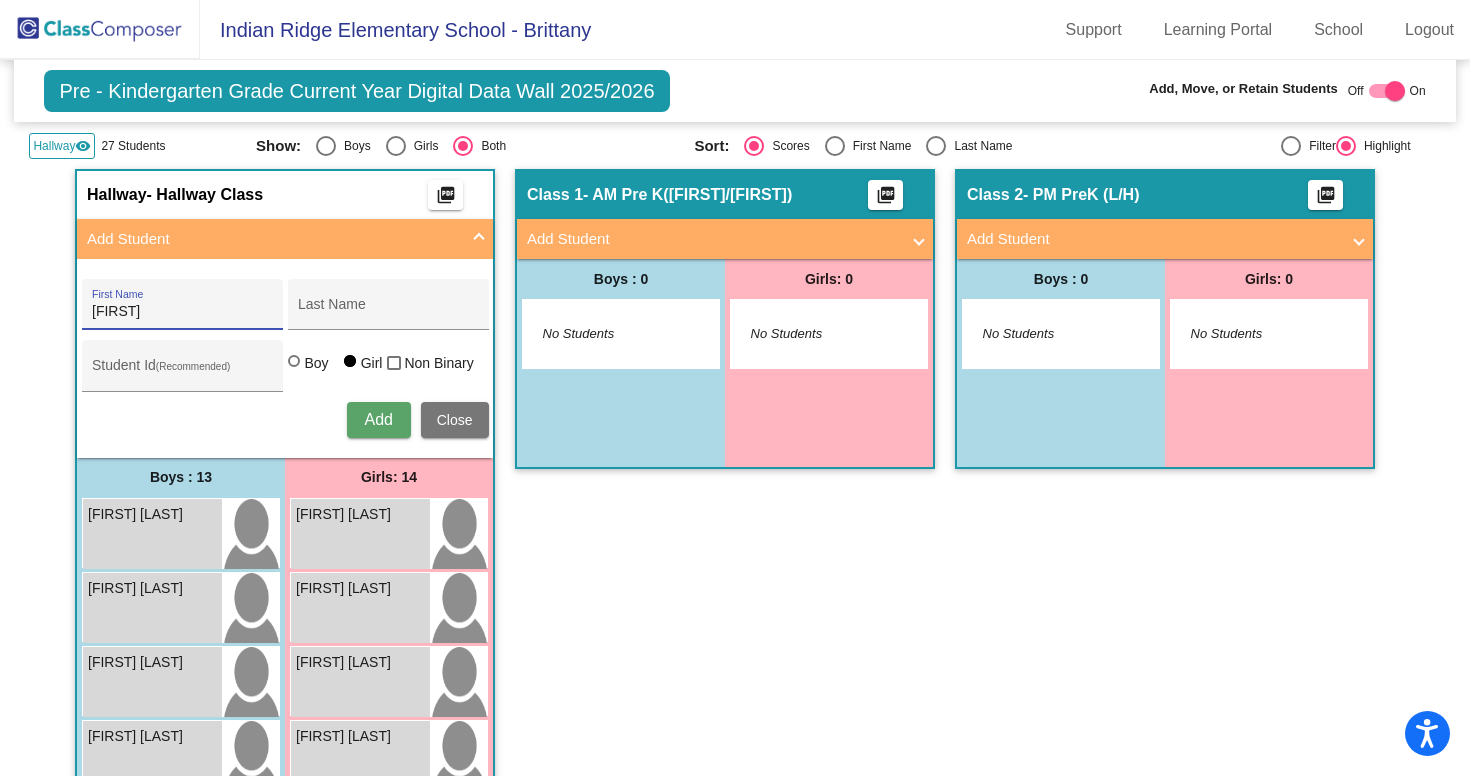 type on "[FIRST]" 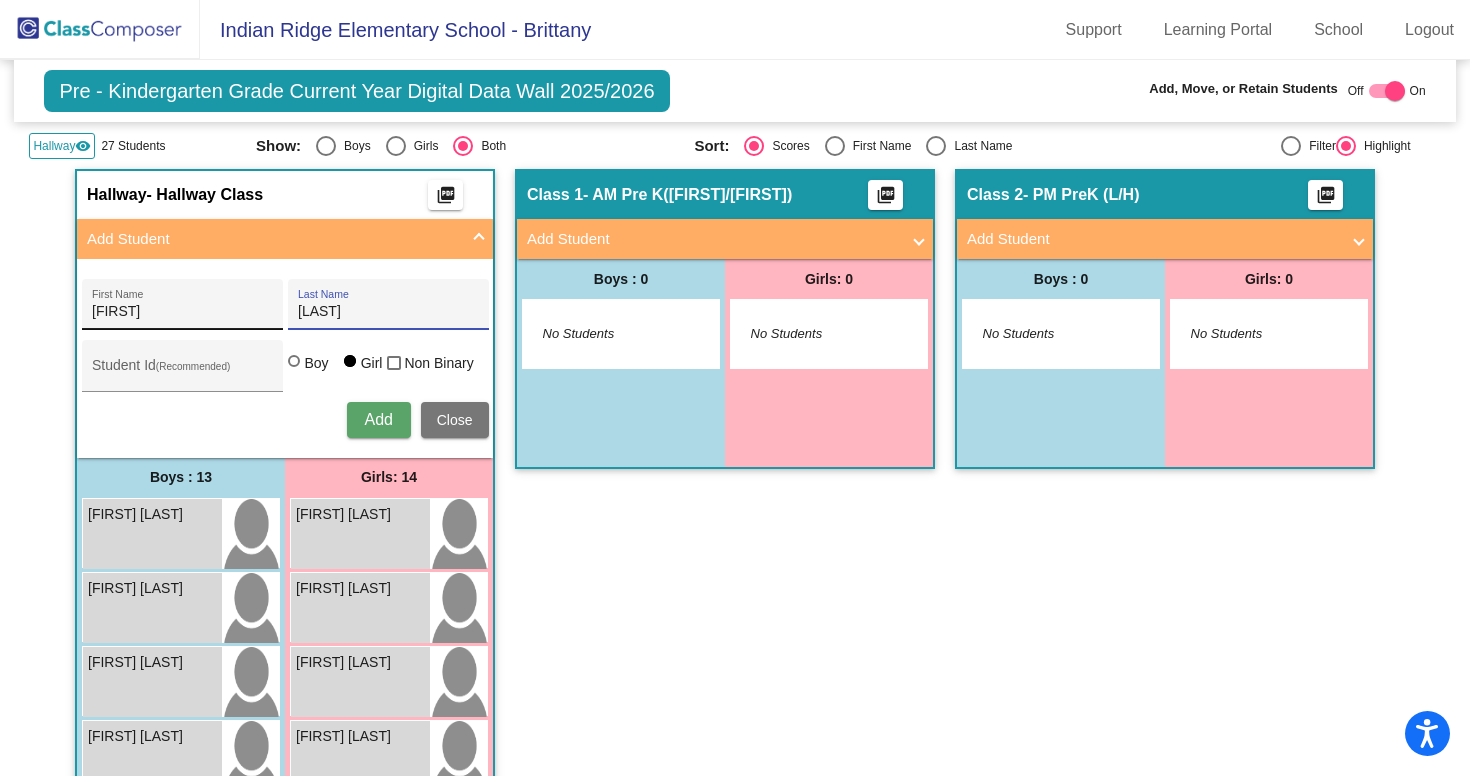 type on "[LAST]" 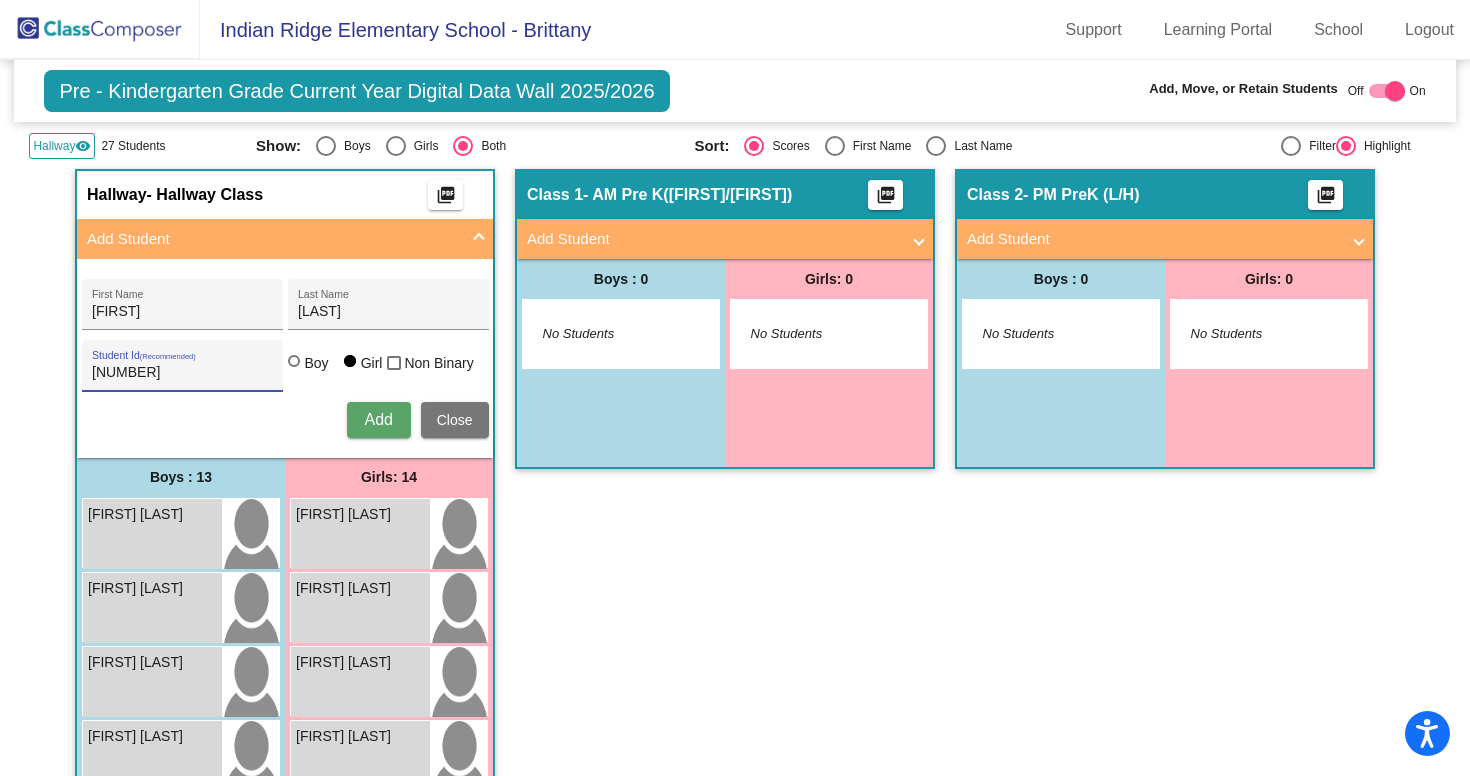 type on "[NUMBER]" 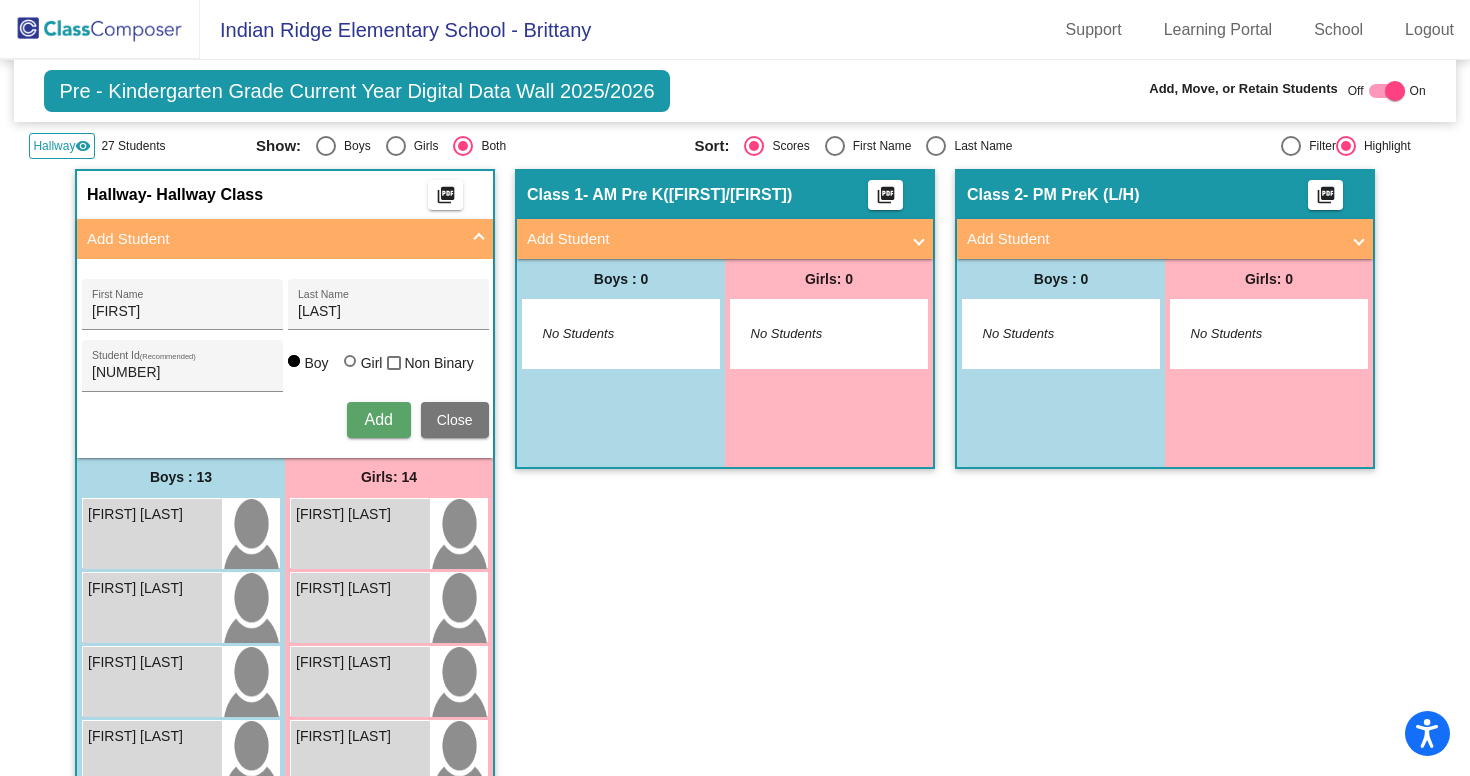 click on "Add" at bounding box center [378, 419] 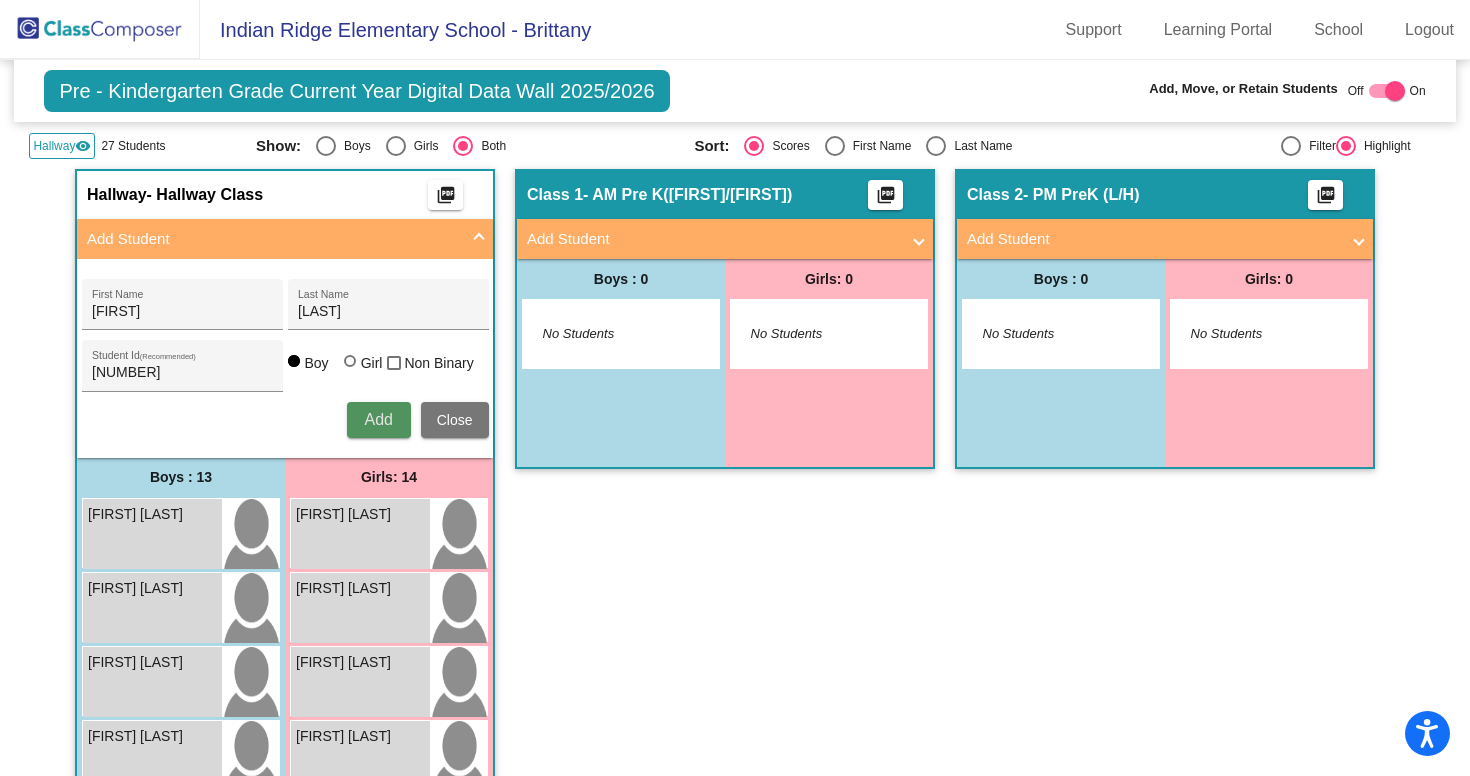 type 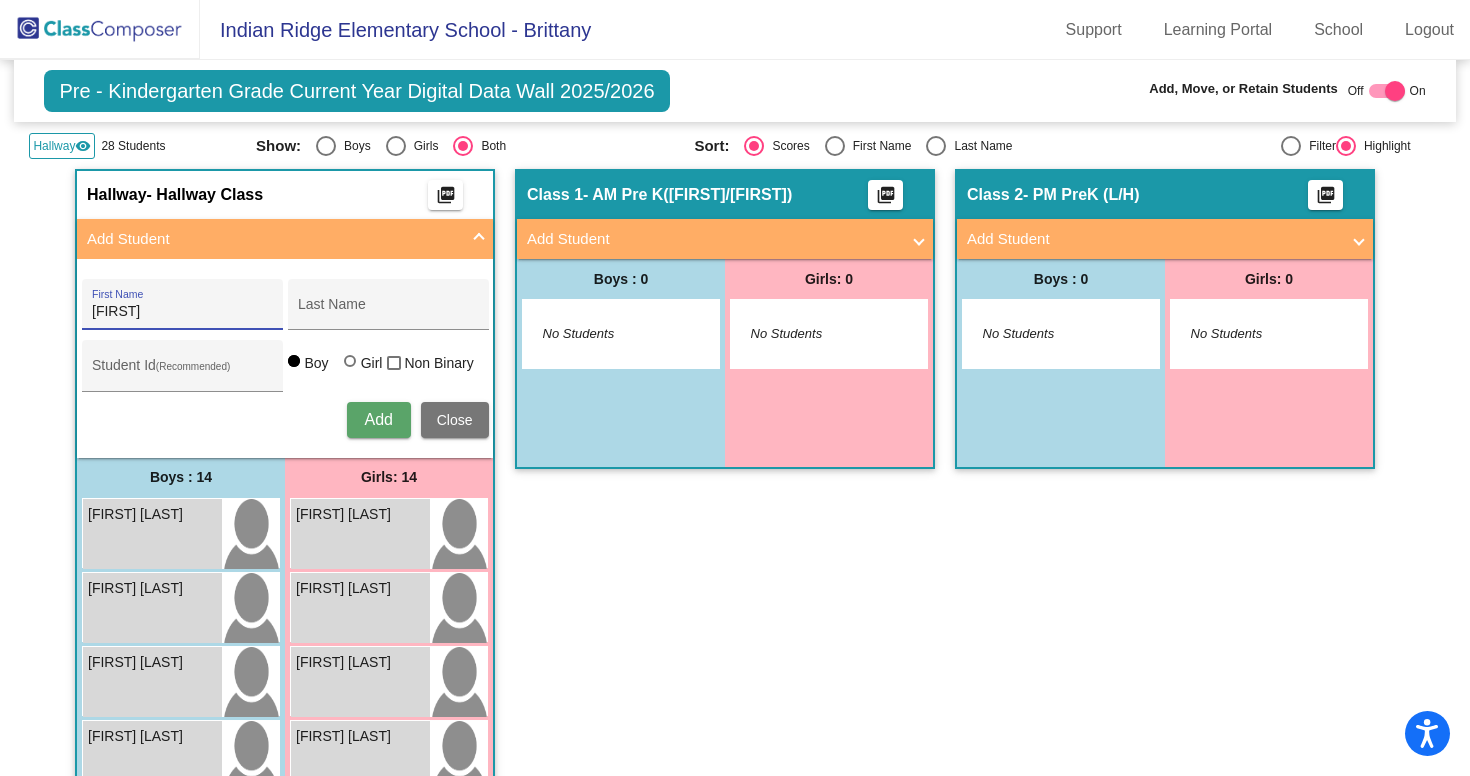type on "[FIRST]" 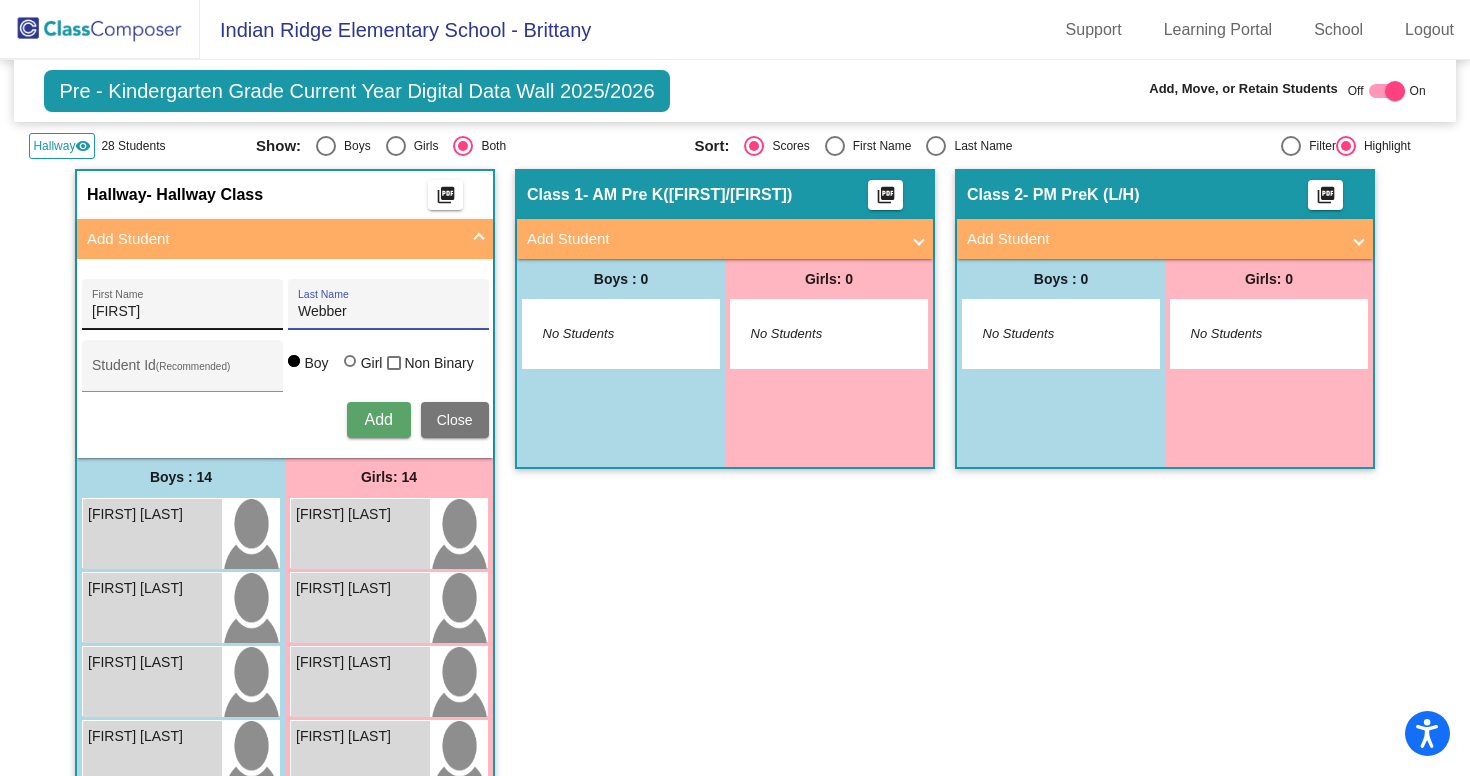 type on "Webber" 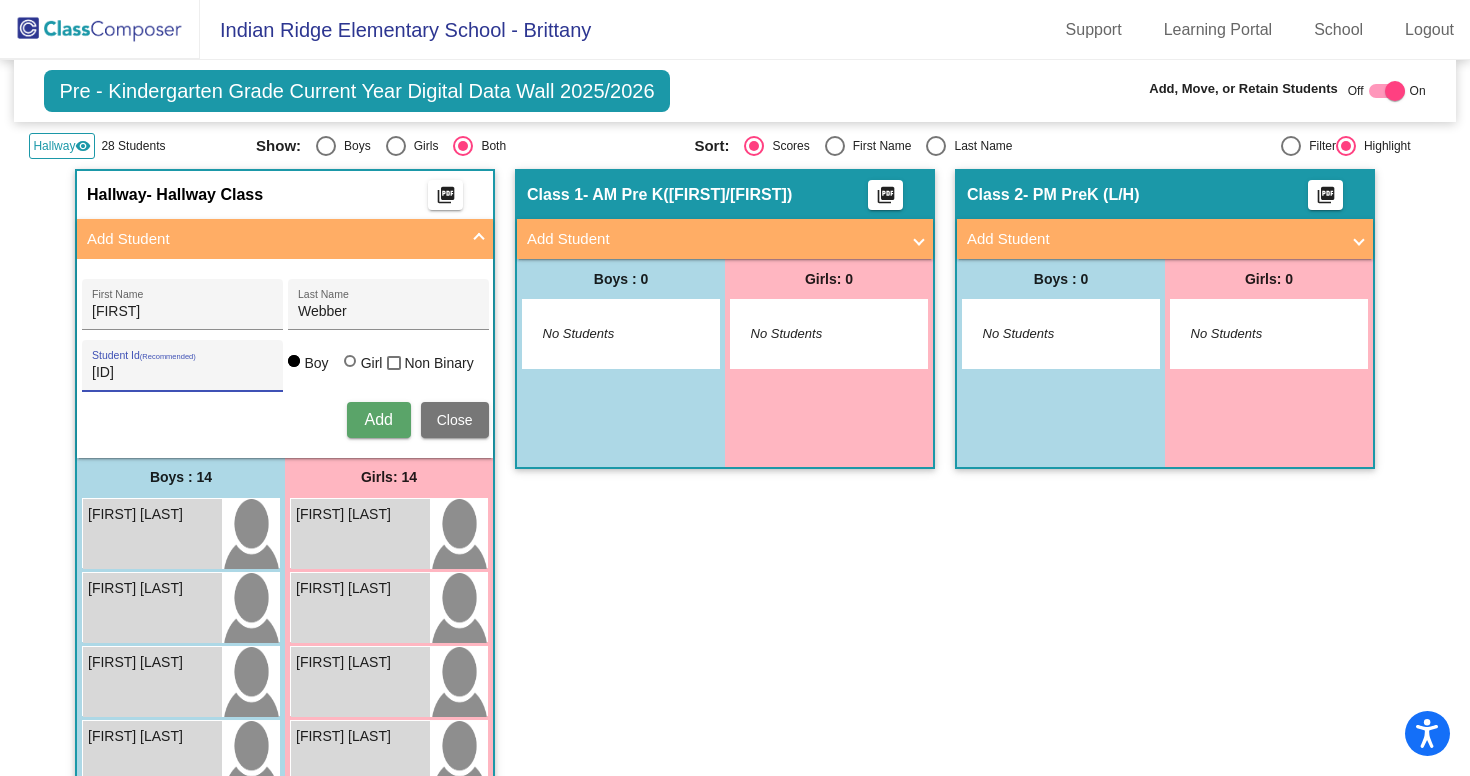 type on "[ID]" 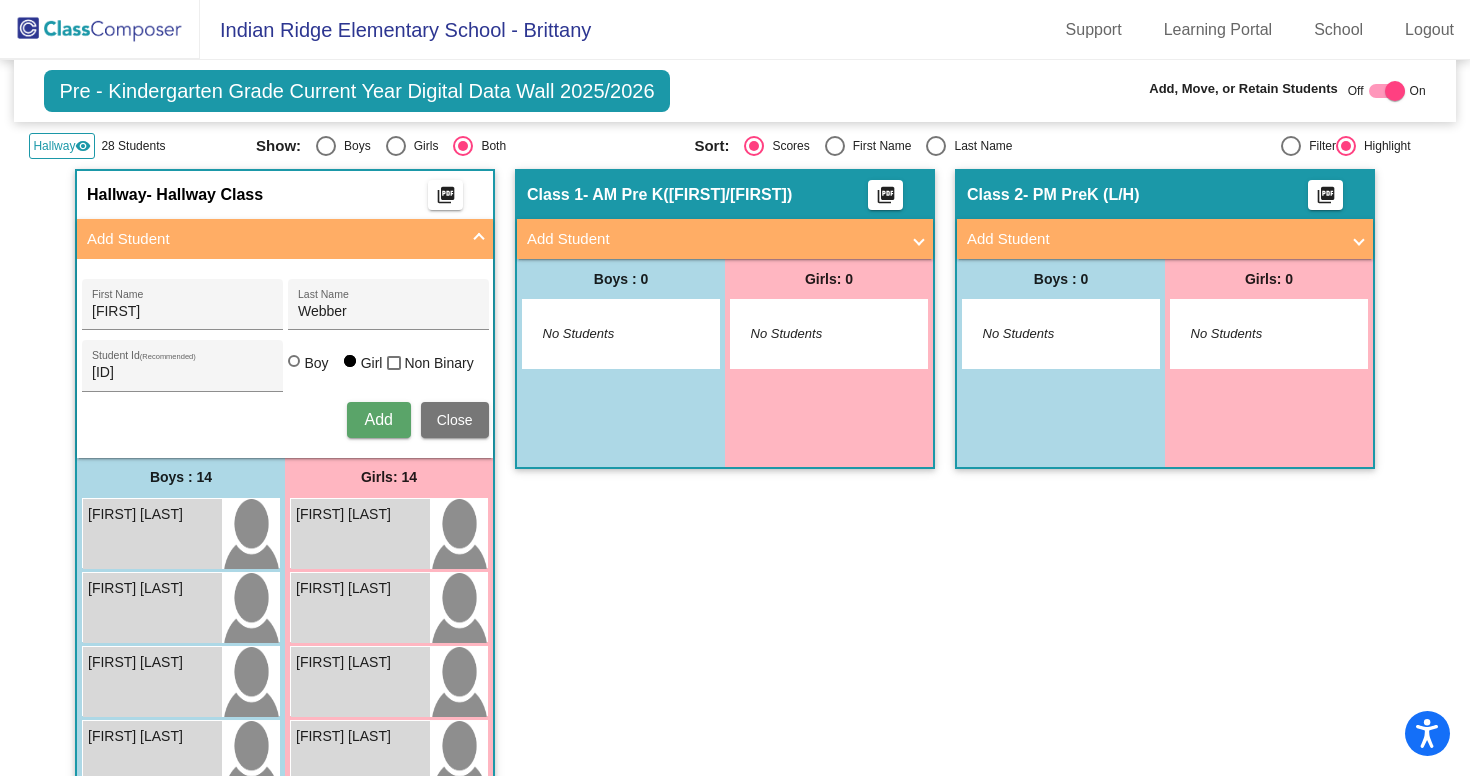 click on "Add" at bounding box center (378, 419) 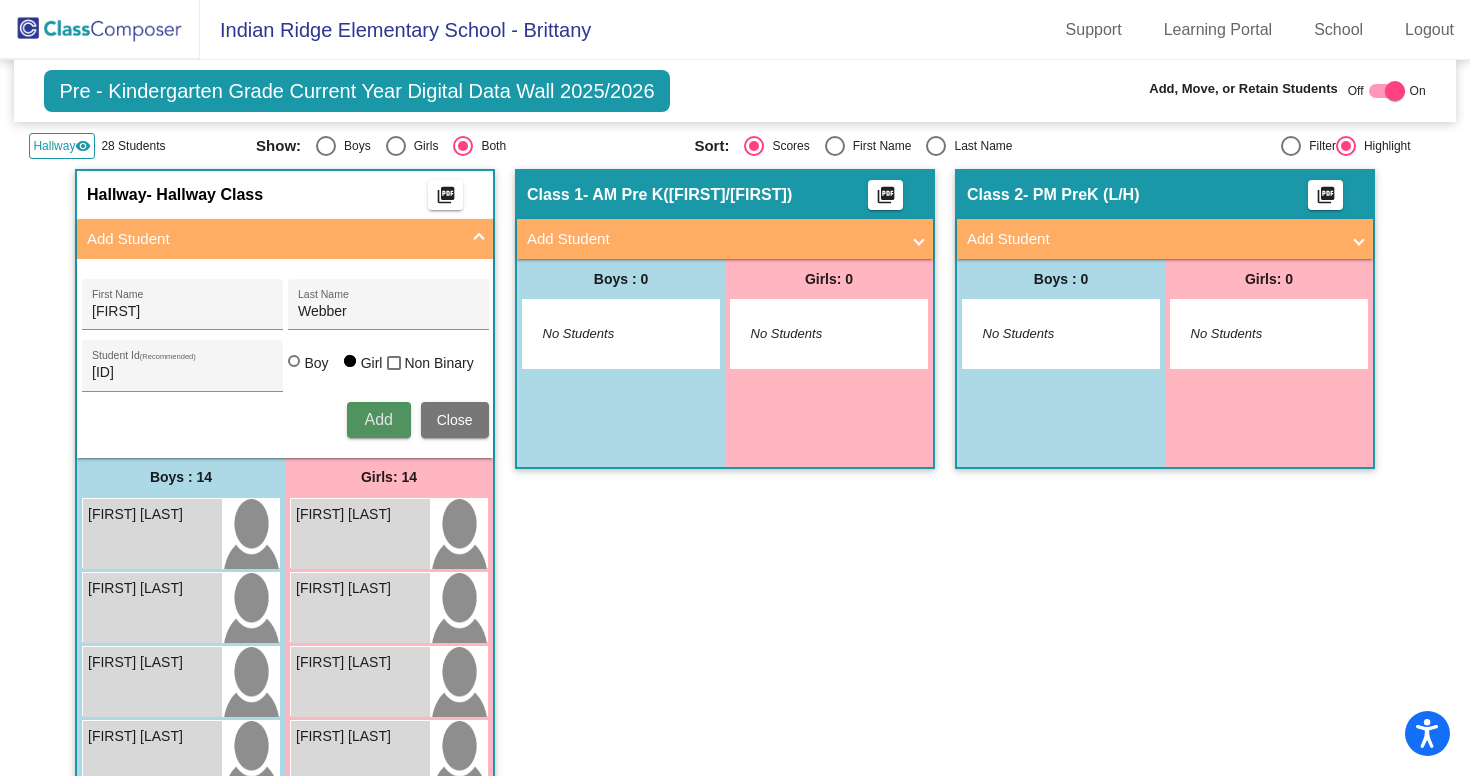 type 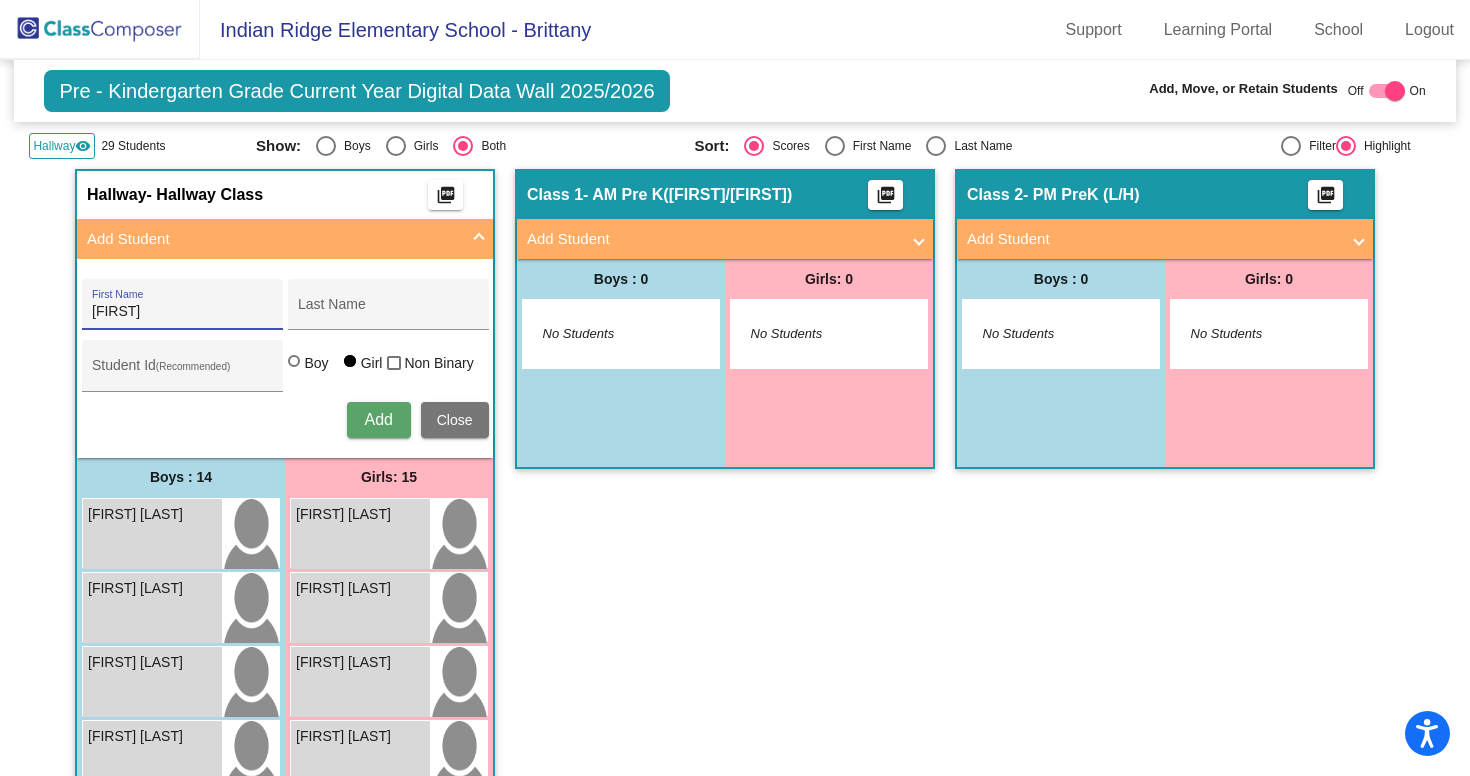 type on "[FIRST]" 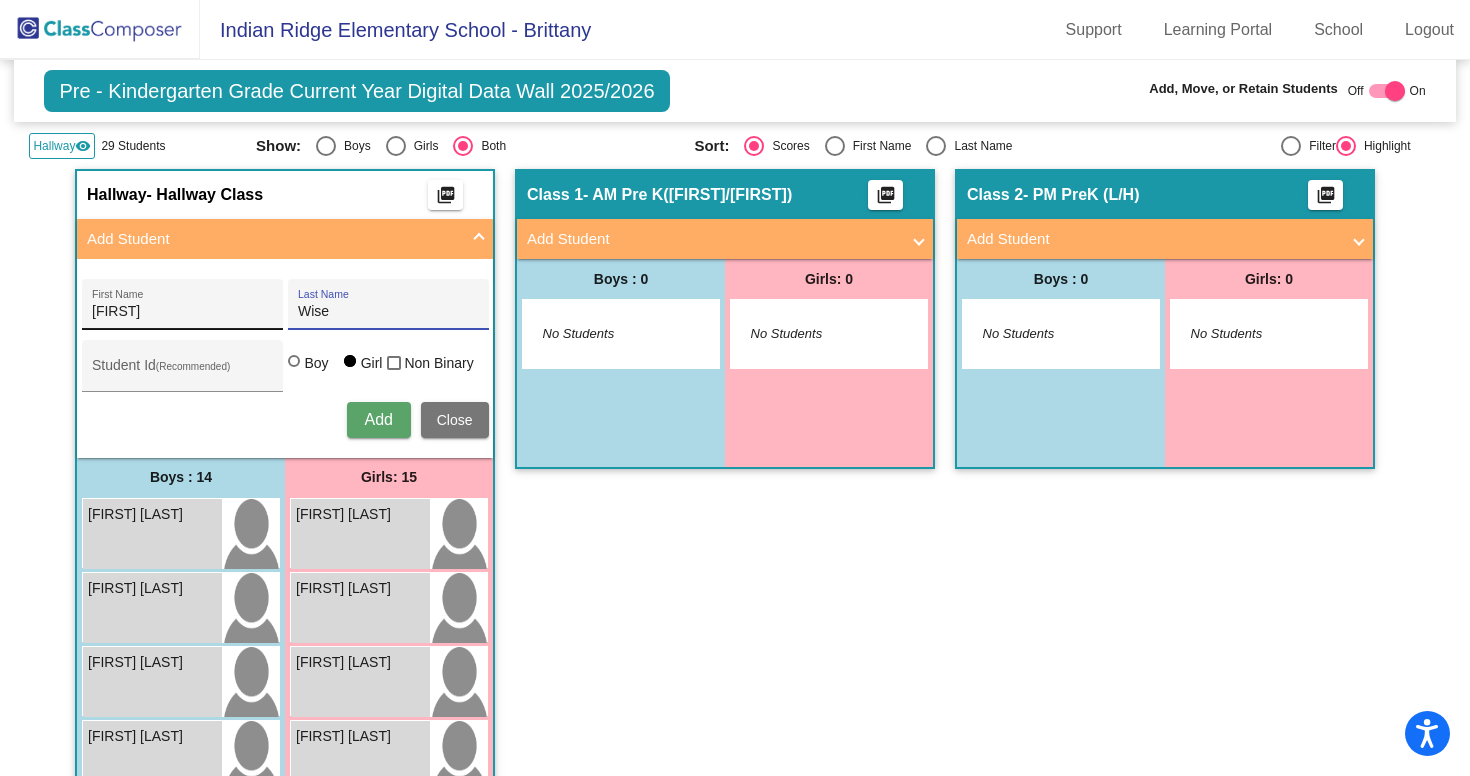 type on "Wise" 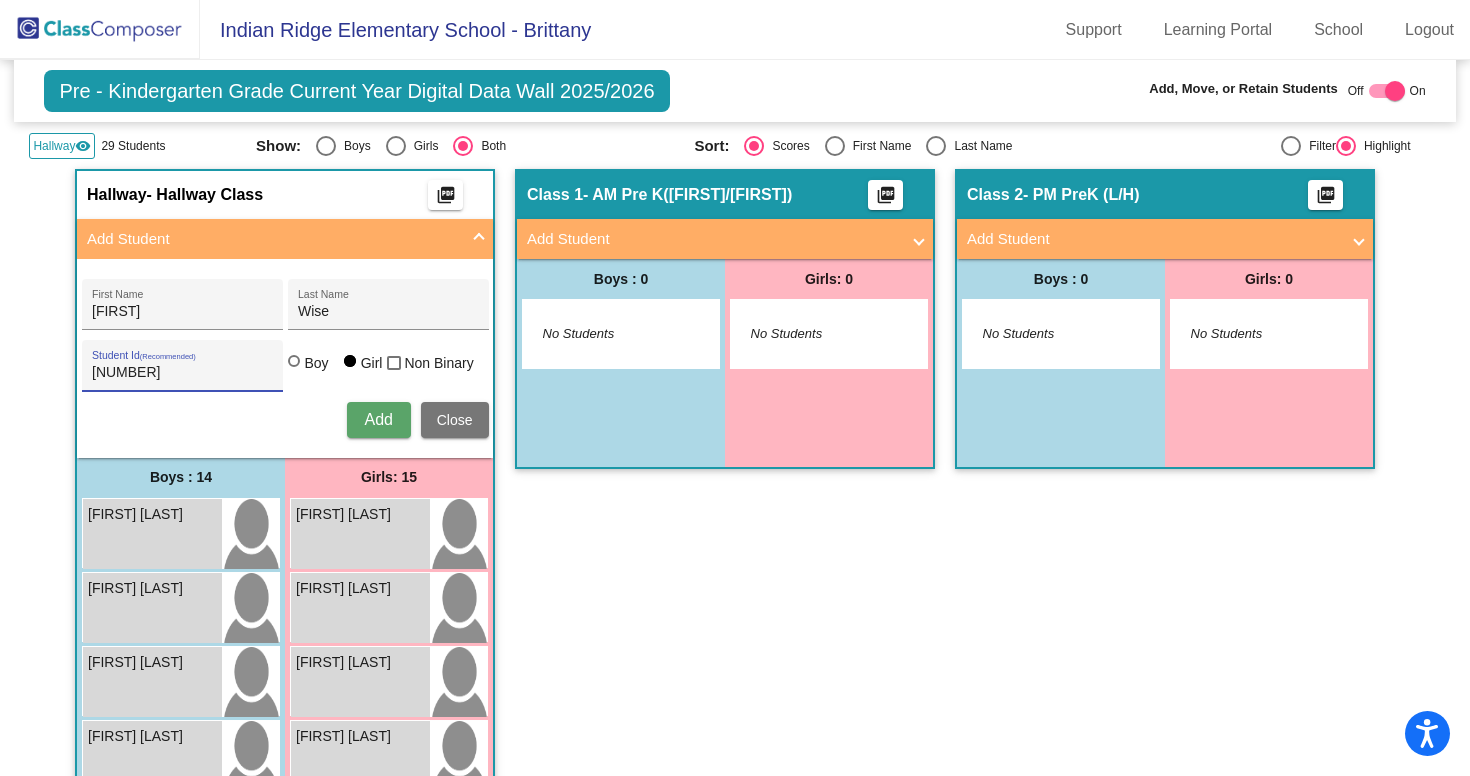 type on "[NUMBER]" 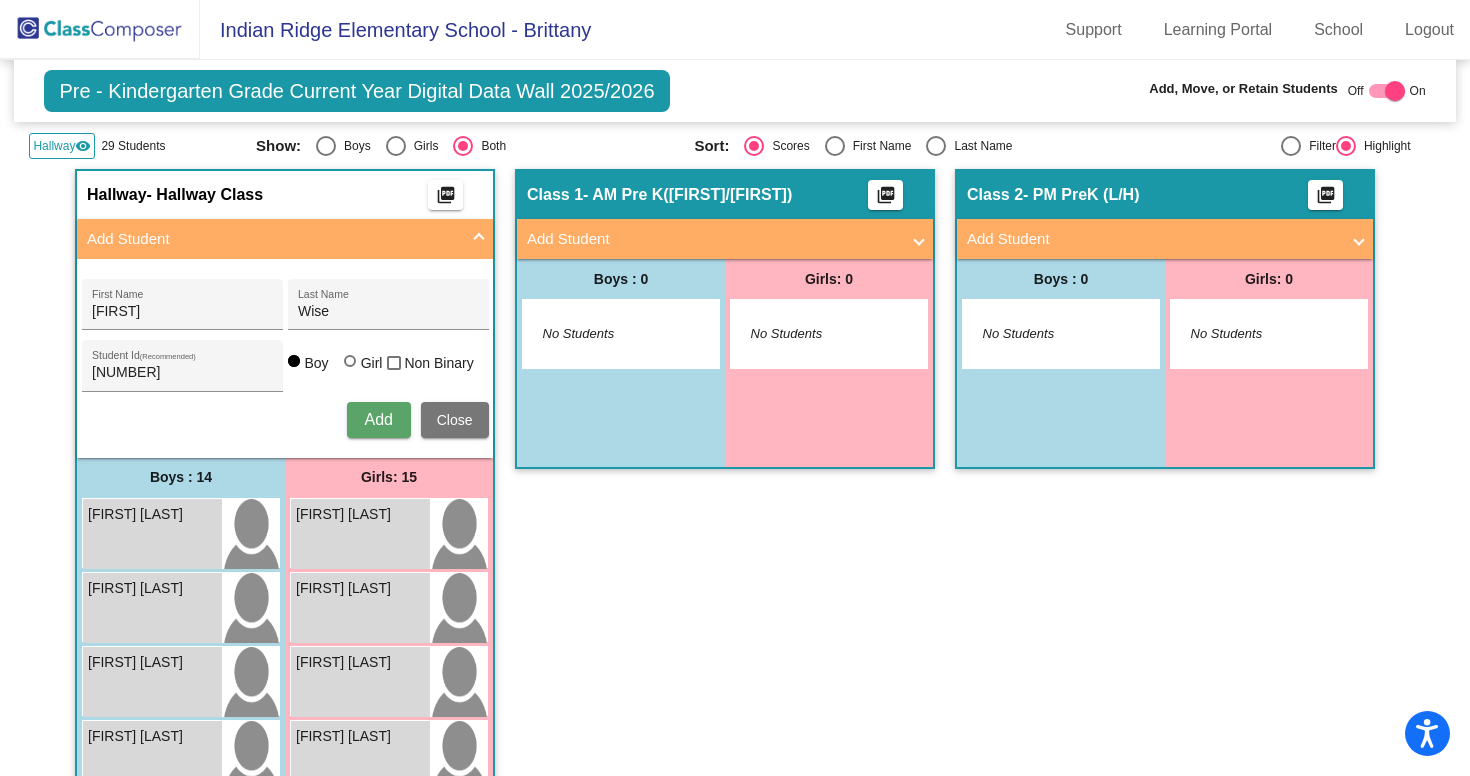 click on "Add" at bounding box center [378, 419] 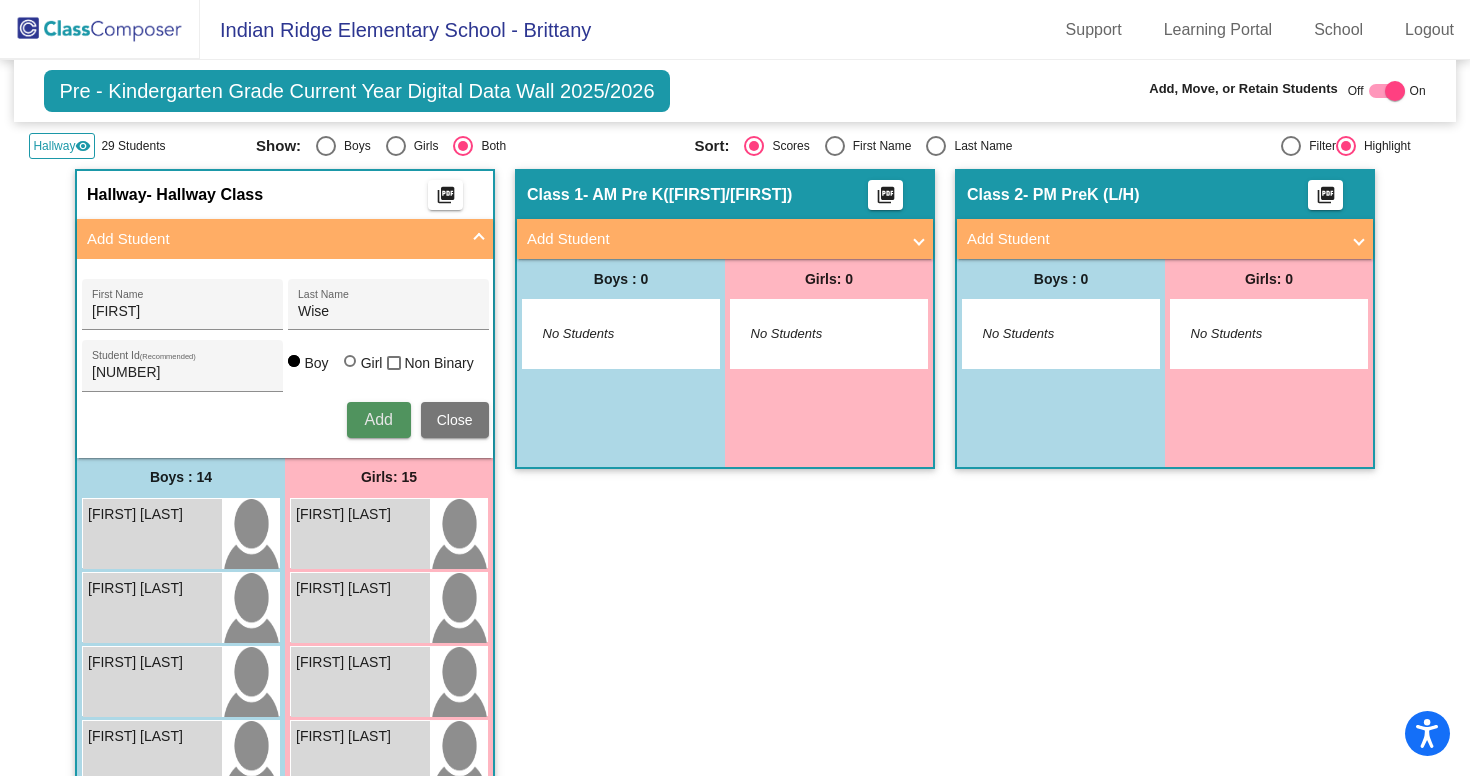type 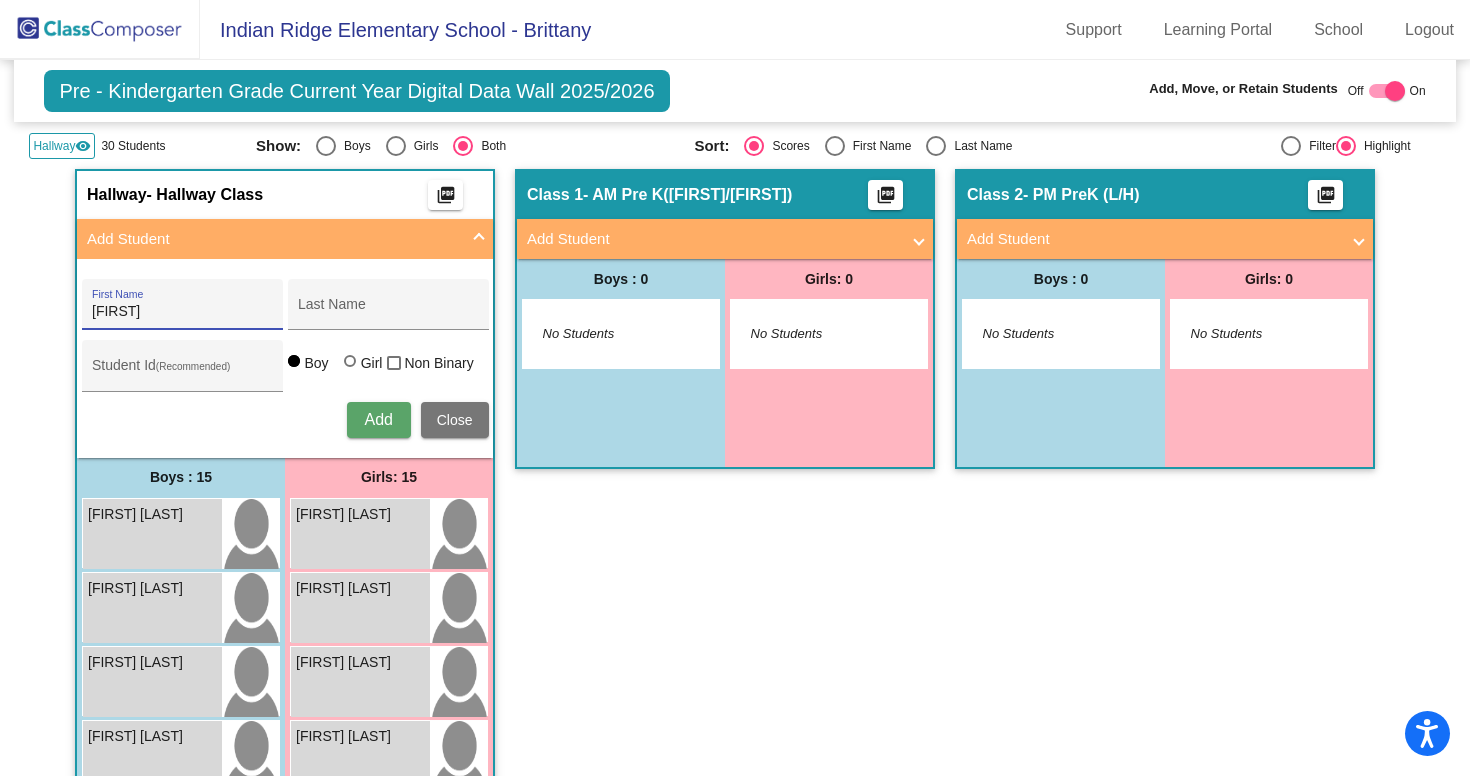 type on "[FIRST]" 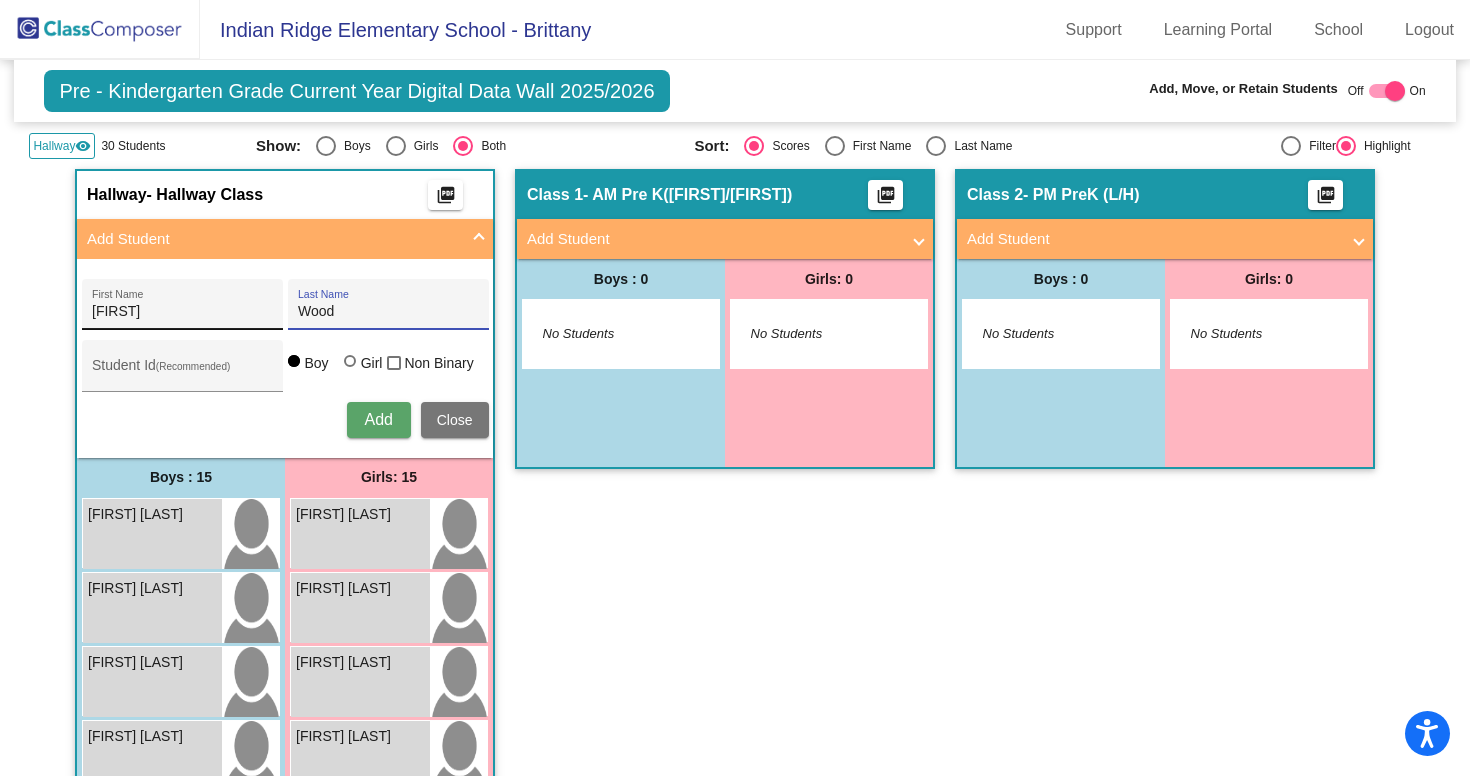type on "Wood" 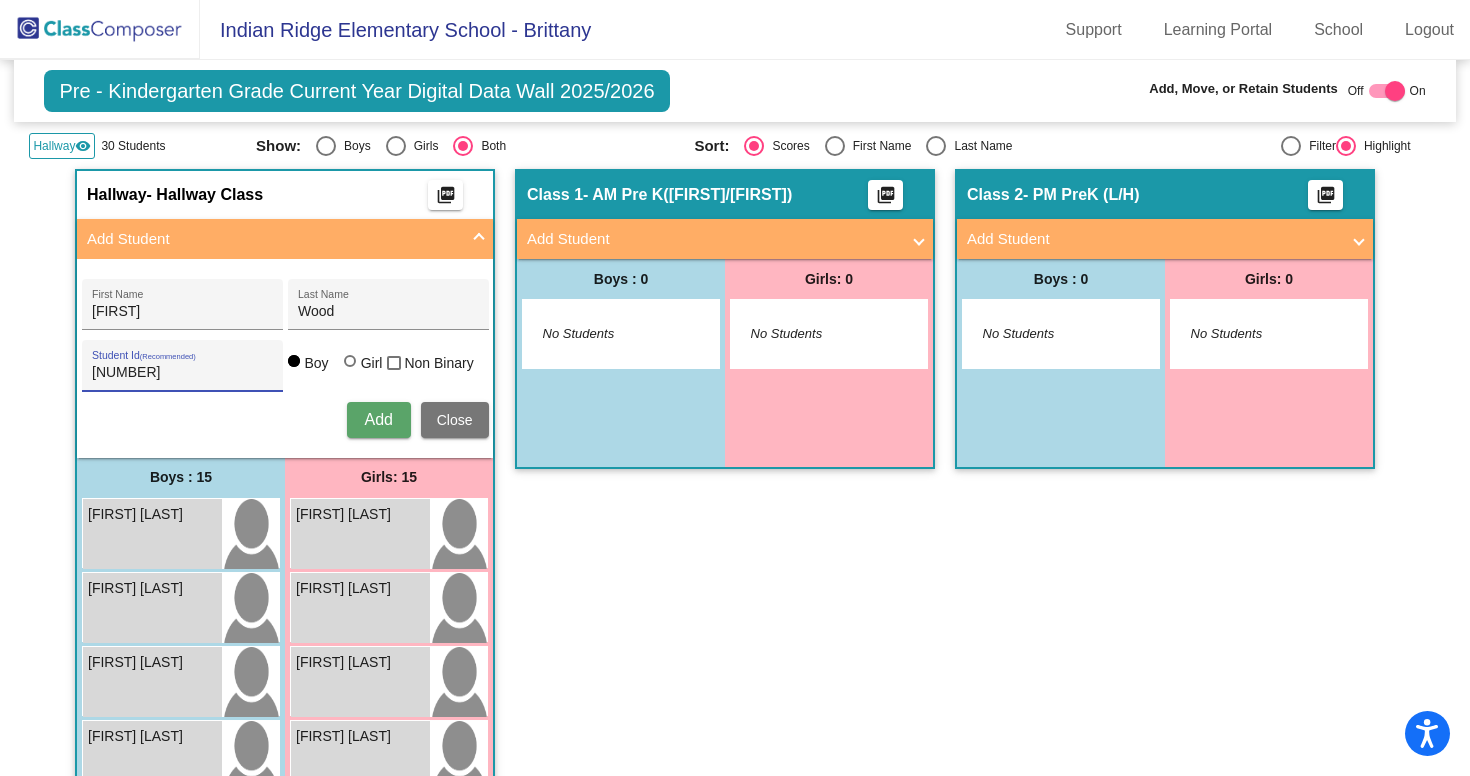type on "[NUMBER]" 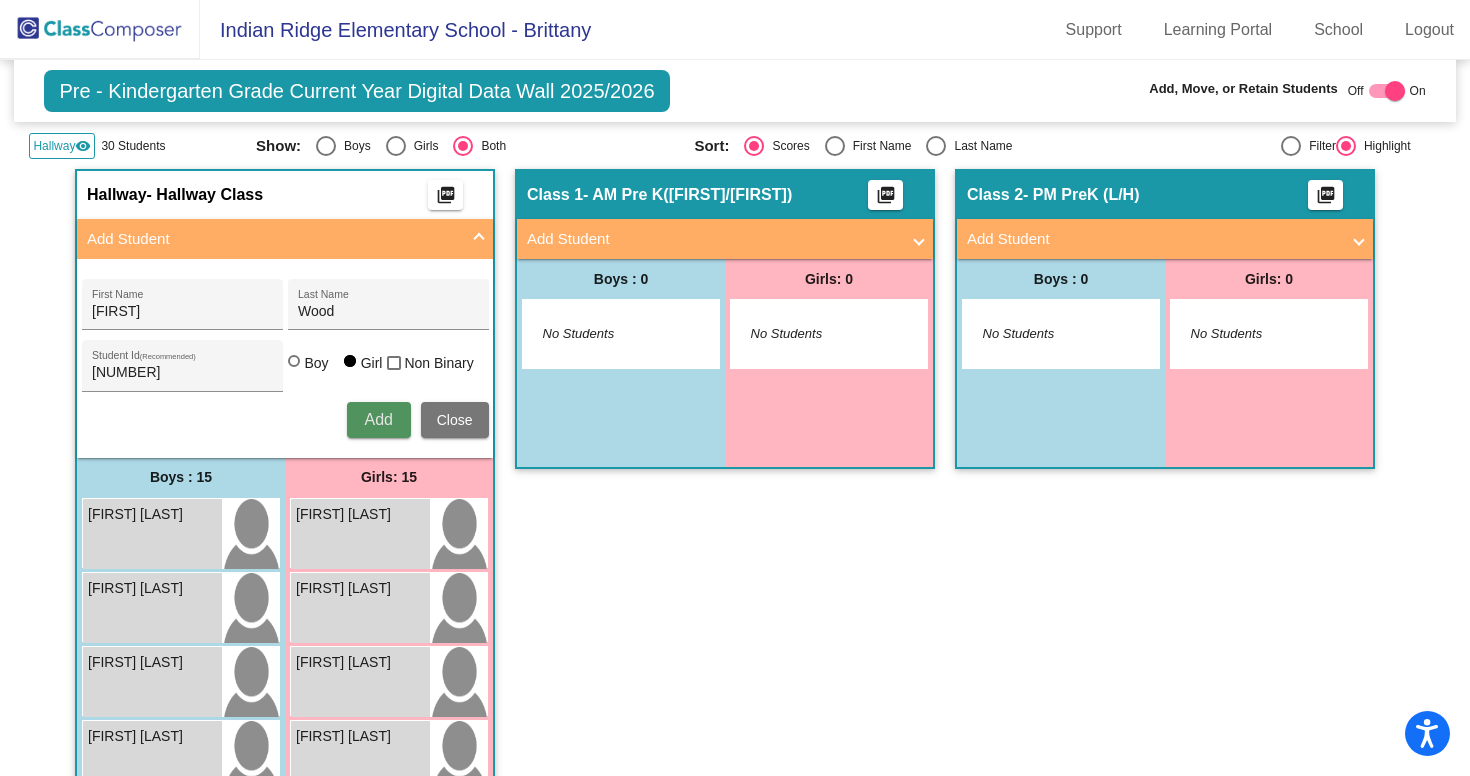 click on "Add" at bounding box center [378, 419] 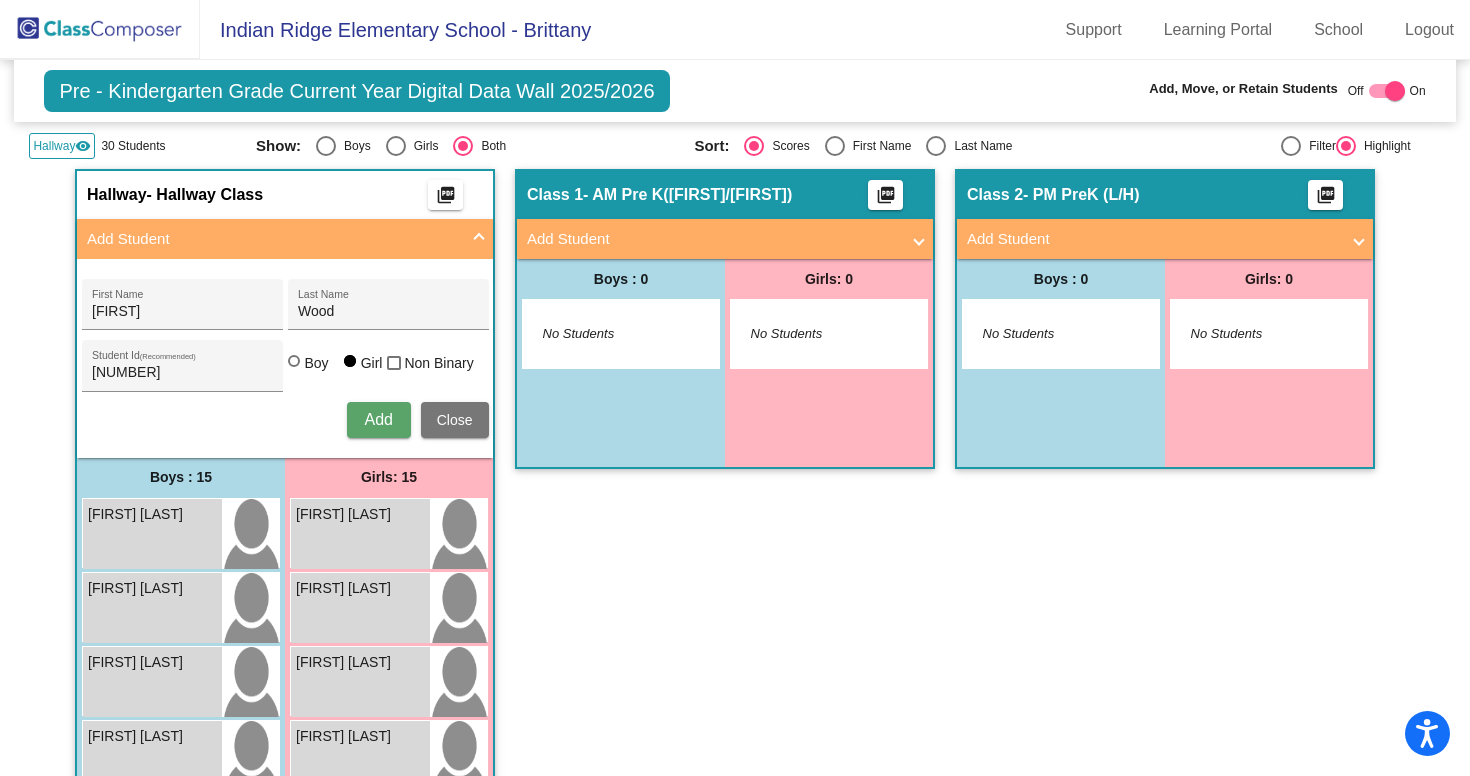 type 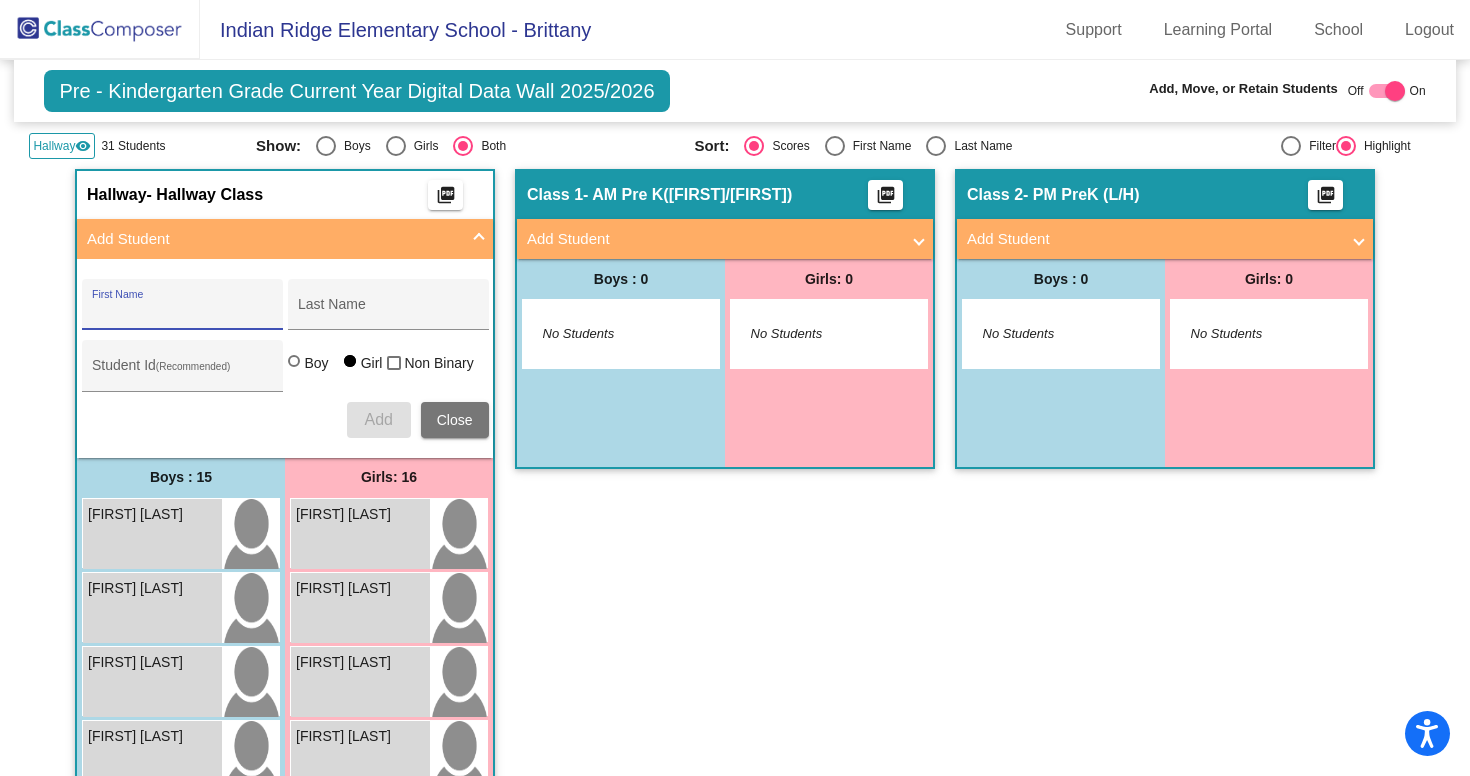 click on "Add Student" at bounding box center (273, 239) 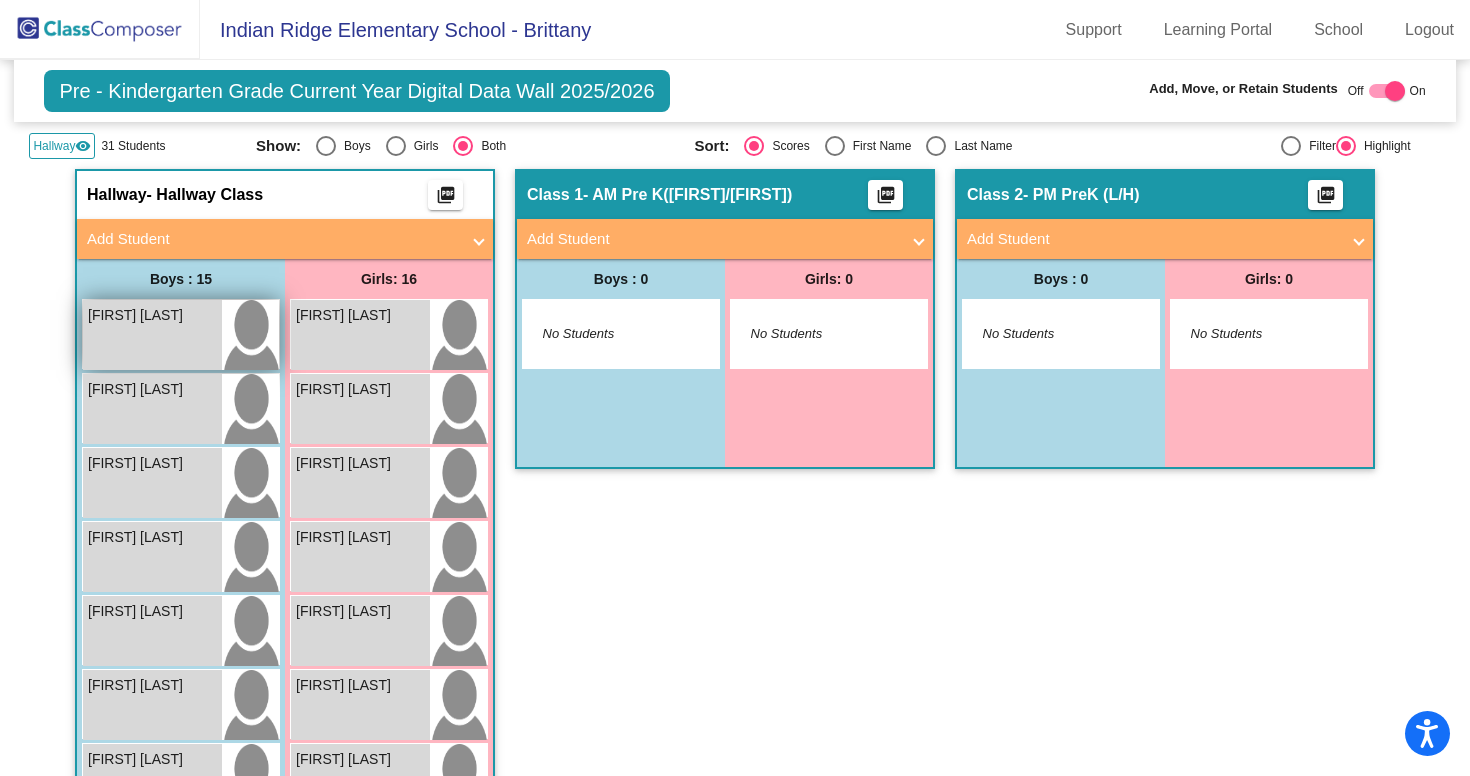 scroll, scrollTop: 319, scrollLeft: 0, axis: vertical 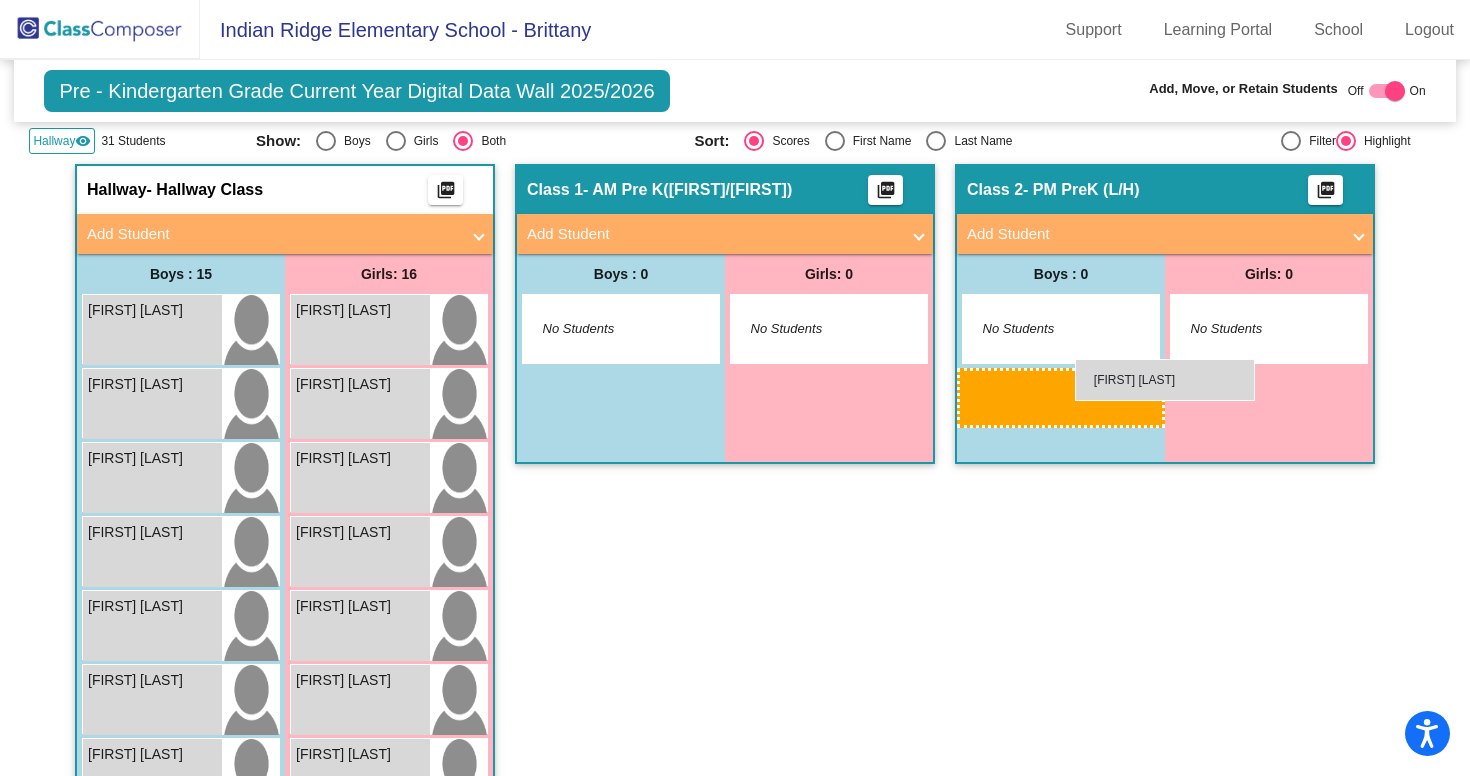 drag, startPoint x: 117, startPoint y: 340, endPoint x: 1072, endPoint y: 362, distance: 955.25336 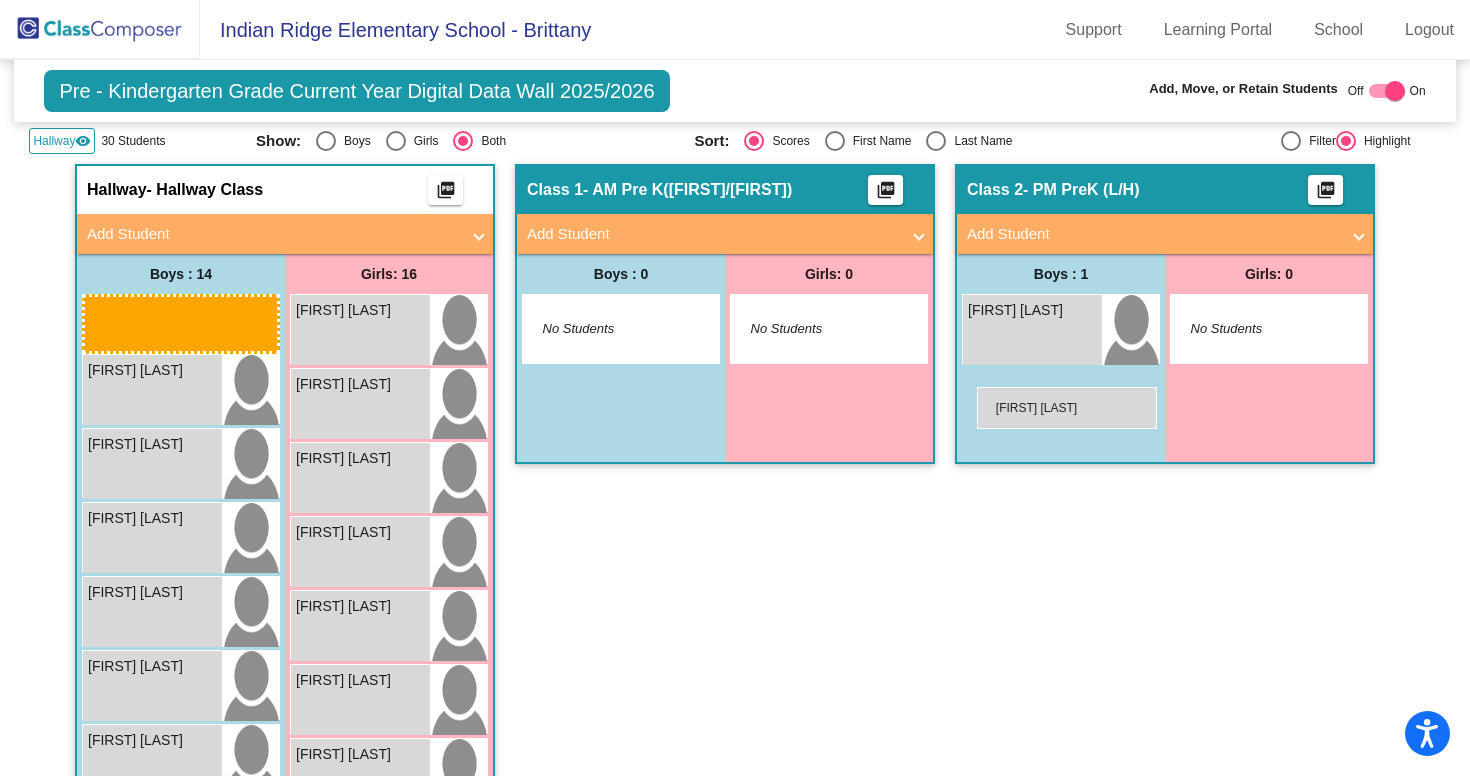 drag, startPoint x: 152, startPoint y: 336, endPoint x: 994, endPoint y: 387, distance: 843.54315 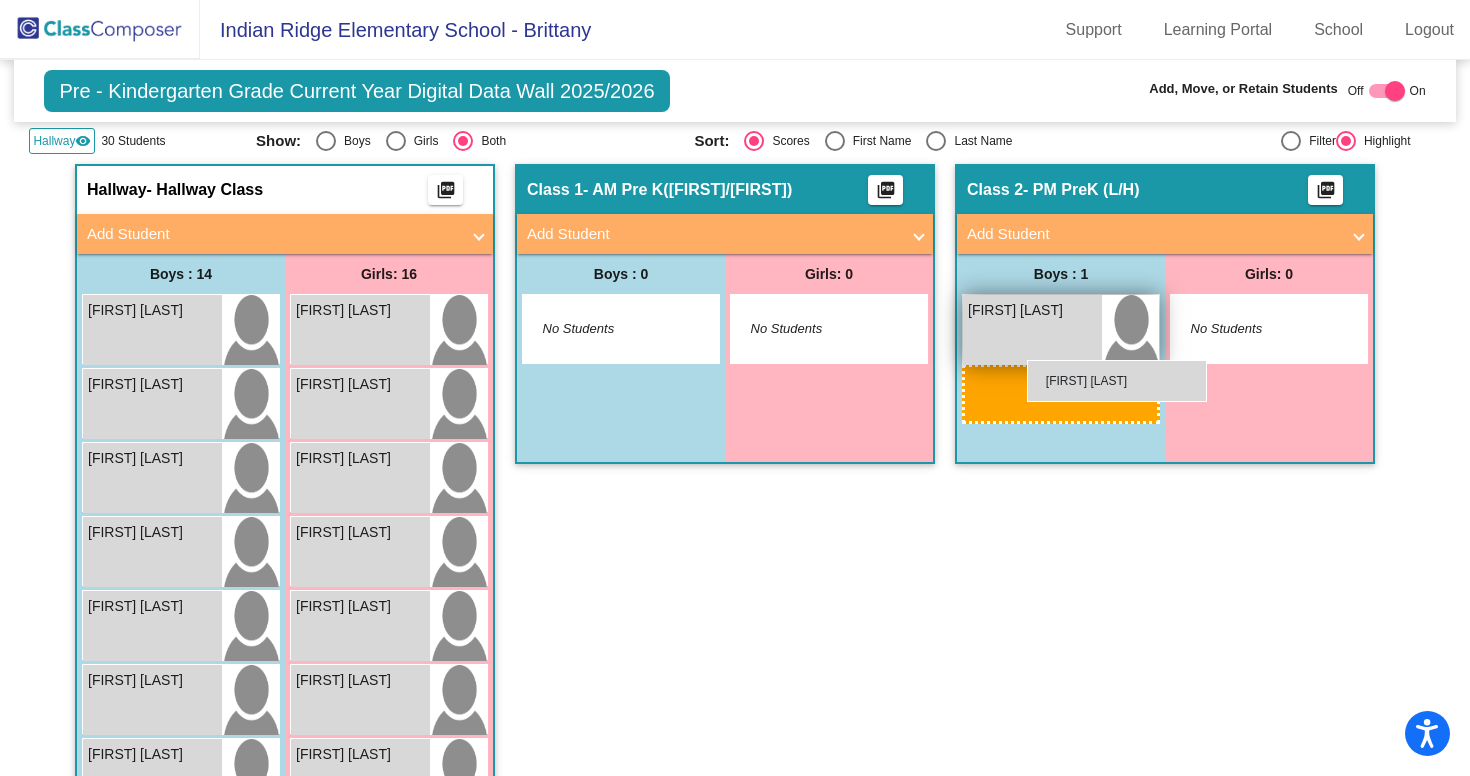 drag, startPoint x: 109, startPoint y: 333, endPoint x: 1027, endPoint y: 360, distance: 918.397 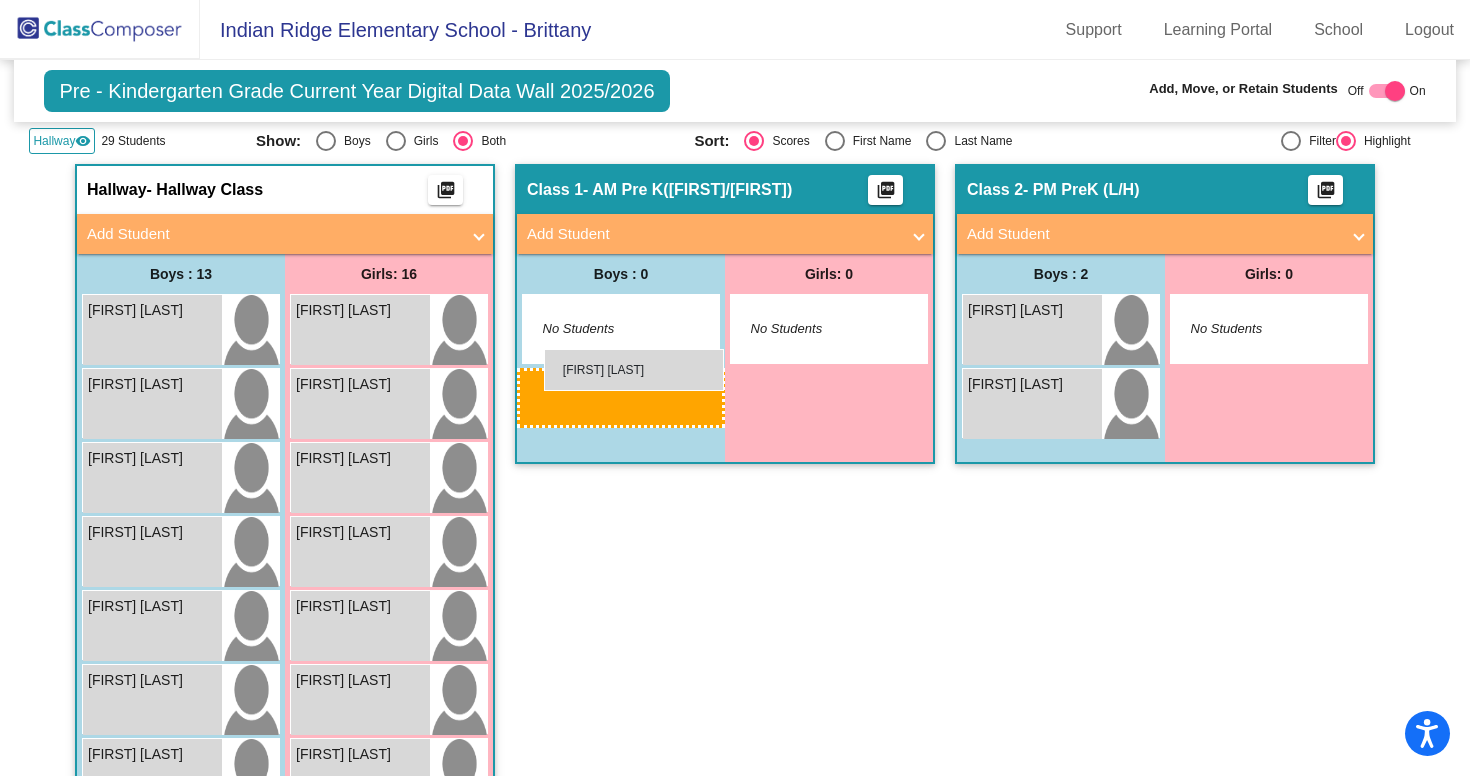 drag, startPoint x: 154, startPoint y: 334, endPoint x: 544, endPoint y: 349, distance: 390.28836 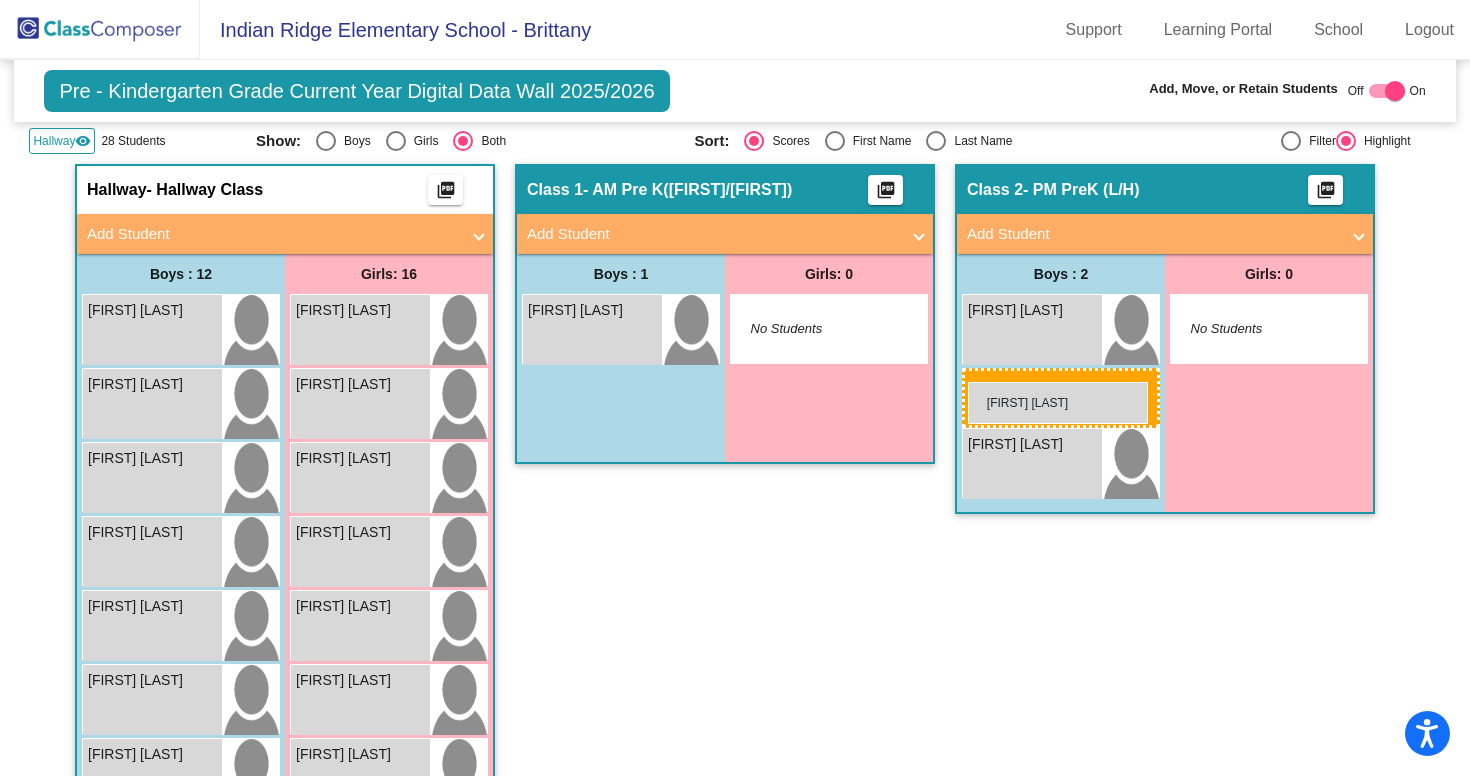 drag, startPoint x: 142, startPoint y: 331, endPoint x: 968, endPoint y: 382, distance: 827.57294 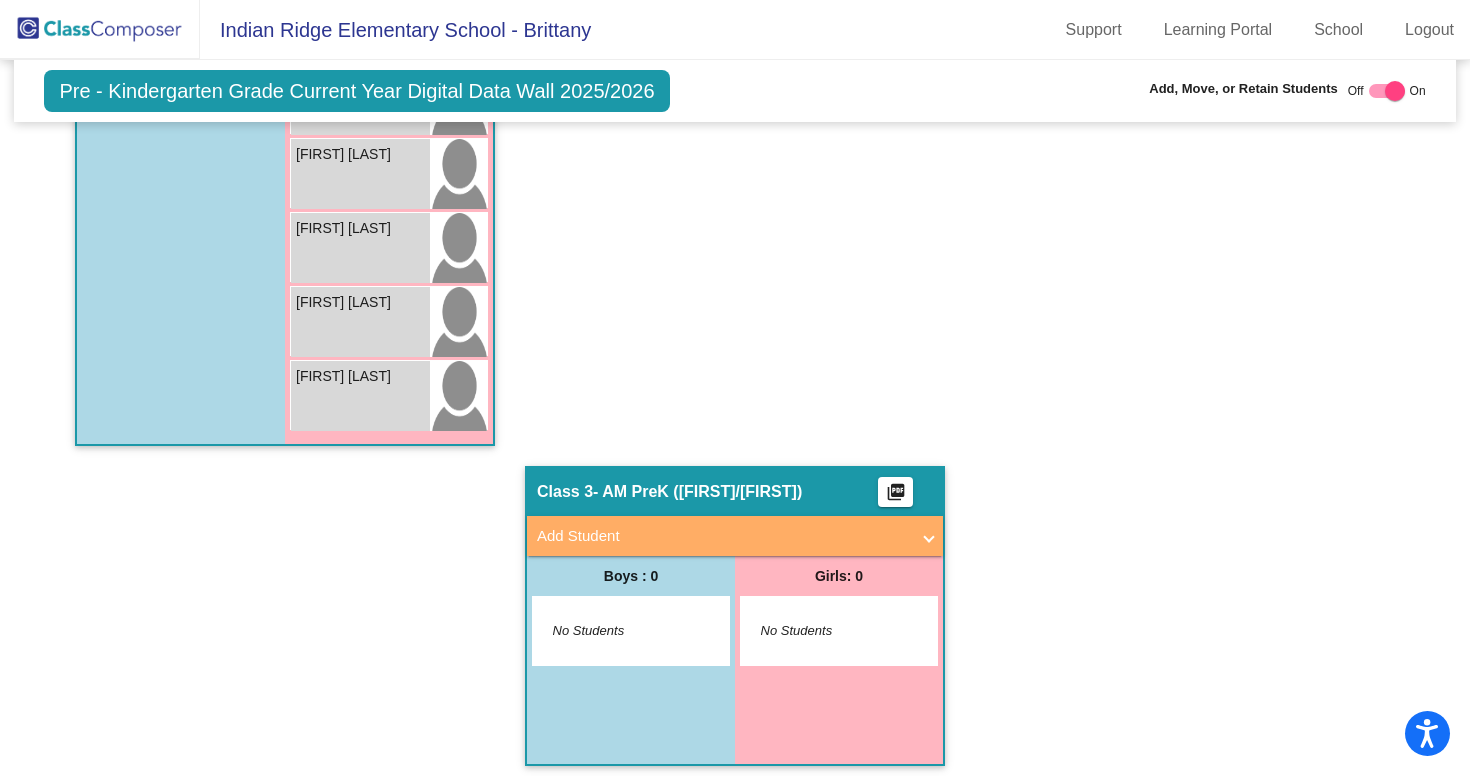 scroll, scrollTop: 1372, scrollLeft: 0, axis: vertical 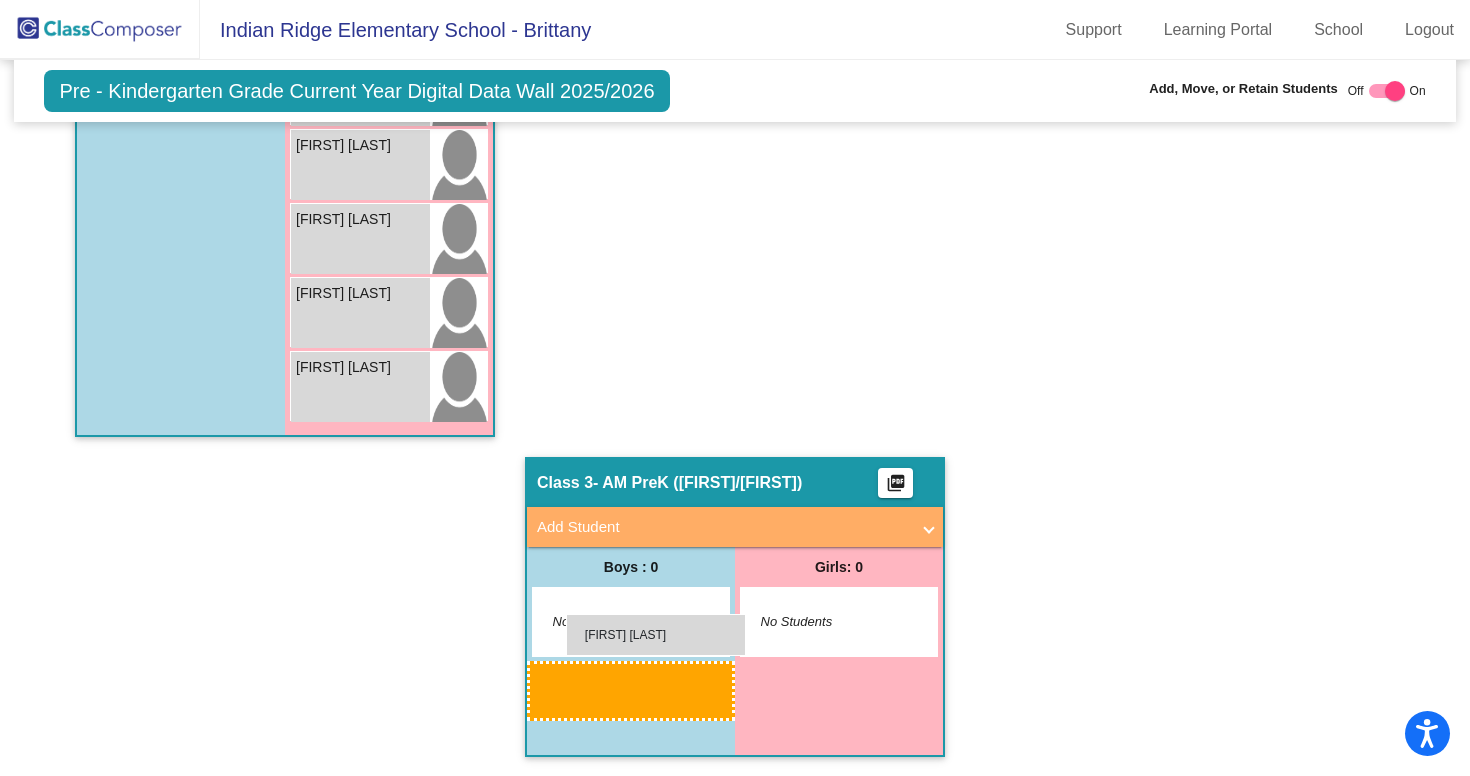 drag, startPoint x: 133, startPoint y: 344, endPoint x: 565, endPoint y: 614, distance: 509.43497 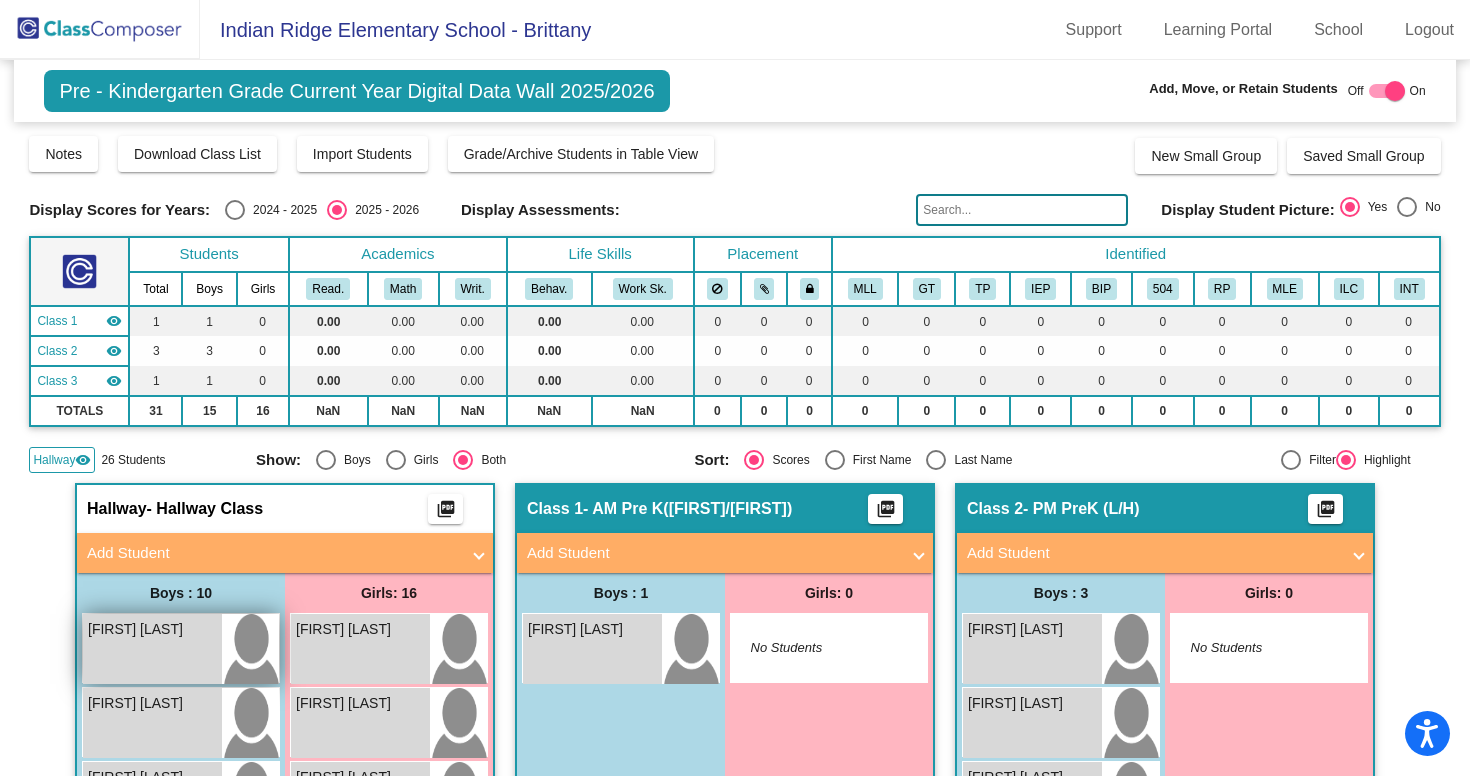 scroll, scrollTop: 0, scrollLeft: 0, axis: both 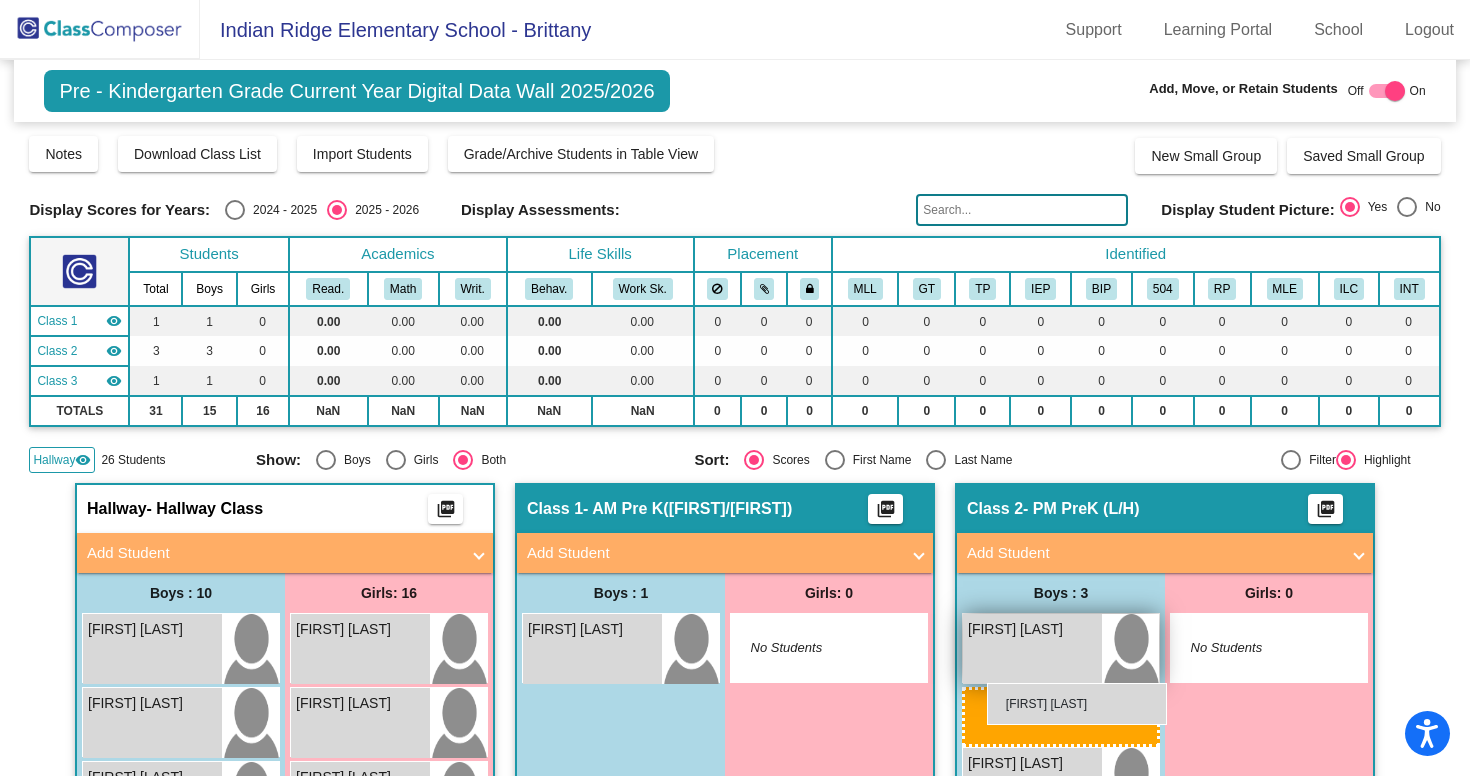 drag, startPoint x: 128, startPoint y: 648, endPoint x: 988, endPoint y: 683, distance: 860.7119 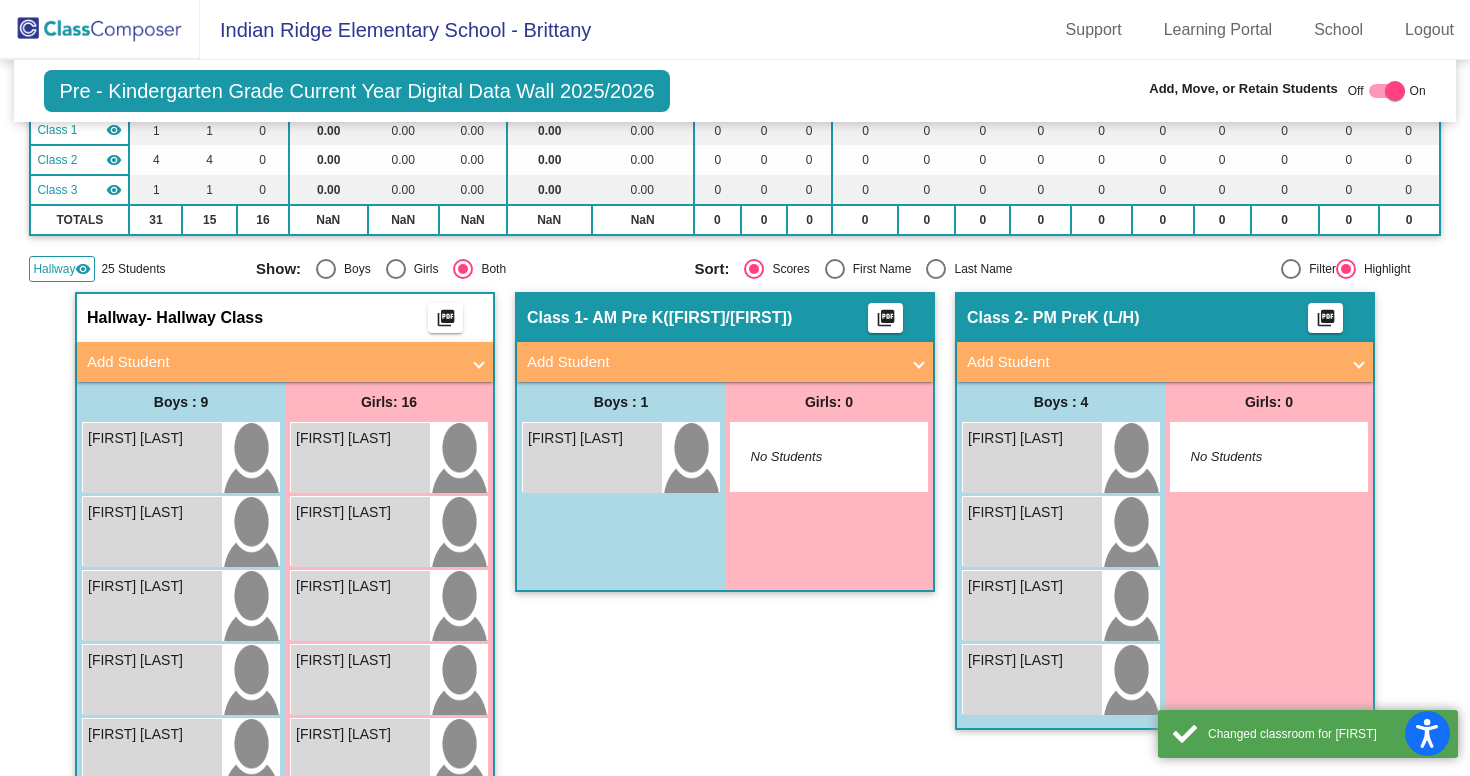 scroll, scrollTop: 193, scrollLeft: 0, axis: vertical 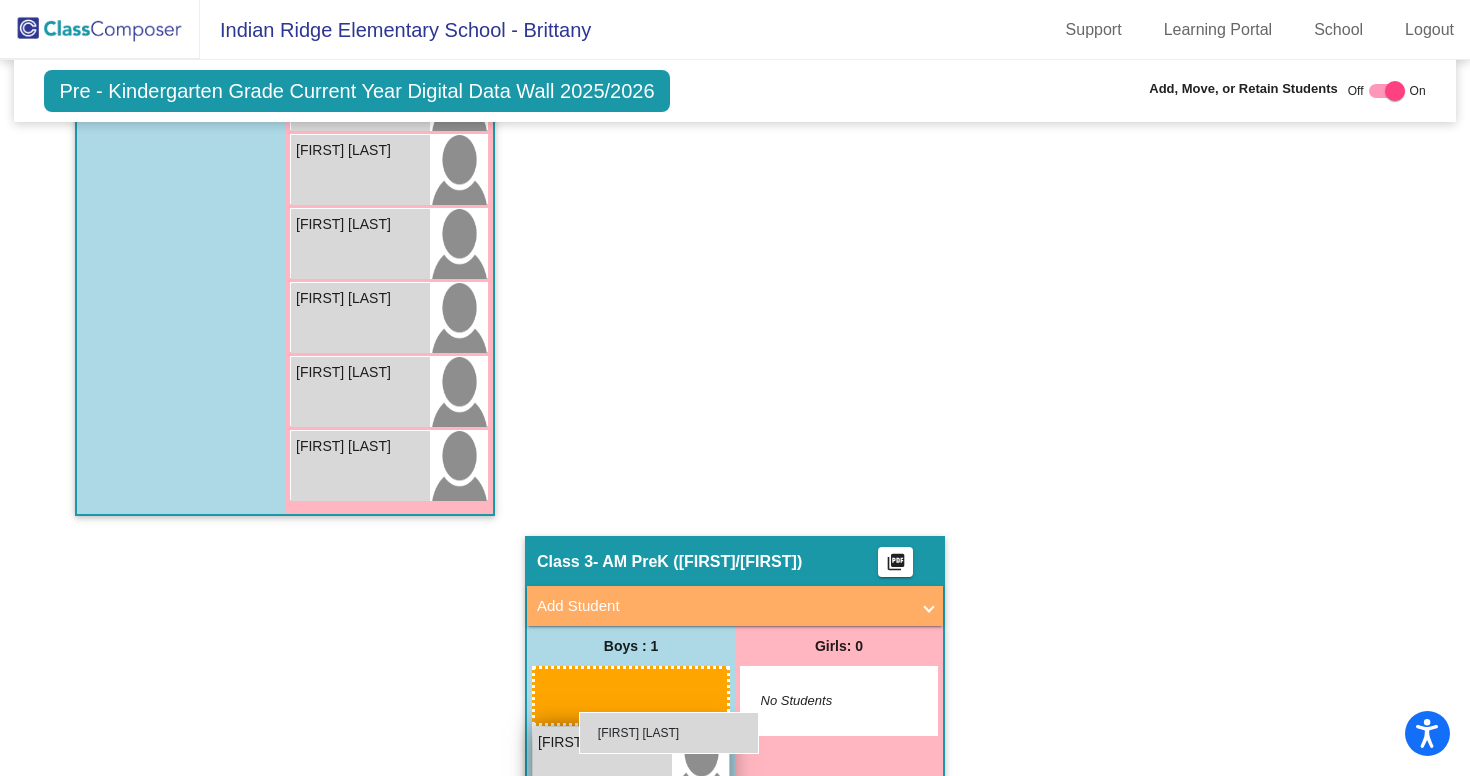 drag, startPoint x: 163, startPoint y: 459, endPoint x: 578, endPoint y: 717, distance: 488.6604 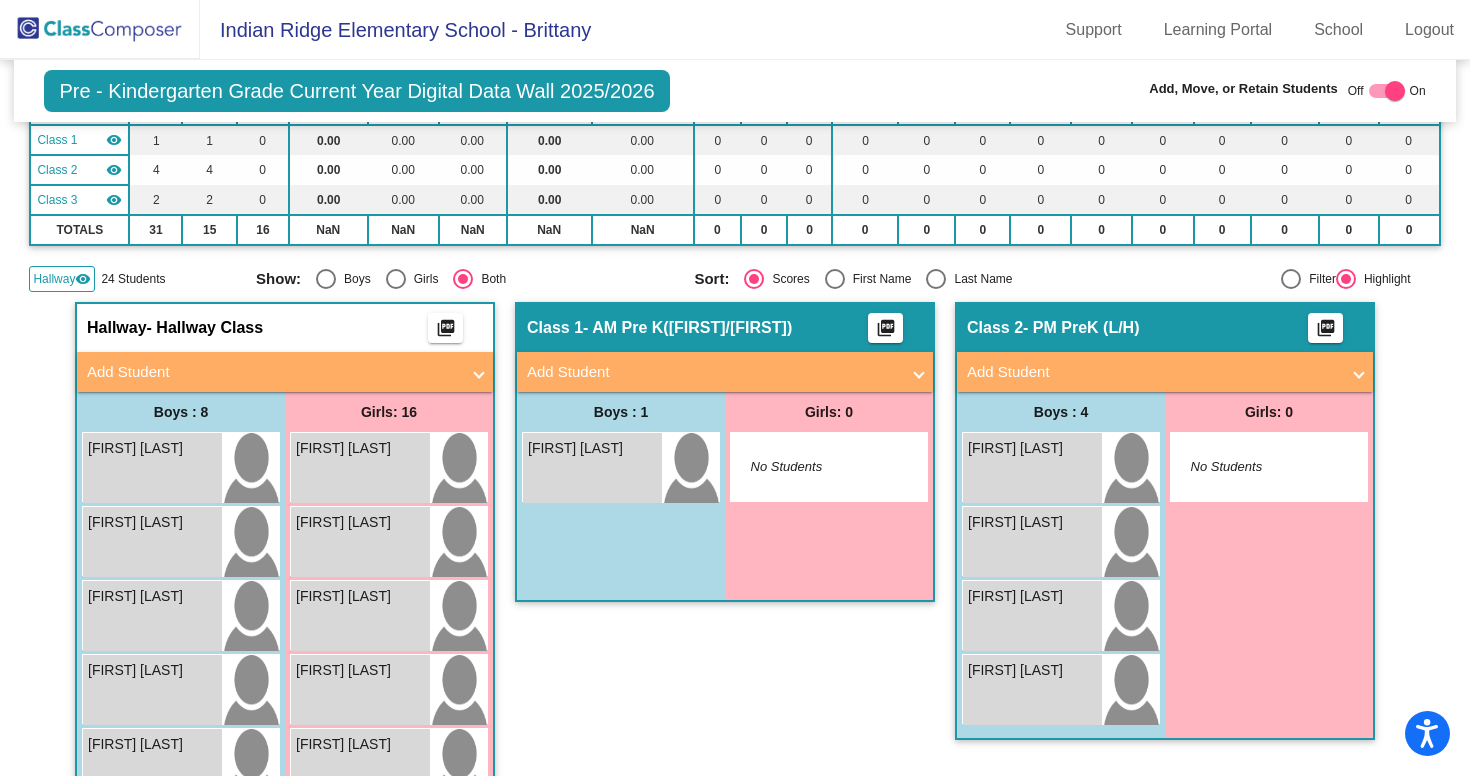 scroll, scrollTop: 177, scrollLeft: 0, axis: vertical 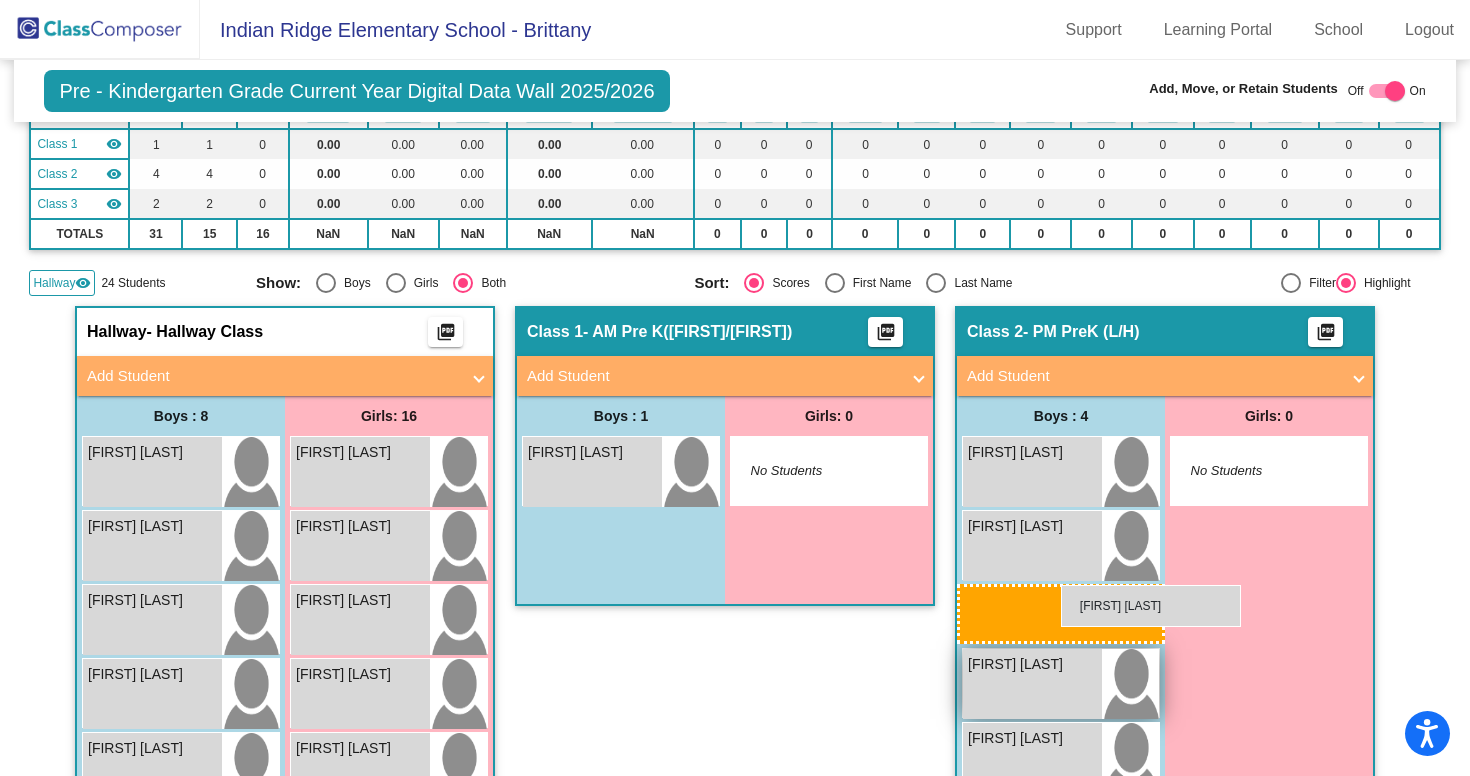 drag, startPoint x: 107, startPoint y: 475, endPoint x: 1062, endPoint y: 586, distance: 961.42914 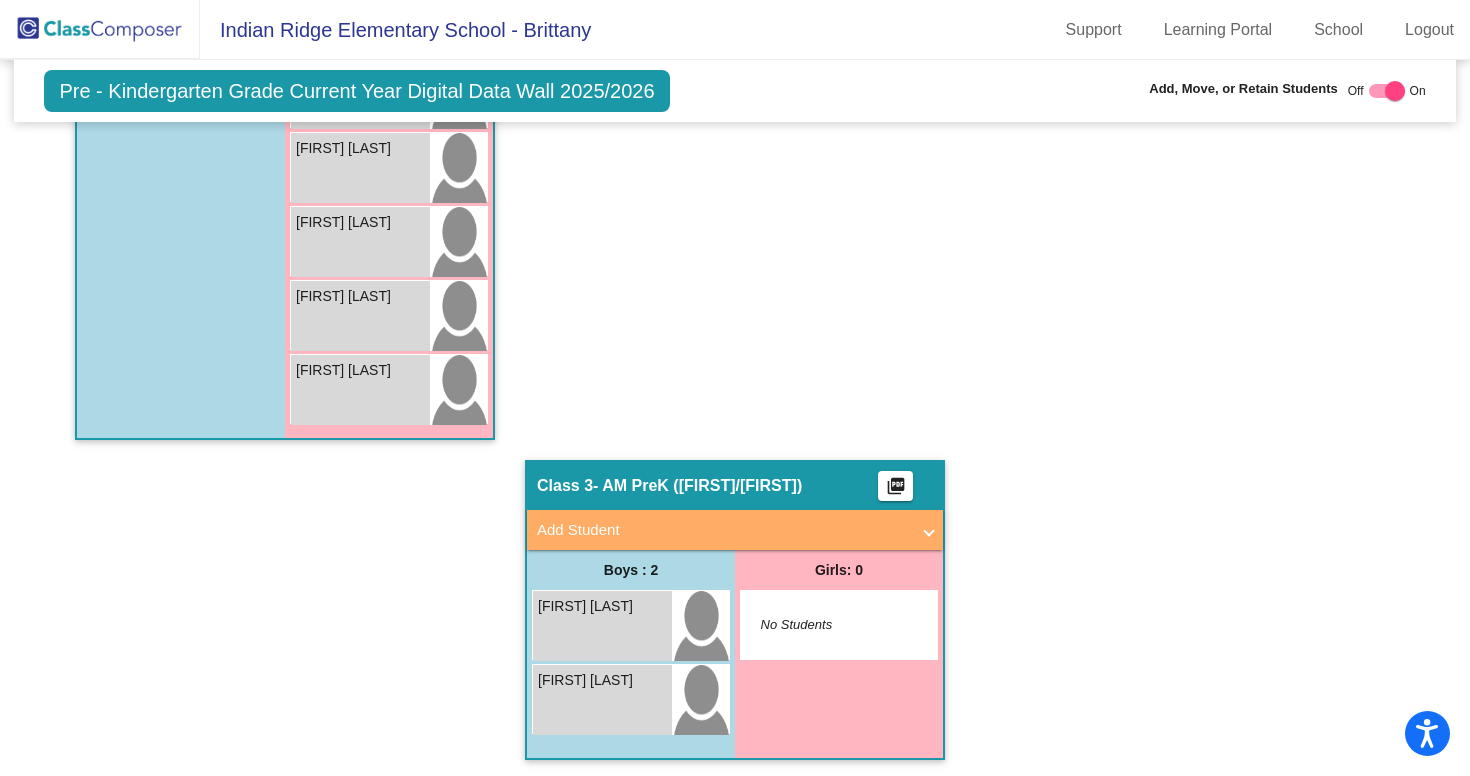 scroll, scrollTop: 1372, scrollLeft: 0, axis: vertical 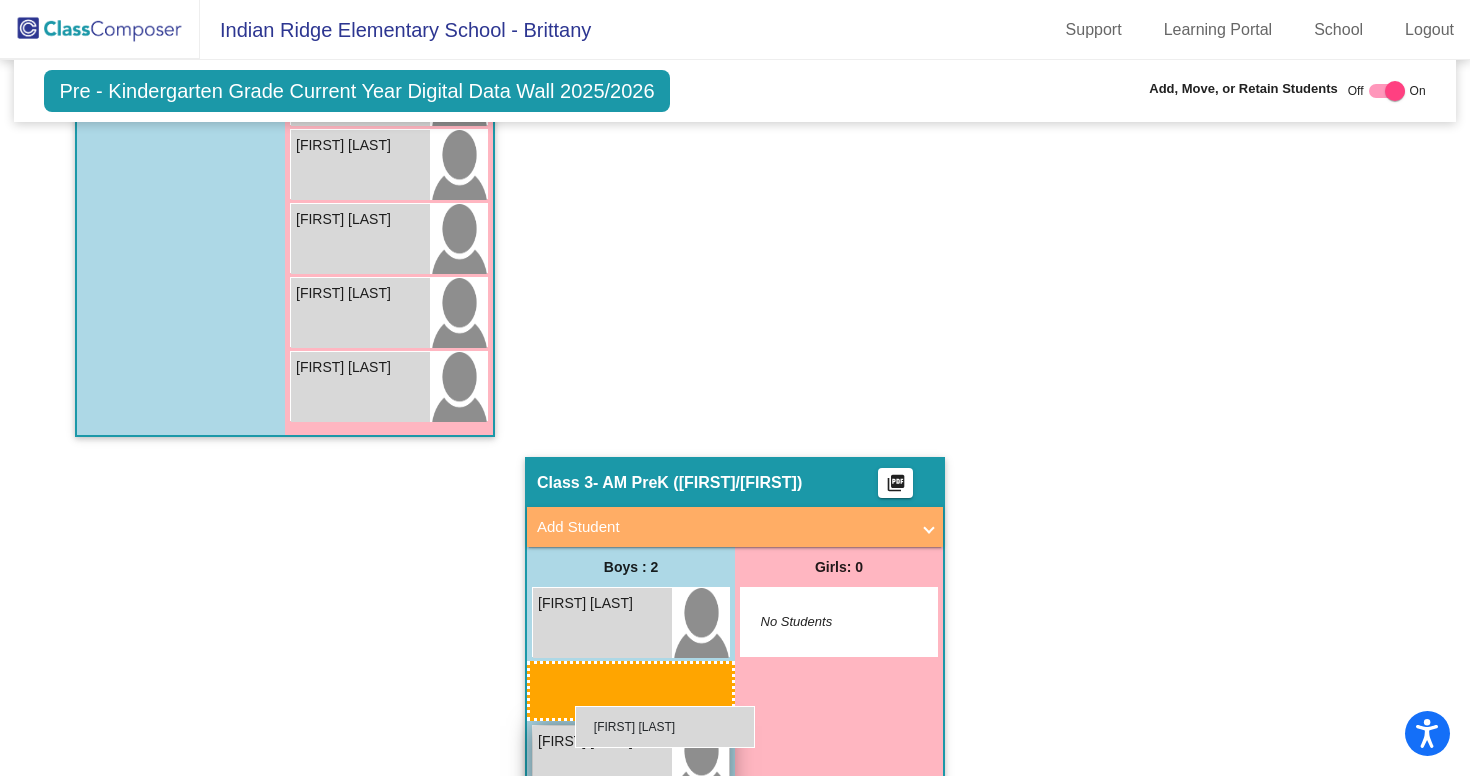 drag, startPoint x: 139, startPoint y: 485, endPoint x: 575, endPoint y: 706, distance: 488.81183 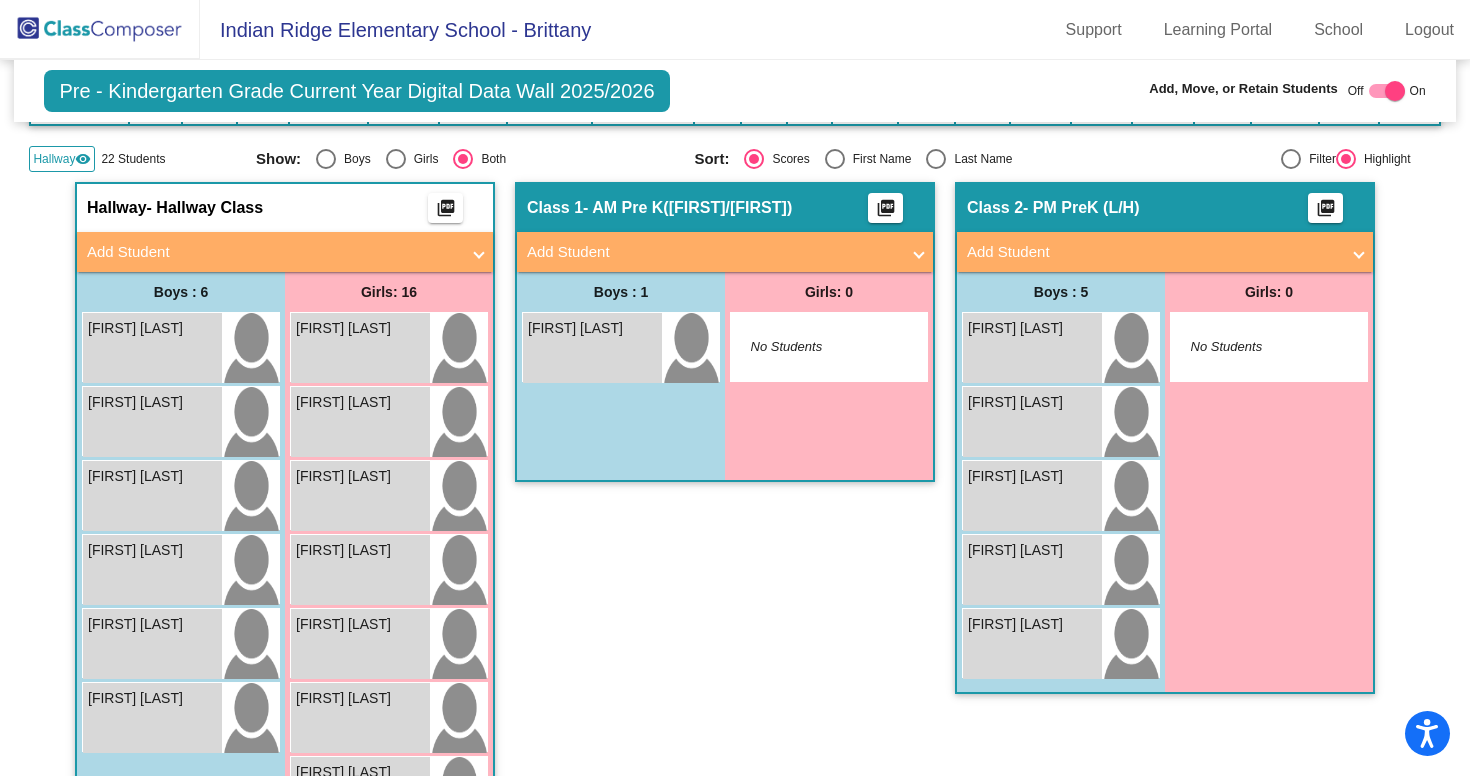 scroll, scrollTop: 298, scrollLeft: 0, axis: vertical 